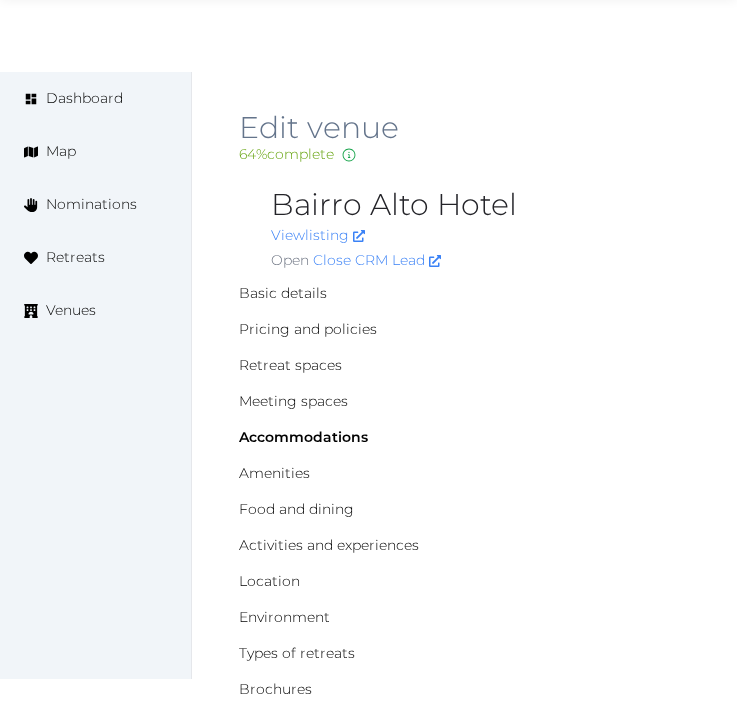 scroll, scrollTop: 4444, scrollLeft: 0, axis: vertical 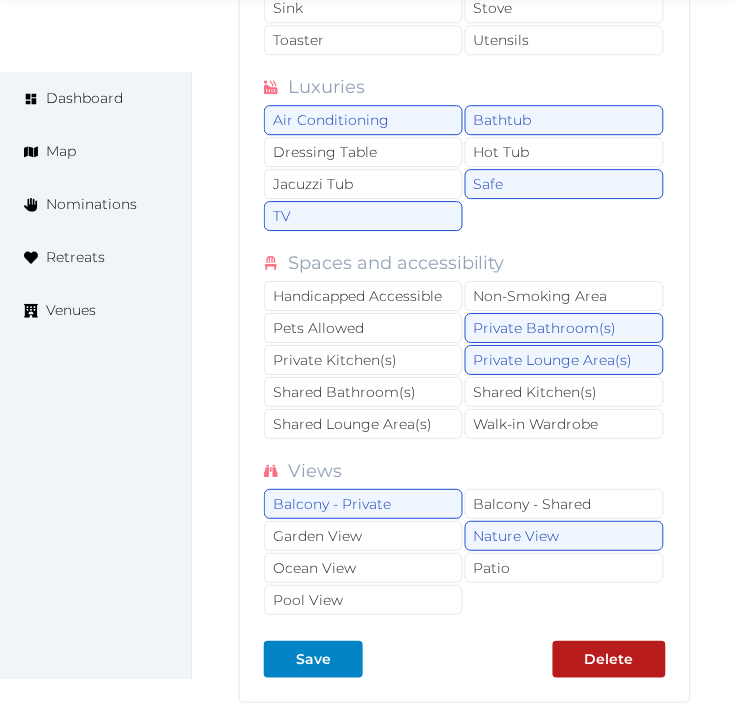 click on "Spaces and accessibility" at bounding box center [465, 263] 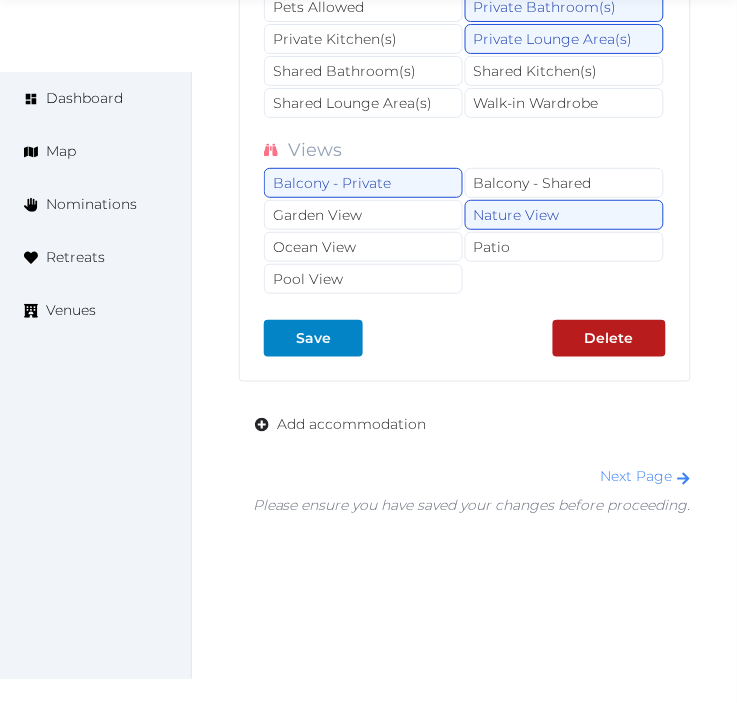 scroll, scrollTop: 4777, scrollLeft: 0, axis: vertical 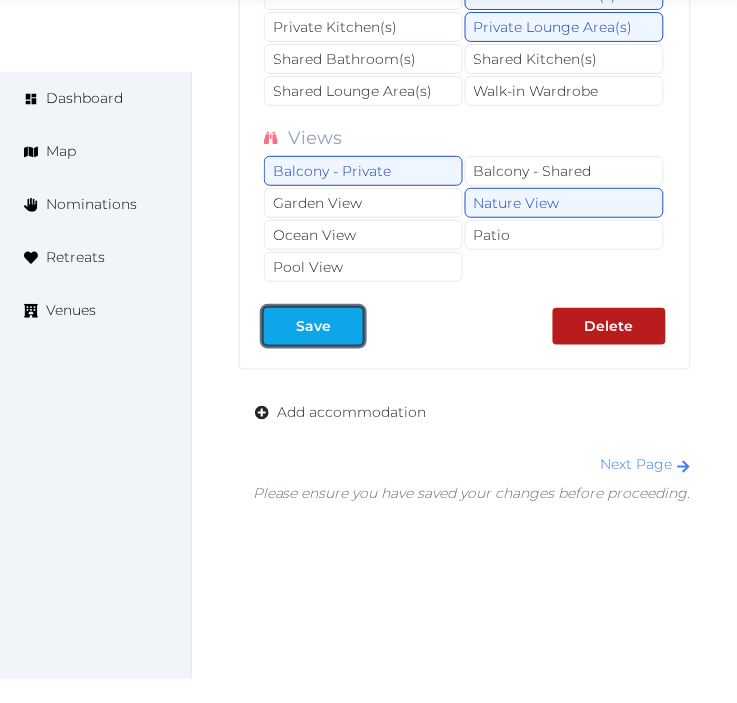 click on "Save" at bounding box center (313, 326) 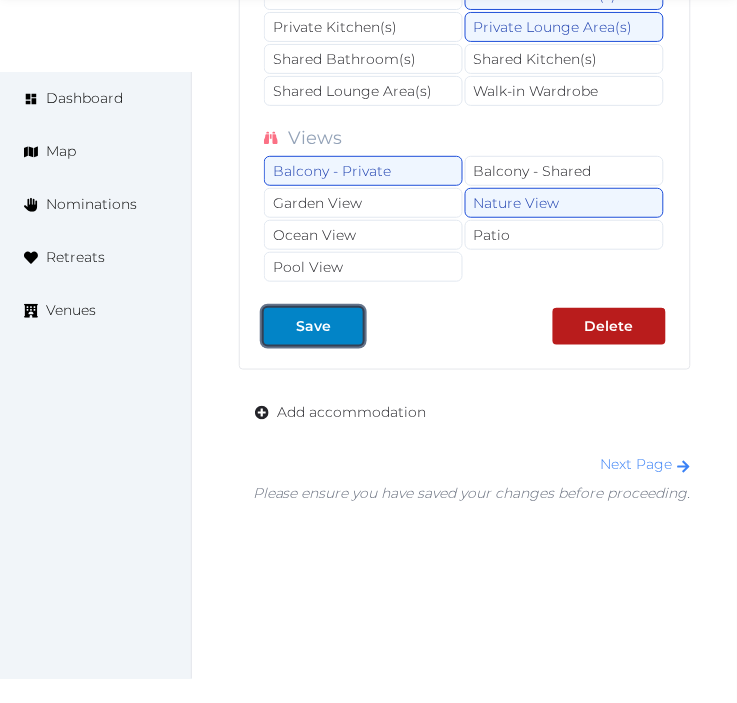 drag, startPoint x: 322, startPoint y: 333, endPoint x: 590, endPoint y: 424, distance: 283.02826 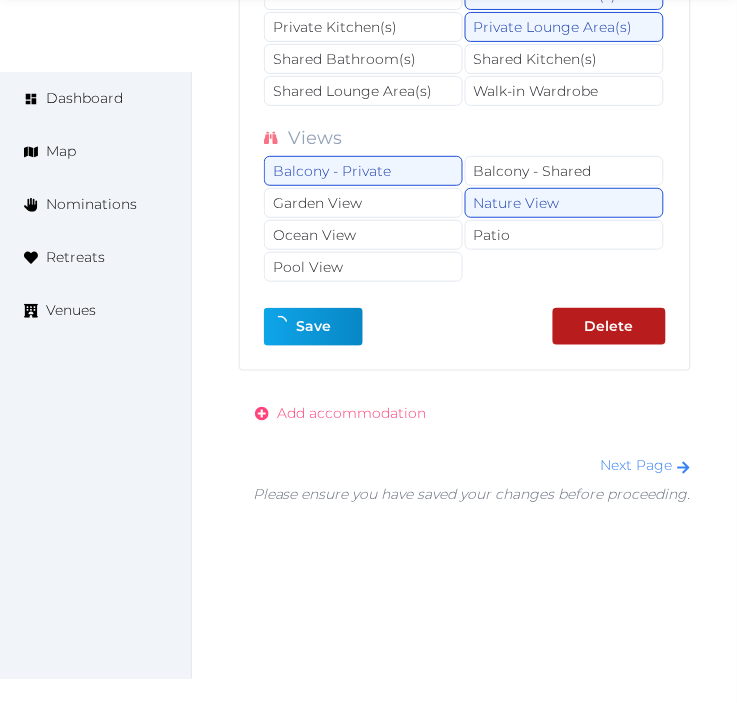 click on "Add accommodation" at bounding box center (351, 413) 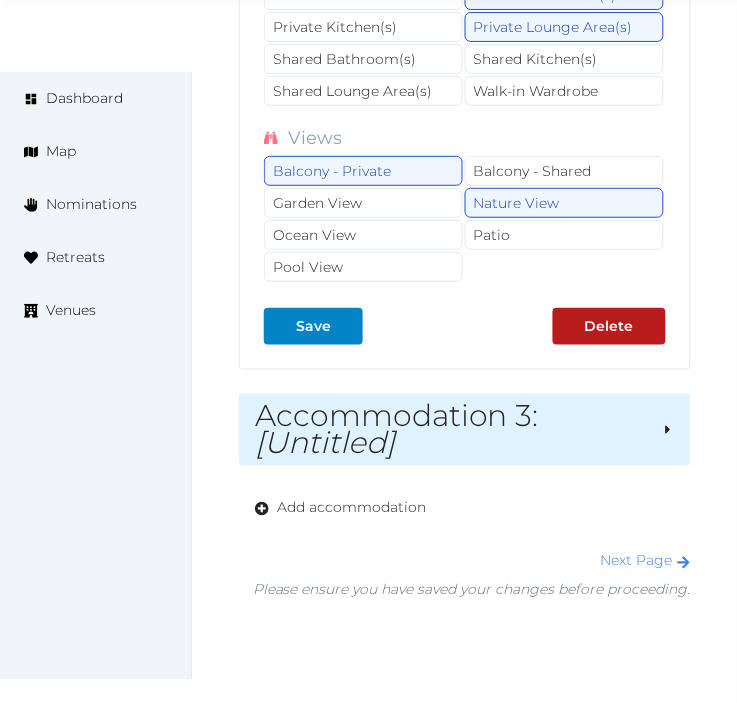 click on "Accommodation 3 :  [Untitled]" at bounding box center (450, 430) 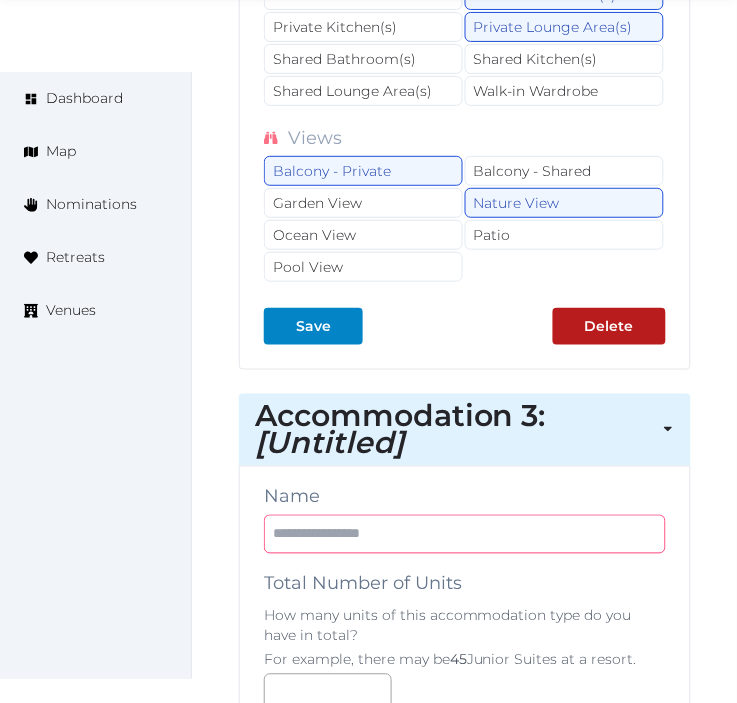 click at bounding box center (465, 534) 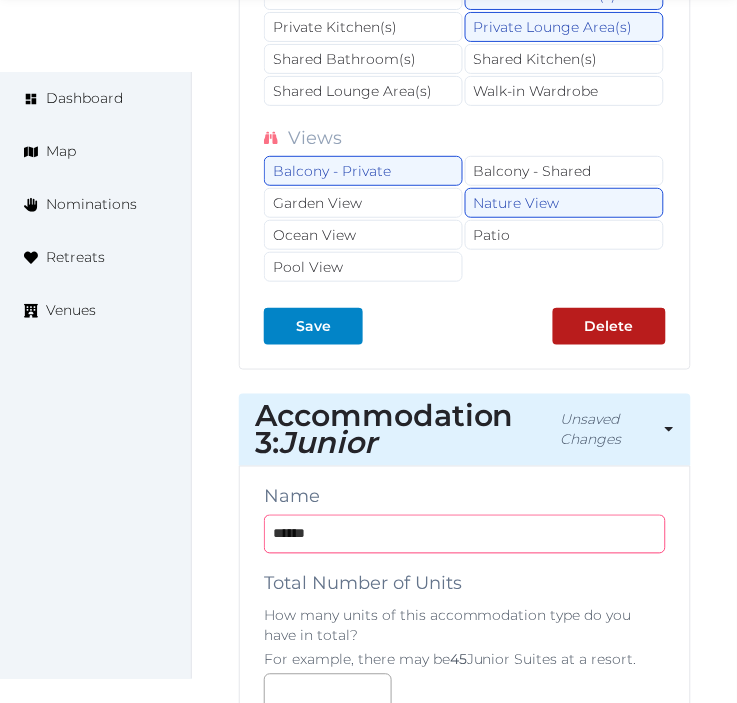 type on "******" 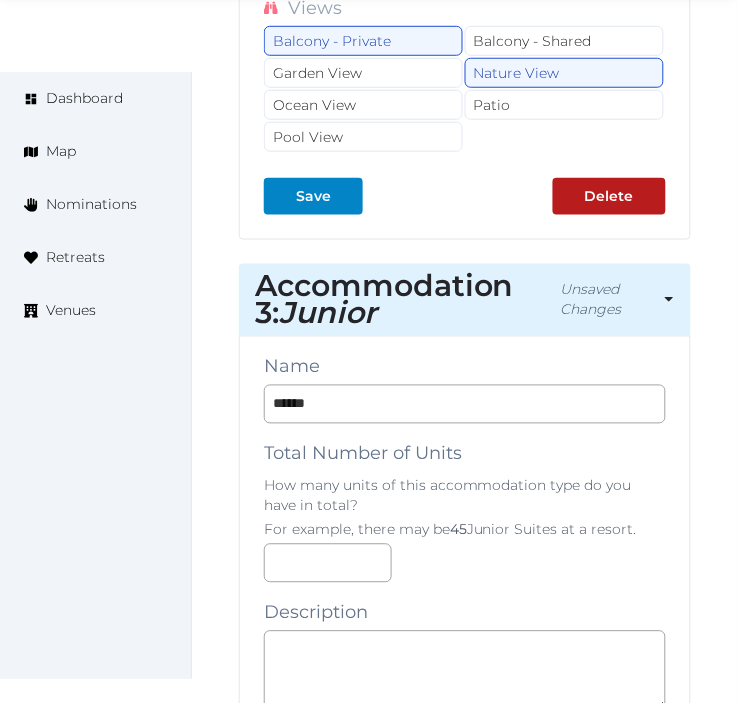scroll, scrollTop: 5111, scrollLeft: 0, axis: vertical 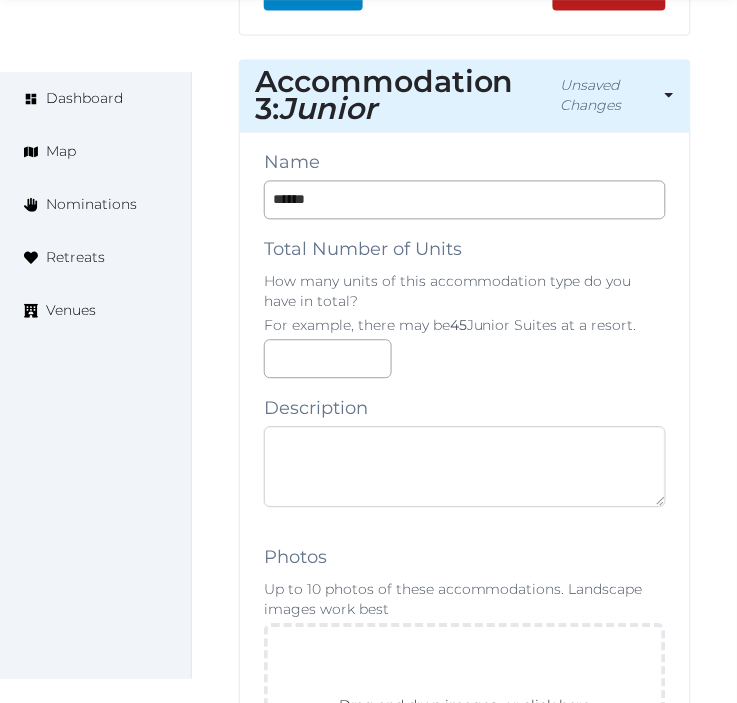 click at bounding box center [465, 467] 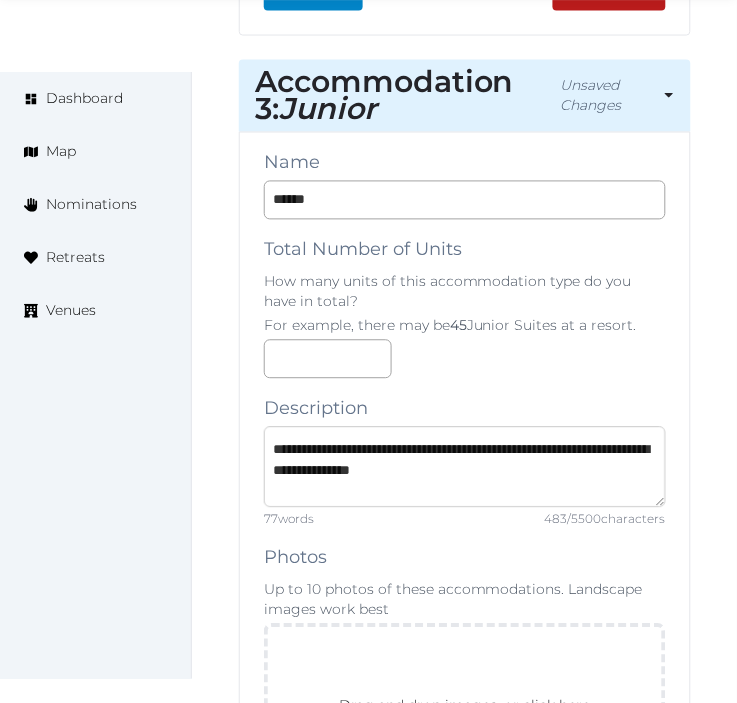 scroll, scrollTop: 67, scrollLeft: 0, axis: vertical 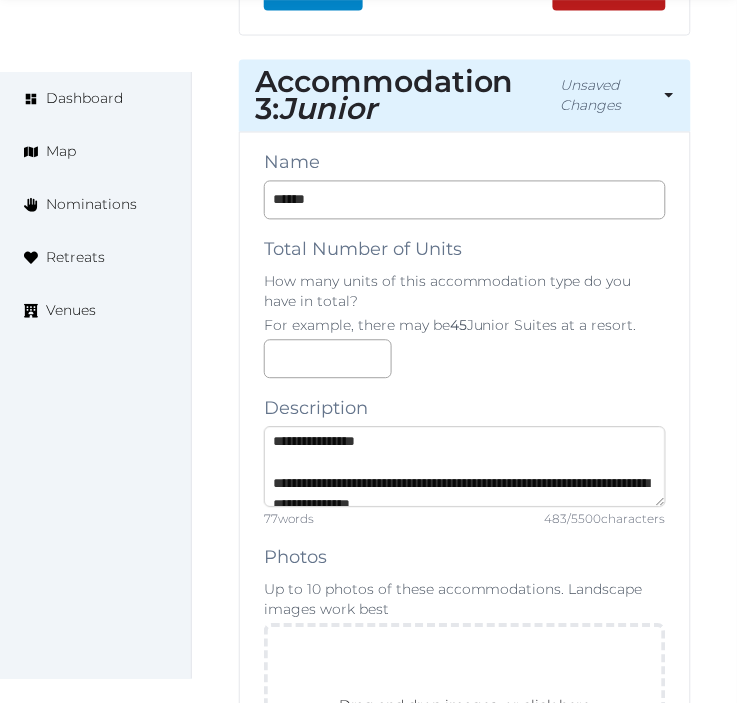 click on "**********" at bounding box center (465, 467) 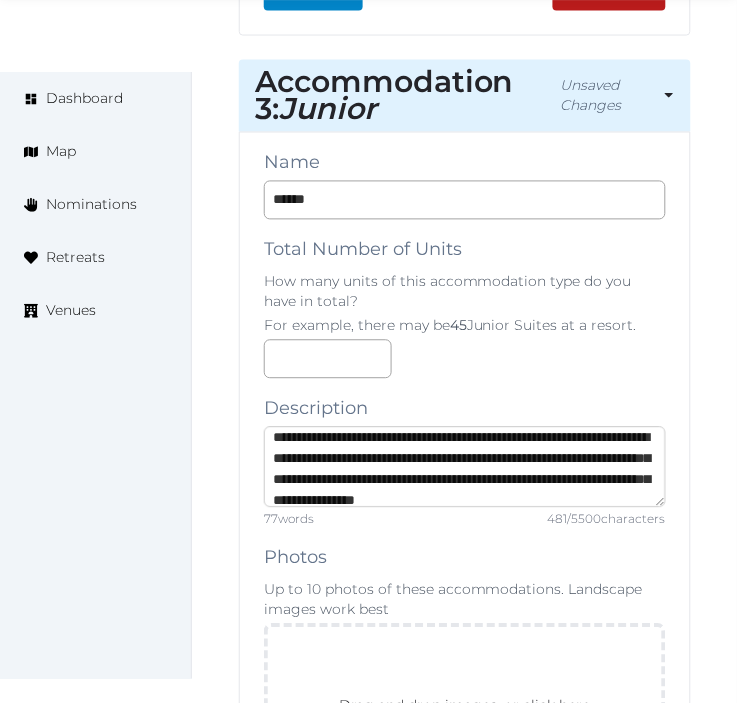 scroll, scrollTop: 136, scrollLeft: 0, axis: vertical 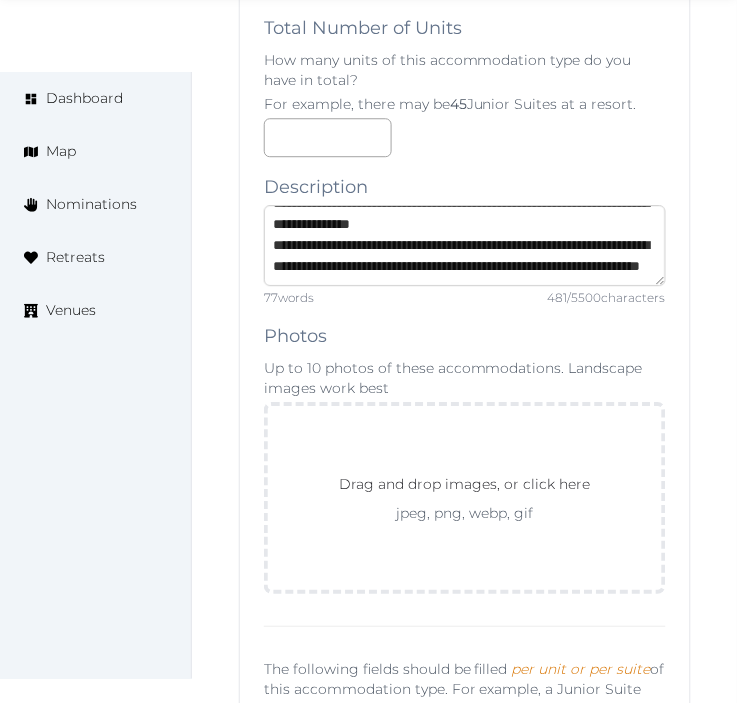 type on "**********" 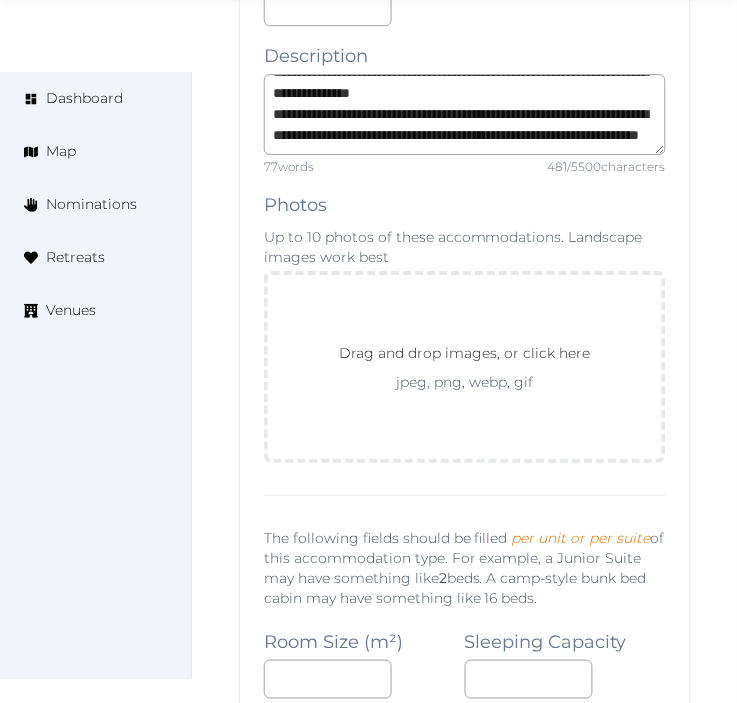 scroll, scrollTop: 5555, scrollLeft: 0, axis: vertical 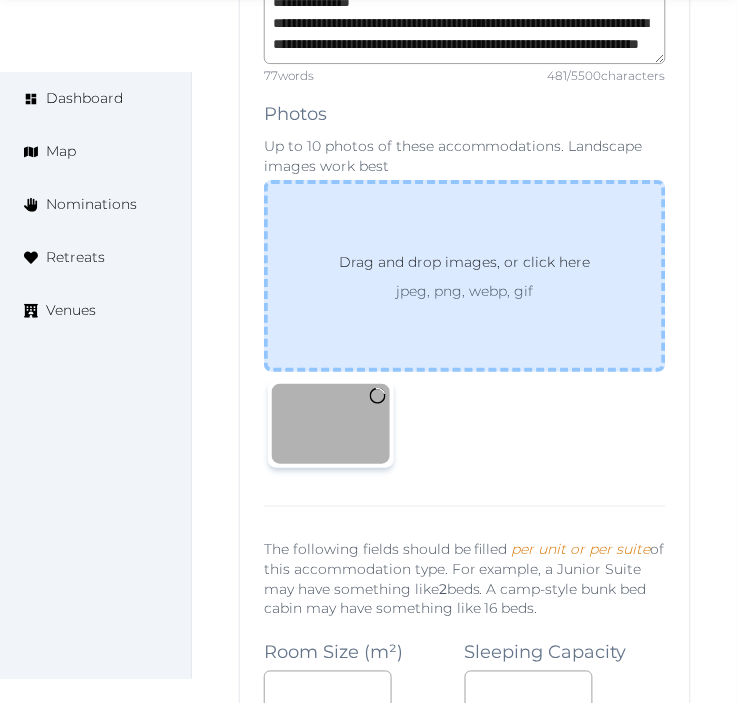 click on "Drag and drop images, or click here" at bounding box center (464, 266) 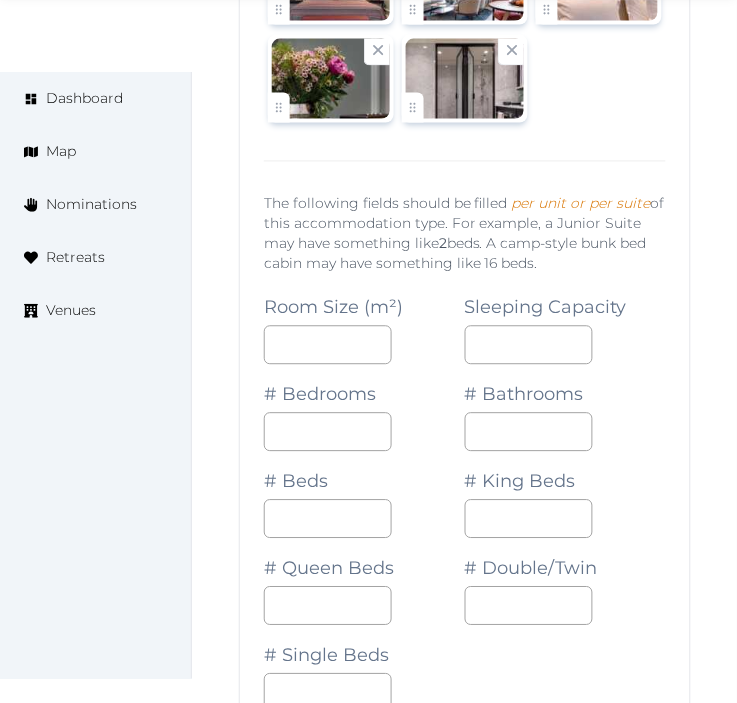 scroll, scrollTop: 6064, scrollLeft: 0, axis: vertical 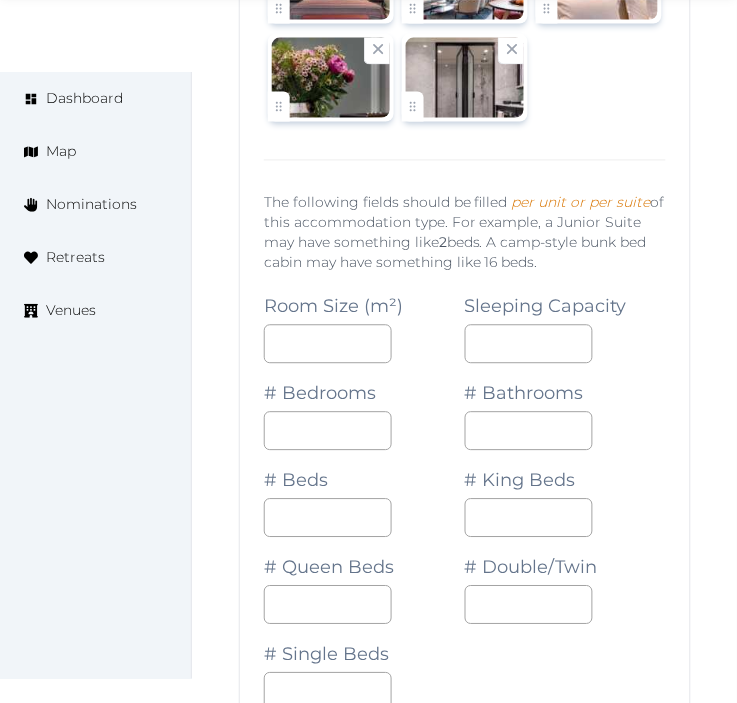 click on "# Bedrooms" at bounding box center (364, 407) 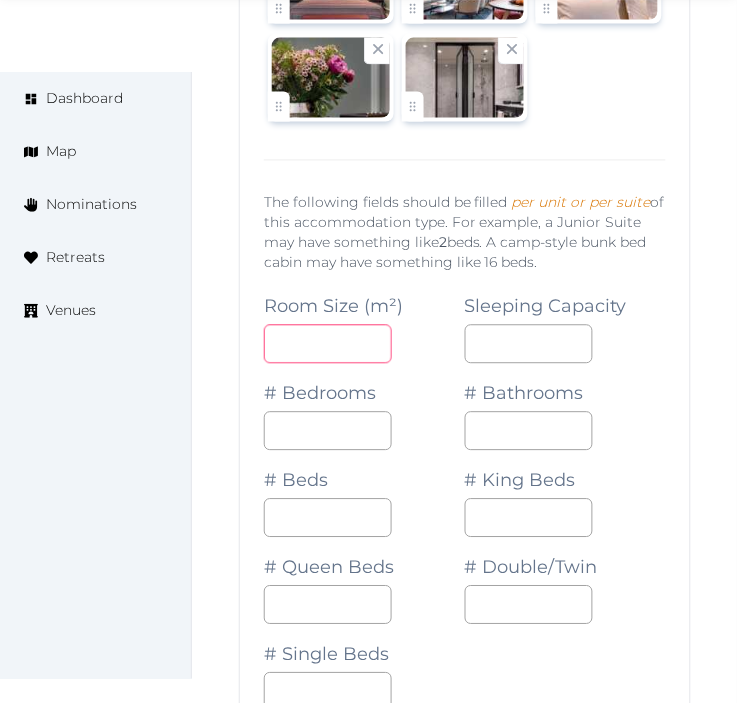 click at bounding box center [328, 344] 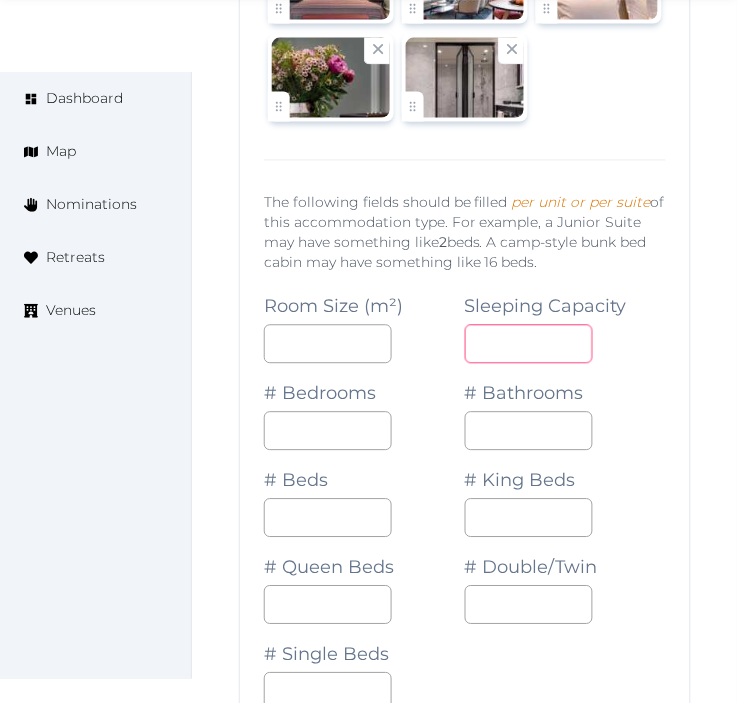 click at bounding box center (529, 344) 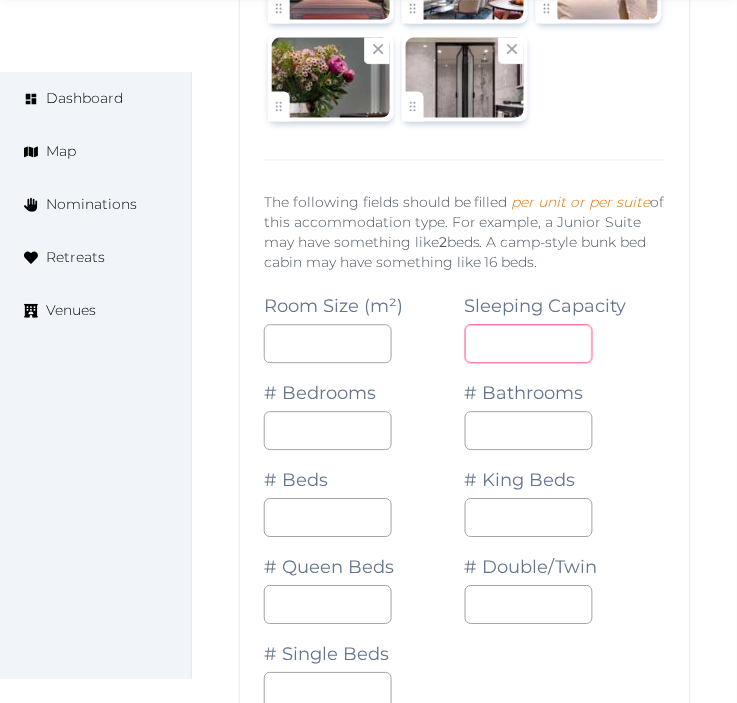 click at bounding box center (529, 344) 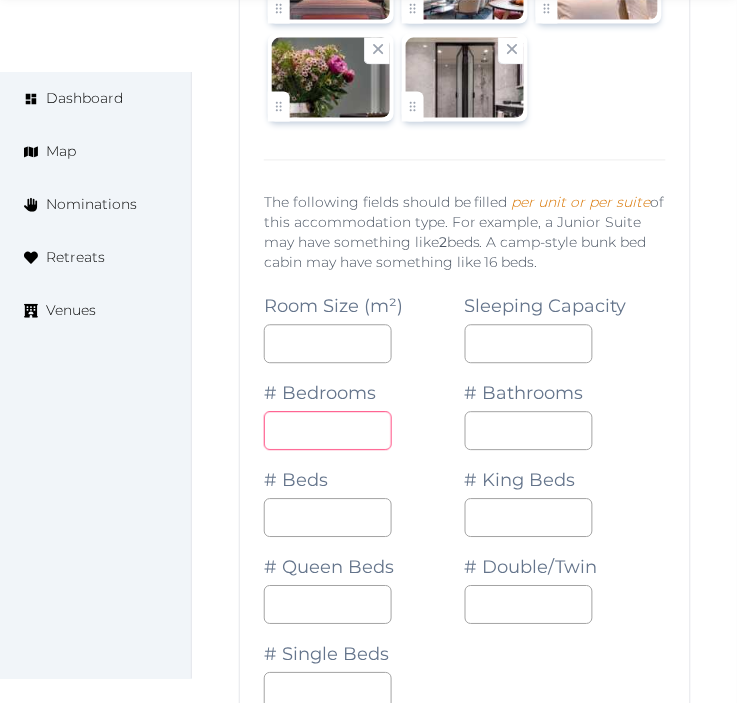 click at bounding box center (328, 431) 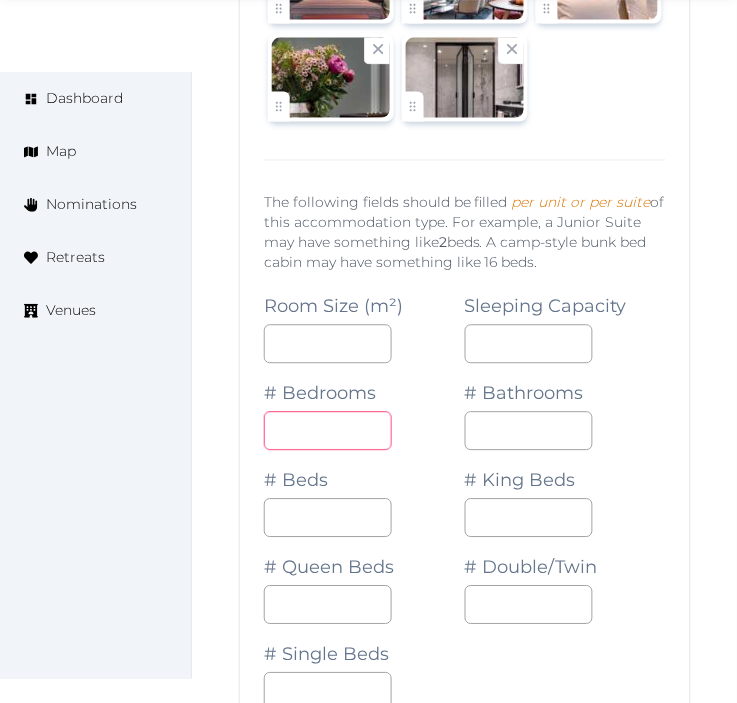type on "*" 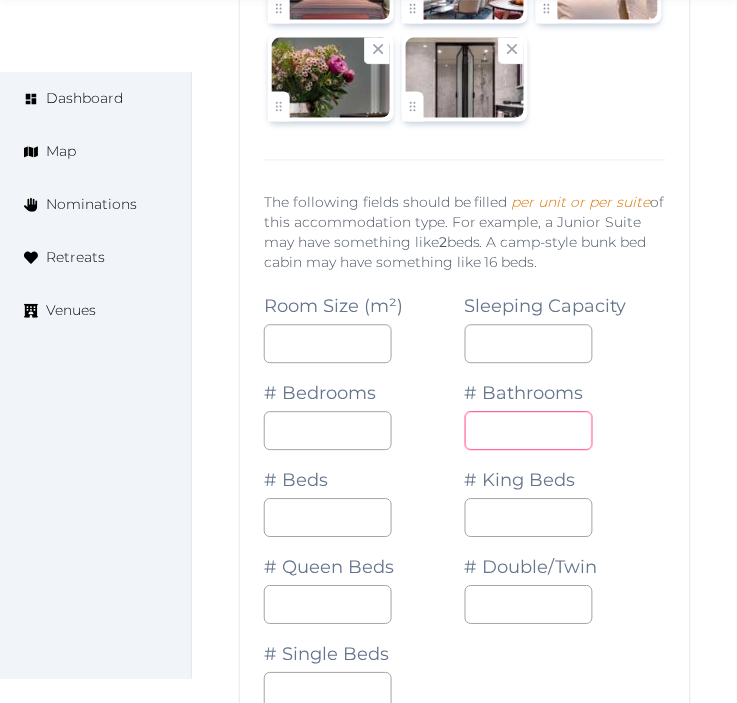 click at bounding box center (529, 431) 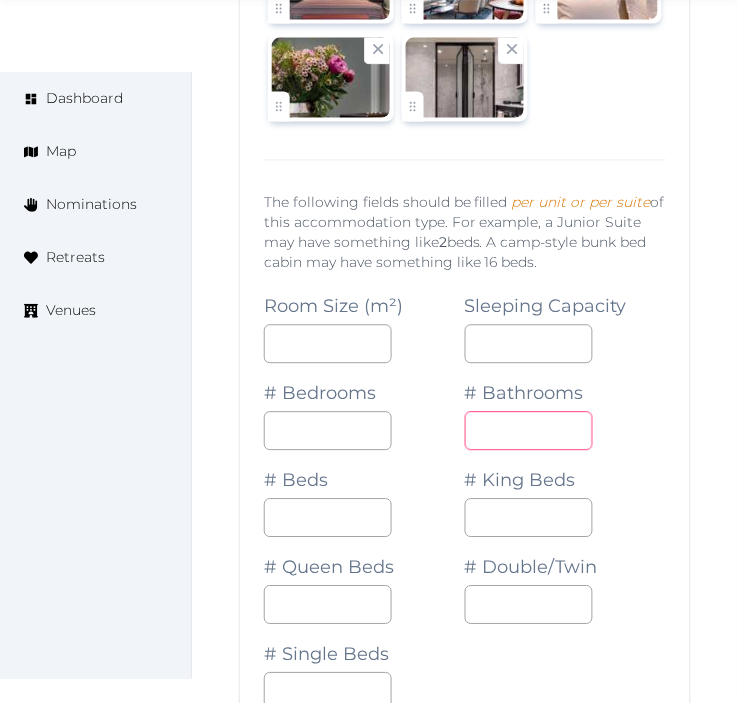 type on "*" 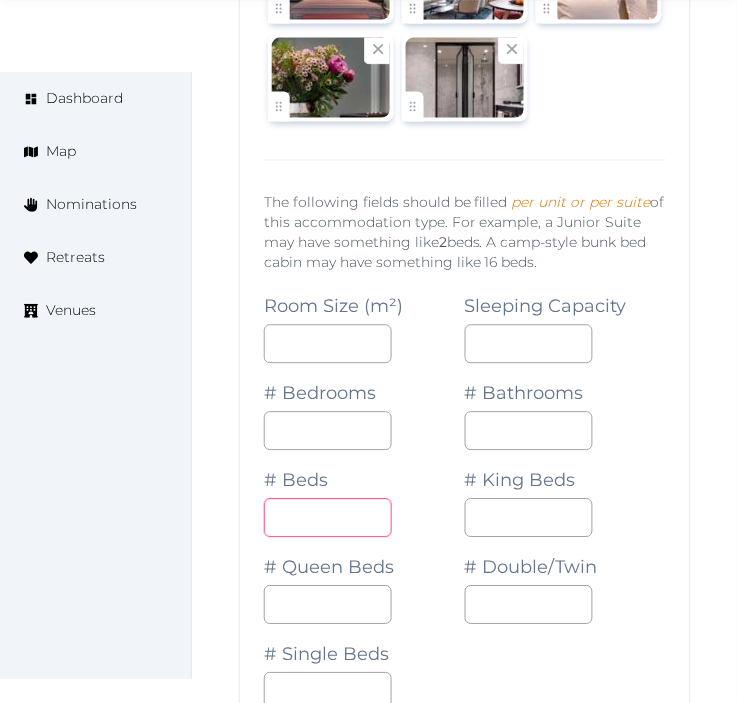 click at bounding box center [328, 518] 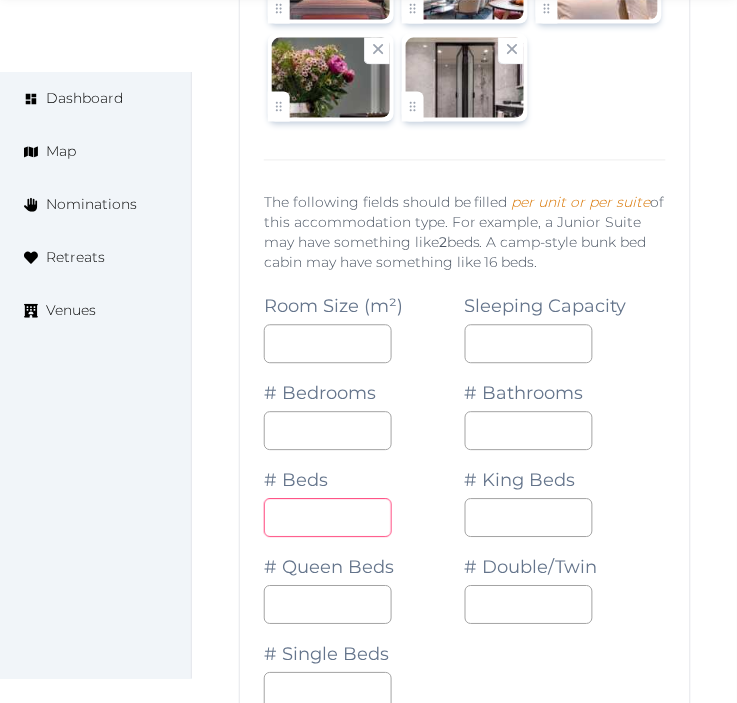 type on "*" 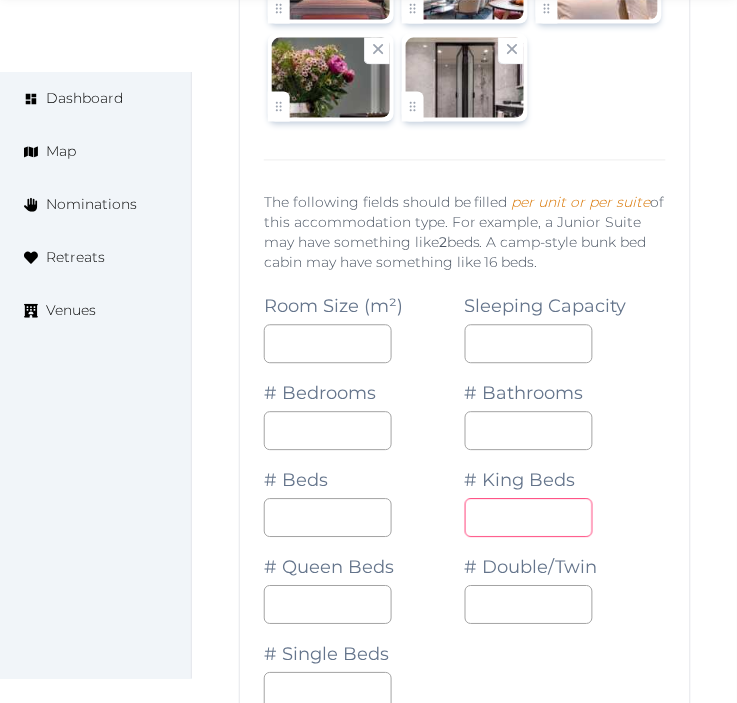 click at bounding box center (529, 518) 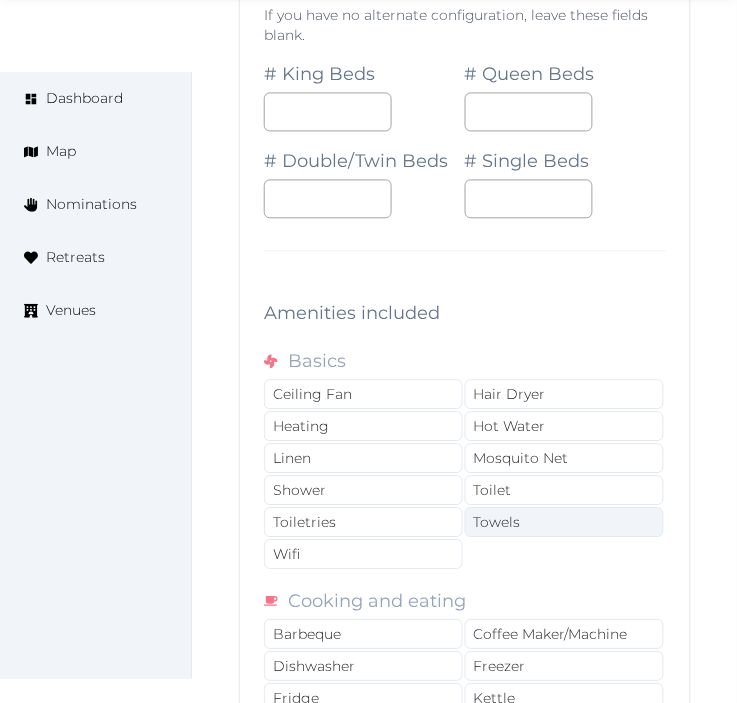 scroll, scrollTop: 7175, scrollLeft: 0, axis: vertical 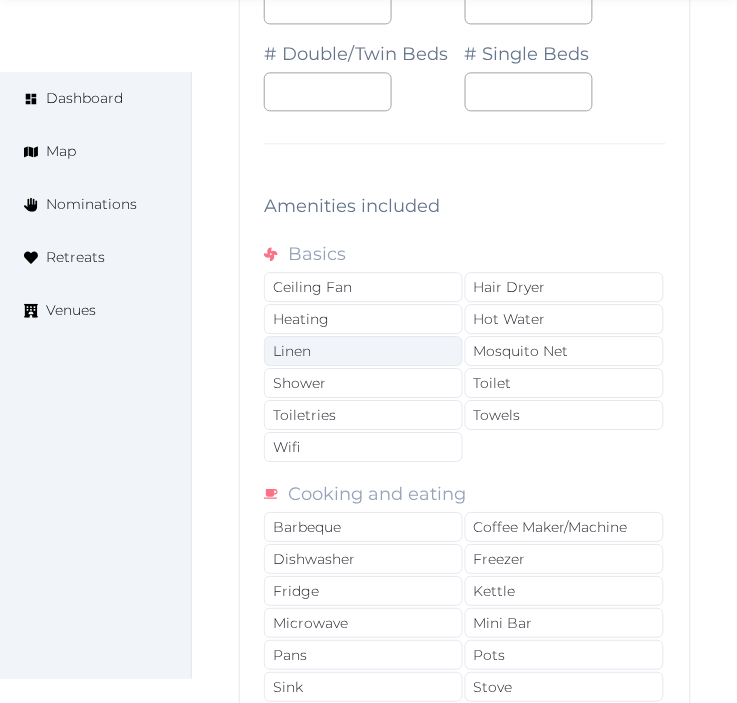 type on "*" 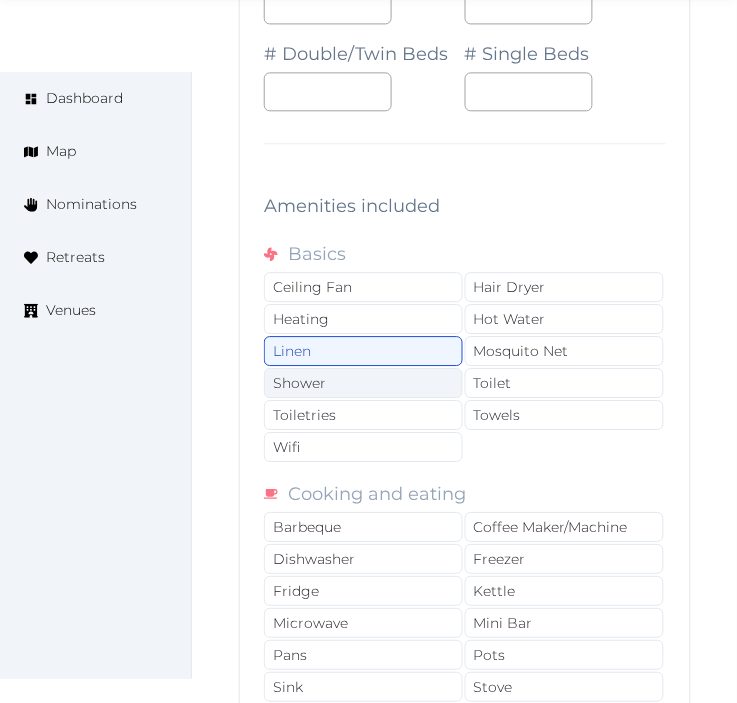 click on "Shower" at bounding box center [363, 383] 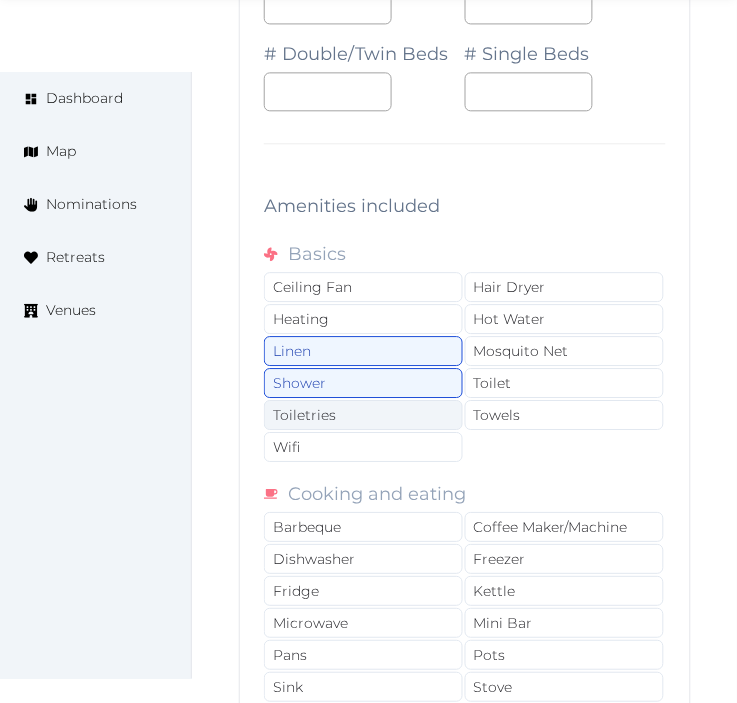 drag, startPoint x: 408, startPoint y: 414, endPoint x: 410, endPoint y: 425, distance: 11.18034 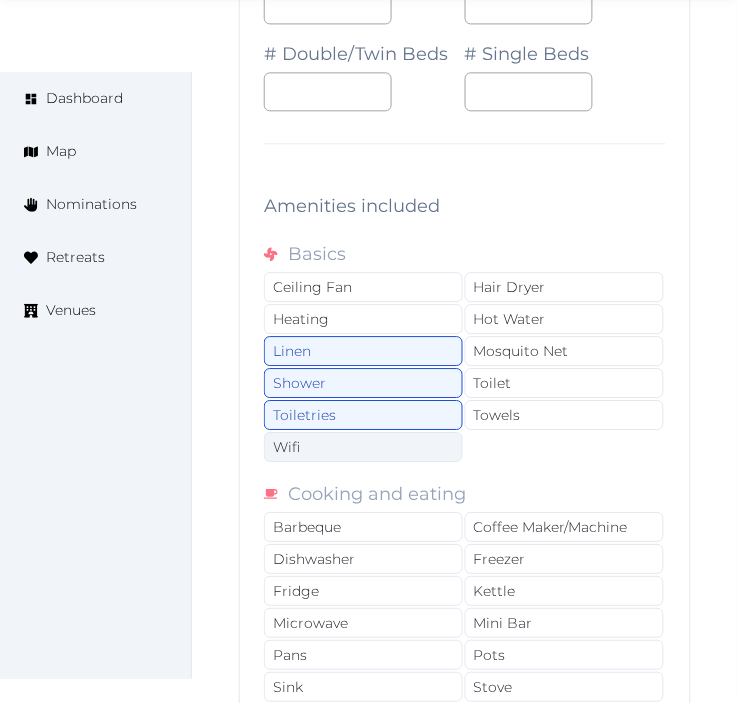 click on "Wifi" at bounding box center (363, 447) 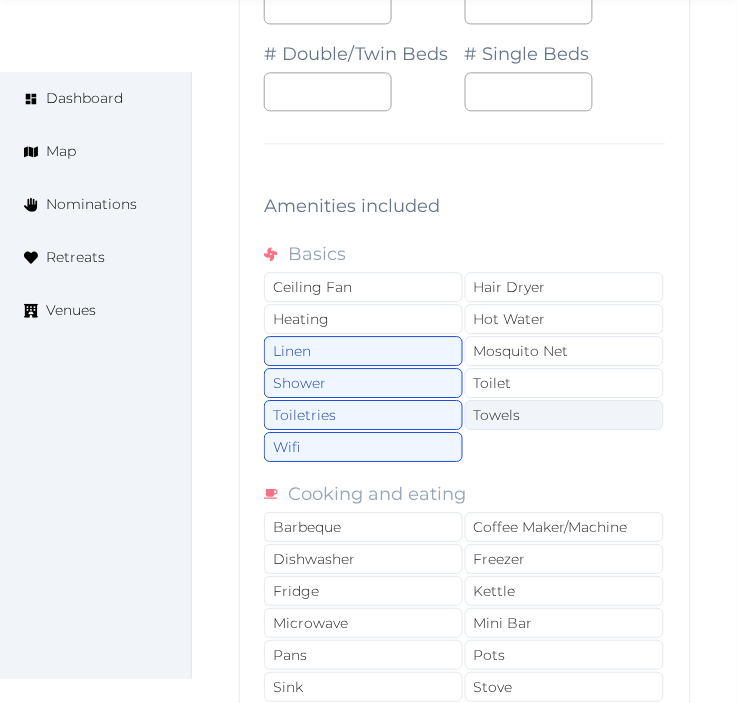 click on "Towels" at bounding box center [564, 415] 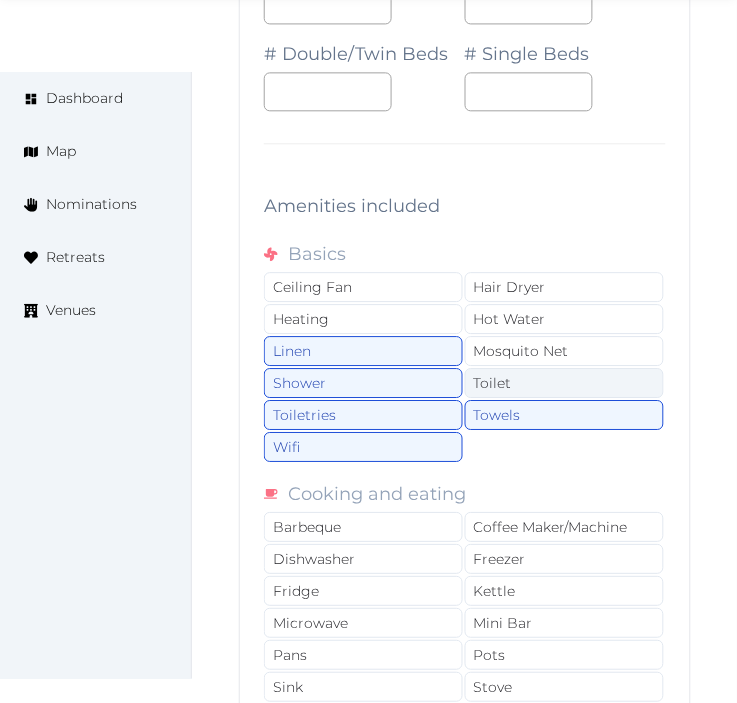 click on "Toilet" at bounding box center (564, 383) 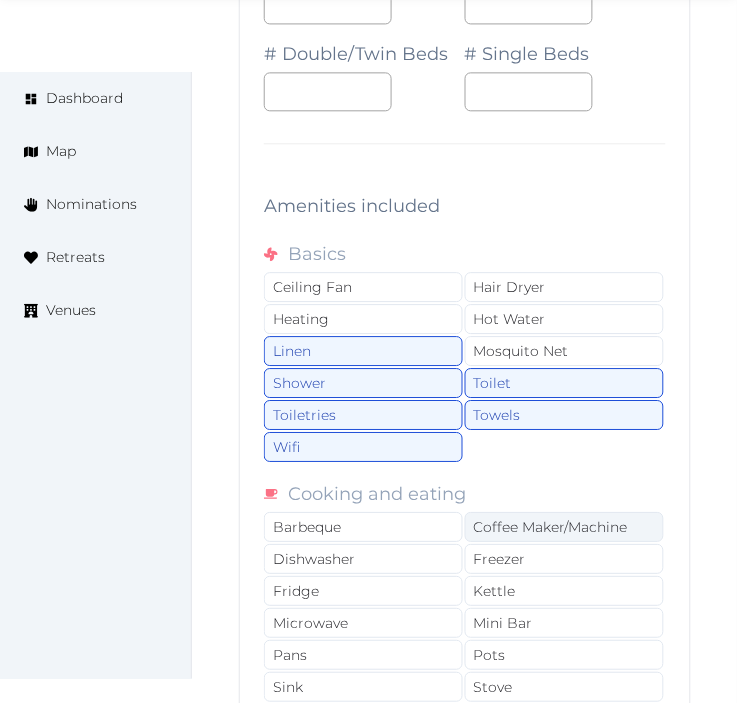 click on "Coffee Maker/Machine" at bounding box center [564, 527] 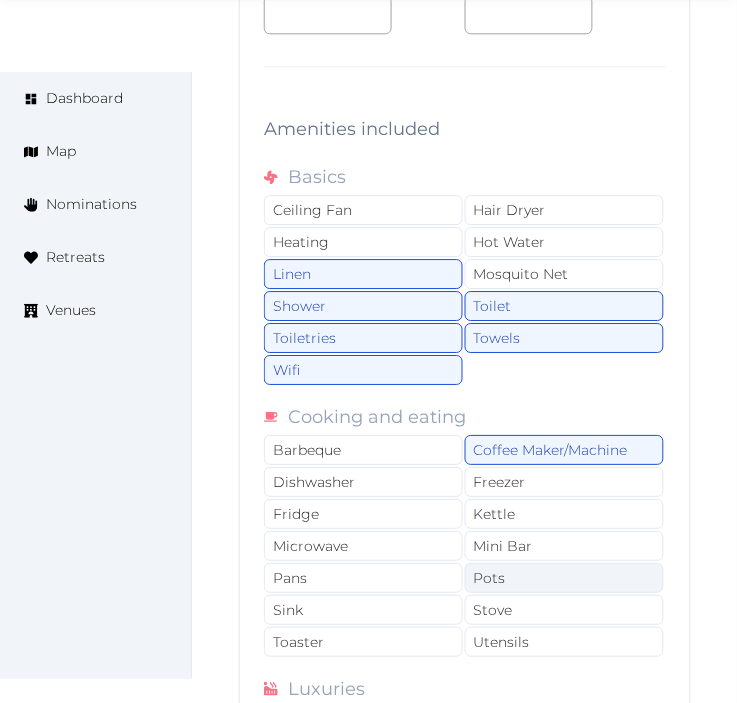 scroll, scrollTop: 7286, scrollLeft: 0, axis: vertical 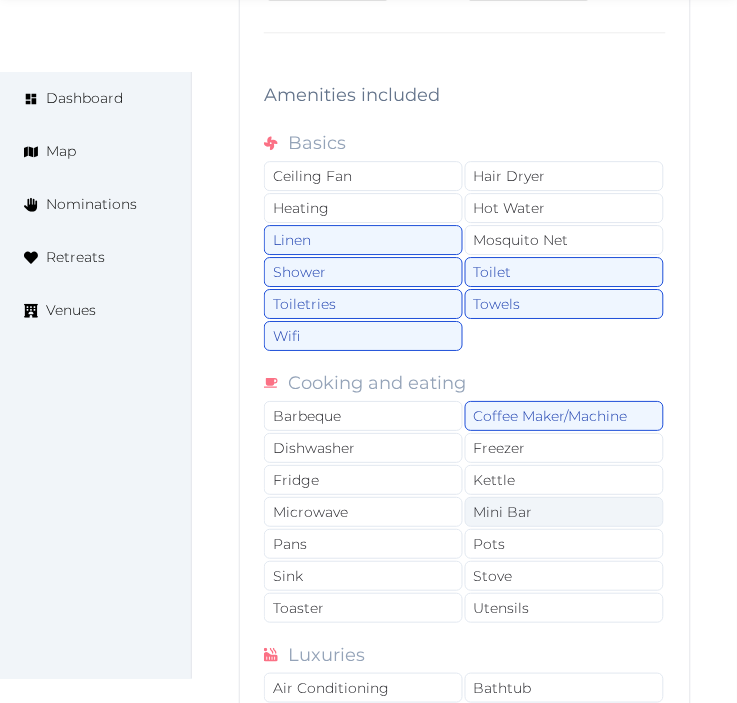 click on "Mini Bar" at bounding box center [564, 512] 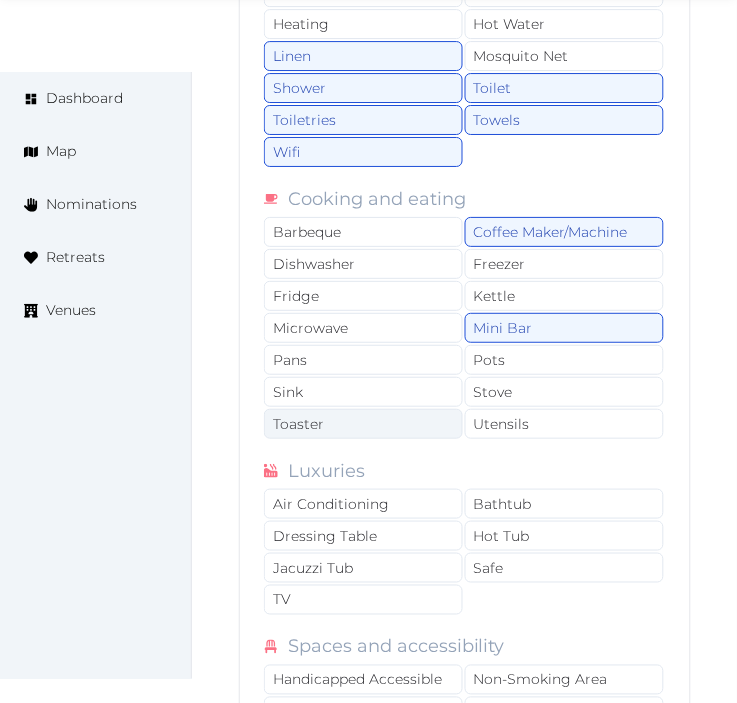 scroll, scrollTop: 7508, scrollLeft: 0, axis: vertical 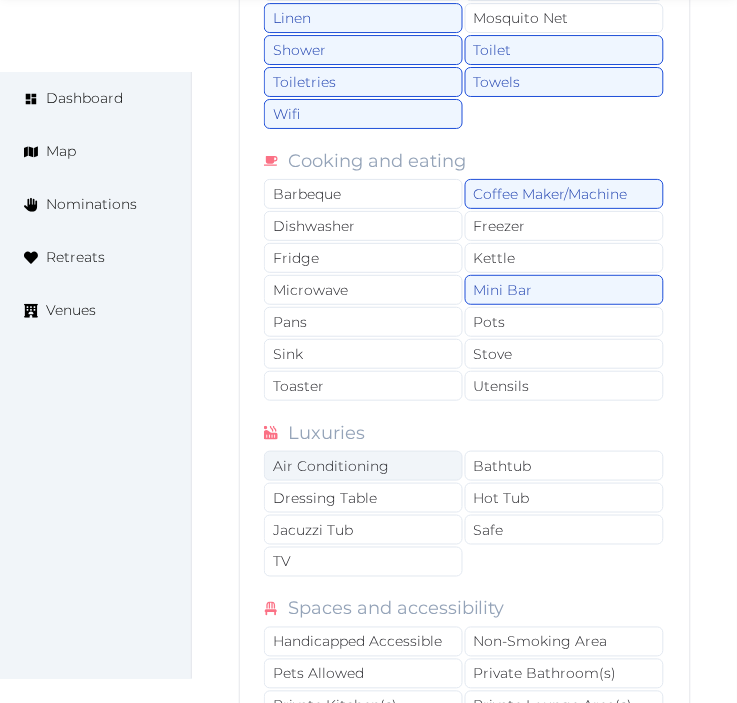 click on "Air Conditioning" at bounding box center [363, 466] 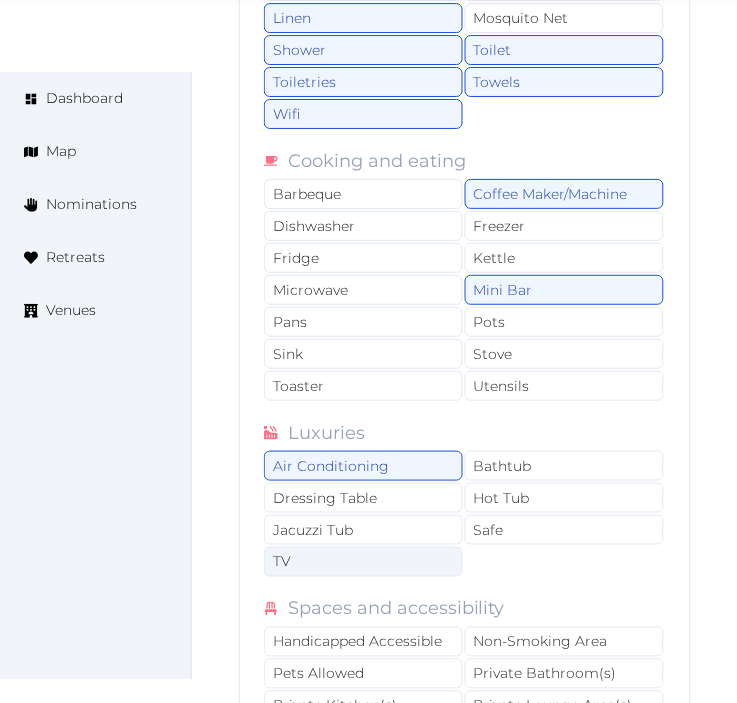 click on "TV" at bounding box center [363, 562] 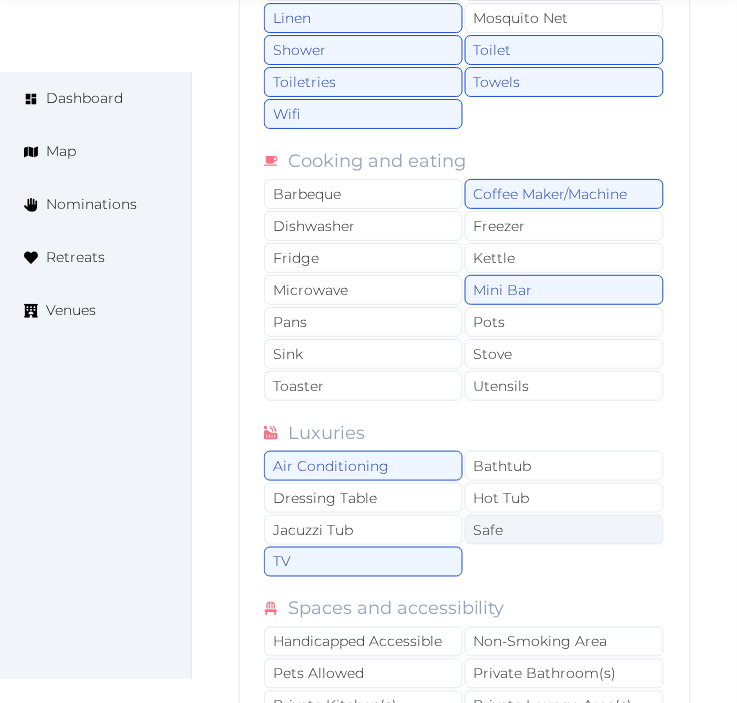 click on "Safe" at bounding box center (564, 530) 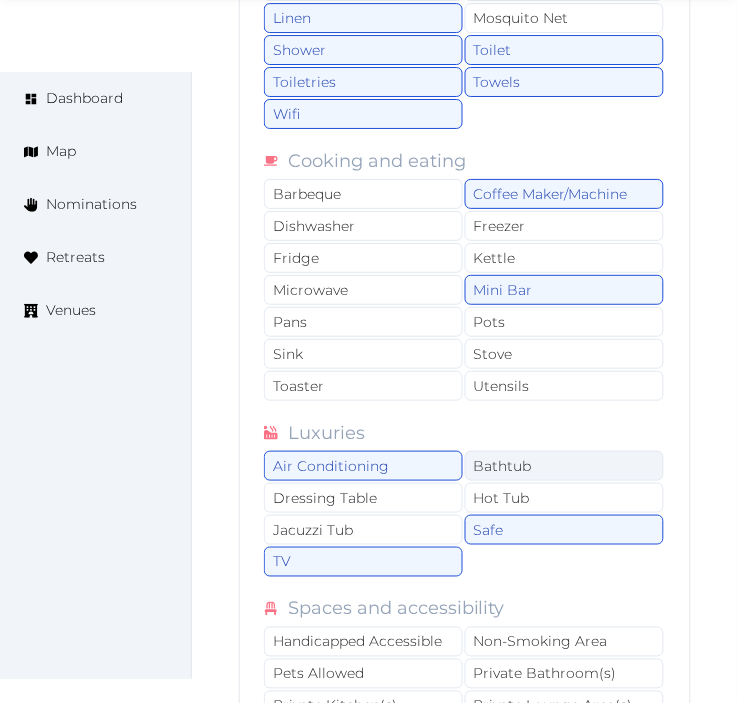click on "Bathtub" at bounding box center (564, 466) 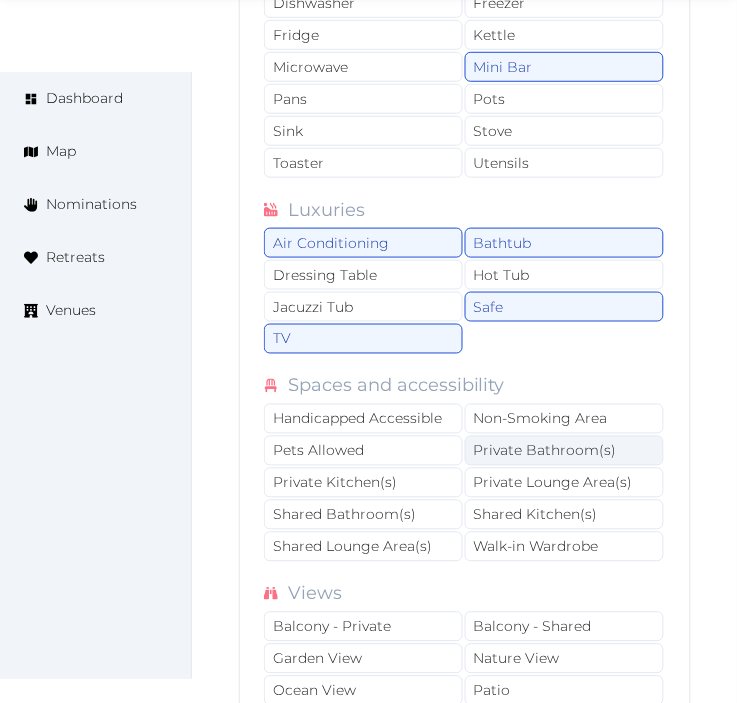 scroll, scrollTop: 7953, scrollLeft: 0, axis: vertical 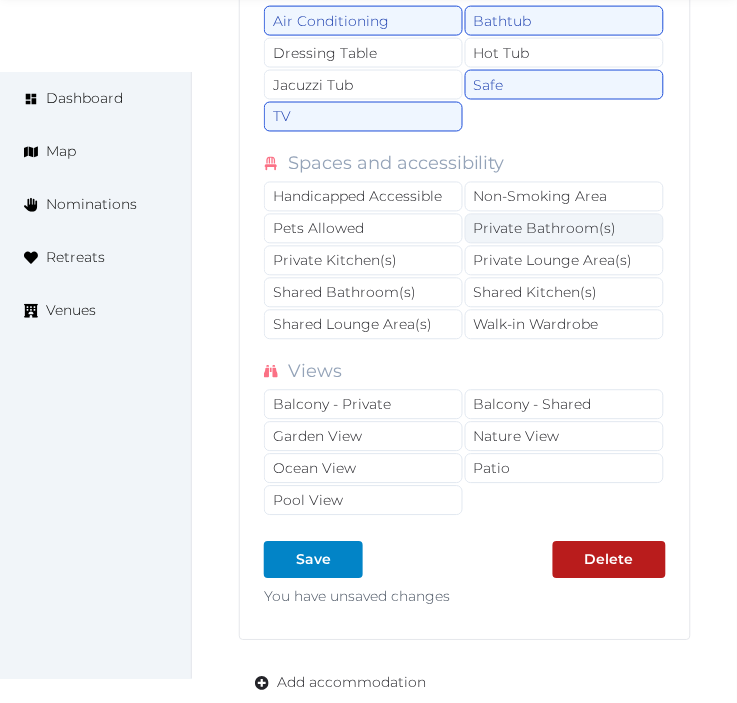 click on "Private Bathroom(s)" at bounding box center [564, 229] 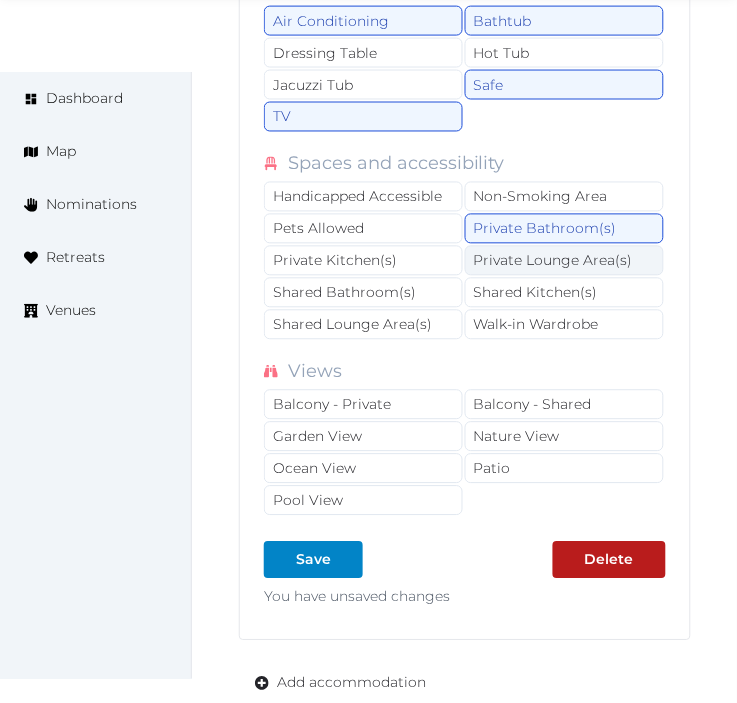 click on "Private Lounge Area(s)" at bounding box center [564, 261] 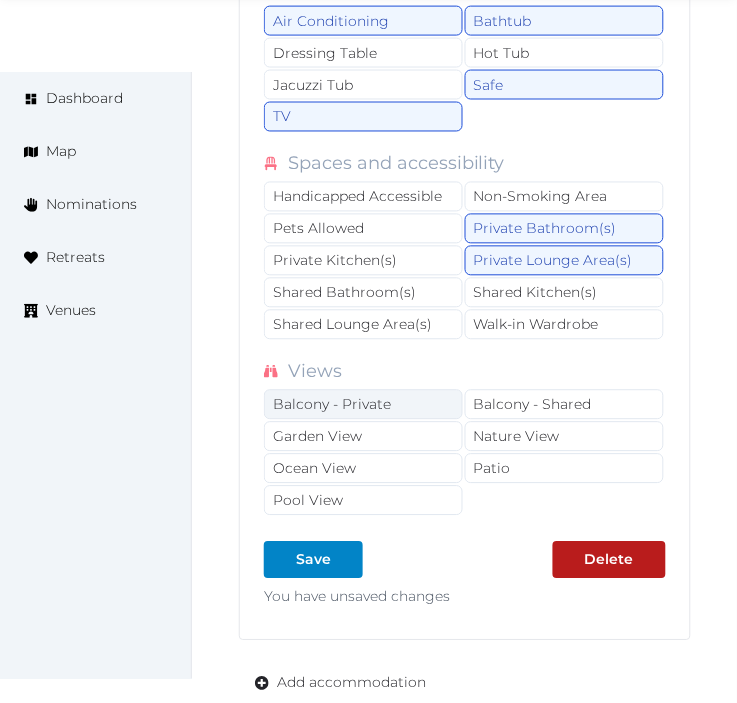 click on "Balcony - Private" at bounding box center [363, 405] 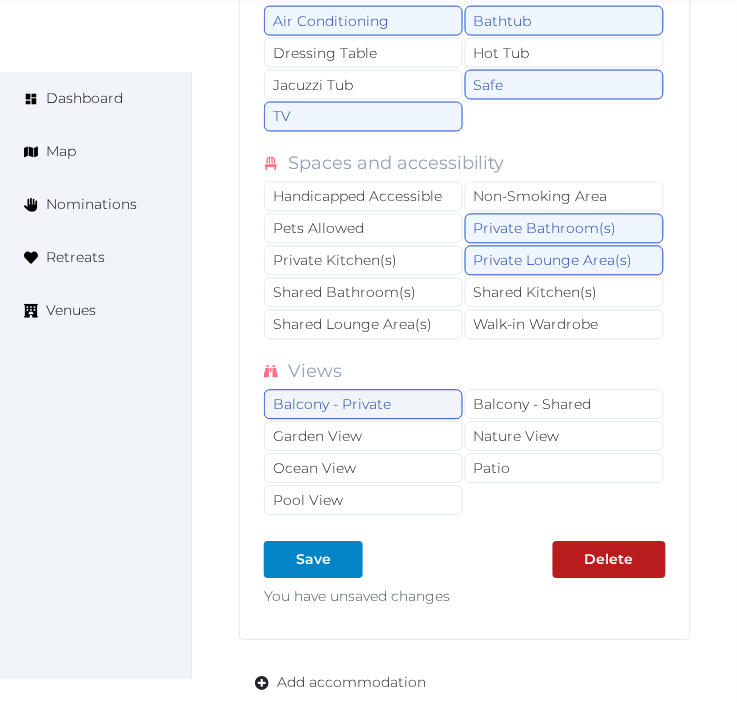 click on "Balcony - Private" at bounding box center (363, 405) 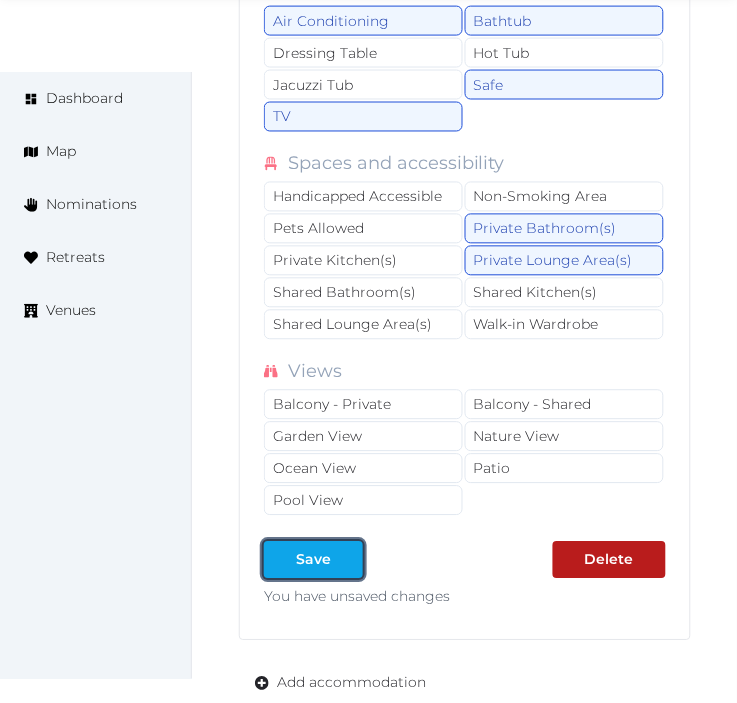 click on "Save" at bounding box center (313, 560) 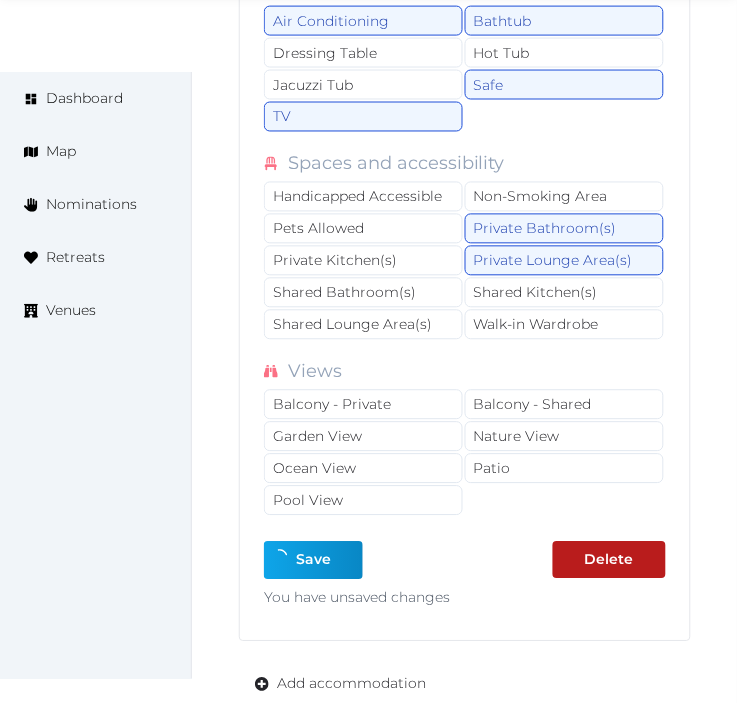 type on "*" 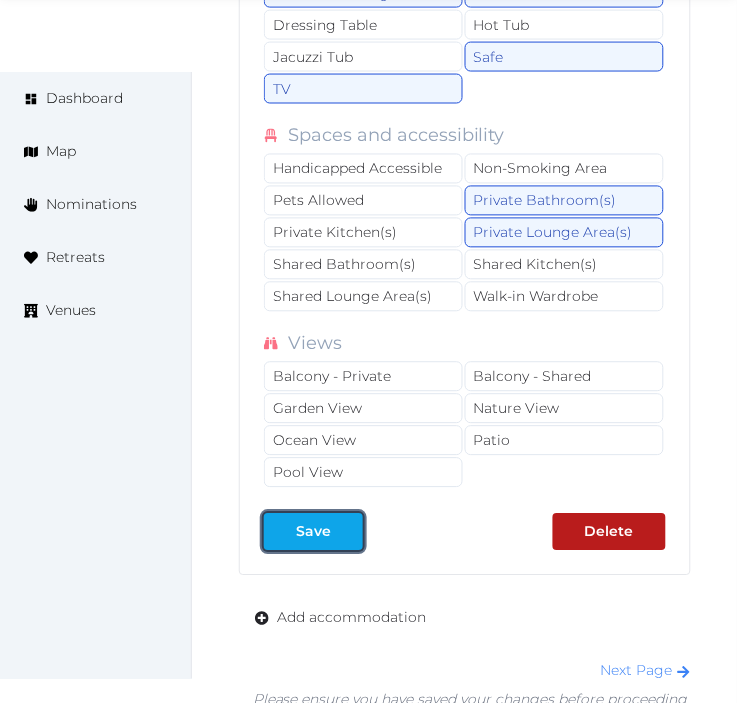click at bounding box center [347, 532] 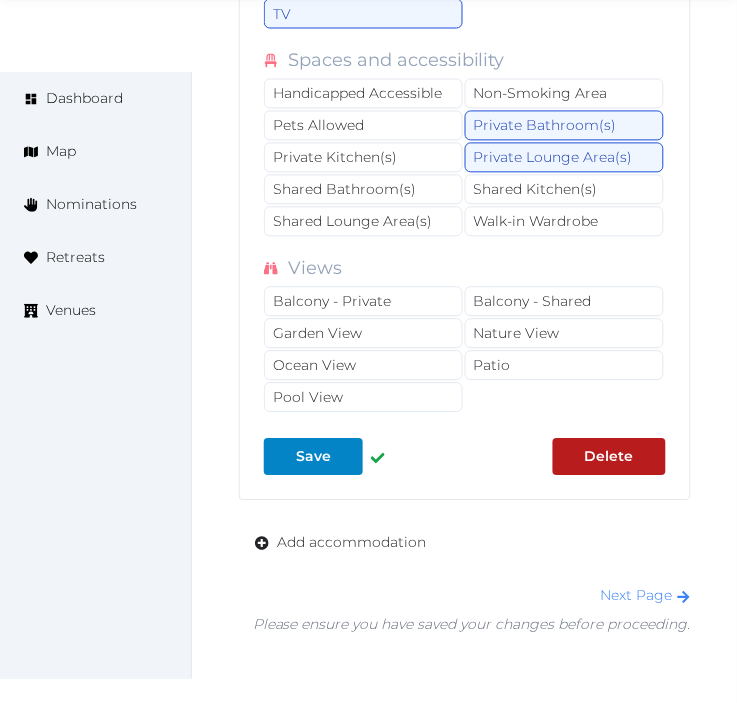 scroll, scrollTop: 8175, scrollLeft: 0, axis: vertical 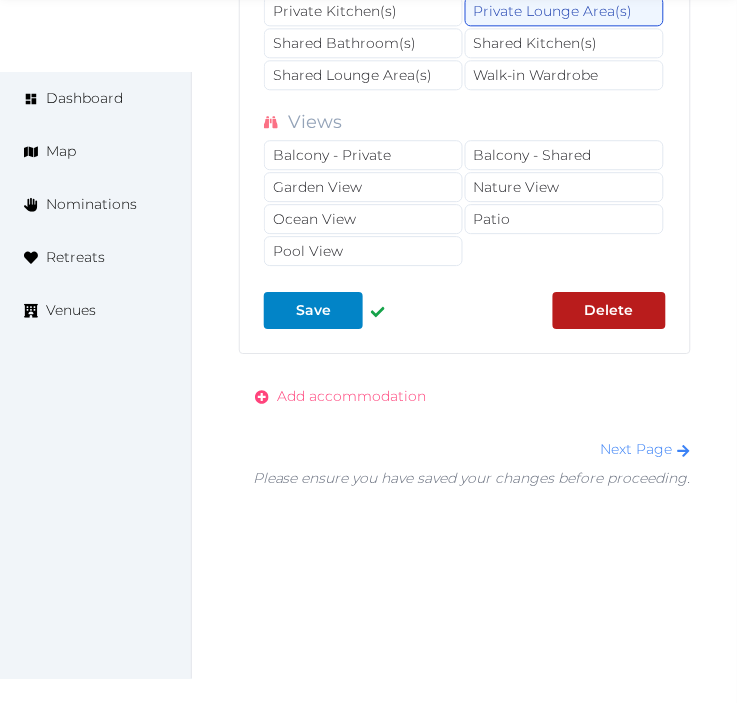 click on "Add accommodation" at bounding box center (351, 396) 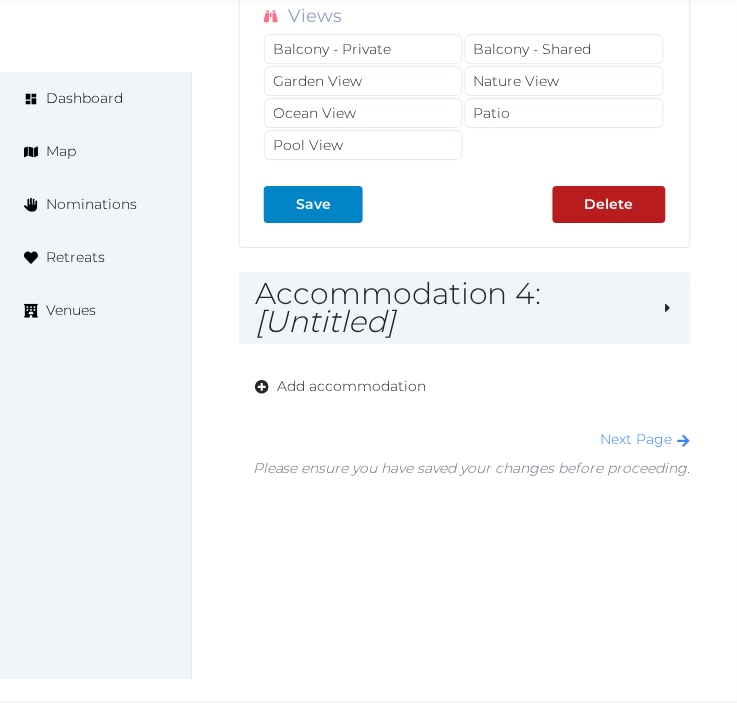 scroll, scrollTop: 8327, scrollLeft: 0, axis: vertical 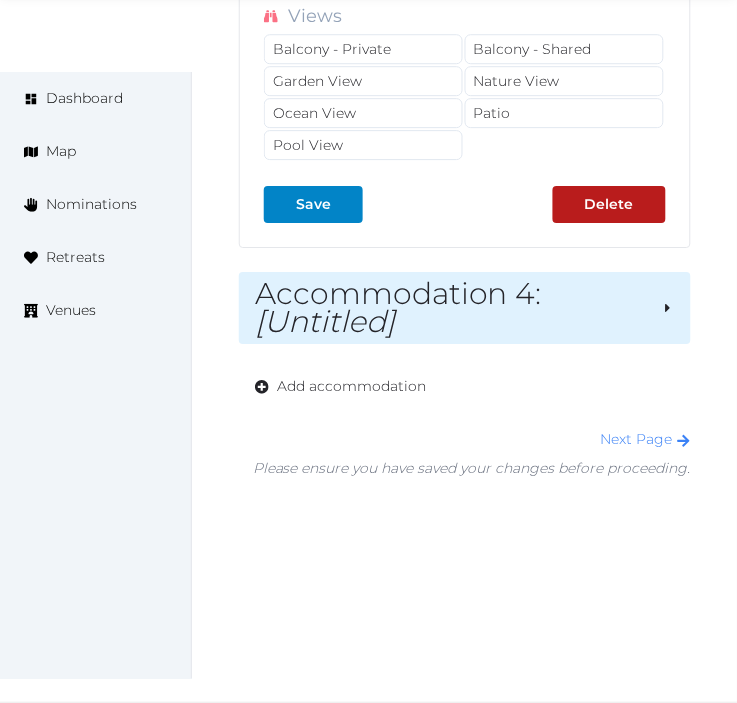 click on "Accommodation 4 :  [Untitled]" at bounding box center (450, 308) 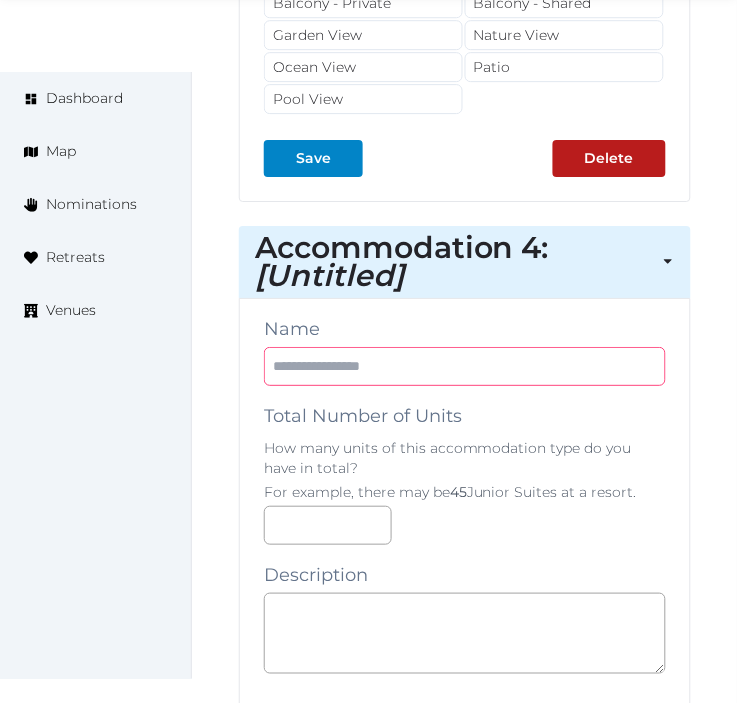 click at bounding box center (465, 366) 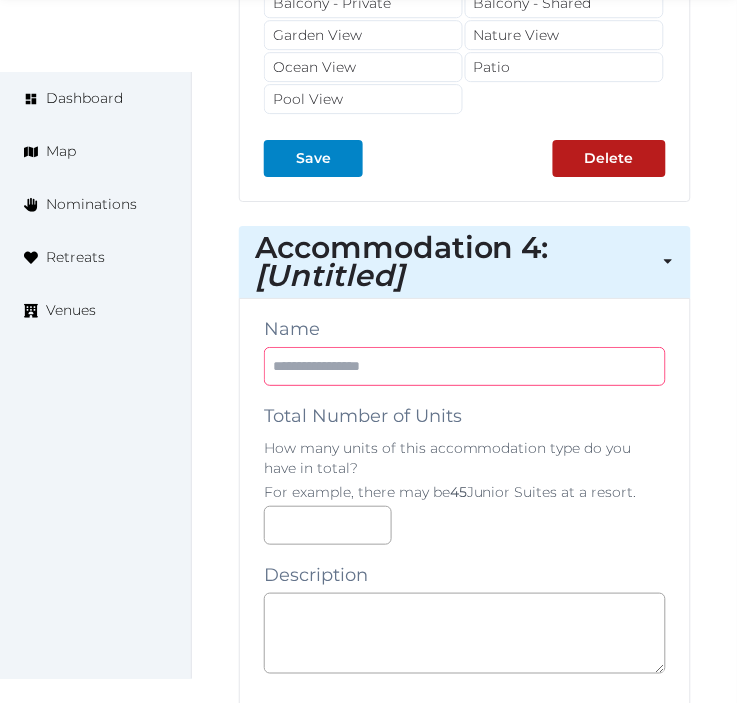 paste on "**********" 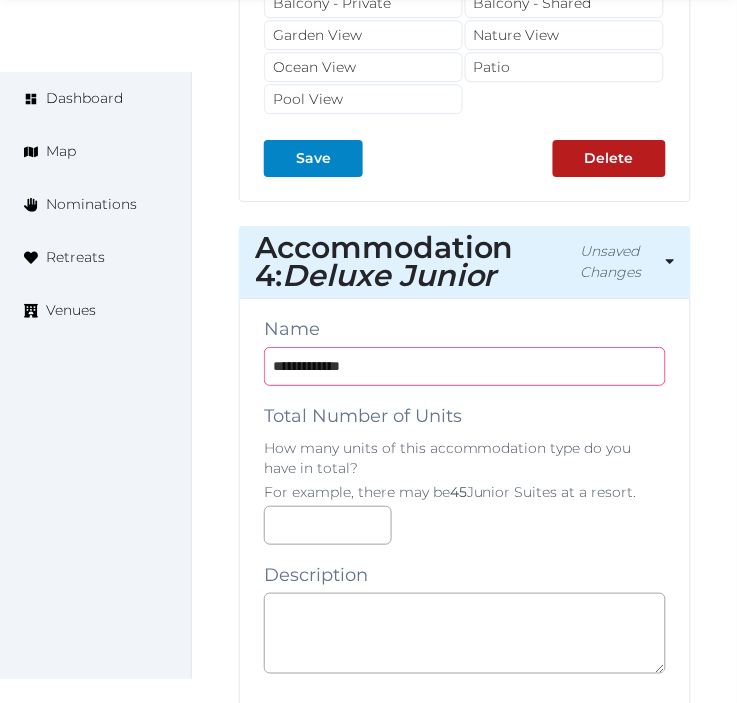 type on "**********" 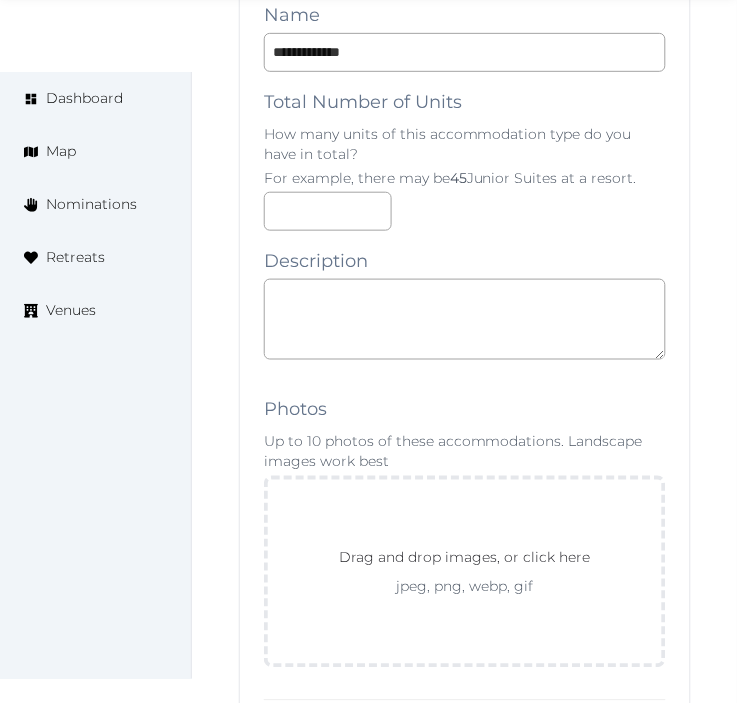 scroll, scrollTop: 8661, scrollLeft: 0, axis: vertical 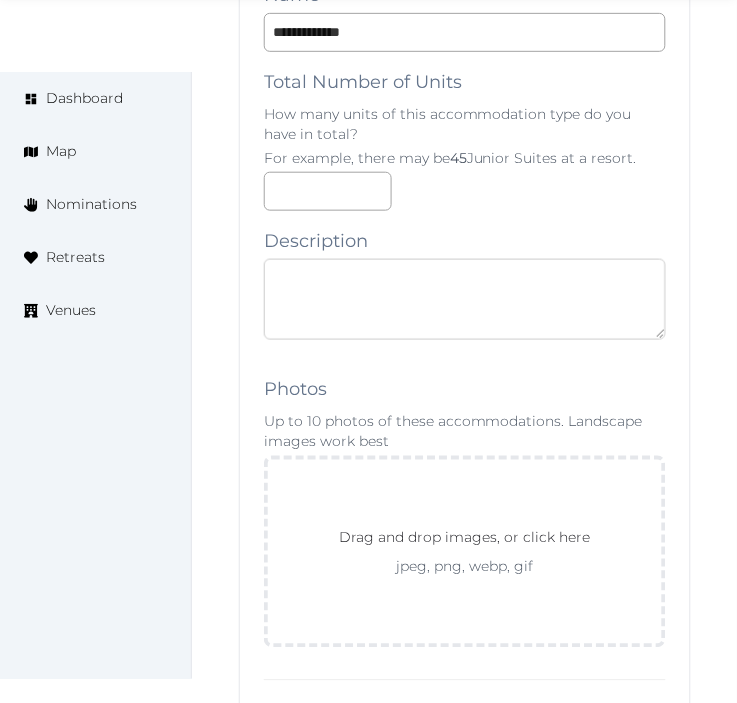 click at bounding box center (465, 299) 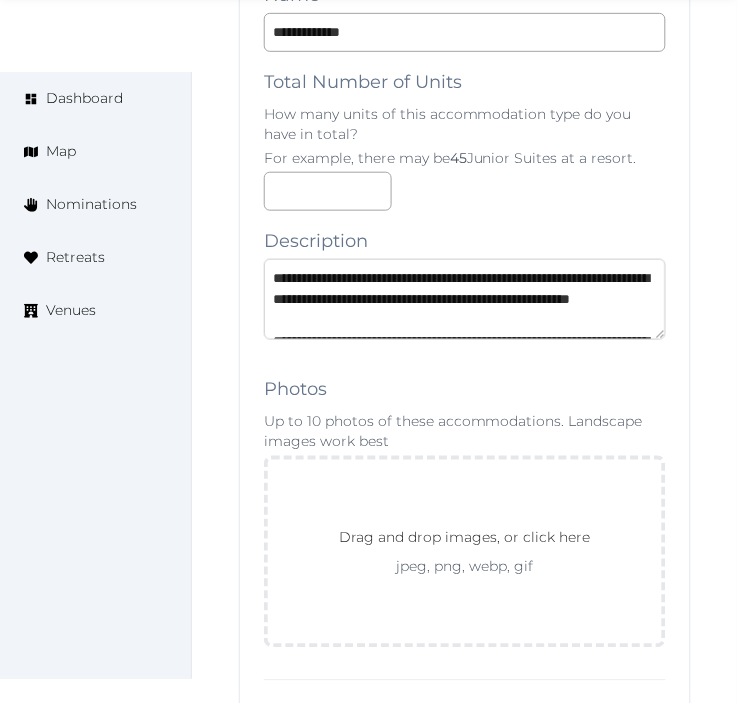 scroll, scrollTop: 93, scrollLeft: 0, axis: vertical 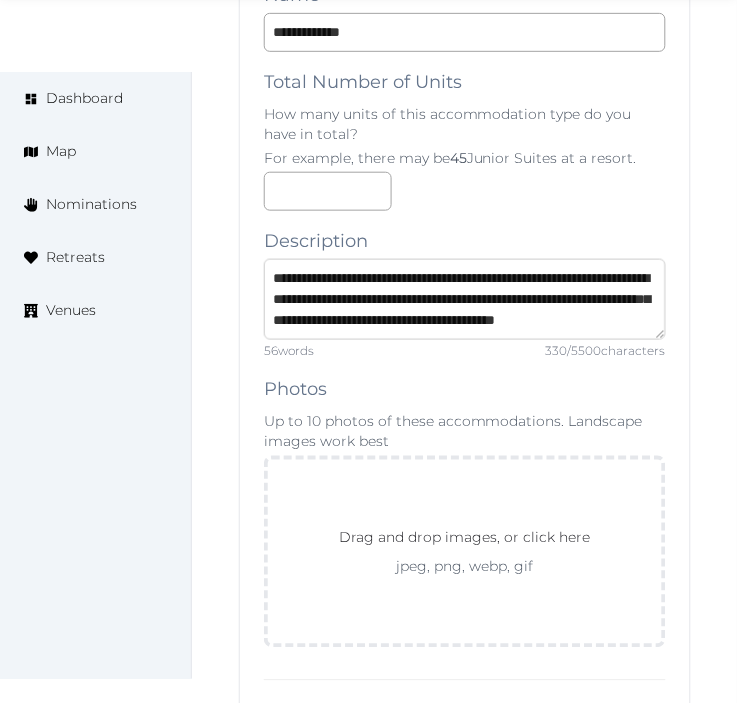 type on "**********" 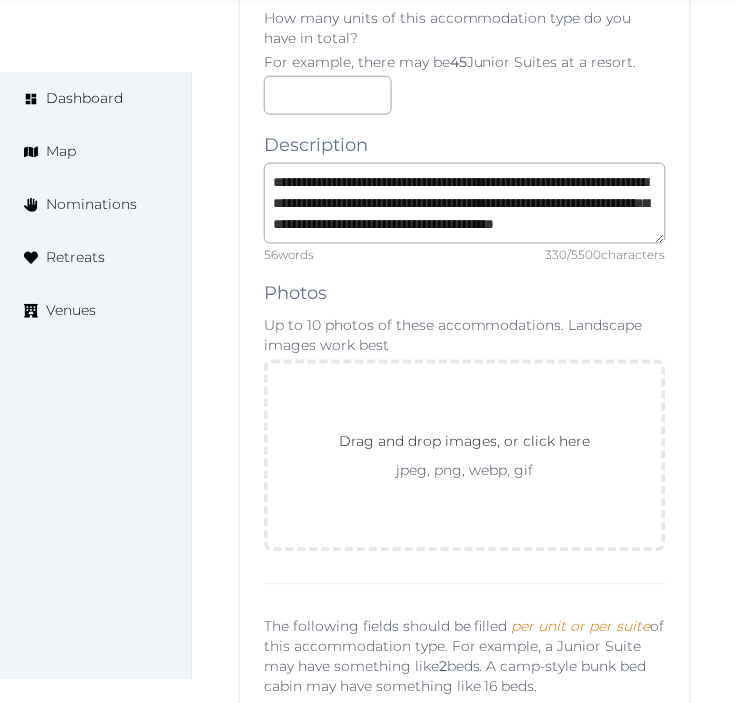 scroll, scrollTop: 8883, scrollLeft: 0, axis: vertical 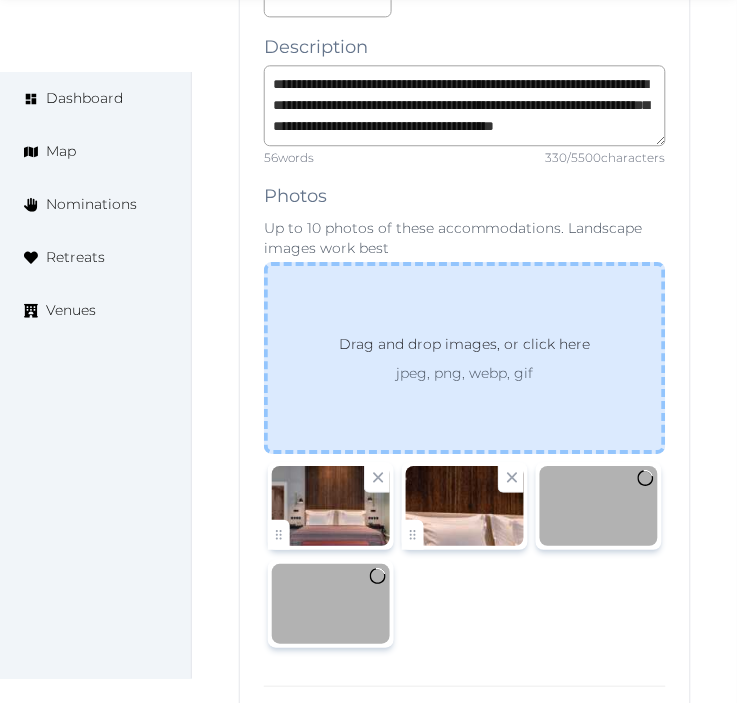 click on "Drag and drop images, or click here jpeg, png, webp, gif" at bounding box center [465, 358] 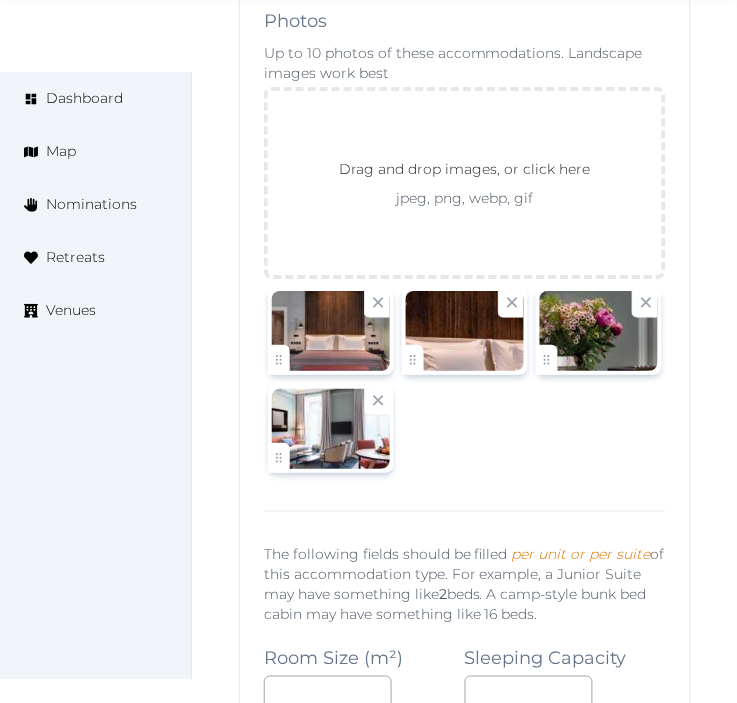 scroll, scrollTop: 9450, scrollLeft: 0, axis: vertical 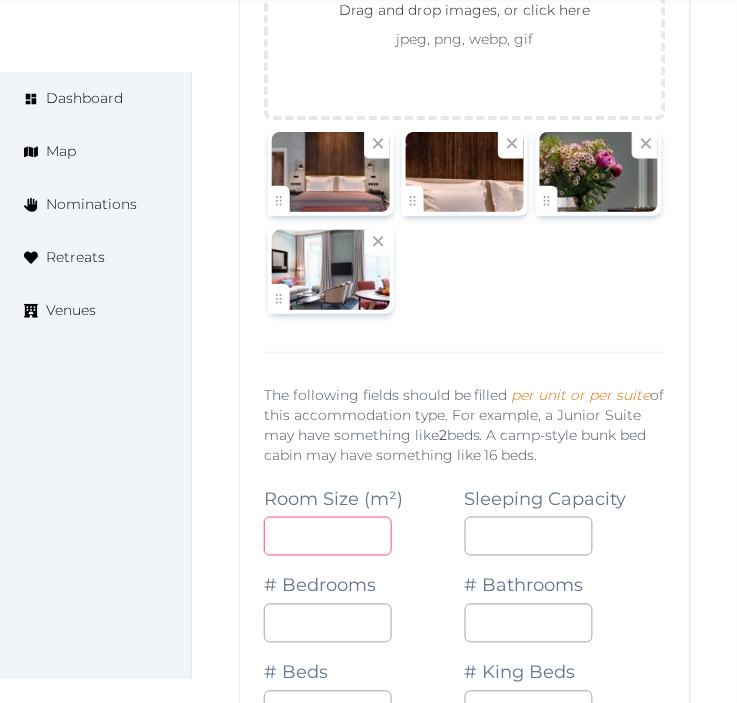 click at bounding box center (328, 536) 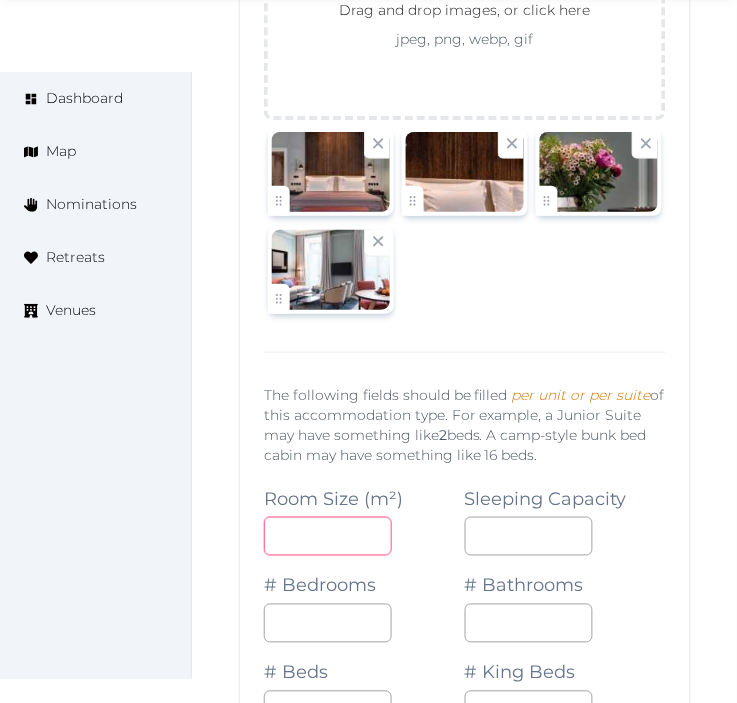type on "**" 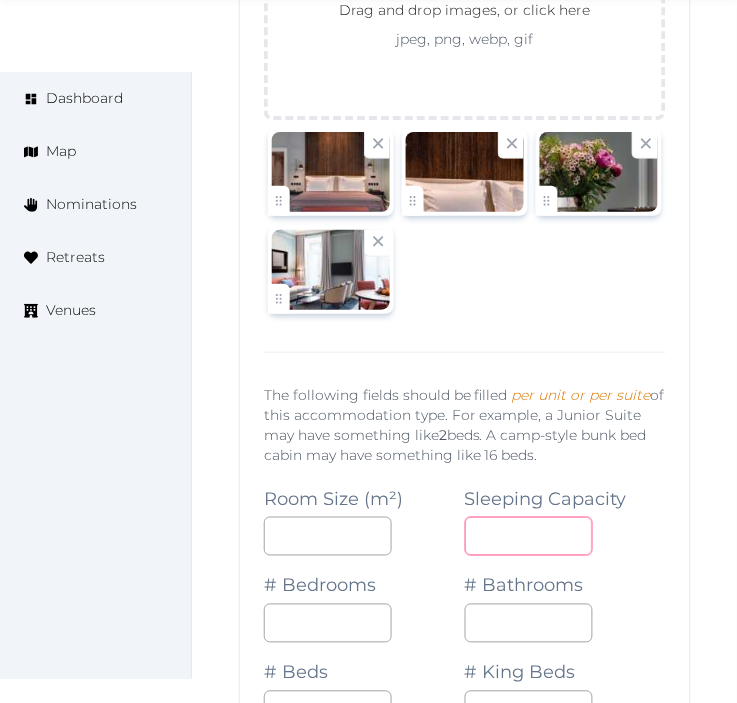 click at bounding box center [529, 536] 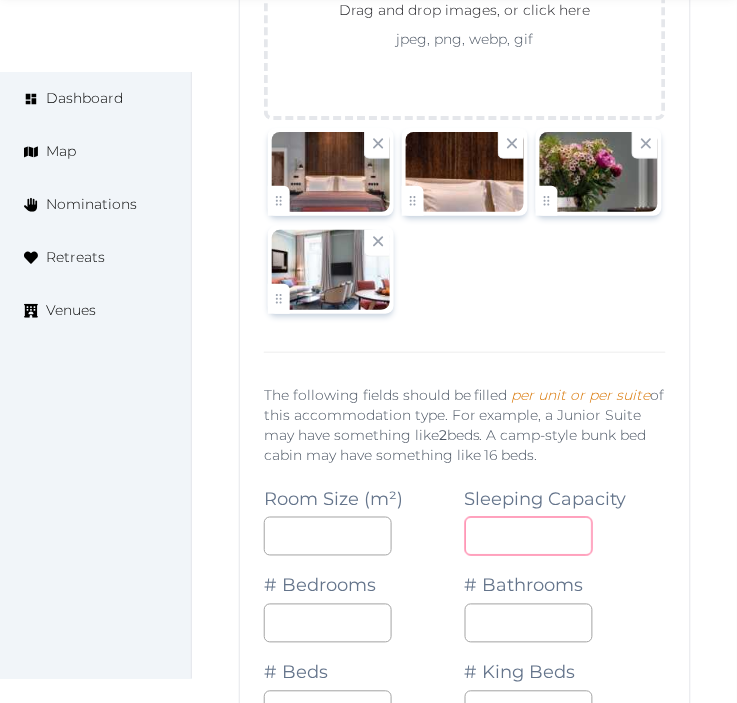 type on "*" 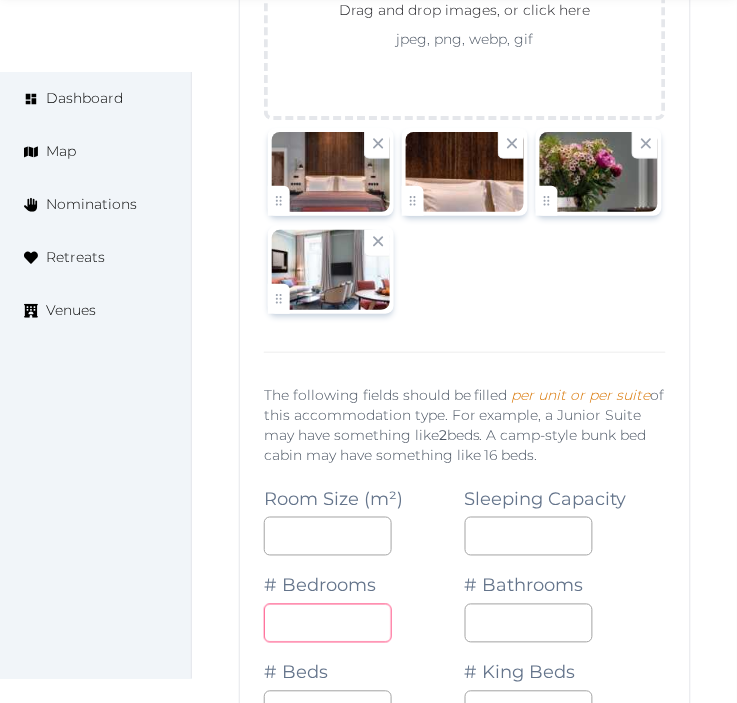 click at bounding box center [328, 623] 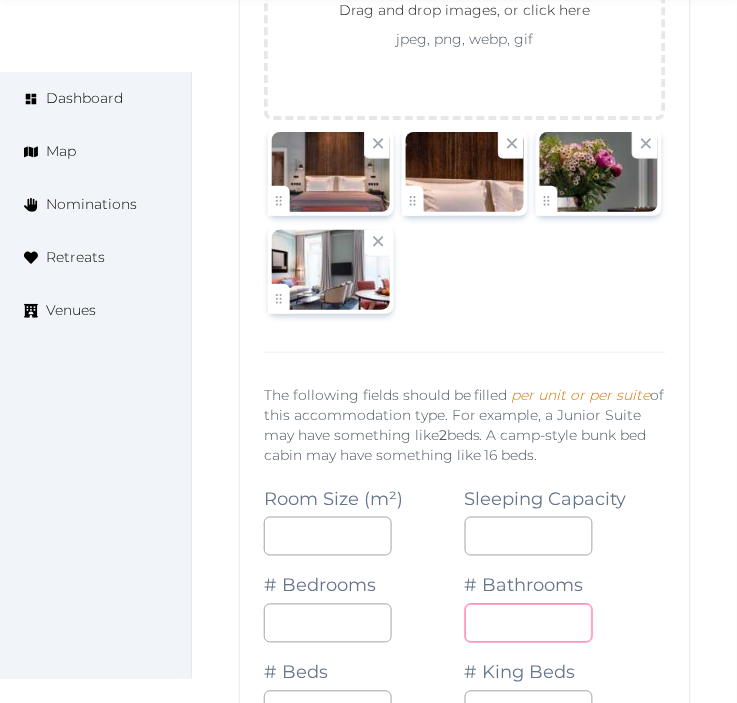 click on "*" at bounding box center [529, 623] 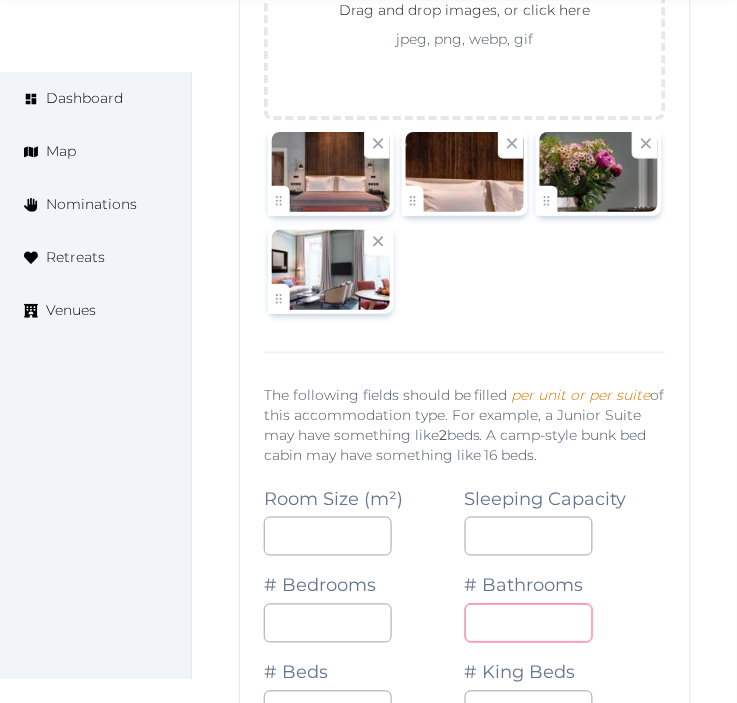 type on "*" 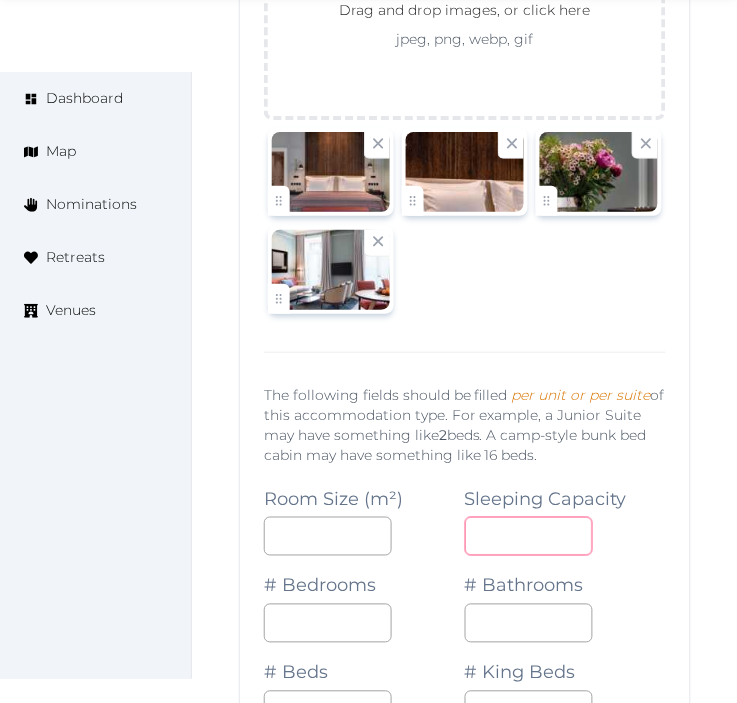 drag, startPoint x: 727, startPoint y: 570, endPoint x: 700, endPoint y: 560, distance: 28.79236 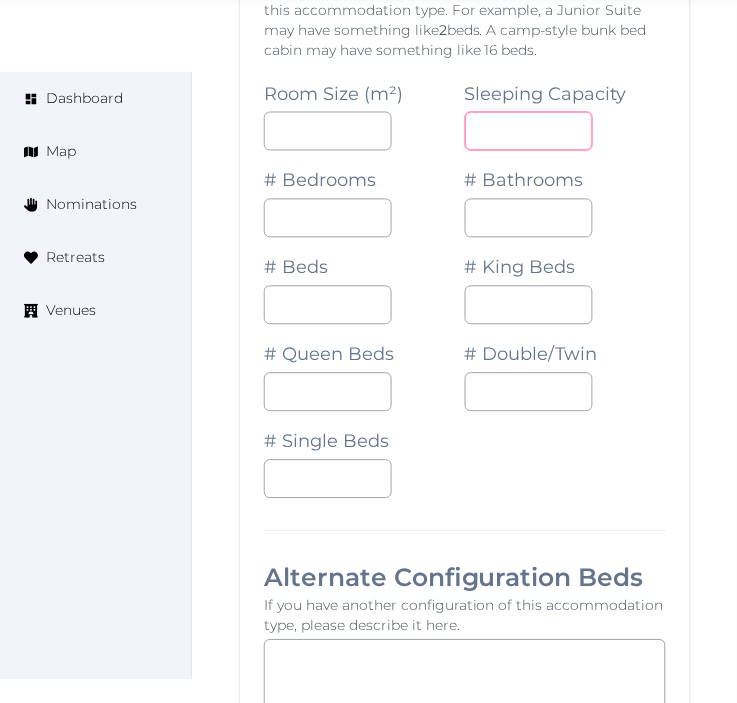 scroll, scrollTop: 9894, scrollLeft: 0, axis: vertical 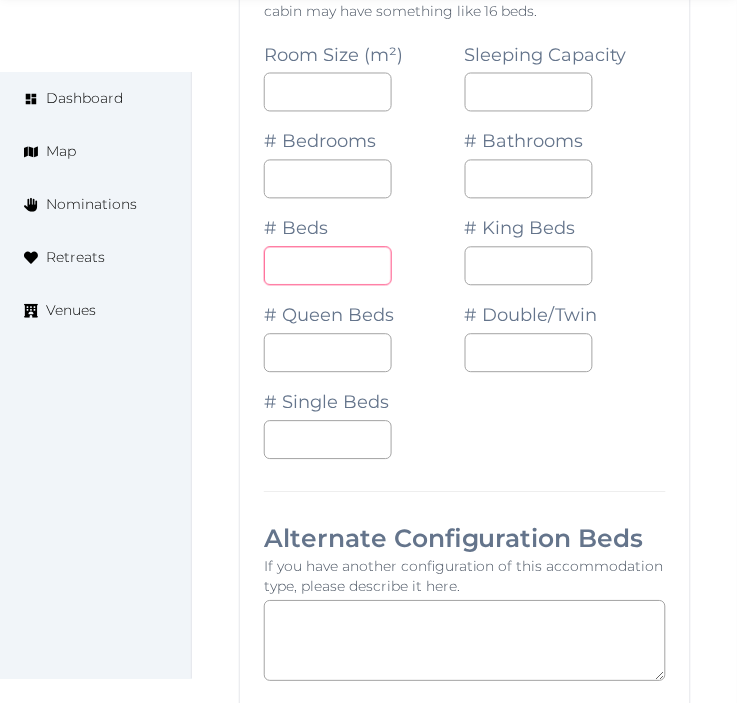 click at bounding box center [328, 266] 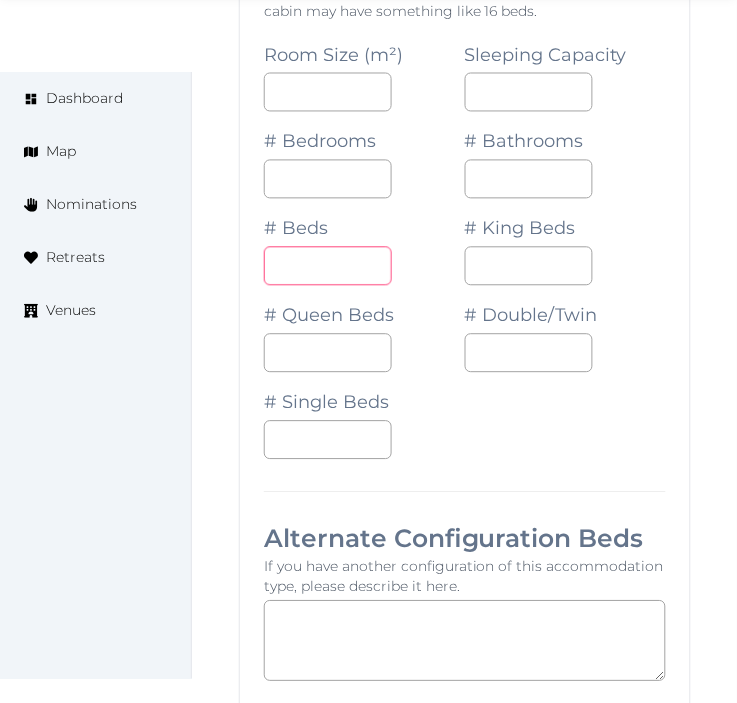 type on "*" 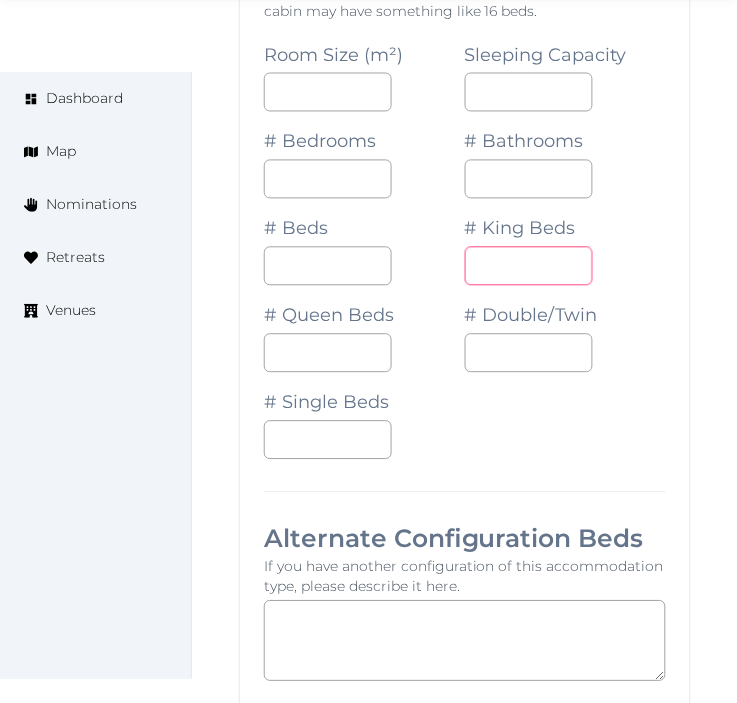 click on "*" at bounding box center (529, 266) 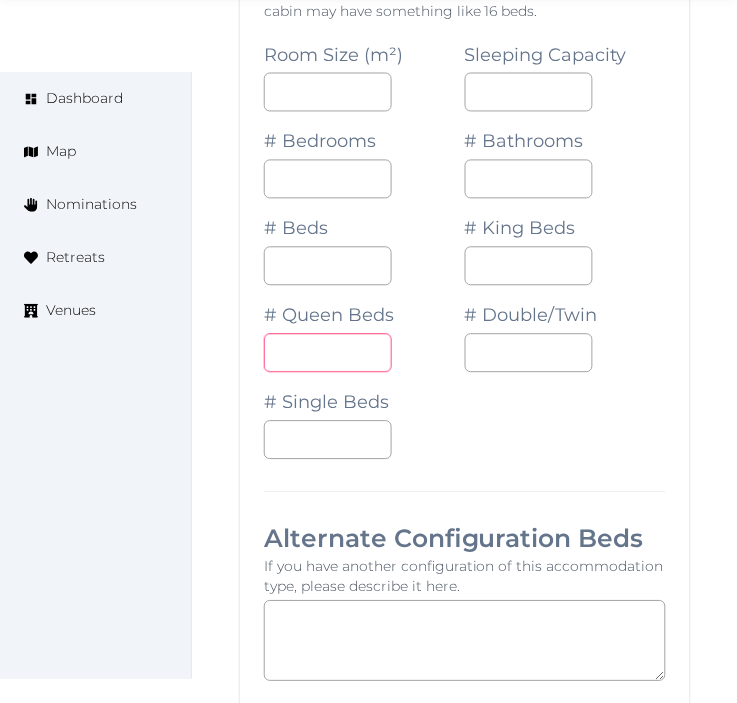 click at bounding box center (328, 353) 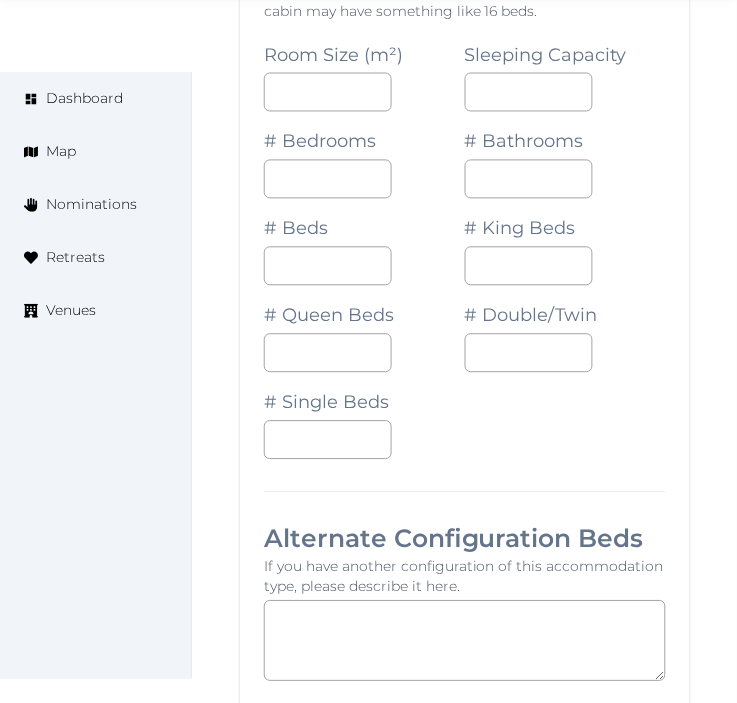 click on "Room Size (m²) ** Sleeping Capacity * # Bedrooms * # Bathrooms * # Beds * # King Beds * # Queen Beds # Double/Twin # Single Beds" at bounding box center (465, 242) 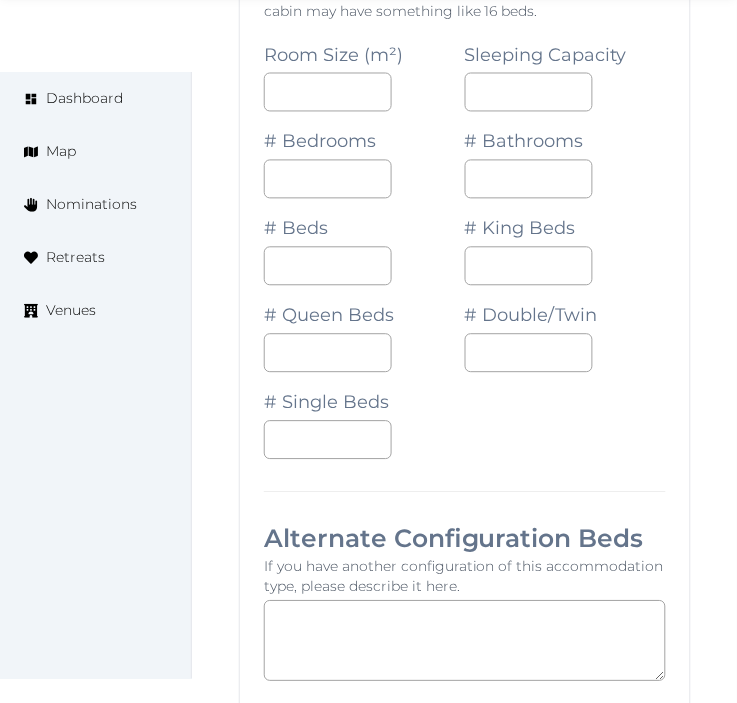 click on "Room Size (m²) ** Sleeping Capacity * # Bedrooms * # Bathrooms * # Beds * # King Beds * # Queen Beds # Double/Twin # Single Beds" at bounding box center (465, 242) 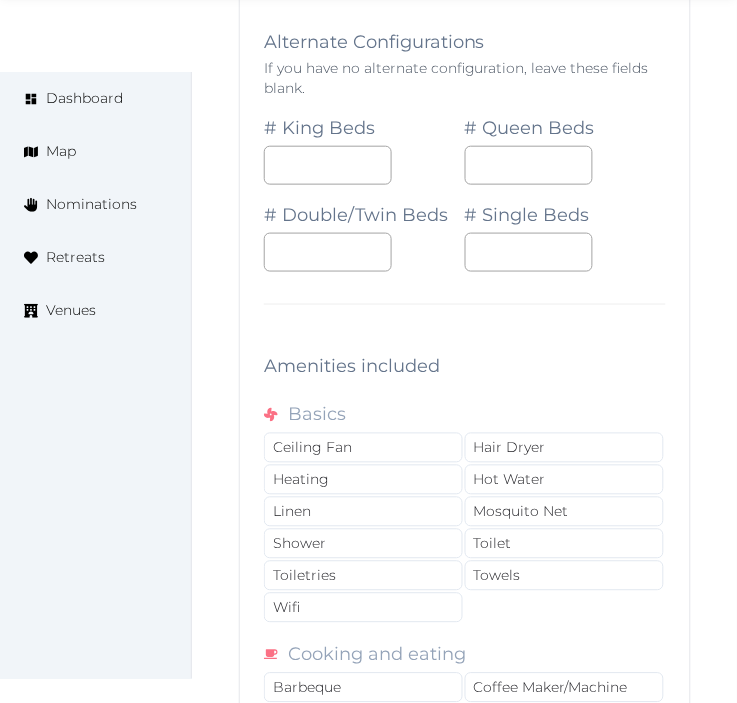 scroll, scrollTop: 10783, scrollLeft: 0, axis: vertical 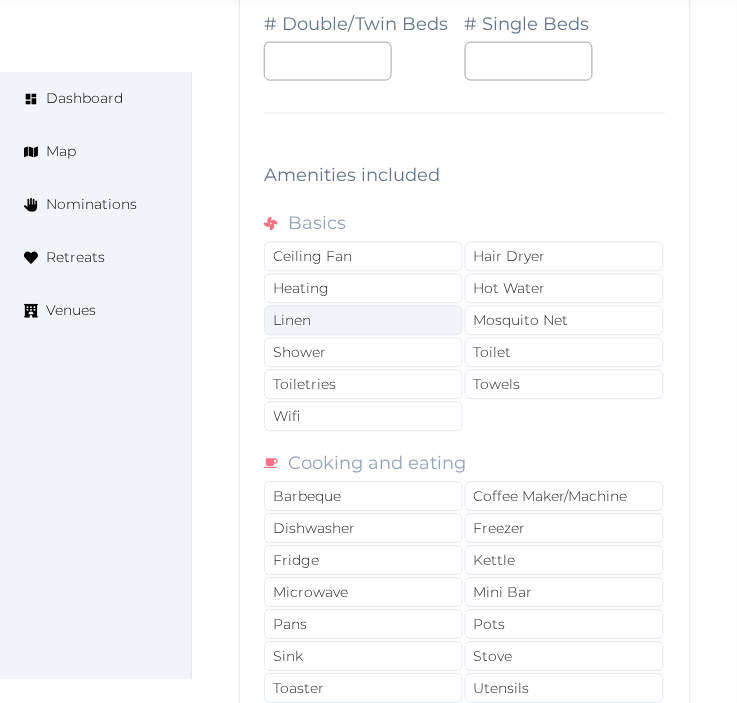 click on "Linen" at bounding box center (363, 321) 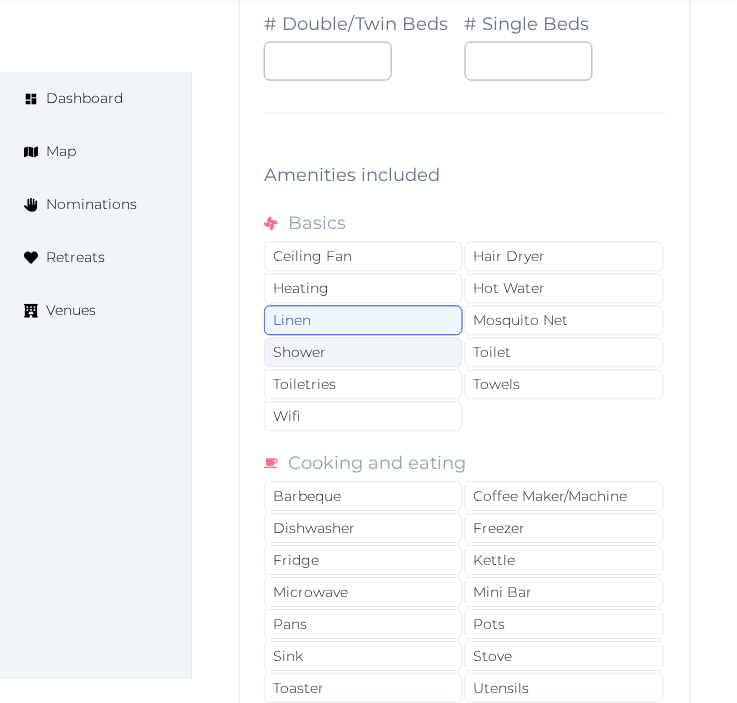 click on "Shower" at bounding box center [363, 353] 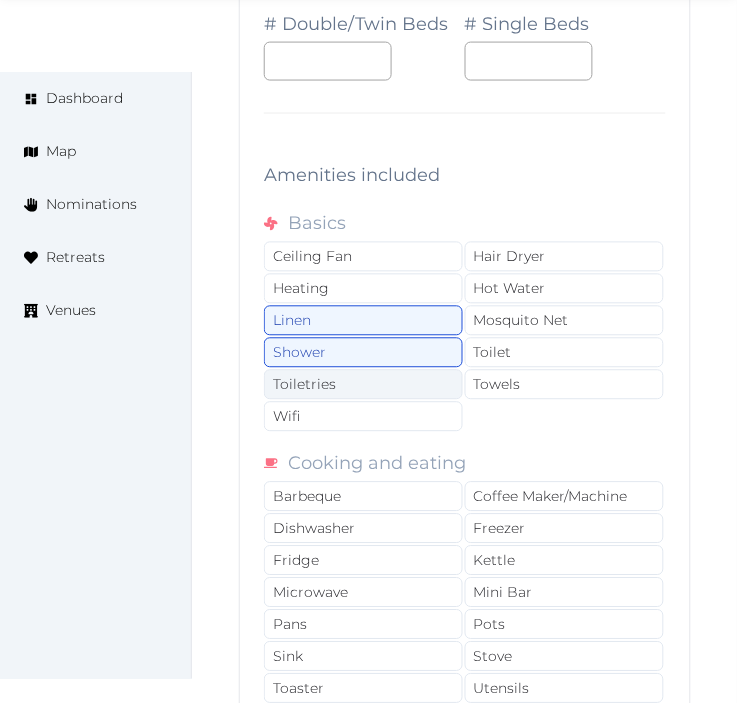 click on "Toiletries" at bounding box center (363, 385) 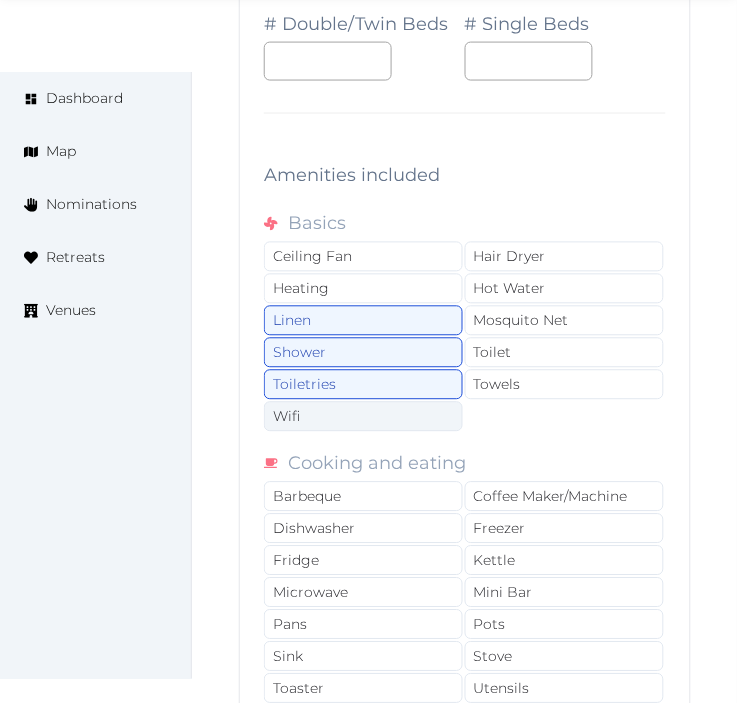 click on "Wifi" at bounding box center (363, 417) 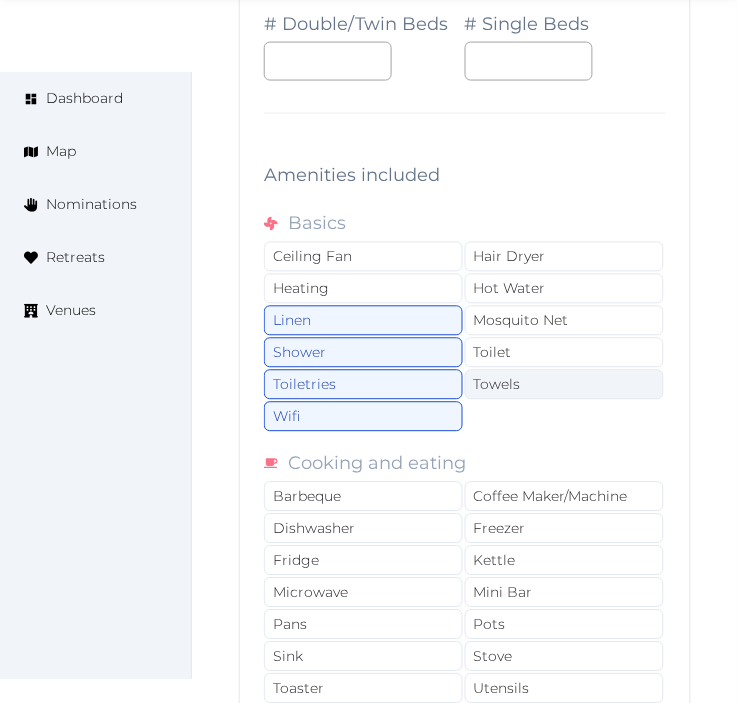 click on "Towels" at bounding box center [564, 385] 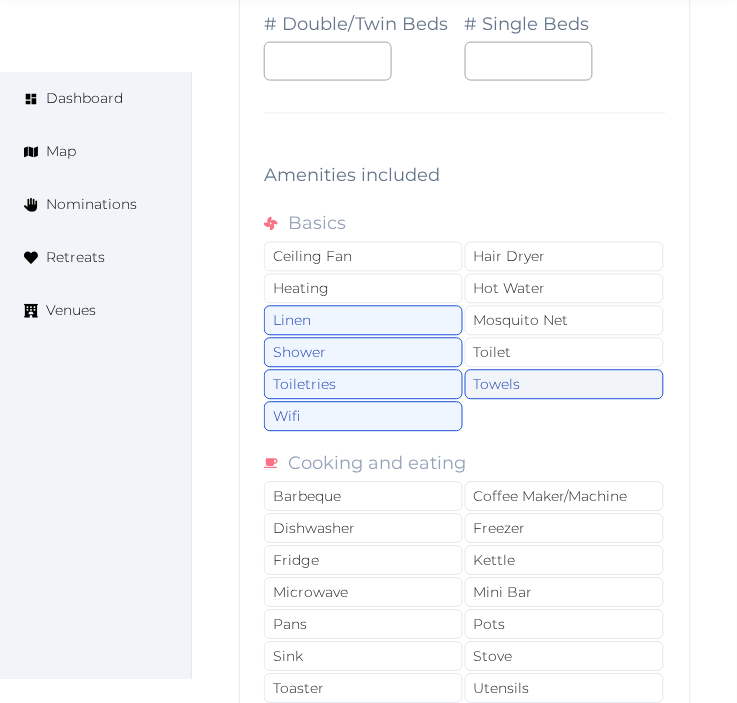 click on "Towels" at bounding box center [564, 385] 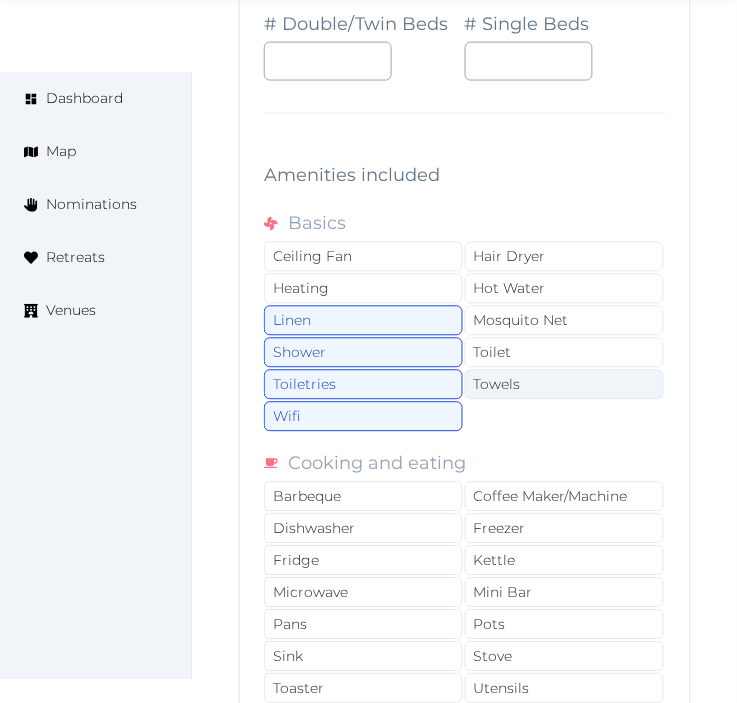 click on "Towels" at bounding box center (564, 385) 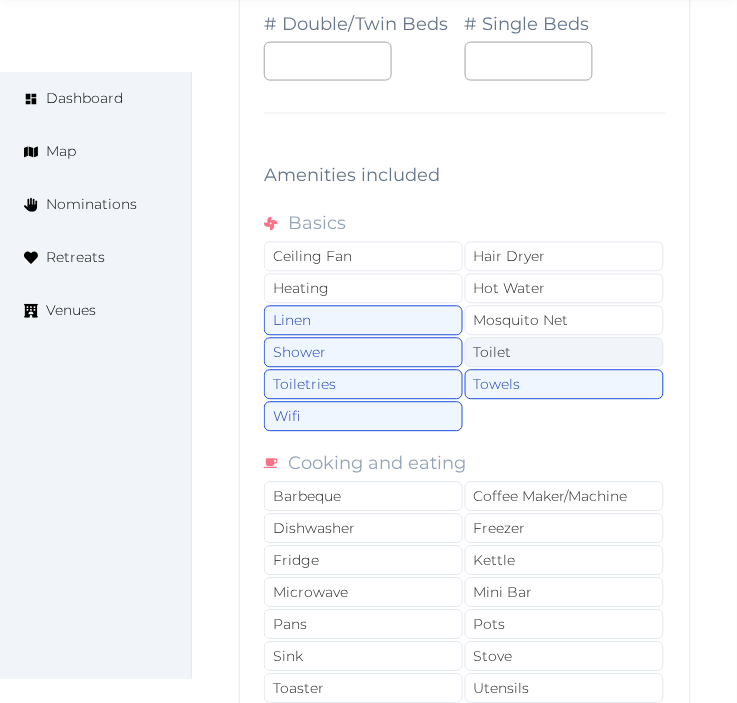 click on "Toilet" at bounding box center (564, 353) 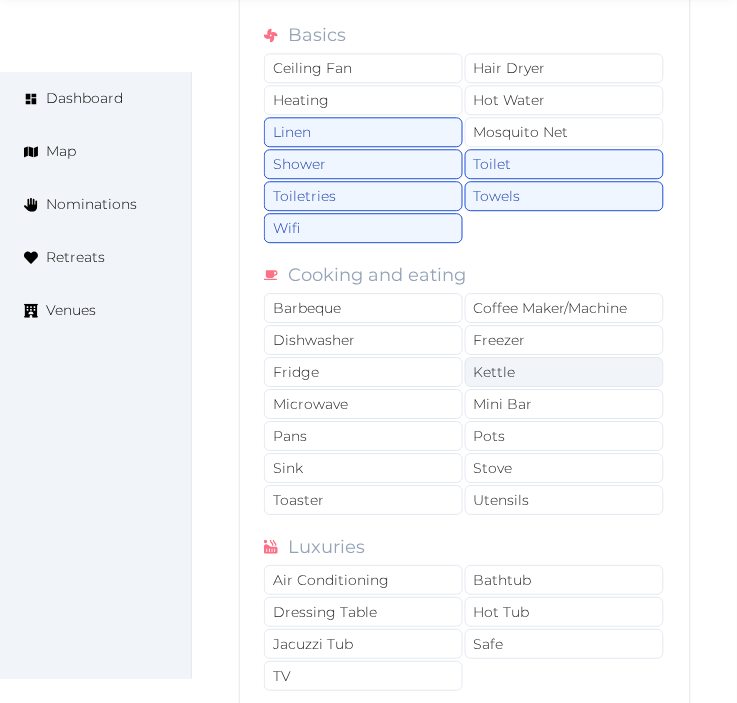 scroll, scrollTop: 11005, scrollLeft: 0, axis: vertical 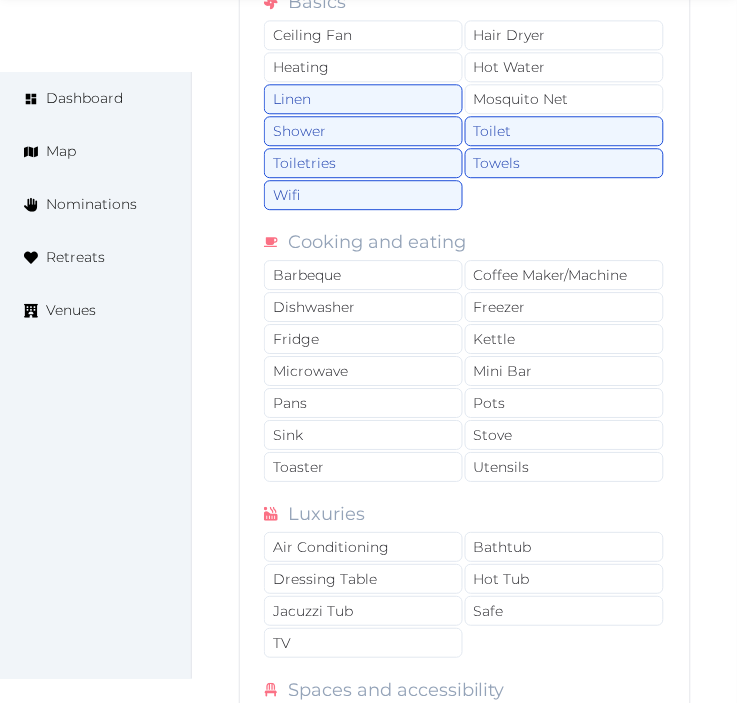 click on "Cooking and eating" at bounding box center [465, 242] 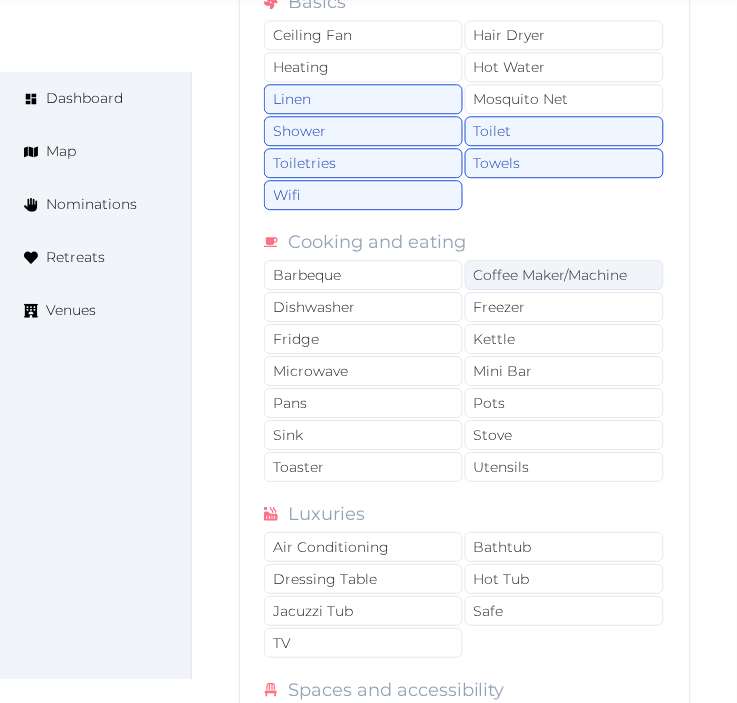 click on "Coffee Maker/Machine" at bounding box center [564, 275] 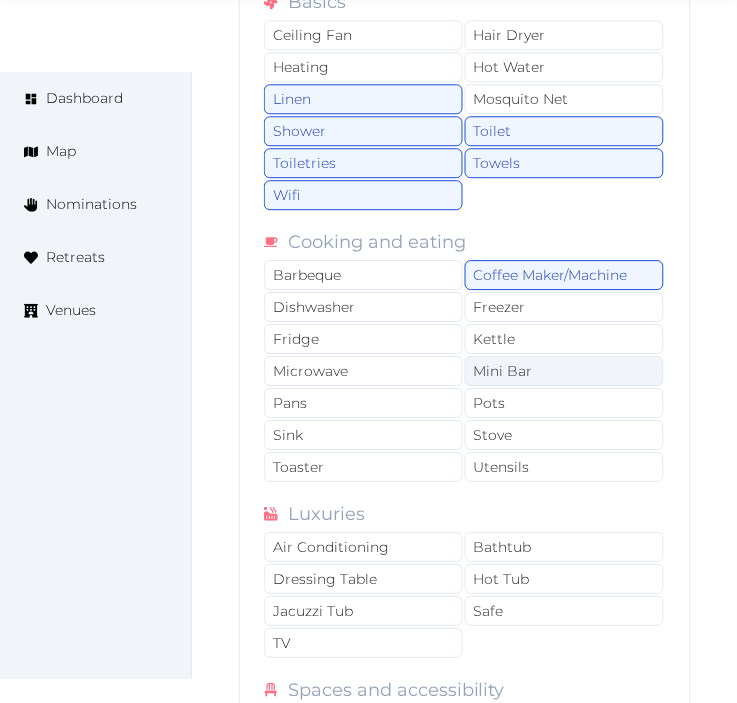 click on "Mini Bar" at bounding box center (564, 371) 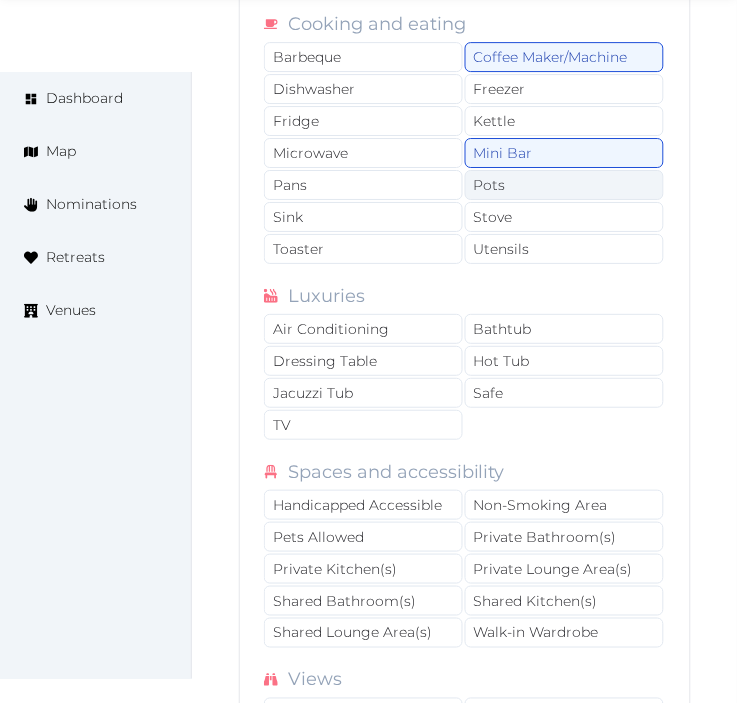 scroll, scrollTop: 11227, scrollLeft: 0, axis: vertical 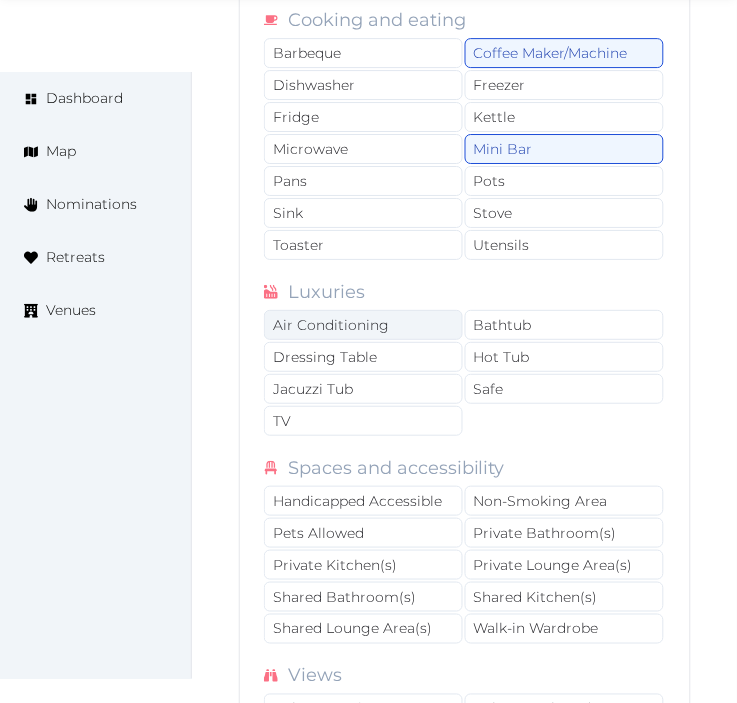 click on "Air Conditioning" at bounding box center [363, 325] 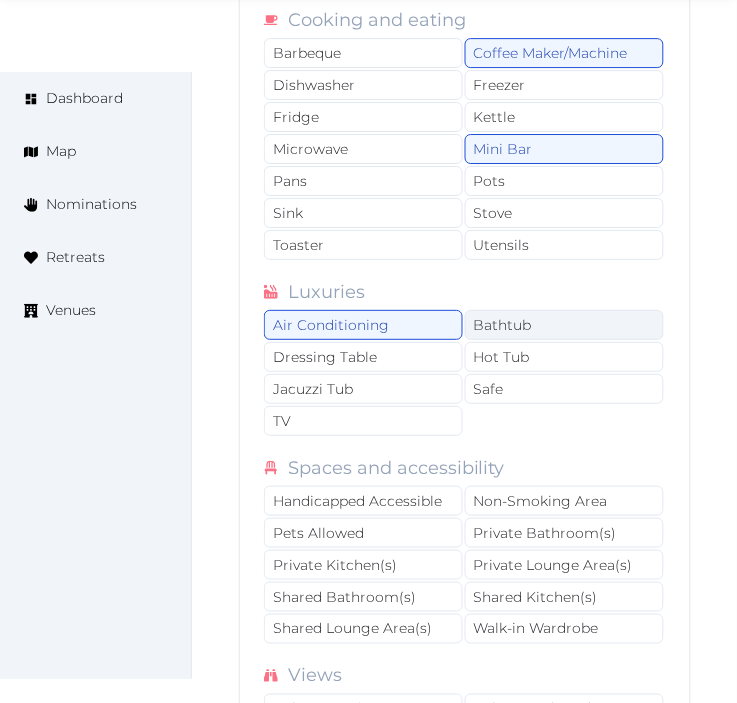 click on "Bathtub" at bounding box center [564, 325] 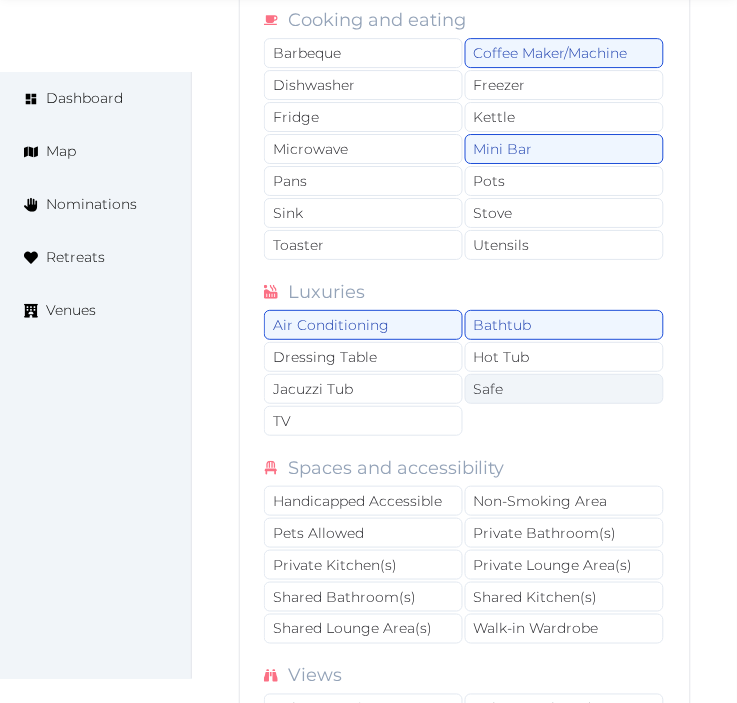 click on "Safe" at bounding box center [564, 389] 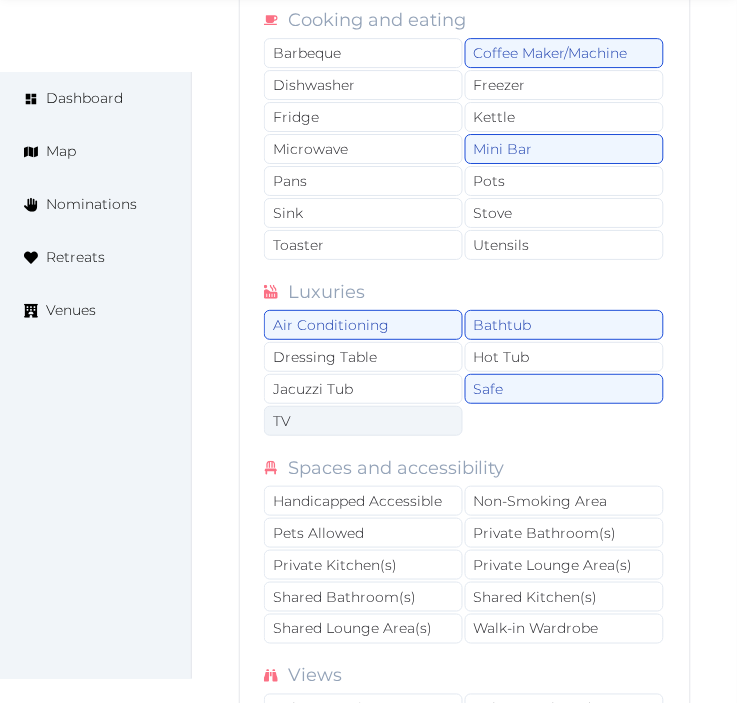click on "TV" at bounding box center (363, 421) 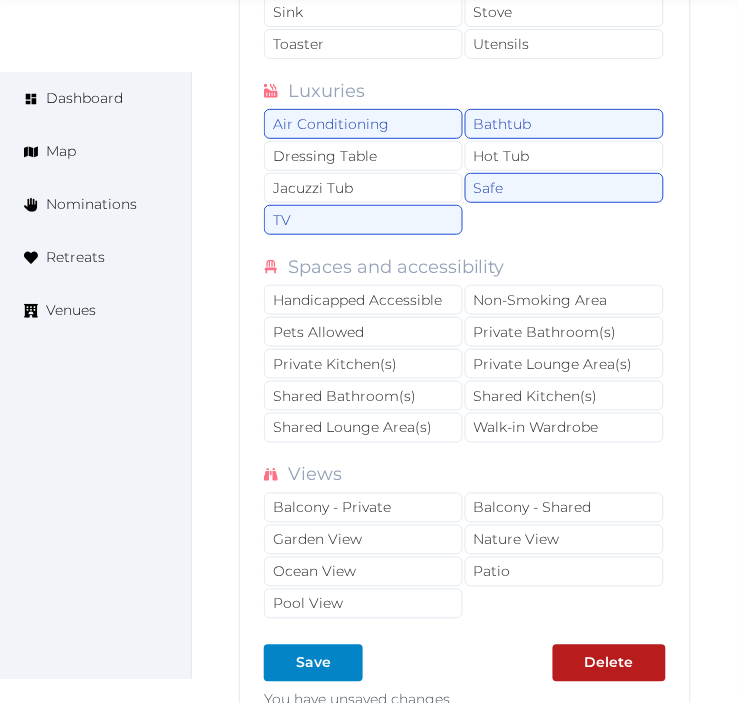 scroll, scrollTop: 11450, scrollLeft: 0, axis: vertical 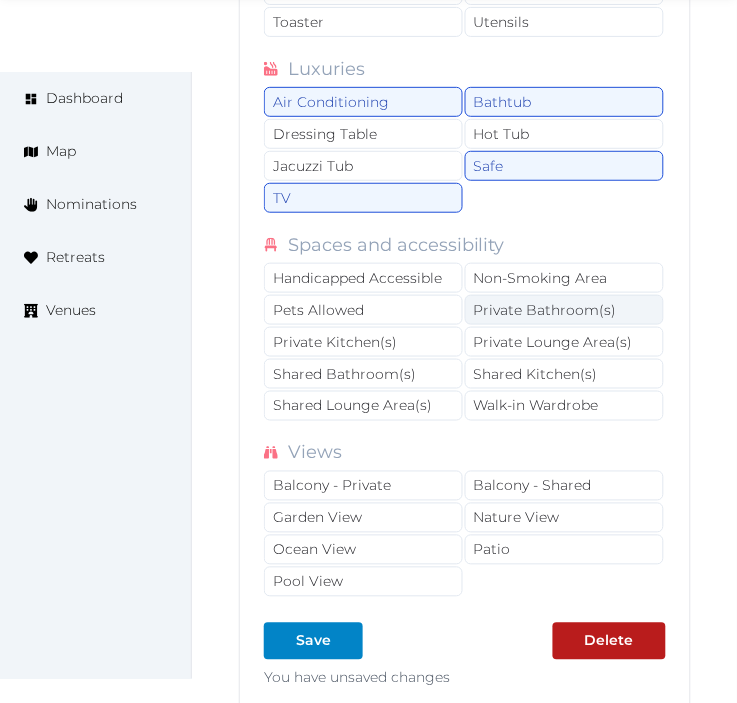 click on "Private Bathroom(s)" at bounding box center [564, 310] 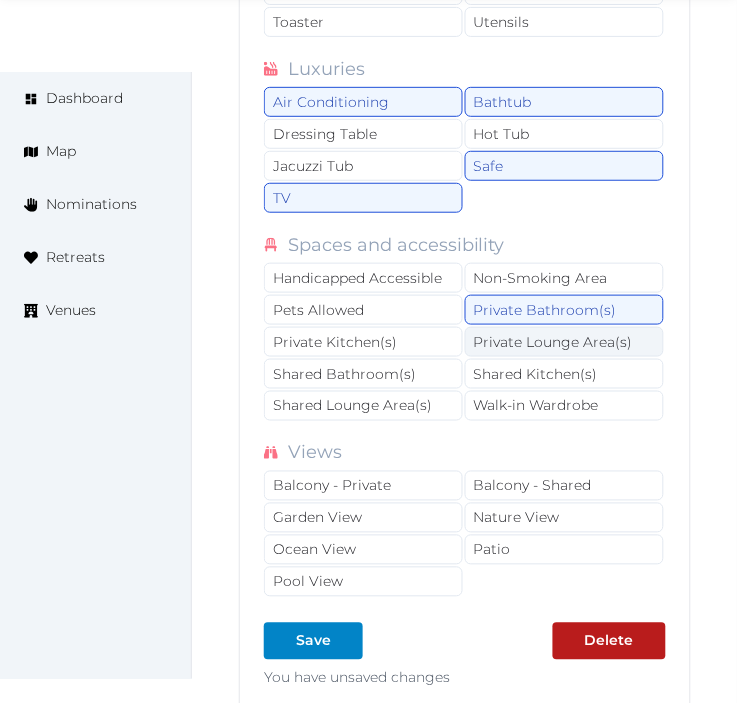 click on "Private Lounge Area(s)" at bounding box center (564, 342) 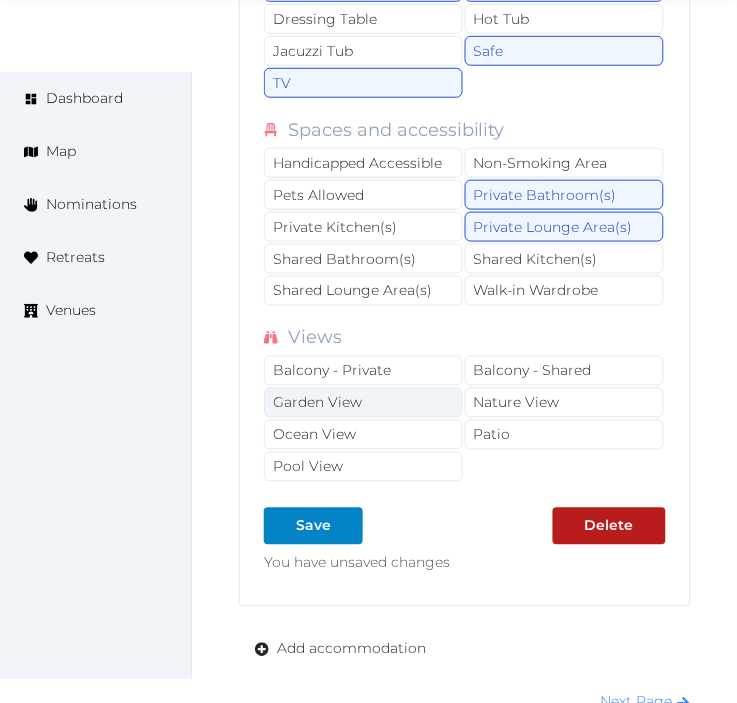 scroll, scrollTop: 11672, scrollLeft: 0, axis: vertical 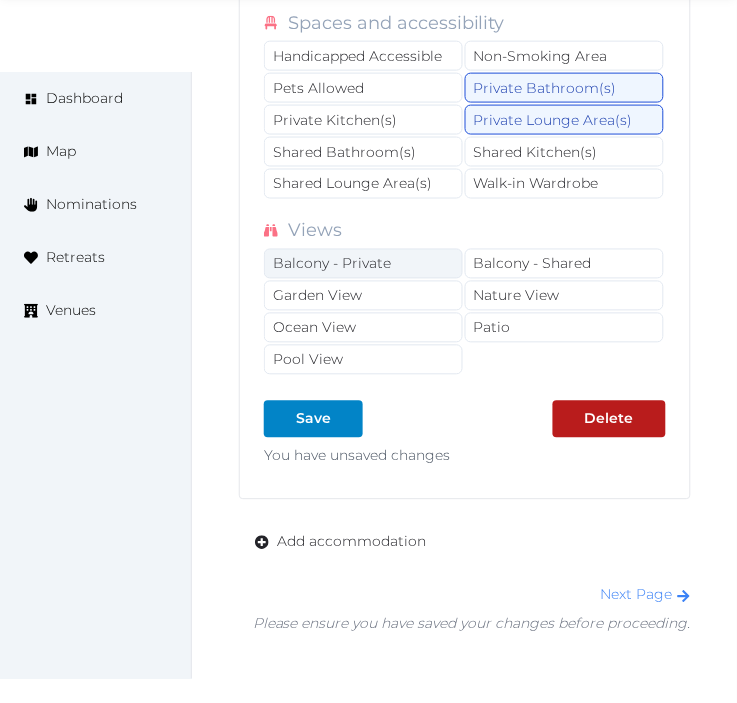 click on "Balcony - Private" at bounding box center (363, 264) 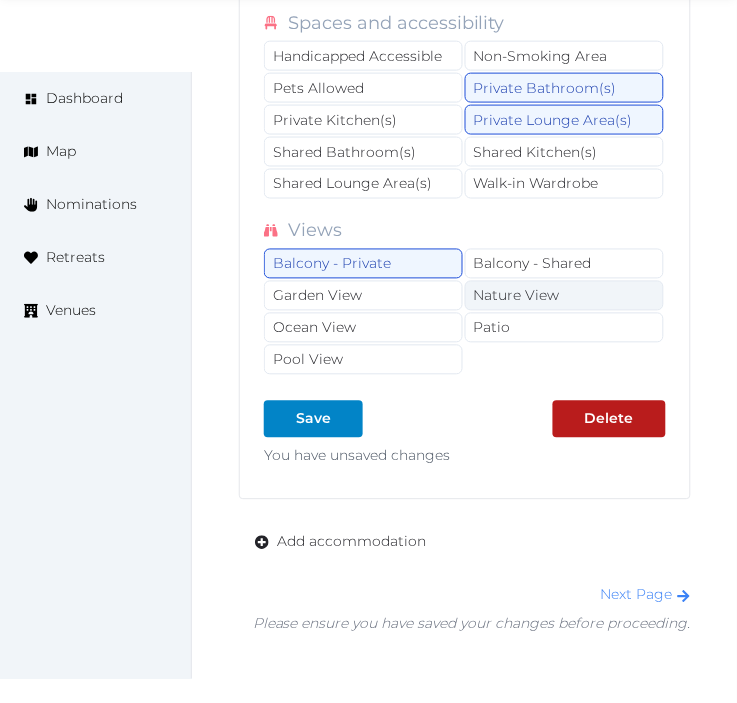 click on "Nature View" at bounding box center [564, 296] 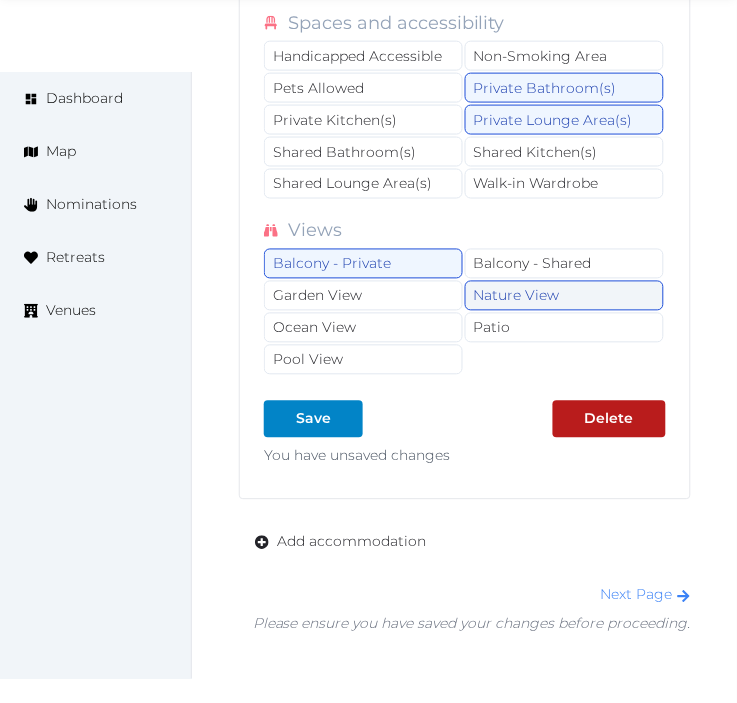 click on "Nature View" at bounding box center [564, 296] 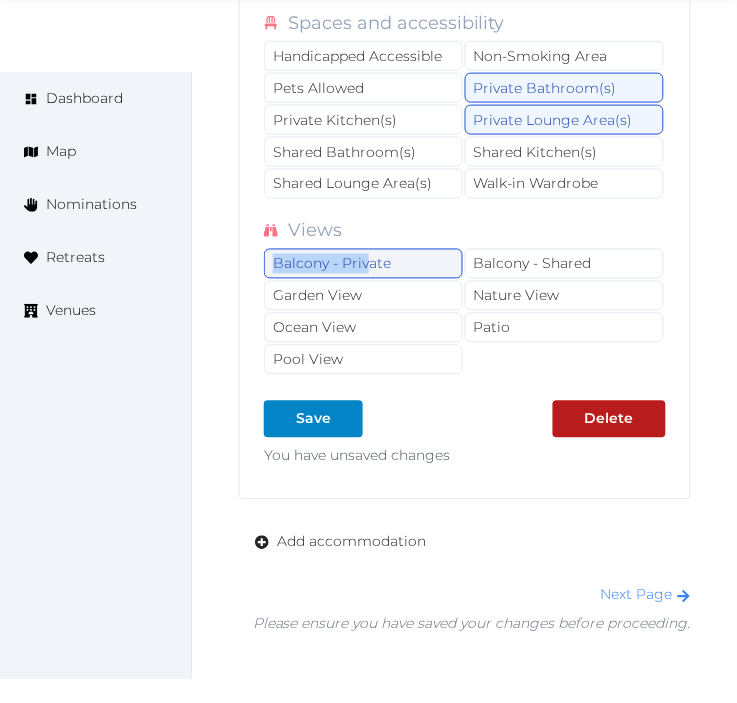 drag, startPoint x: 368, startPoint y: 272, endPoint x: 362, endPoint y: 283, distance: 12.529964 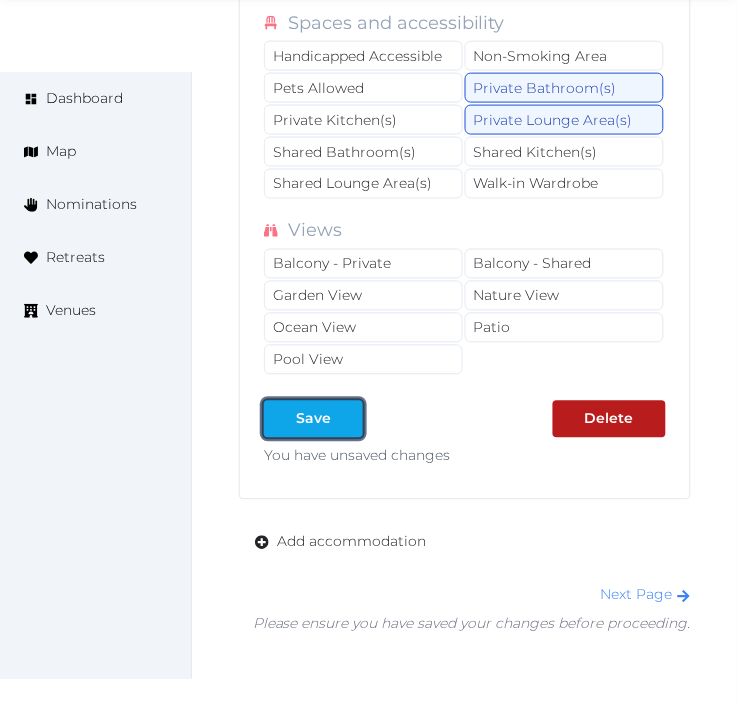 click at bounding box center [347, 419] 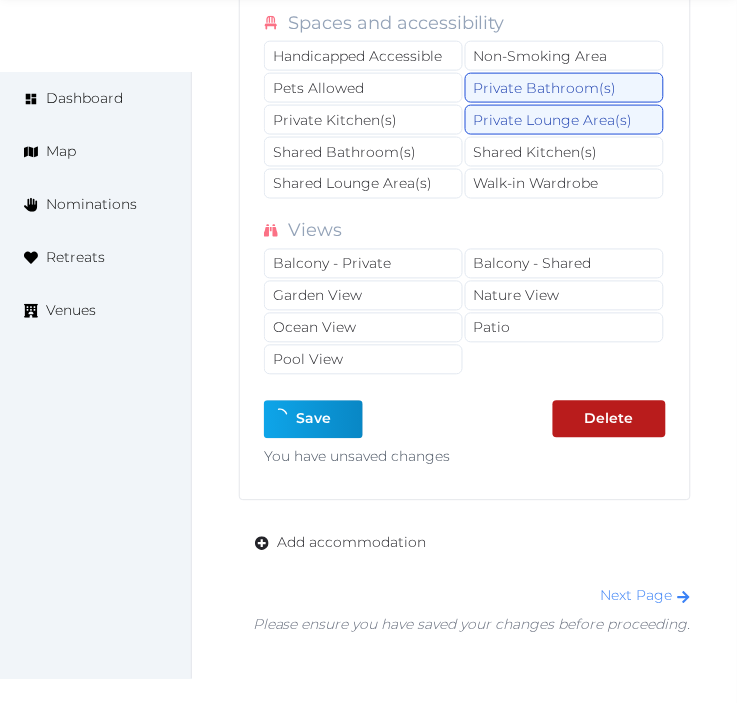 type on "*" 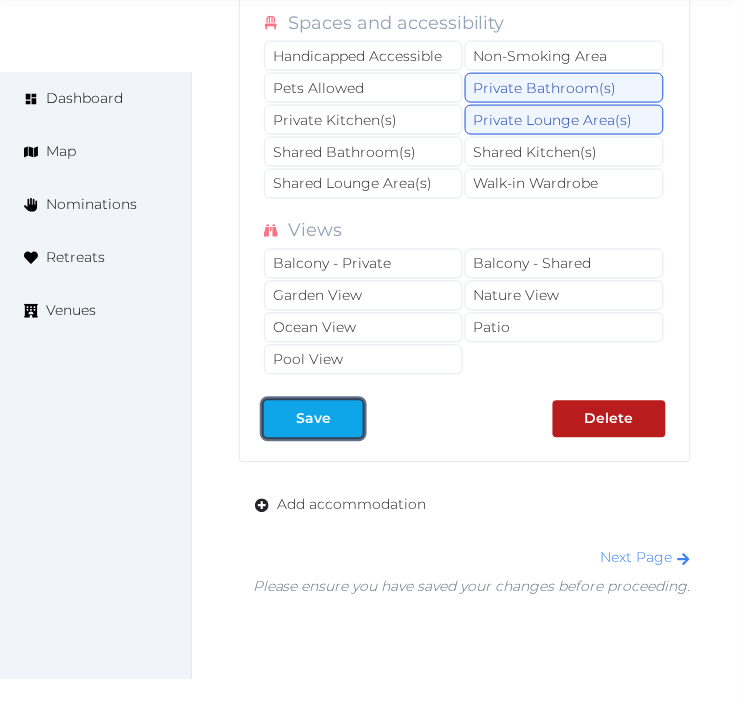 click at bounding box center (347, 419) 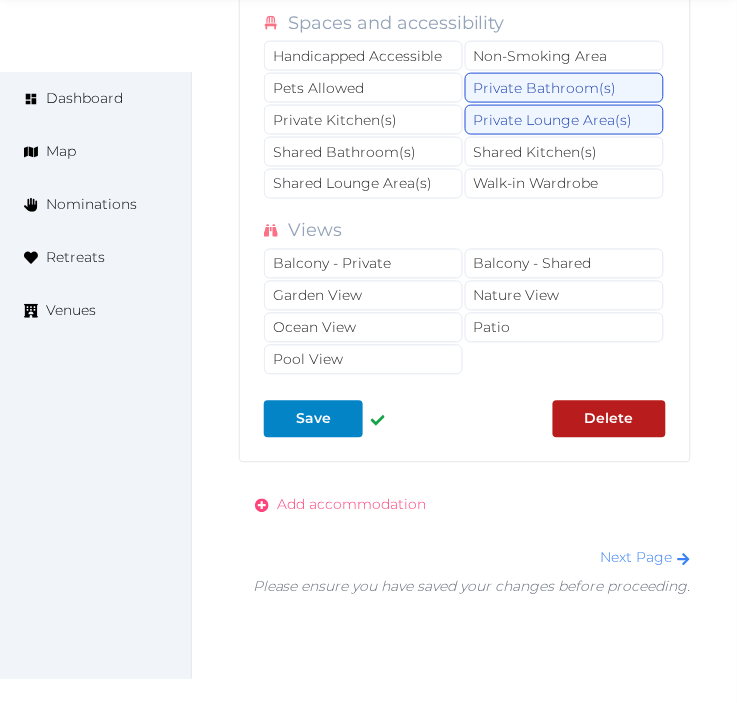 click on "Add accommodation" at bounding box center [351, 505] 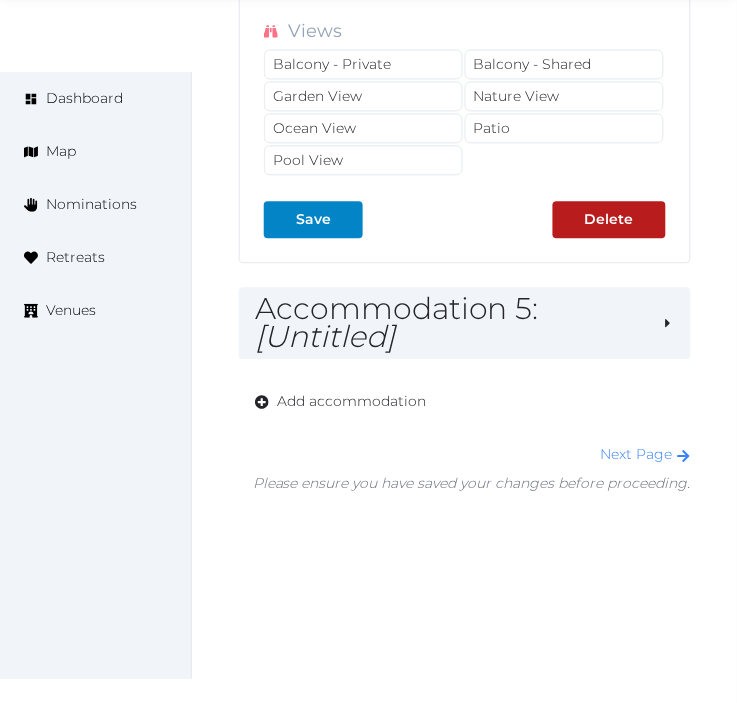 scroll, scrollTop: 11894, scrollLeft: 0, axis: vertical 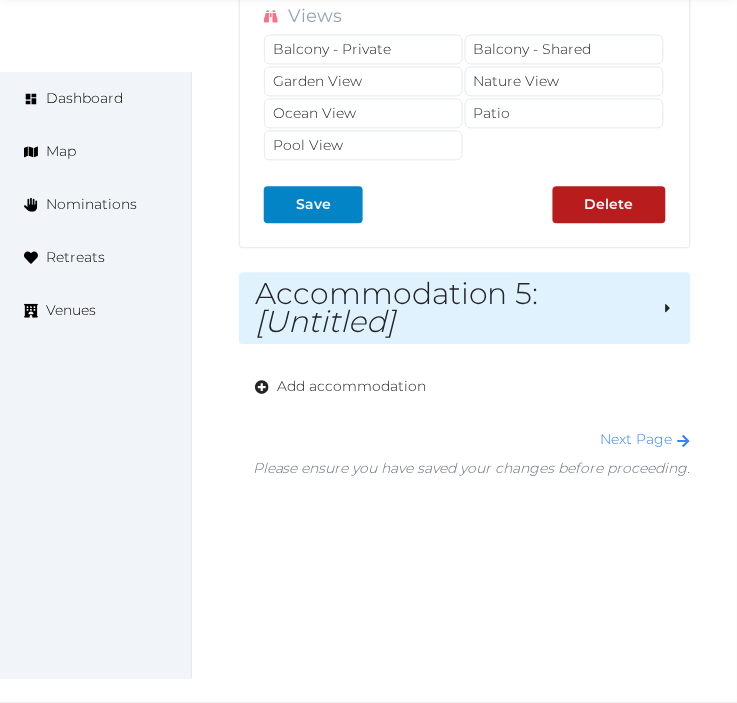 click on "Accommodation 5 :  [Untitled]" at bounding box center [450, 308] 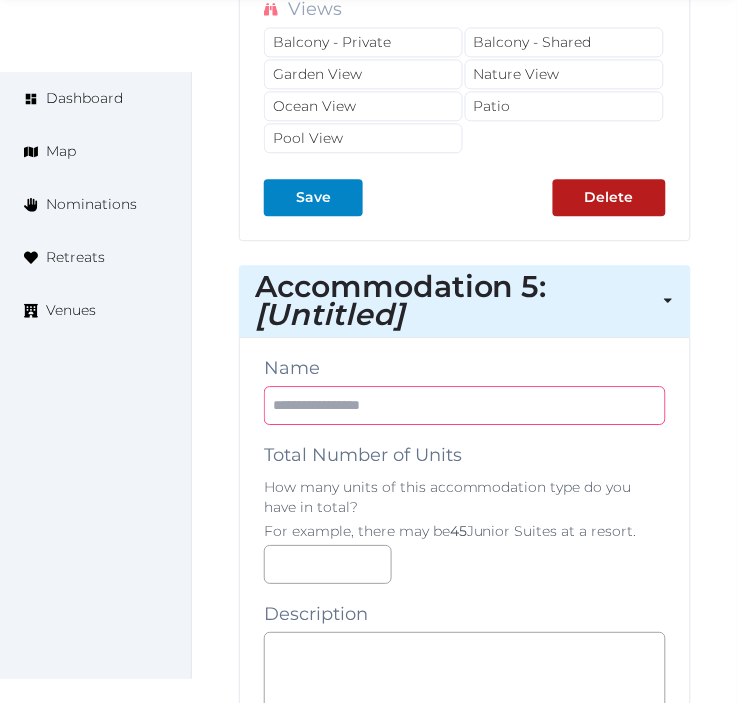 click at bounding box center (465, 405) 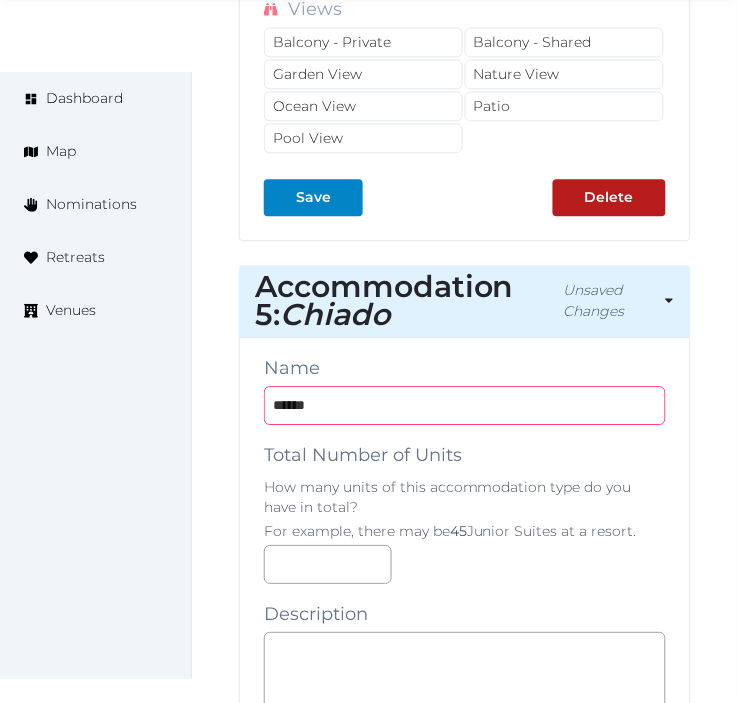 type on "******" 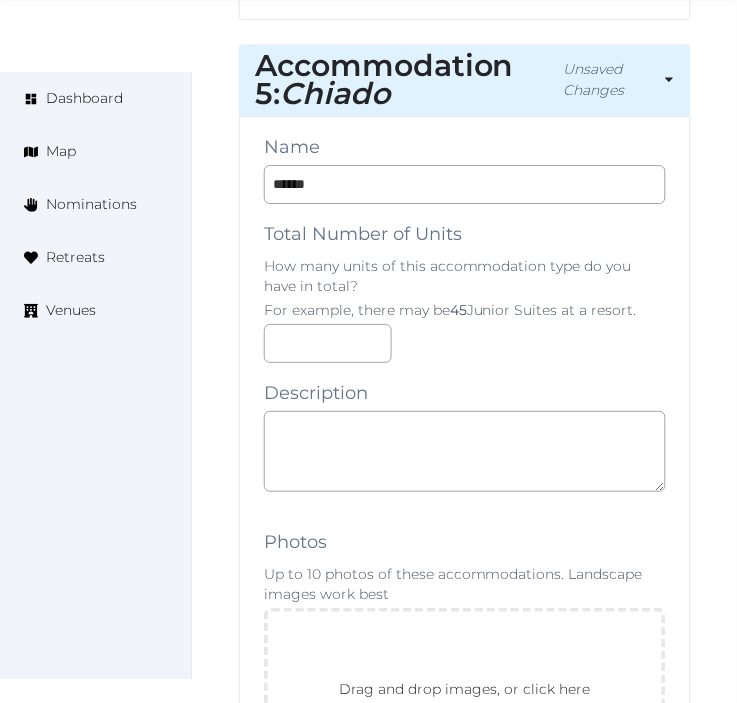 scroll, scrollTop: 12116, scrollLeft: 0, axis: vertical 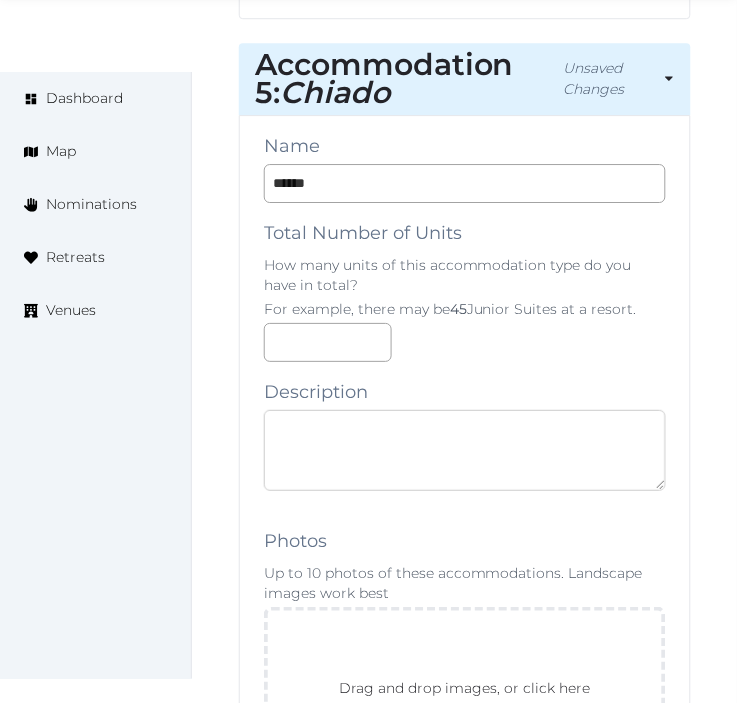 click at bounding box center (465, 450) 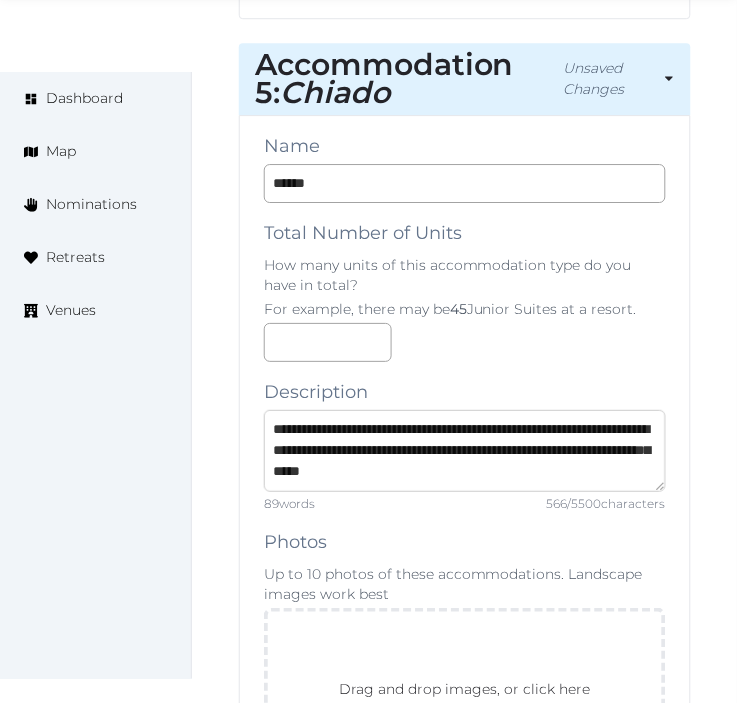 scroll, scrollTop: 220, scrollLeft: 0, axis: vertical 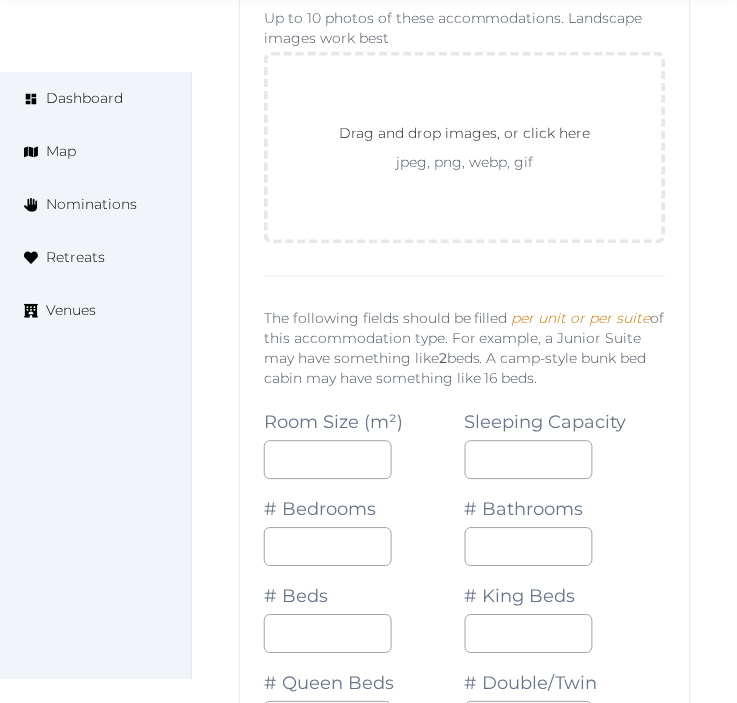 type on "**********" 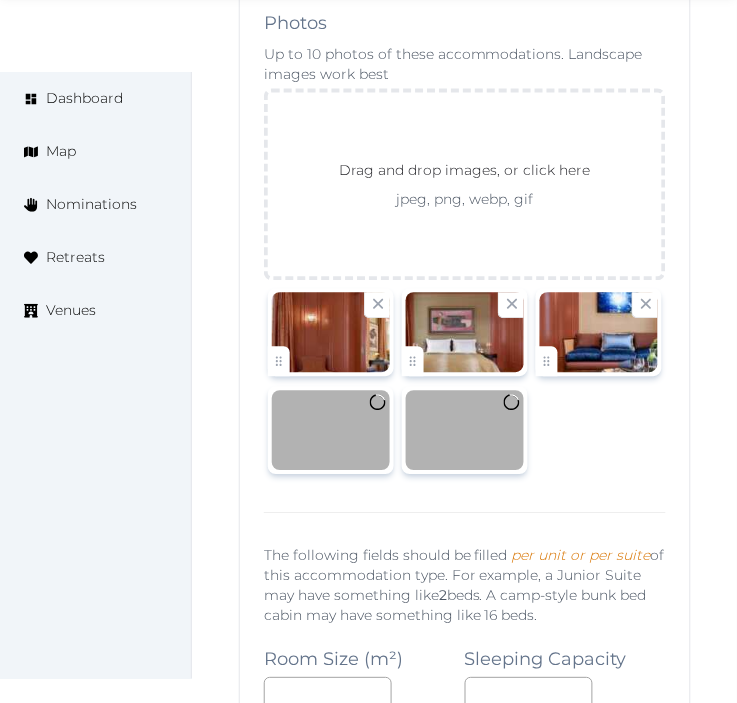 scroll, scrollTop: 12807, scrollLeft: 0, axis: vertical 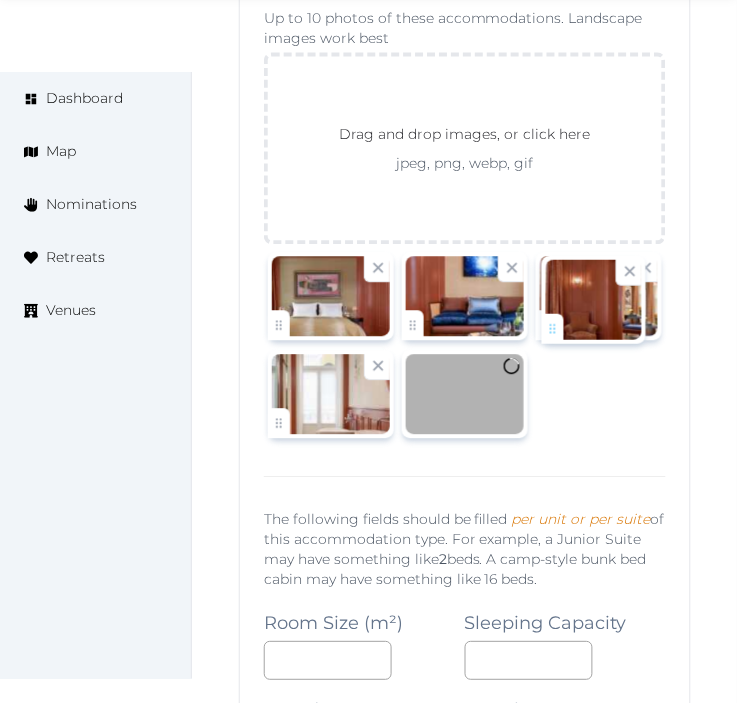 drag, startPoint x: 284, startPoint y: 348, endPoint x: 565, endPoint y: 324, distance: 282.02304 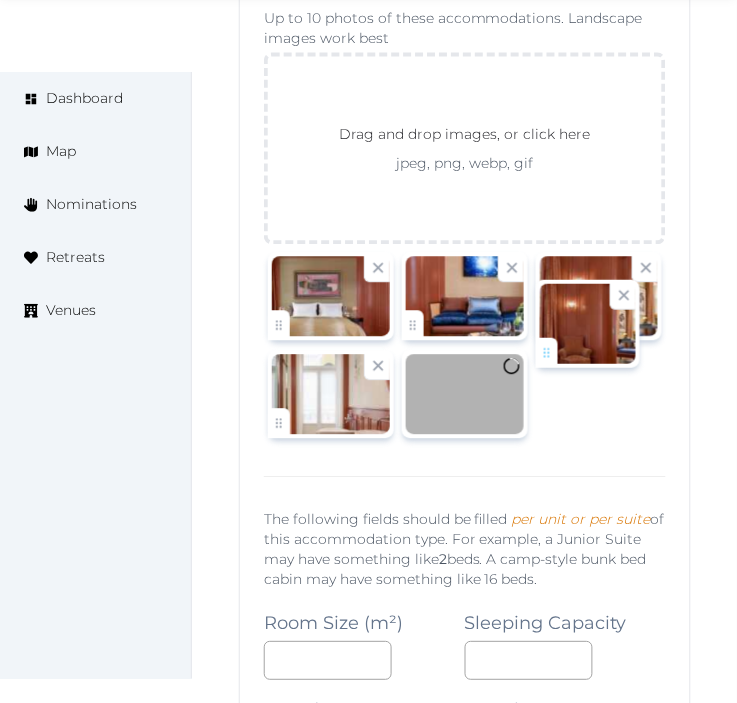 click on "Irene Gonzales   Account My Venue Listings My Retreats Logout      Dashboard Map Nominations Retreats Venues Edit venue 64 %  complete Fill out all the fields in your listing to increase its completion percentage.   A higher completion percentage will make your listing more attractive and result in better matches. Bairro Alto Hotel   View  listing   Open    Close CRM Lead Basic details Pricing and policies Retreat spaces Meeting spaces Accommodations Amenities Food and dining Activities and experiences Location Environment Types of retreats Brochures Notes Ownership Administration Activity This venue is live and visible to the public Mark draft Archive Venue owned by RetreatsAndVenues Manager c.o.r.e.y.sanford@retreatsandvenues.com Copy ownership transfer link Share this link with any user to transfer ownership of this venue. Users without accounts will be directed to register. Copy update link Copy recommended link Copy shortlist link ** /" at bounding box center [368, -4801] 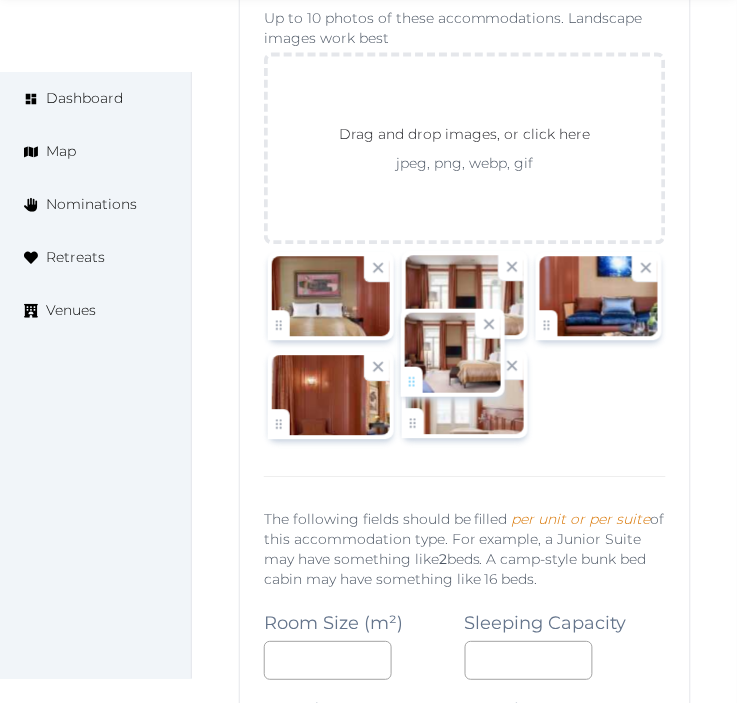 drag, startPoint x: 420, startPoint y: 461, endPoint x: 418, endPoint y: 382, distance: 79.025314 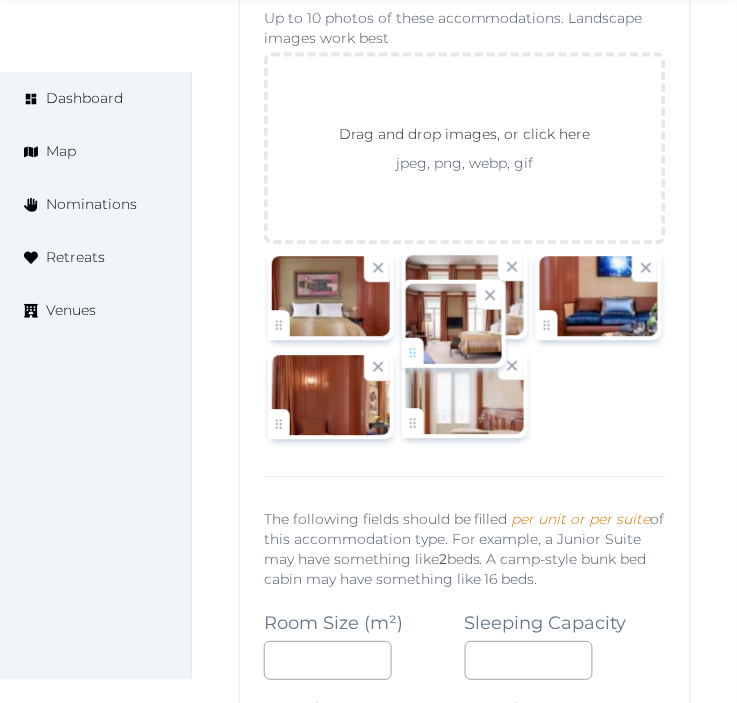 click on "Irene Gonzales   Account My Venue Listings My Retreats Logout      Dashboard Map Nominations Retreats Venues Edit venue 64 %  complete Fill out all the fields in your listing to increase its completion percentage.   A higher completion percentage will make your listing more attractive and result in better matches. Bairro Alto Hotel   View  listing   Open    Close CRM Lead Basic details Pricing and policies Retreat spaces Meeting spaces Accommodations Amenities Food and dining Activities and experiences Location Environment Types of retreats Brochures Notes Ownership Administration Activity This venue is live and visible to the public Mark draft Archive Venue owned by RetreatsAndVenues Manager c.o.r.e.y.sanford@retreatsandvenues.com Copy ownership transfer link Share this link with any user to transfer ownership of this venue. Users without accounts will be directed to register. Copy update link Copy recommended link Copy shortlist link ** /" at bounding box center (368, -4801) 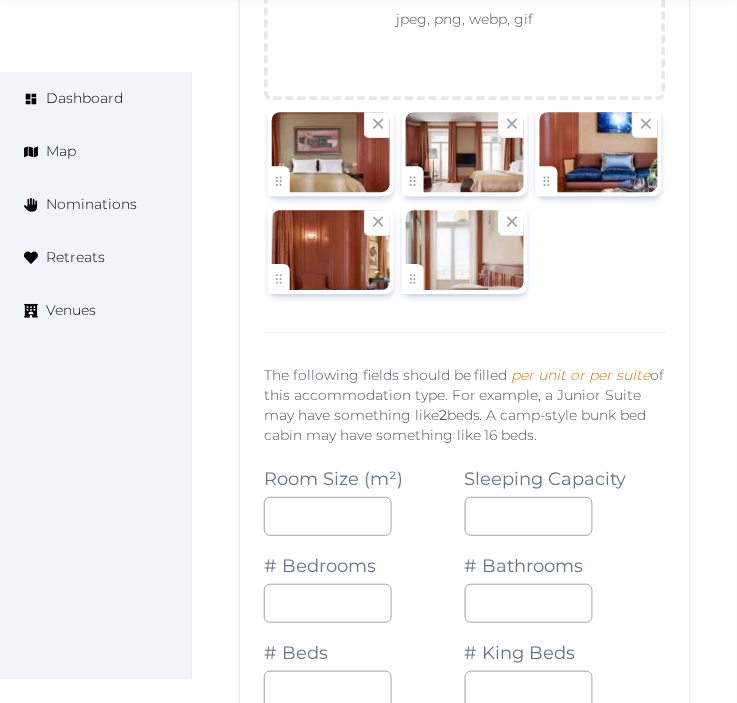 scroll, scrollTop: 13141, scrollLeft: 0, axis: vertical 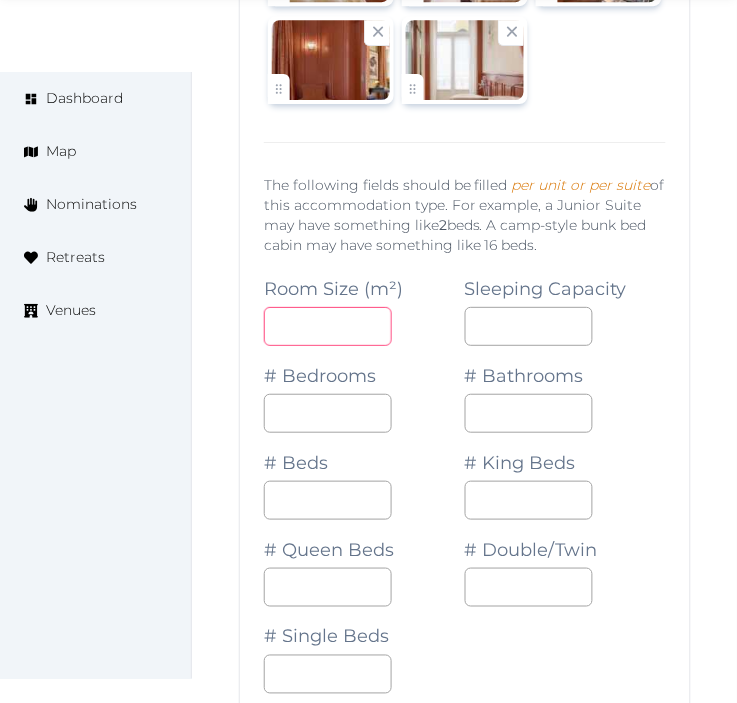 click at bounding box center (328, 326) 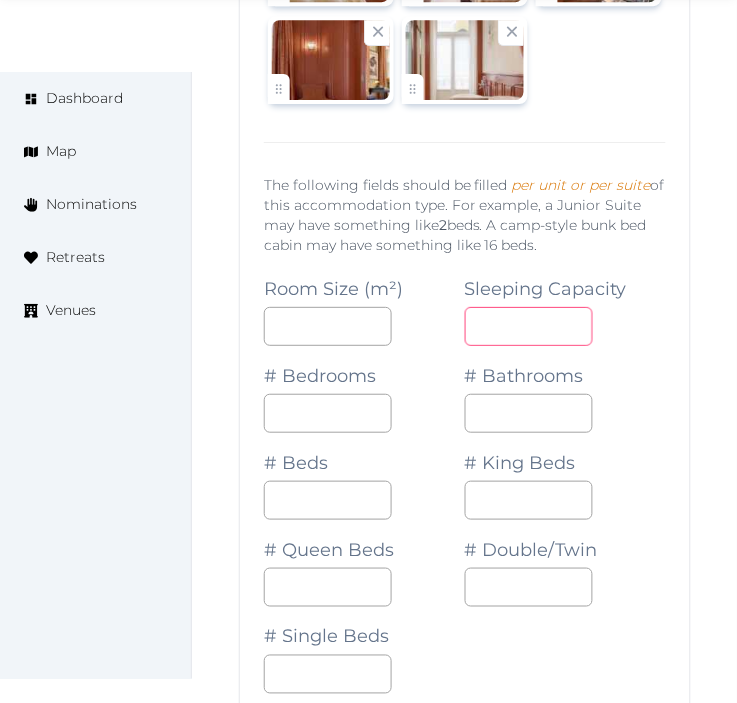 click at bounding box center [529, 326] 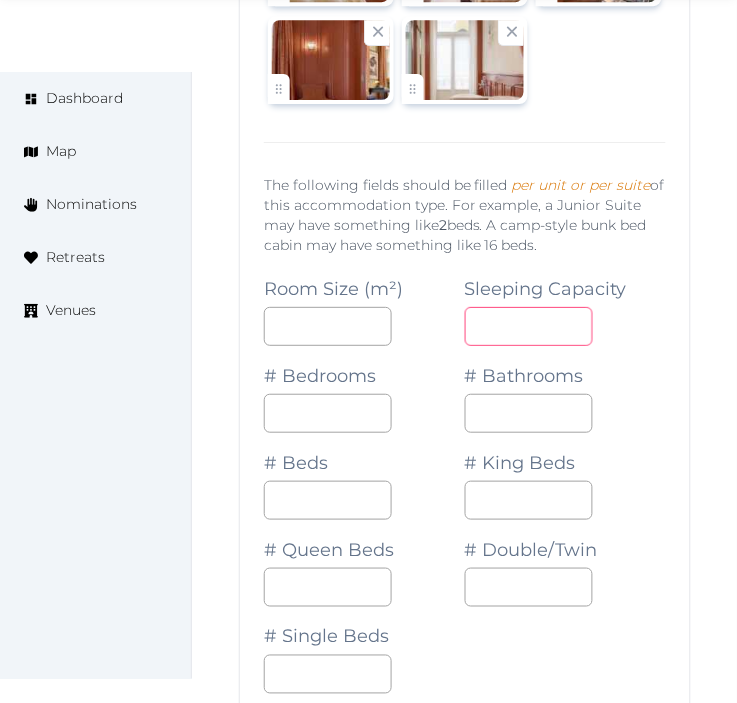 type on "*" 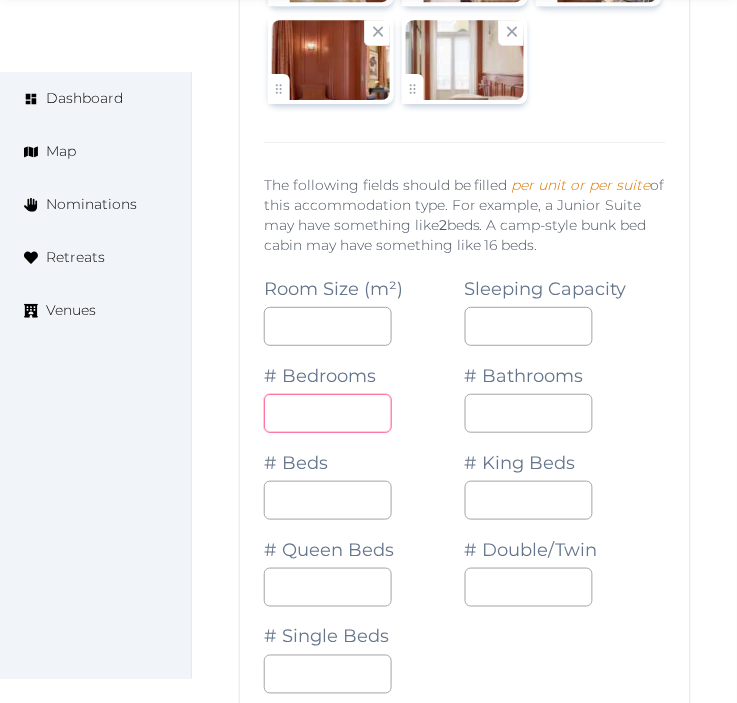 click at bounding box center [328, 413] 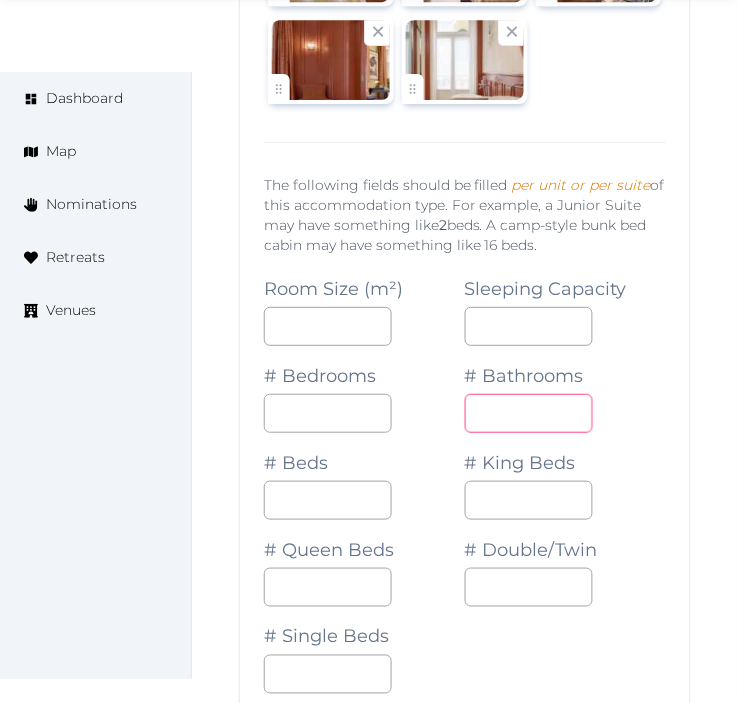 click at bounding box center (529, 413) 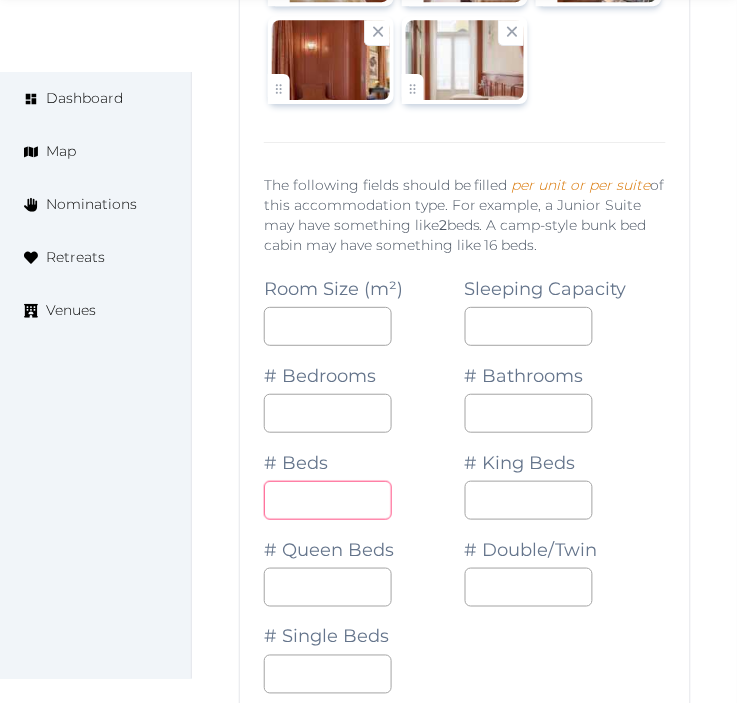 click on "*" at bounding box center [328, 500] 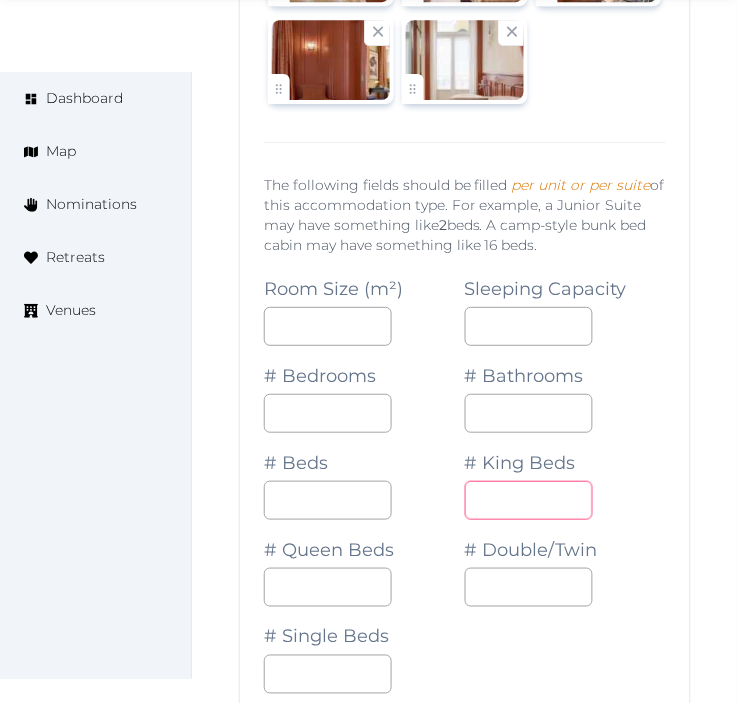 click on "*" at bounding box center (529, 500) 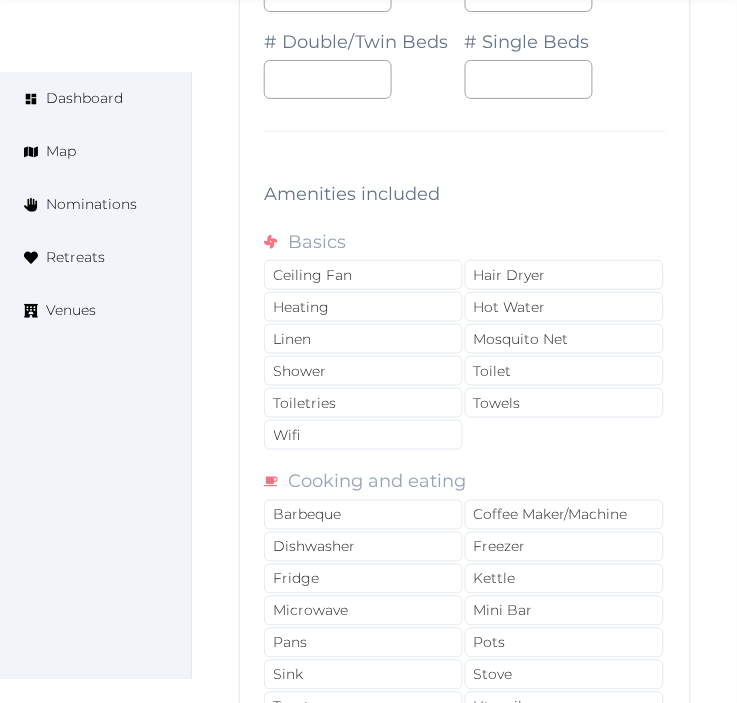 scroll, scrollTop: 14252, scrollLeft: 0, axis: vertical 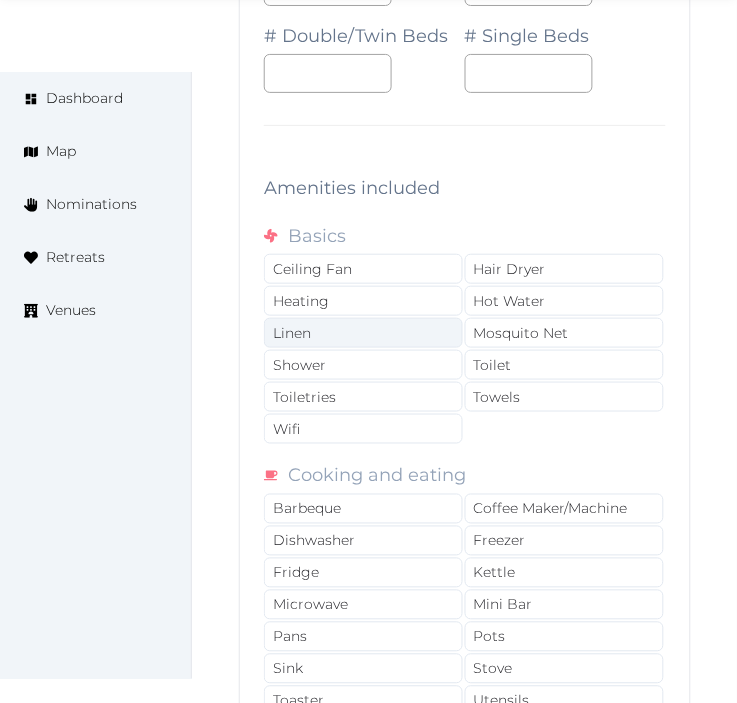 type on "*" 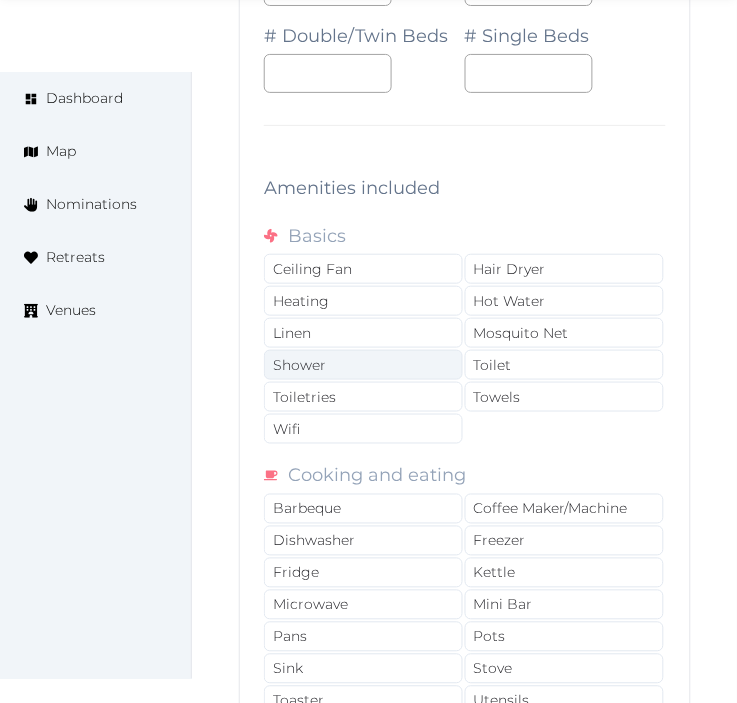 click on "Linen" at bounding box center [363, 333] 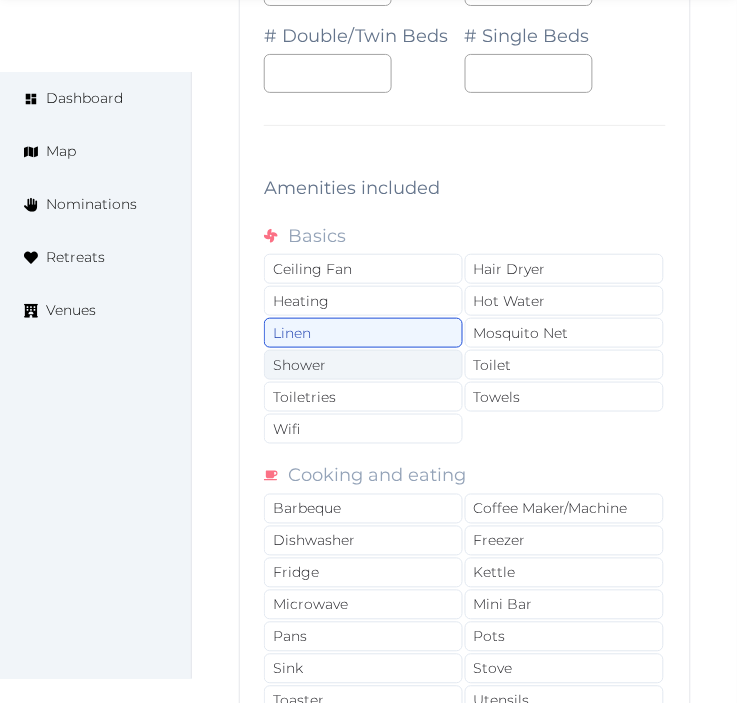 click on "Shower" at bounding box center (363, 365) 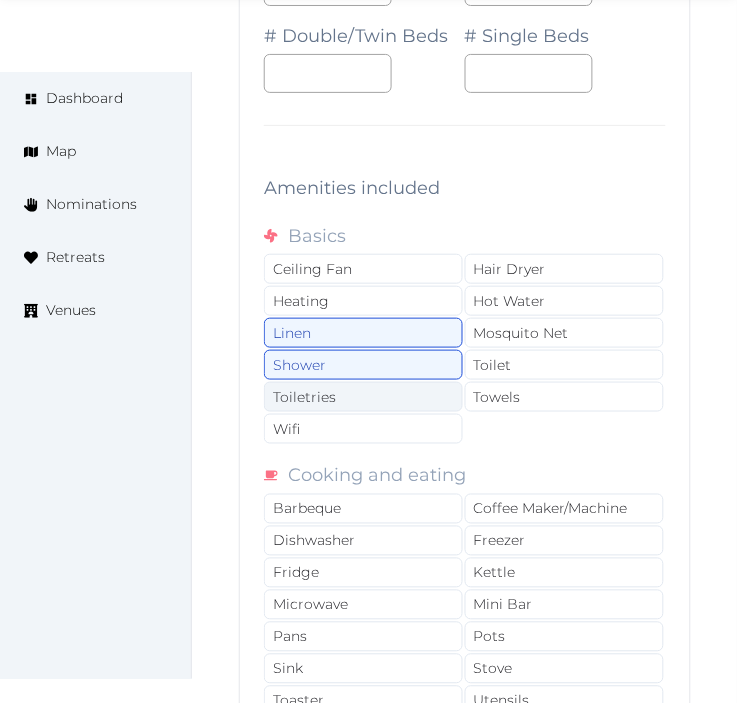 click on "Toiletries" at bounding box center (363, 397) 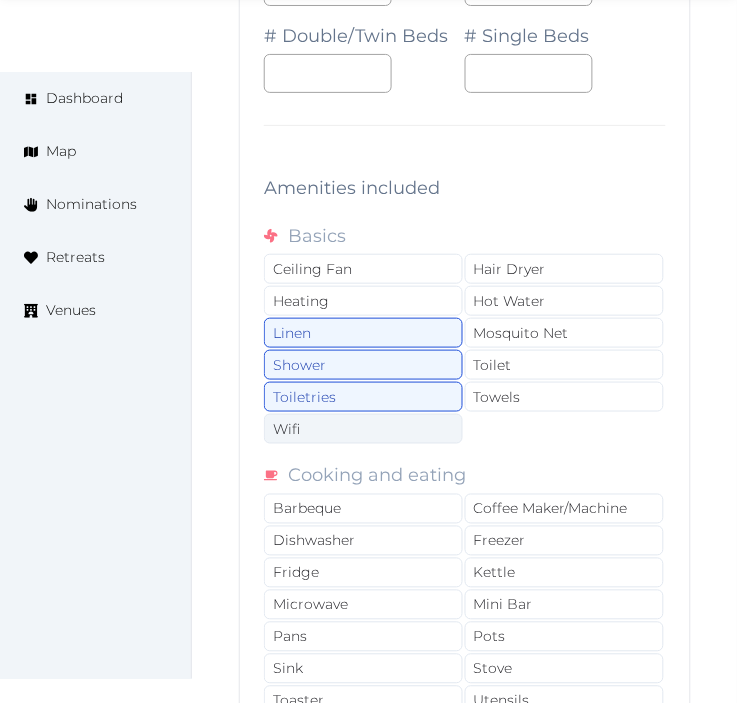click on "Wifi" at bounding box center (363, 429) 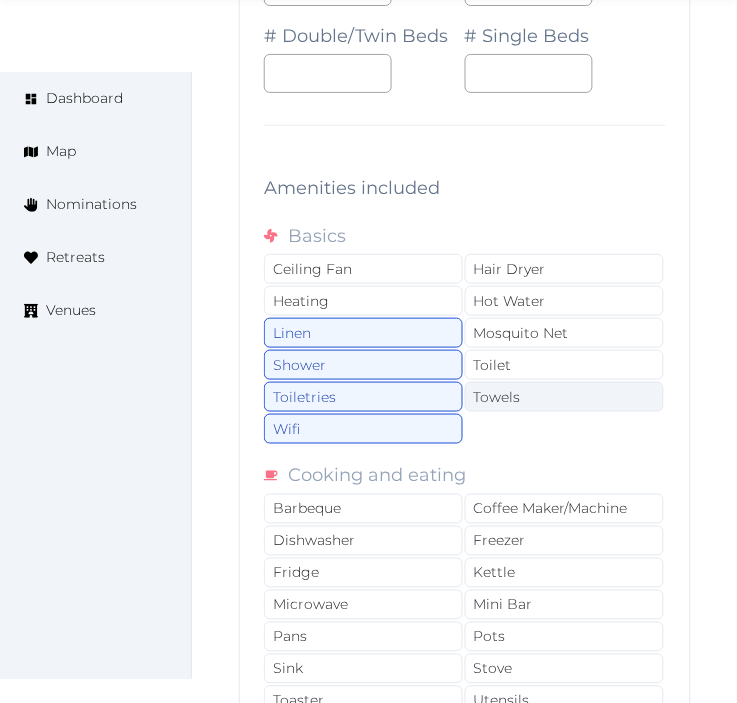 click on "Towels" at bounding box center [564, 397] 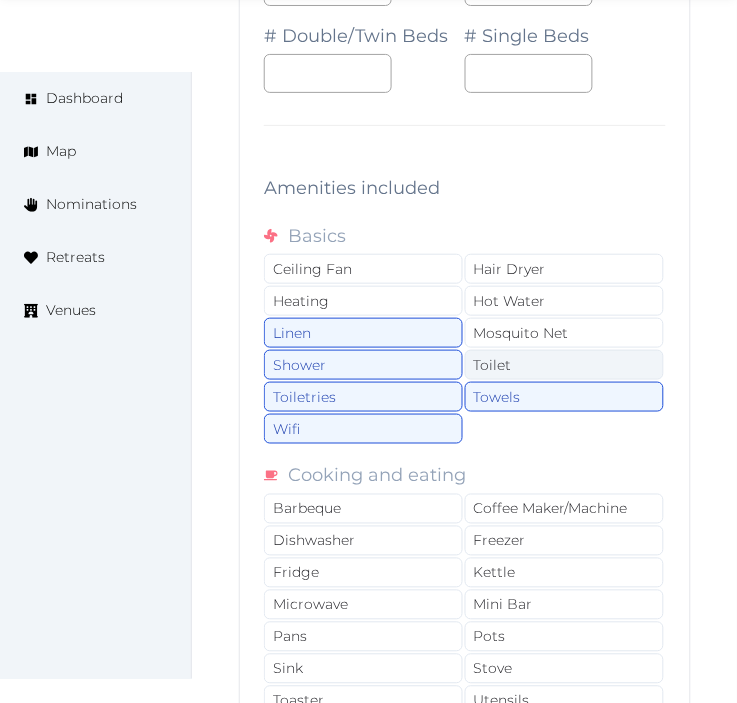click on "Toilet" at bounding box center [564, 365] 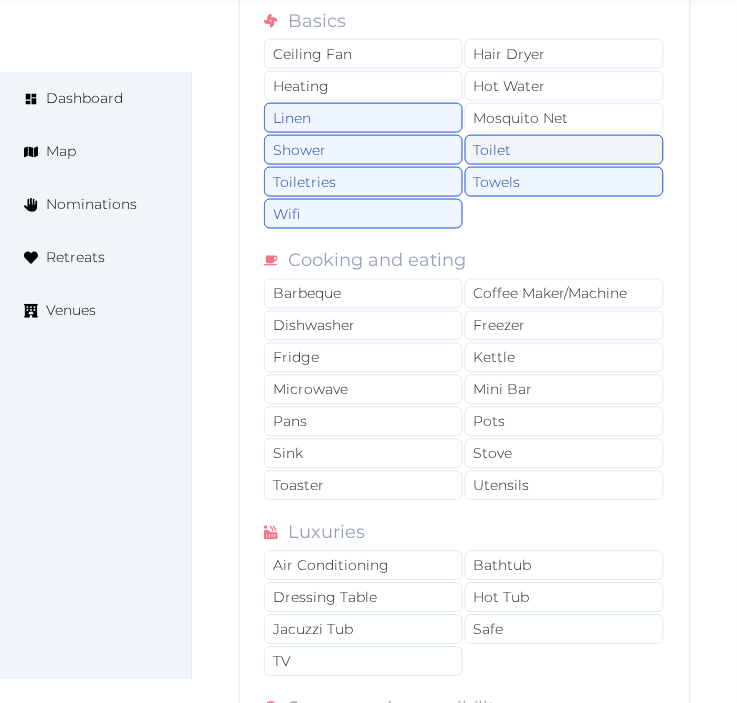 scroll, scrollTop: 14474, scrollLeft: 0, axis: vertical 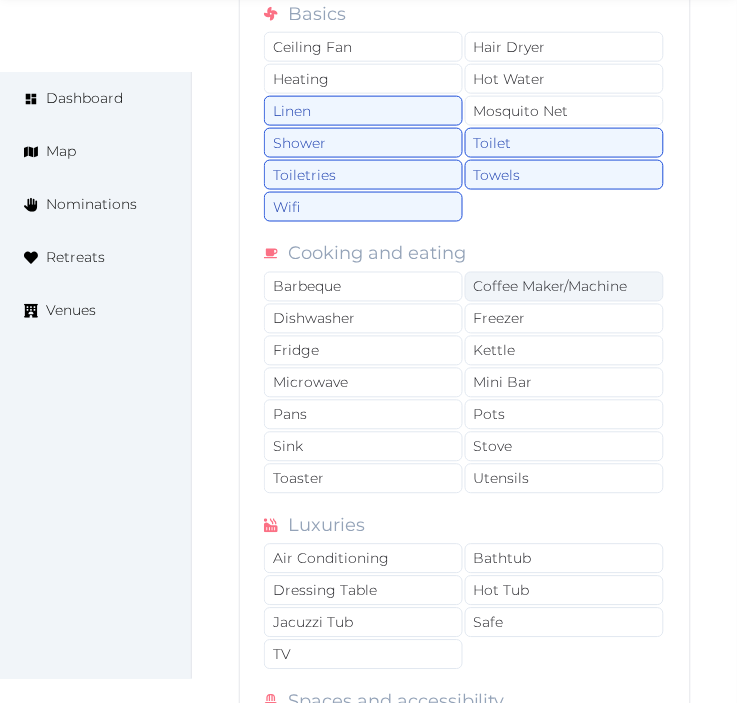click on "Coffee Maker/Machine" at bounding box center (564, 287) 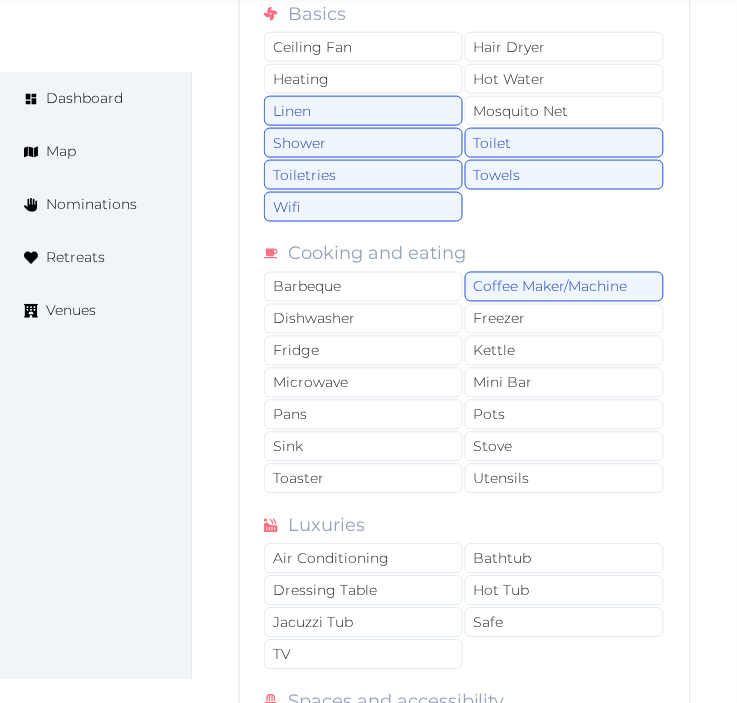 drag, startPoint x: 505, startPoint y: 415, endPoint x: 711, endPoint y: 370, distance: 210.85777 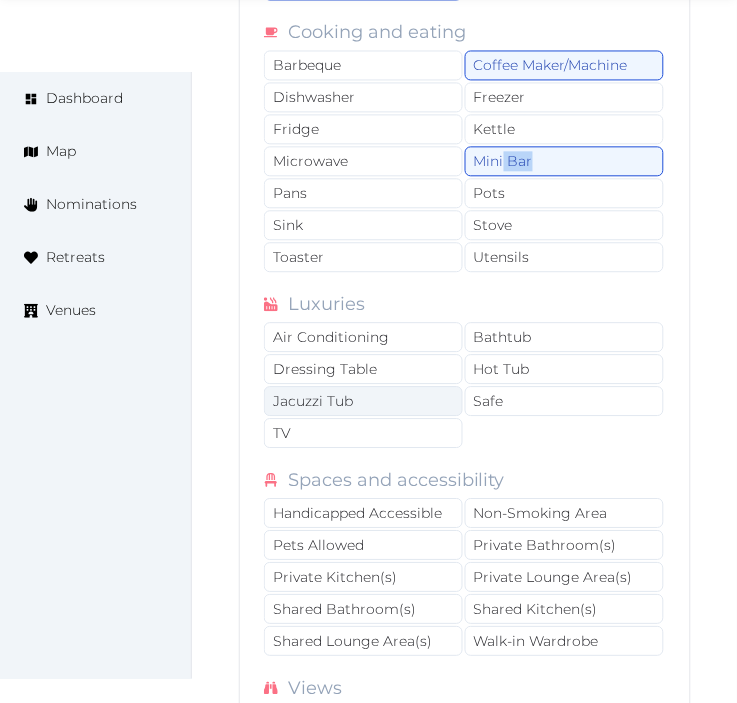 scroll, scrollTop: 14696, scrollLeft: 0, axis: vertical 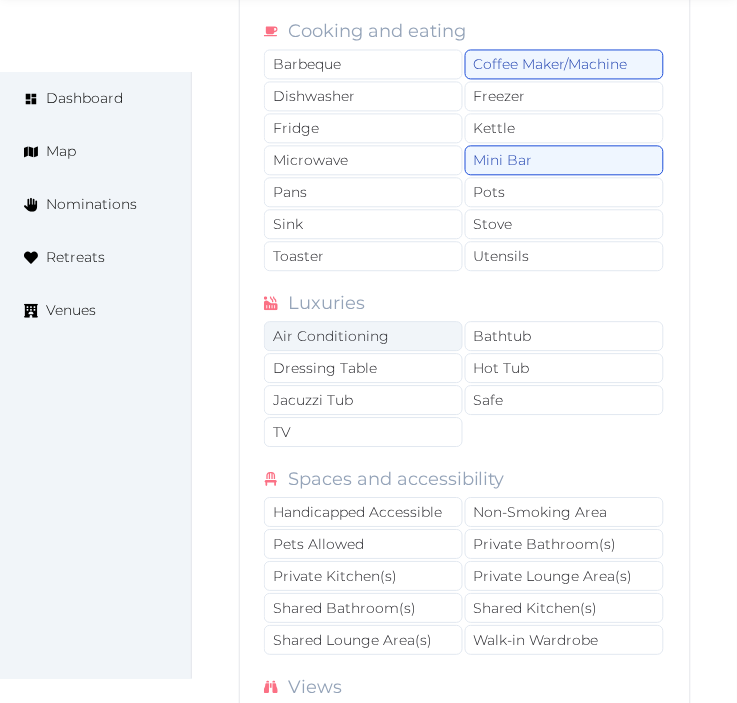 click on "Air Conditioning" at bounding box center [363, 337] 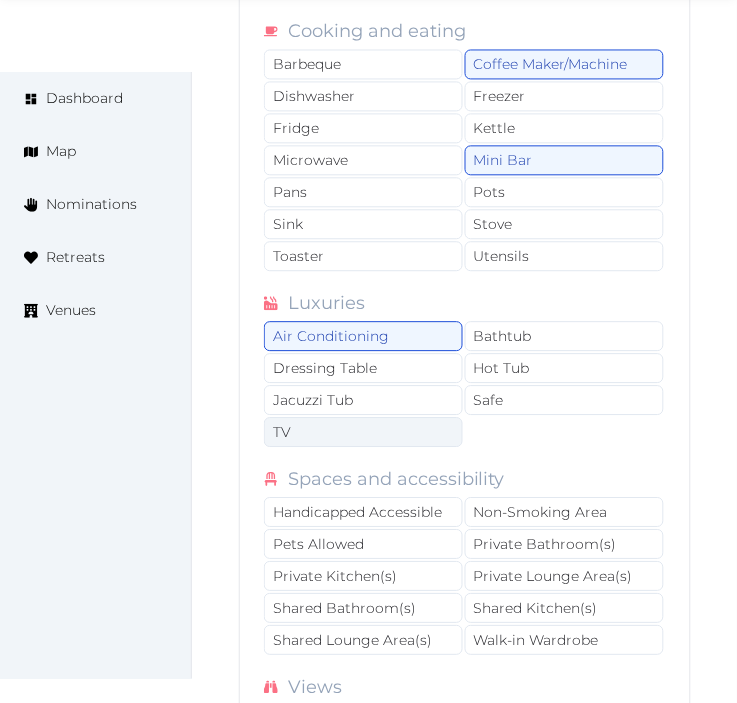 drag, startPoint x: 402, startPoint y: 465, endPoint x: 473, endPoint y: 451, distance: 72.36712 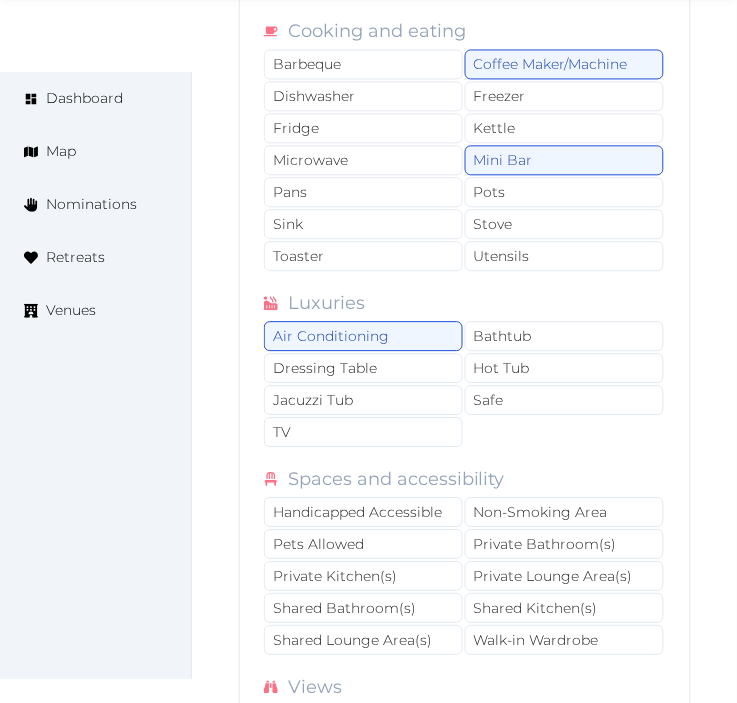 click on "TV" at bounding box center (363, 433) 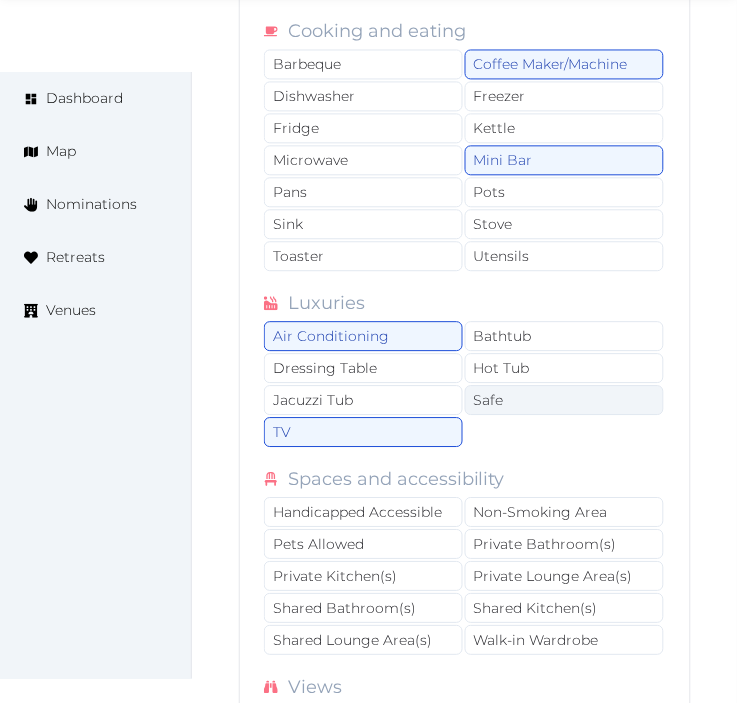 click on "Safe" at bounding box center [564, 401] 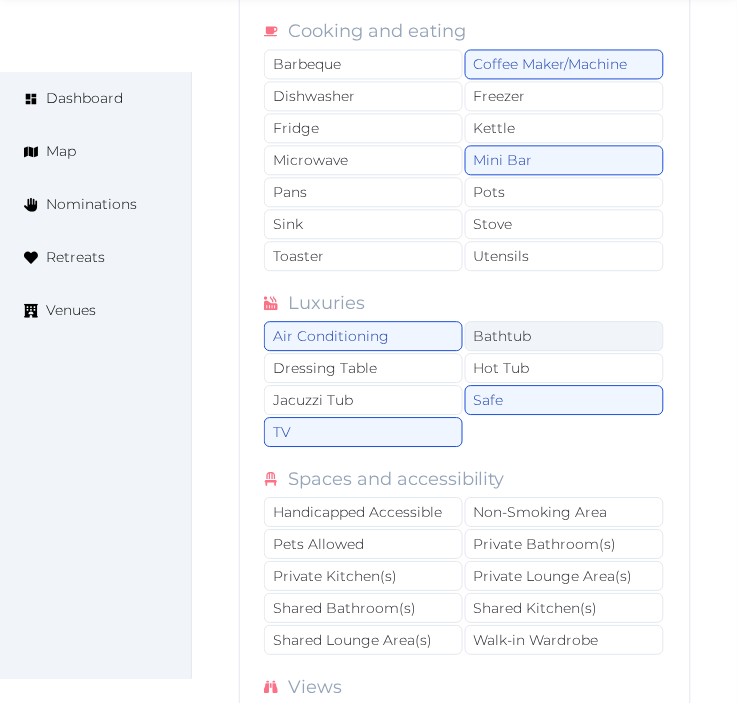 click on "Bathtub" at bounding box center (564, 337) 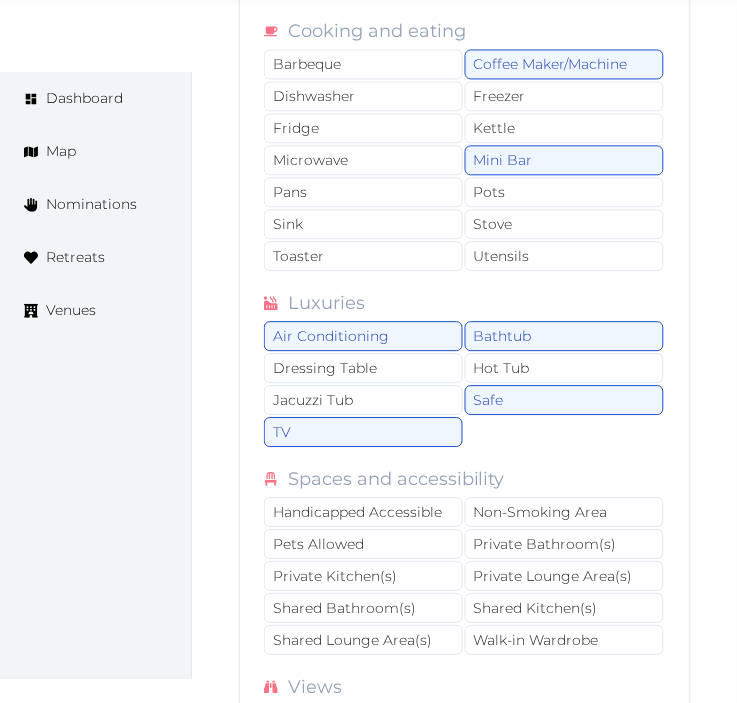 scroll, scrollTop: 14918, scrollLeft: 0, axis: vertical 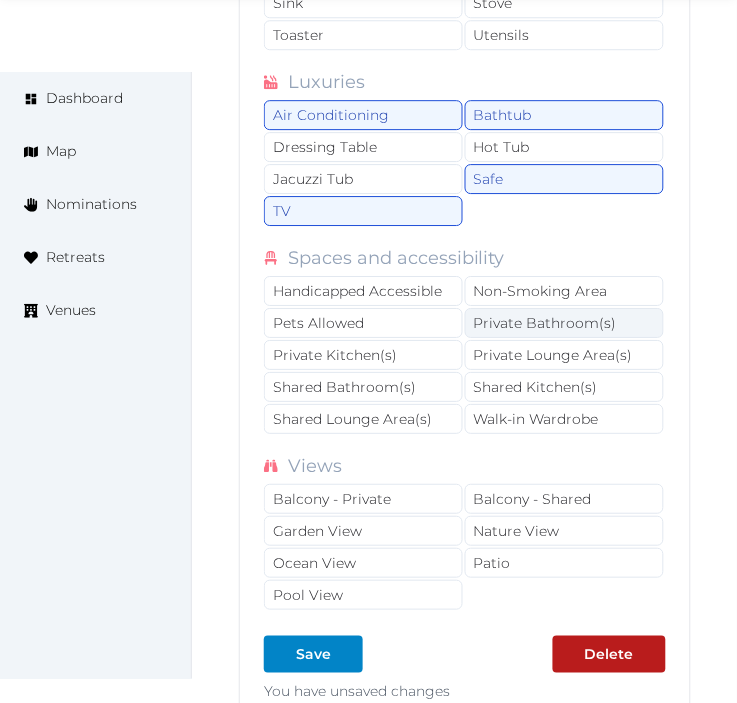 click on "Private Bathroom(s)" at bounding box center [564, 323] 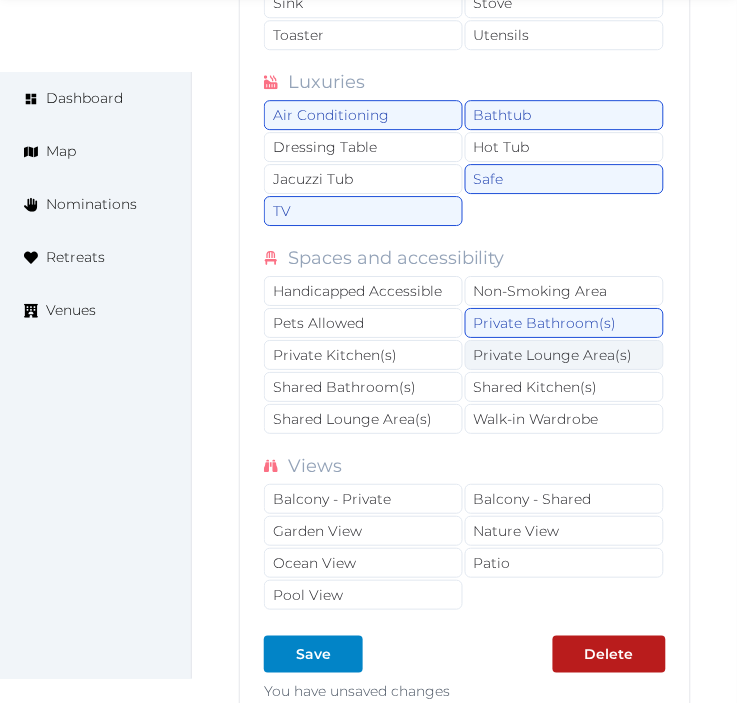 click on "Private Lounge Area(s)" at bounding box center (564, 355) 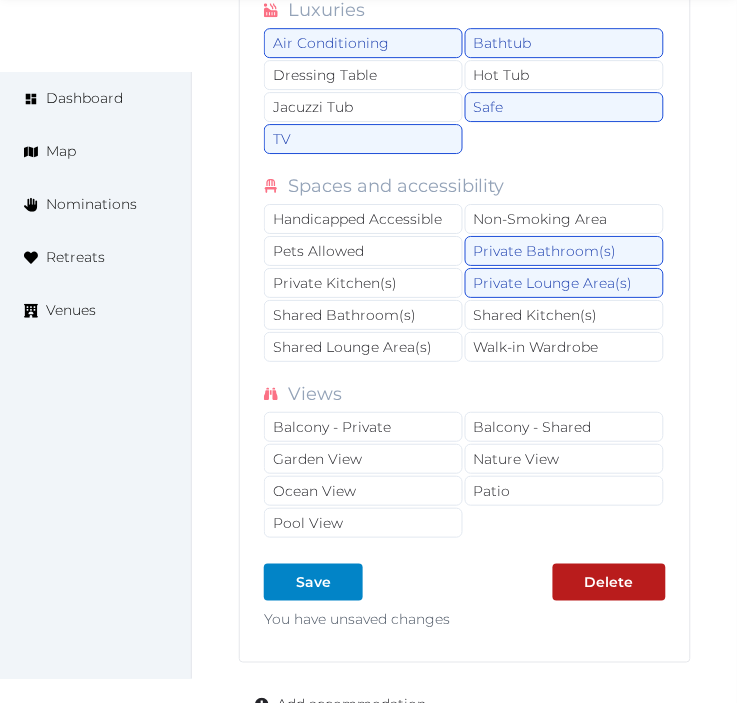 scroll, scrollTop: 15030, scrollLeft: 0, axis: vertical 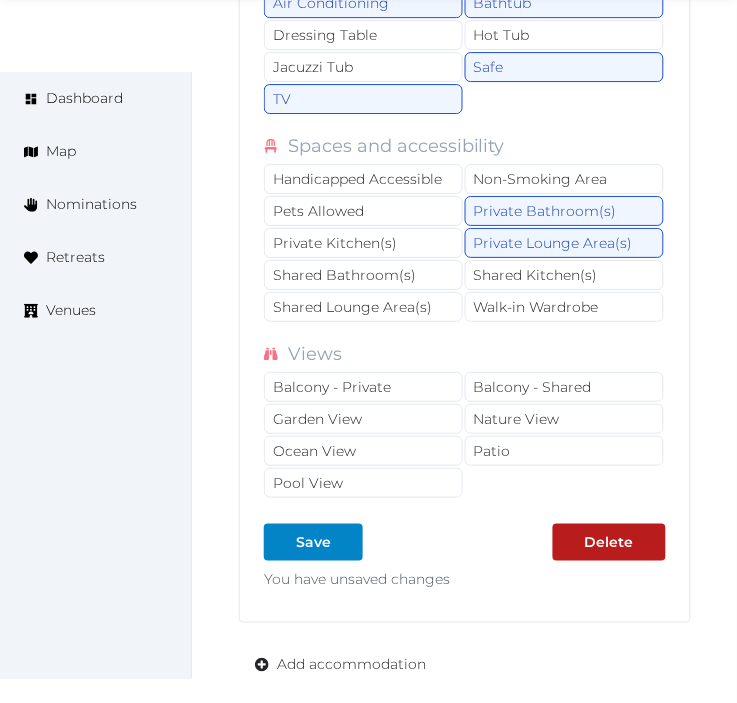 click on "Views" at bounding box center [465, 354] 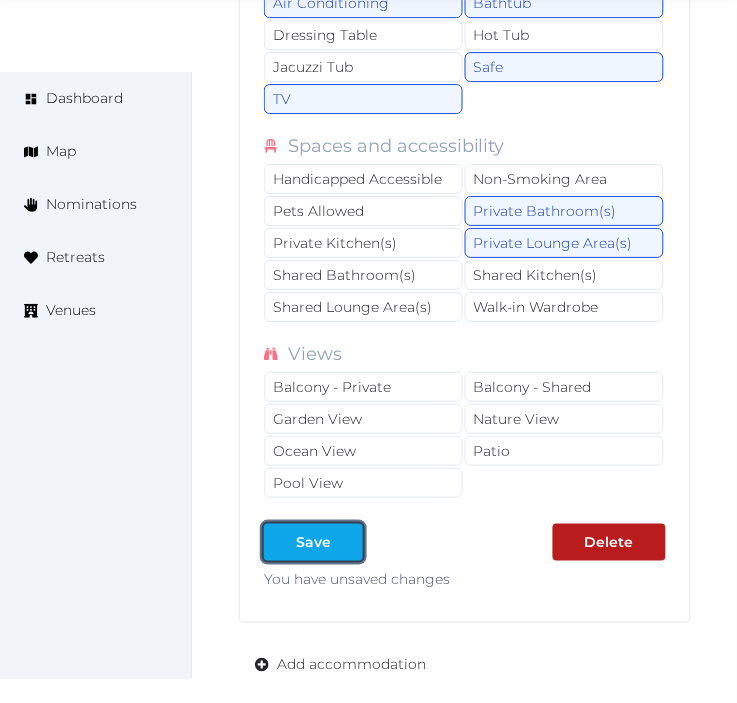 click at bounding box center (347, 542) 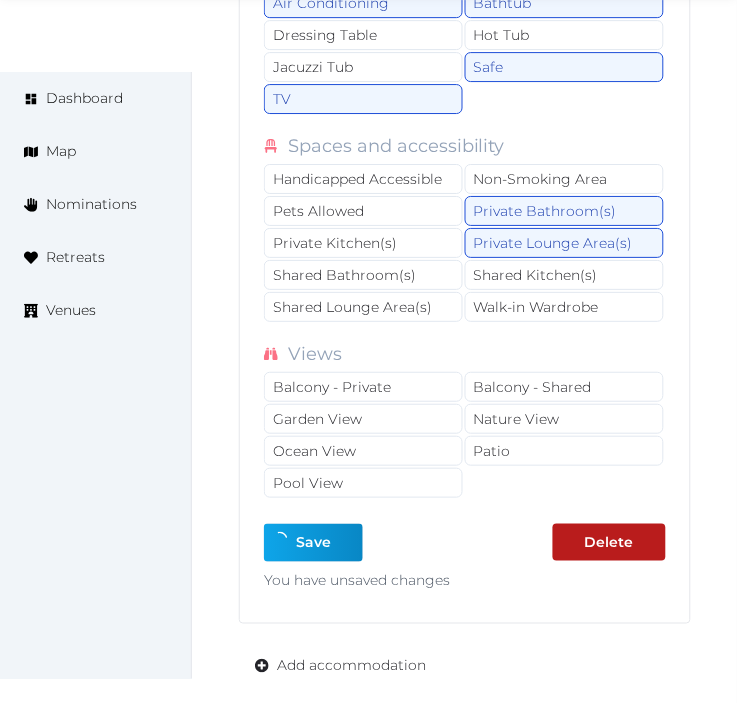 type on "*" 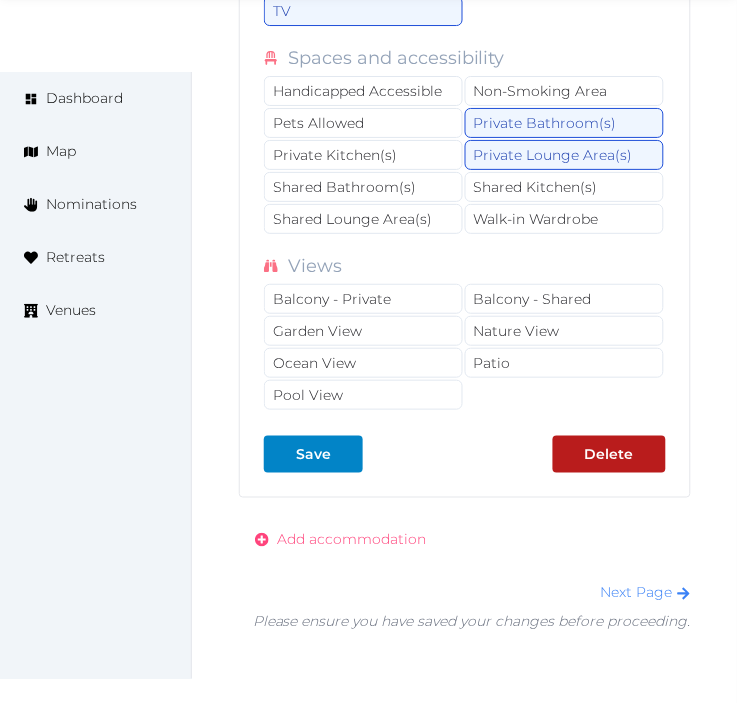 scroll, scrollTop: 15252, scrollLeft: 0, axis: vertical 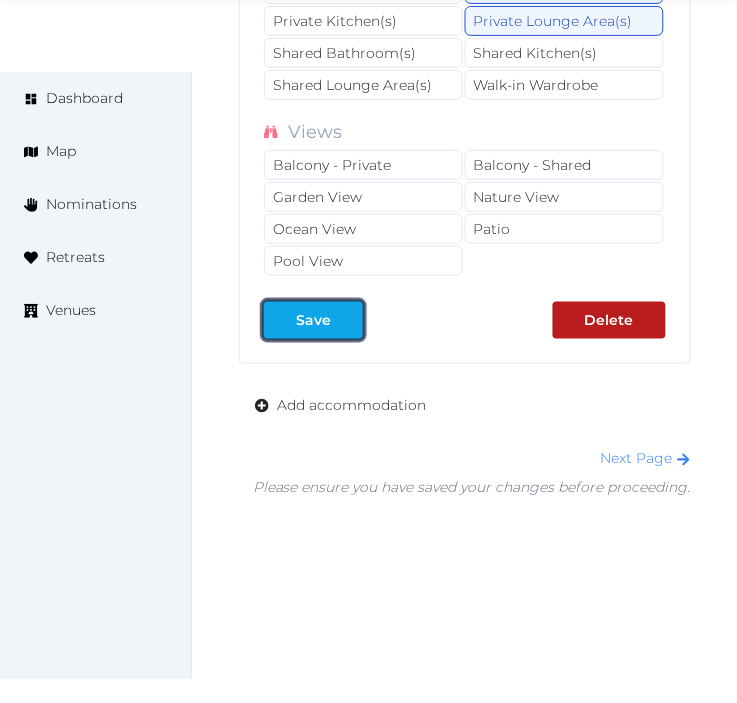click at bounding box center [347, 320] 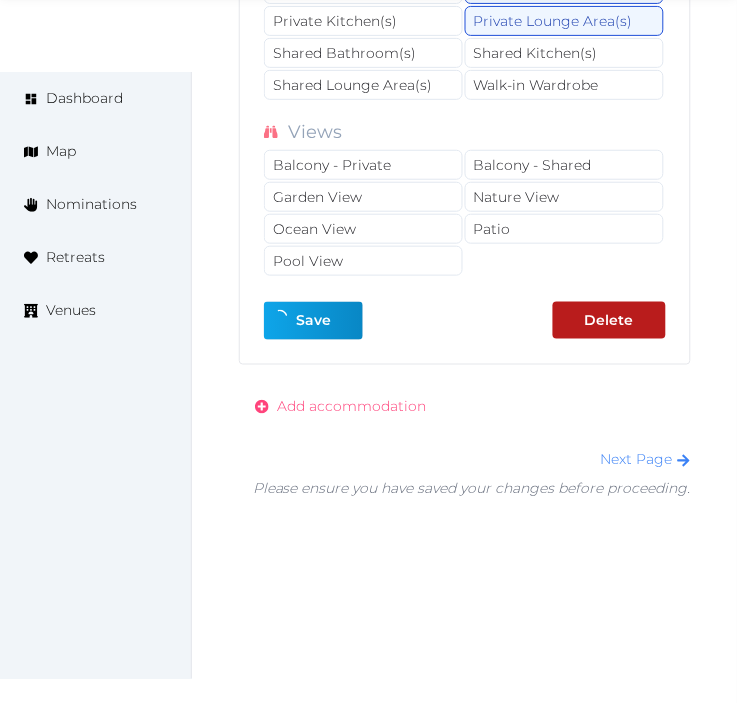 click on "Add accommodation" at bounding box center [351, 407] 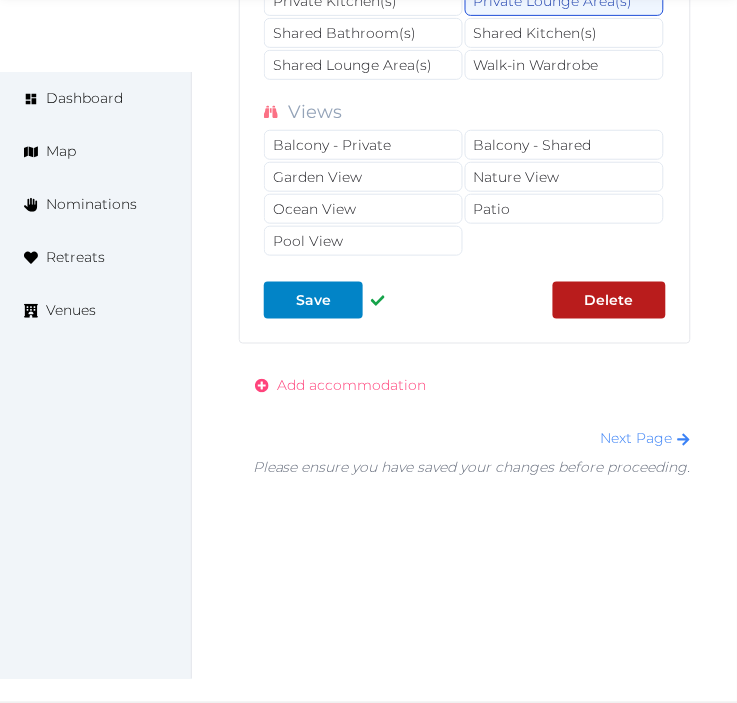 scroll, scrollTop: 15308, scrollLeft: 0, axis: vertical 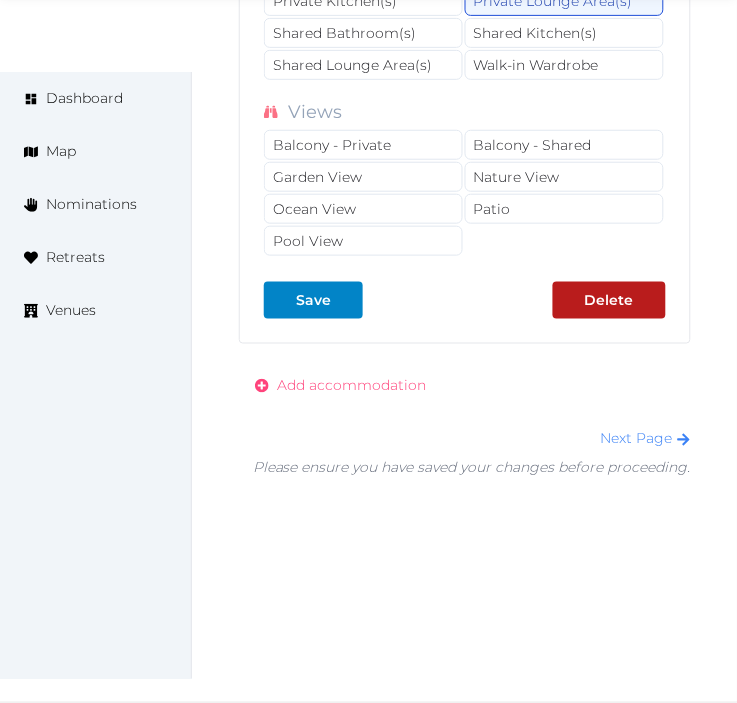click on "Add accommodation" at bounding box center (351, 386) 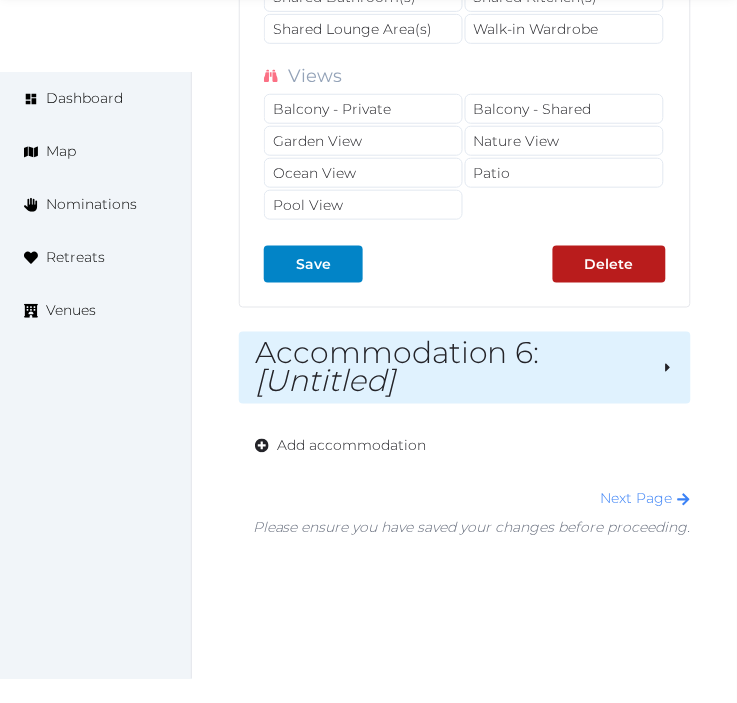 click on "Accommodation 6 :  [Untitled]" at bounding box center [450, 368] 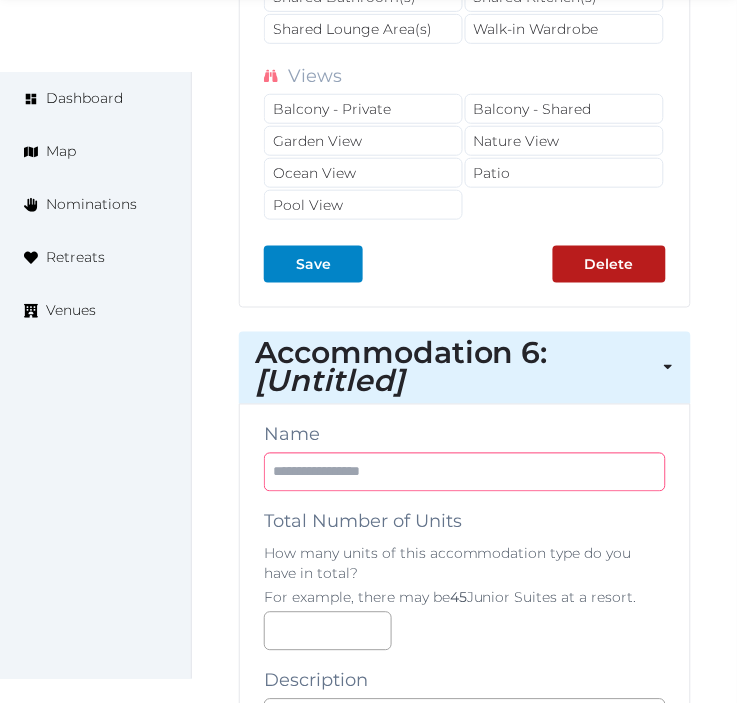 click at bounding box center (465, 472) 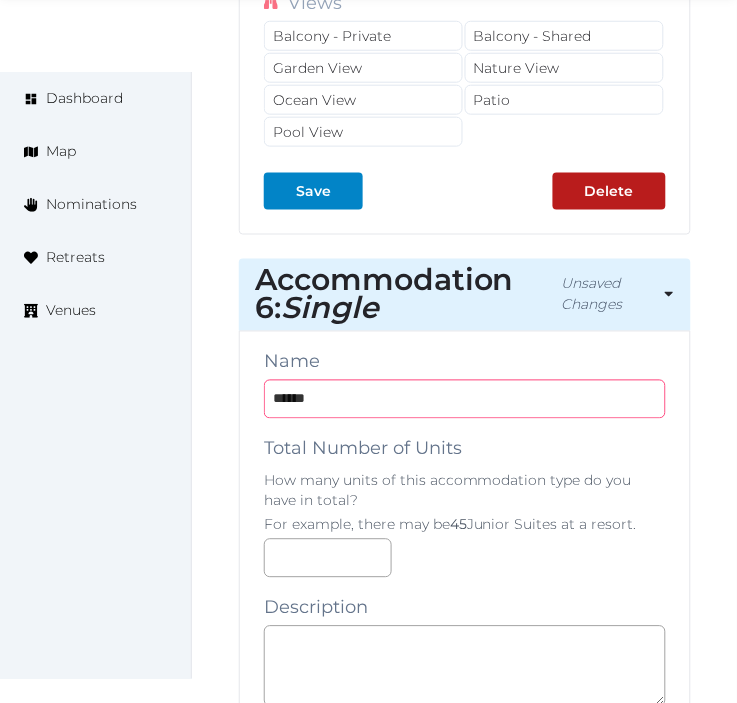 scroll, scrollTop: 15420, scrollLeft: 0, axis: vertical 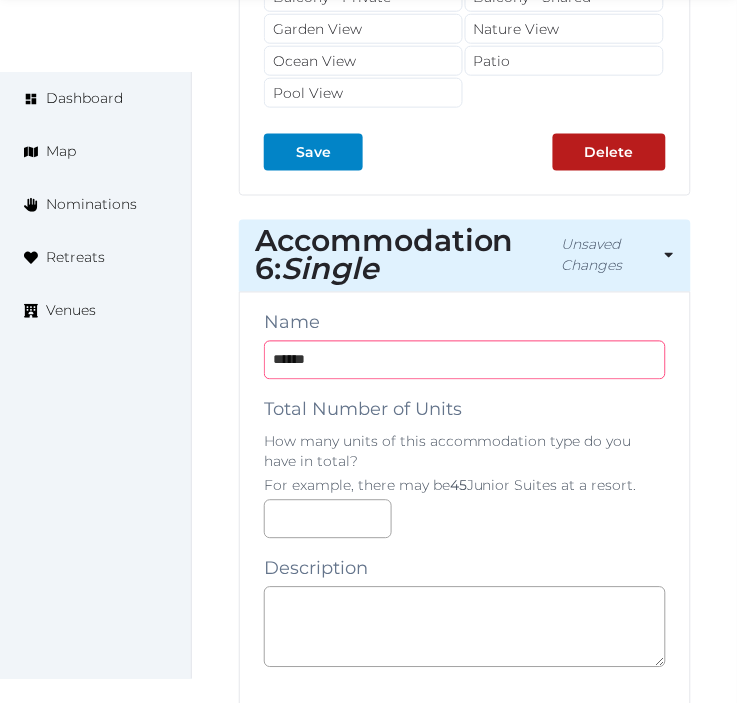 type on "******" 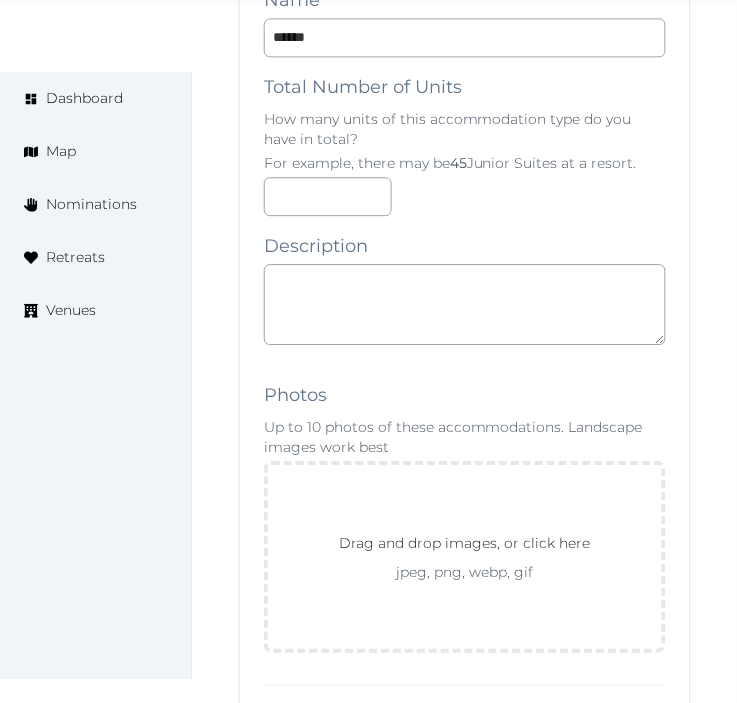 scroll, scrollTop: 15753, scrollLeft: 0, axis: vertical 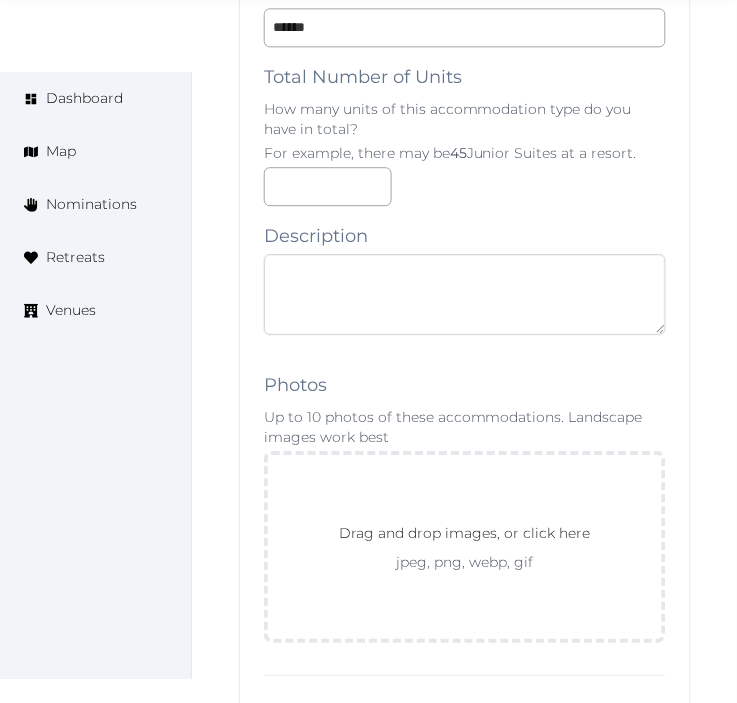 click at bounding box center [465, 294] 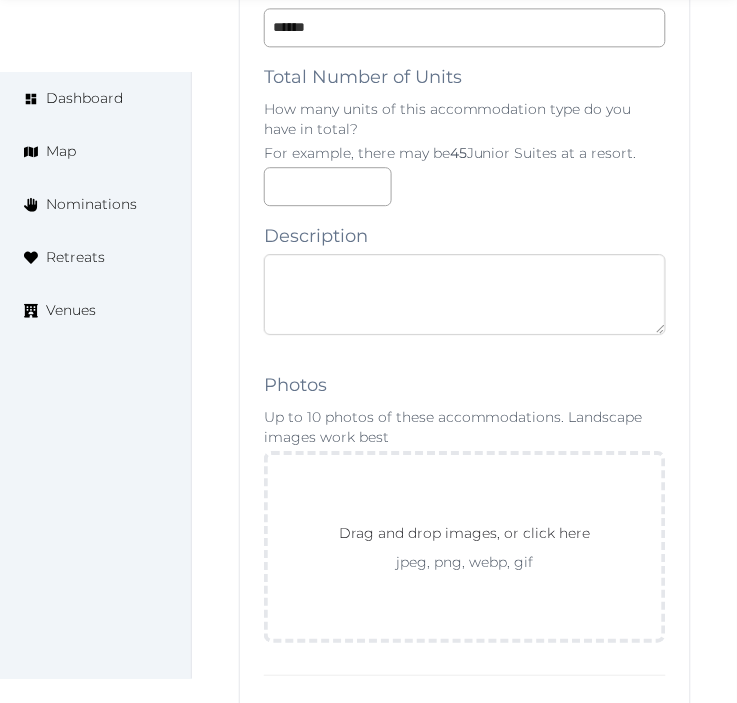paste on "**********" 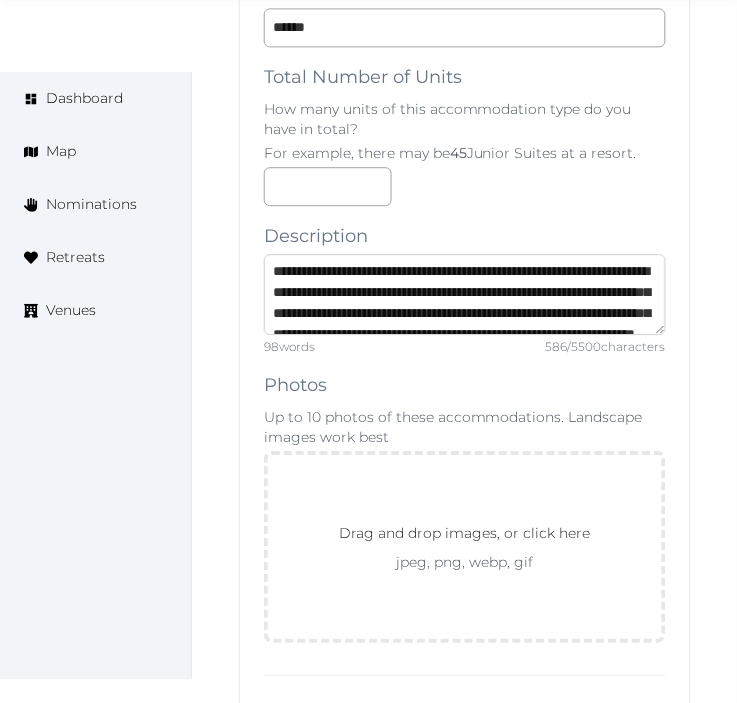 scroll, scrollTop: 0, scrollLeft: 0, axis: both 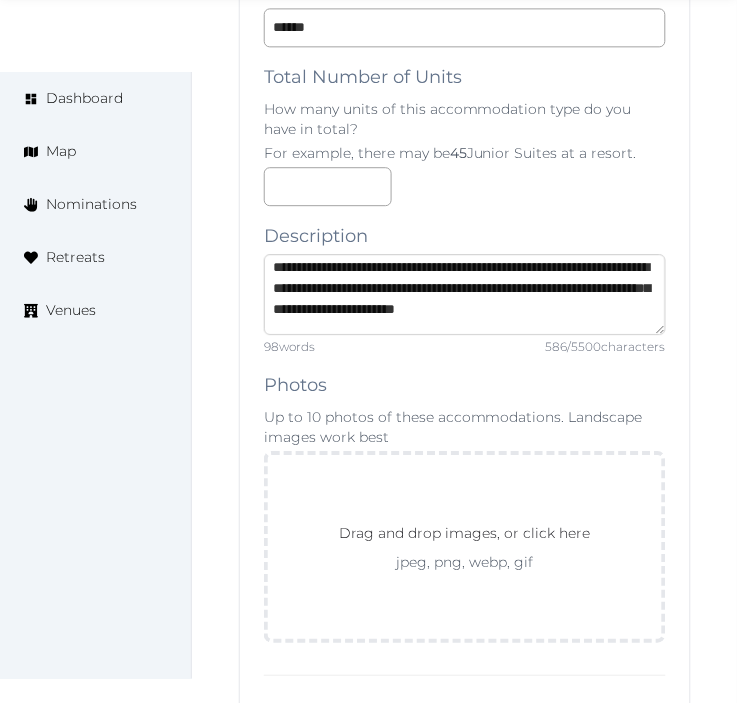 click on "**********" at bounding box center (465, 294) 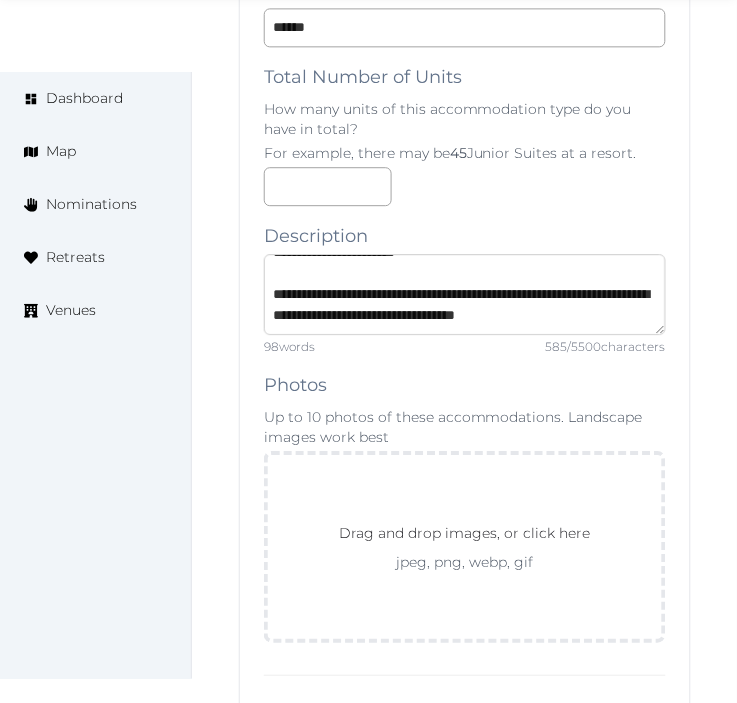 scroll, scrollTop: 202, scrollLeft: 0, axis: vertical 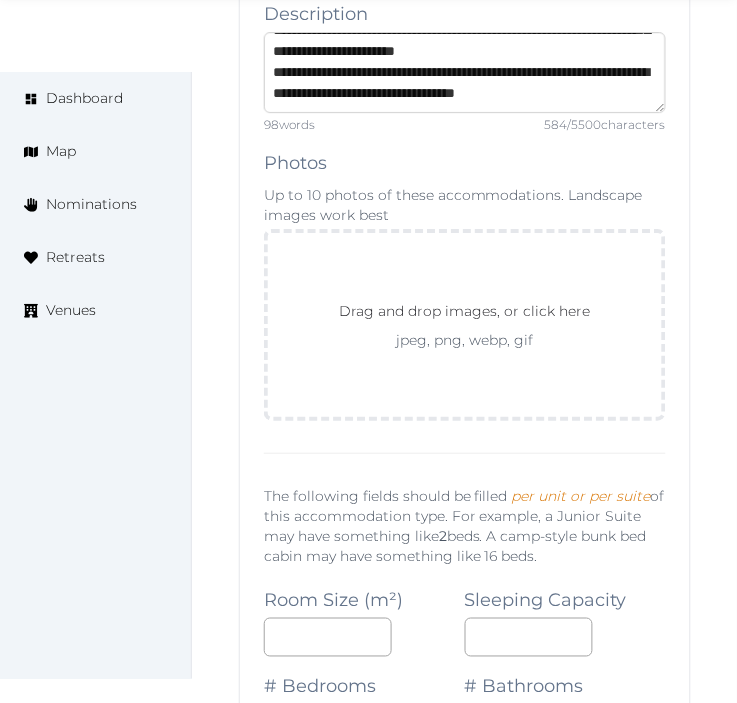 type on "**********" 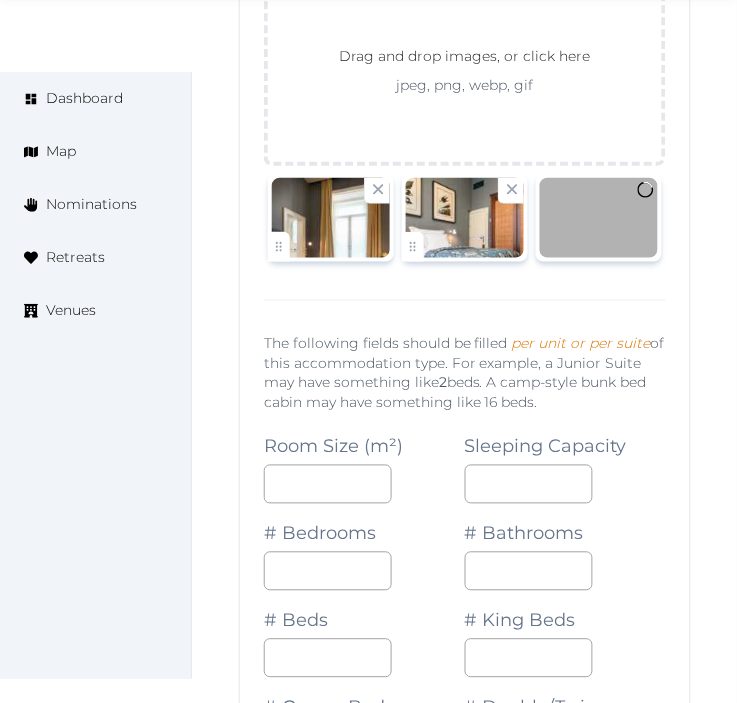 scroll, scrollTop: 16308, scrollLeft: 0, axis: vertical 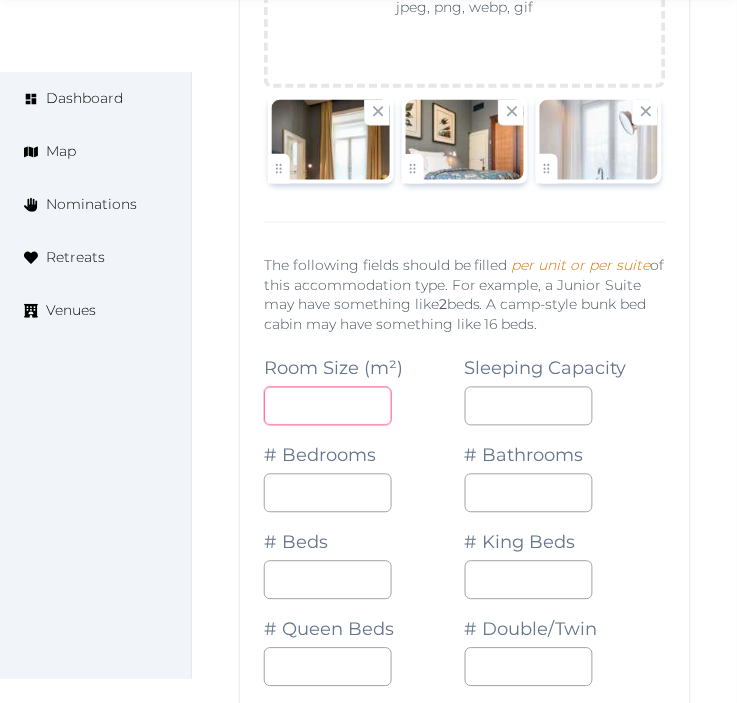 click at bounding box center (328, 406) 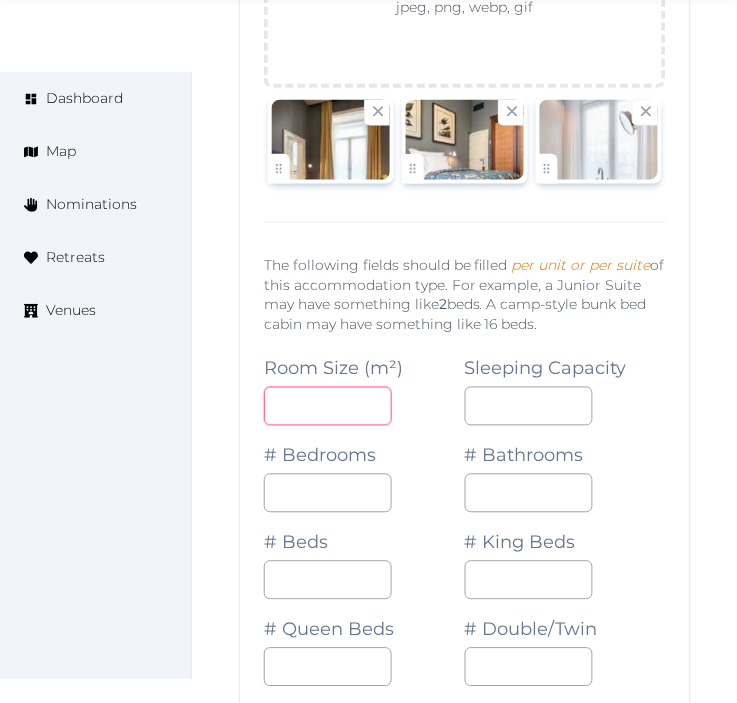 type on "**" 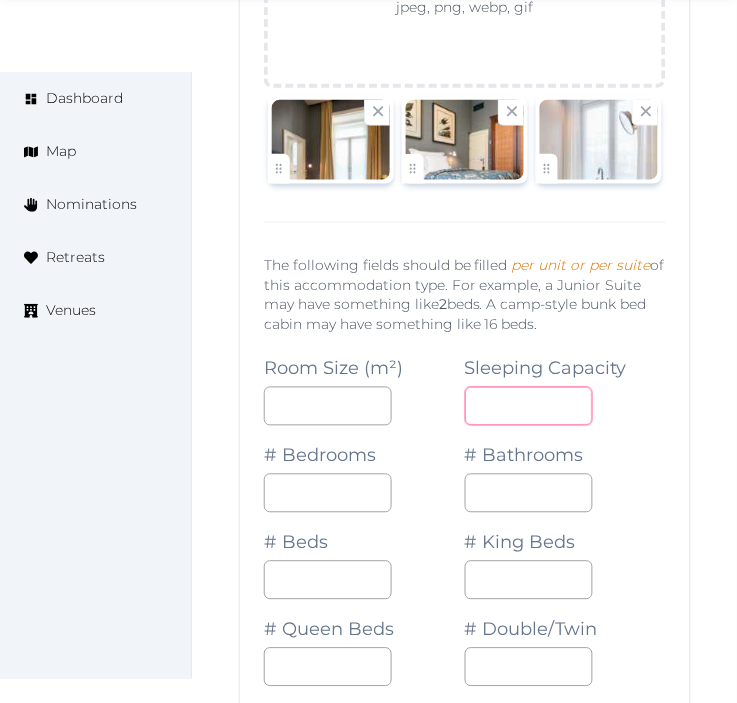 click at bounding box center [529, 406] 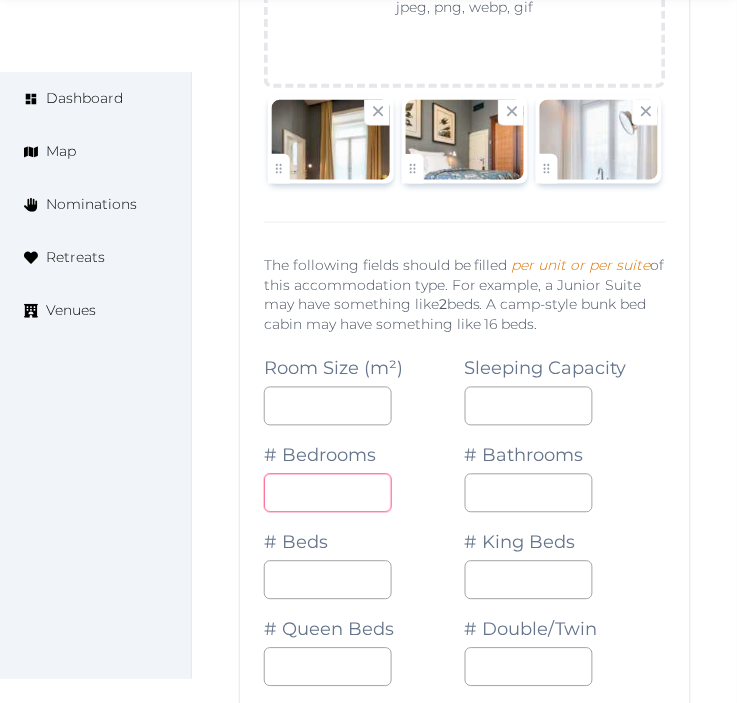 click at bounding box center (328, 493) 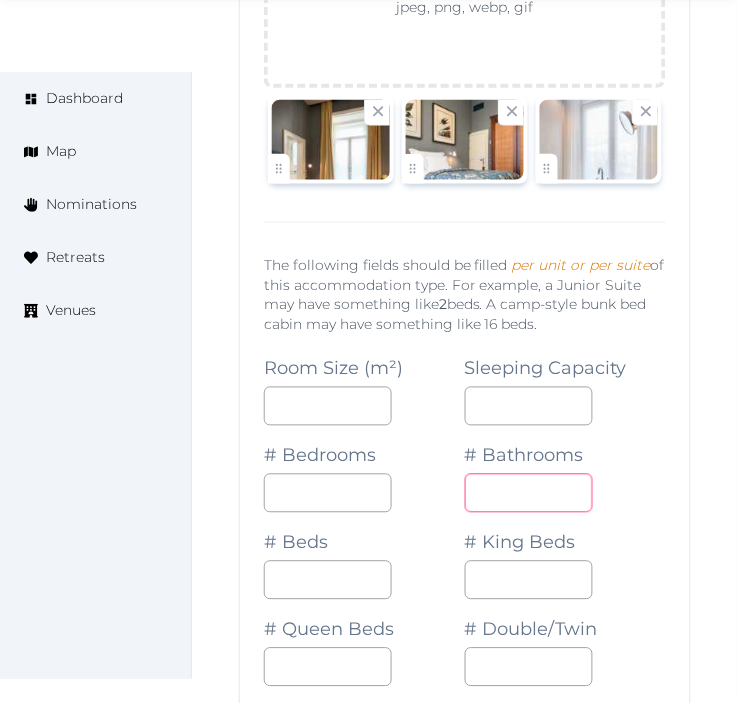 drag, startPoint x: 515, startPoint y: 543, endPoint x: 437, endPoint y: 577, distance: 85.08819 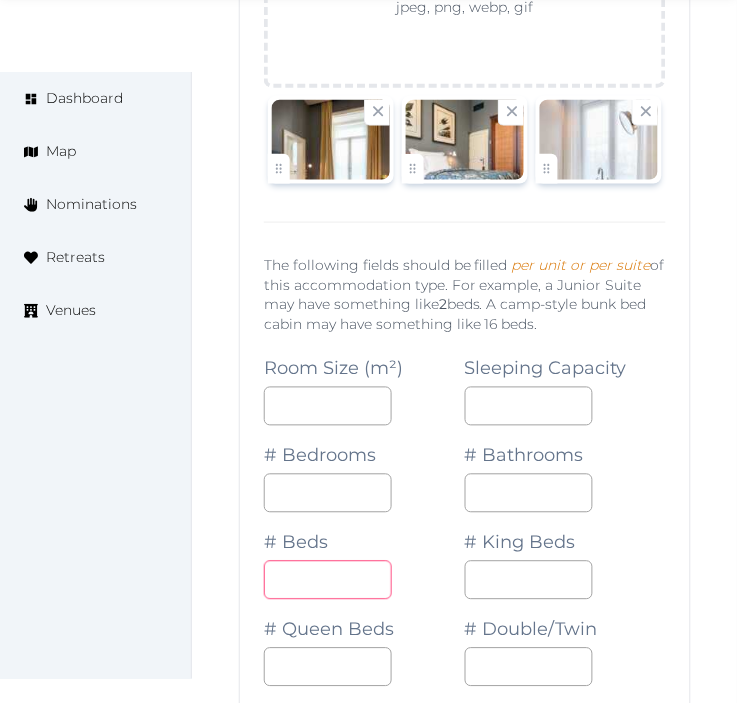 click at bounding box center (328, 580) 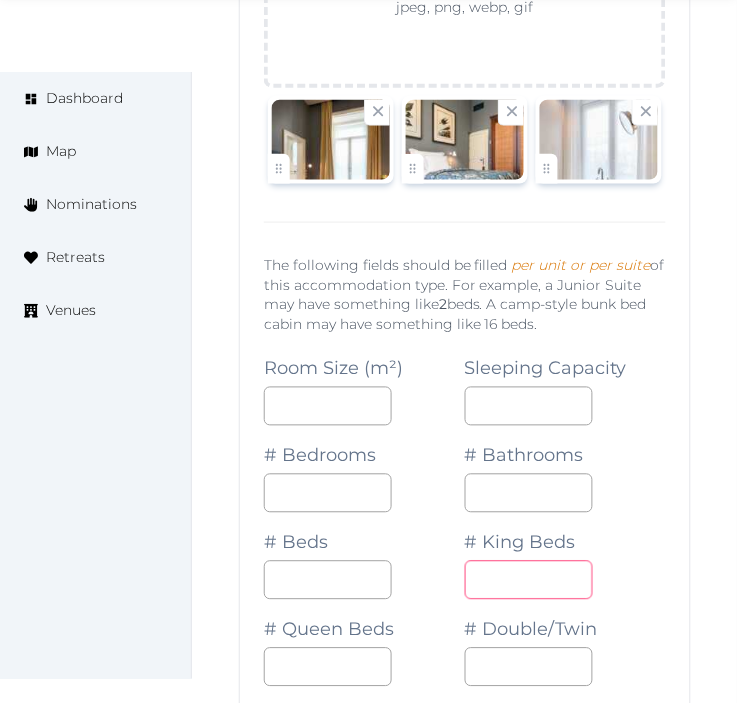 click at bounding box center [529, 580] 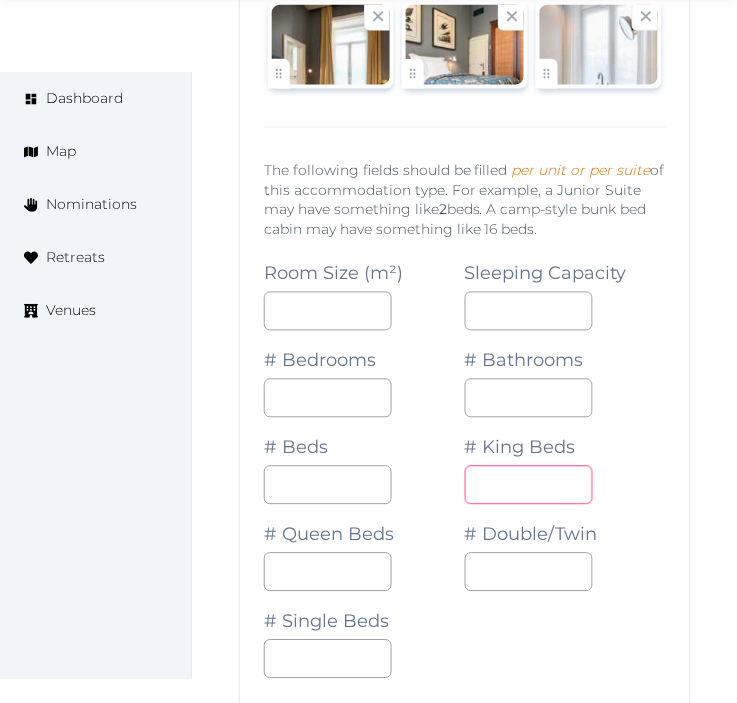 scroll, scrollTop: 16531, scrollLeft: 0, axis: vertical 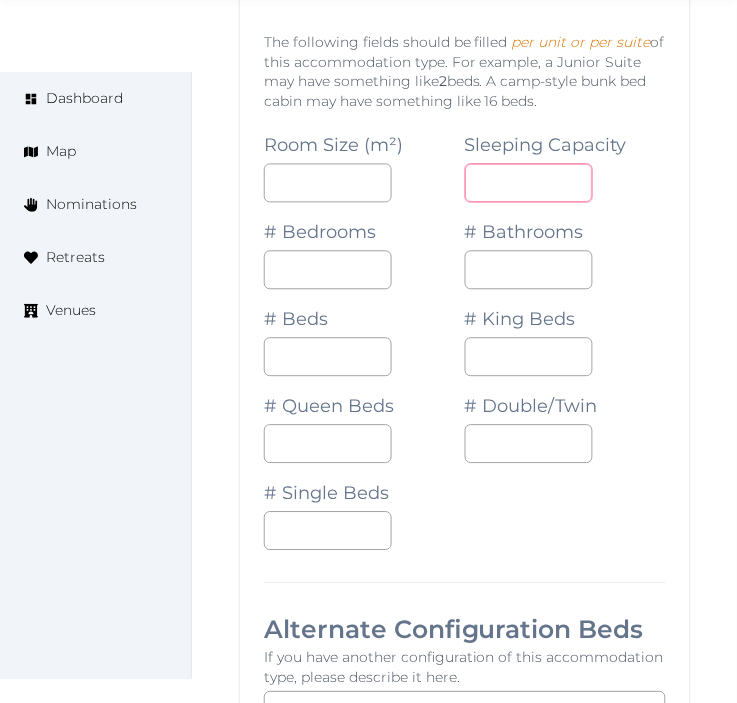 drag, startPoint x: 492, startPoint y: 212, endPoint x: 407, endPoint y: 198, distance: 86.145226 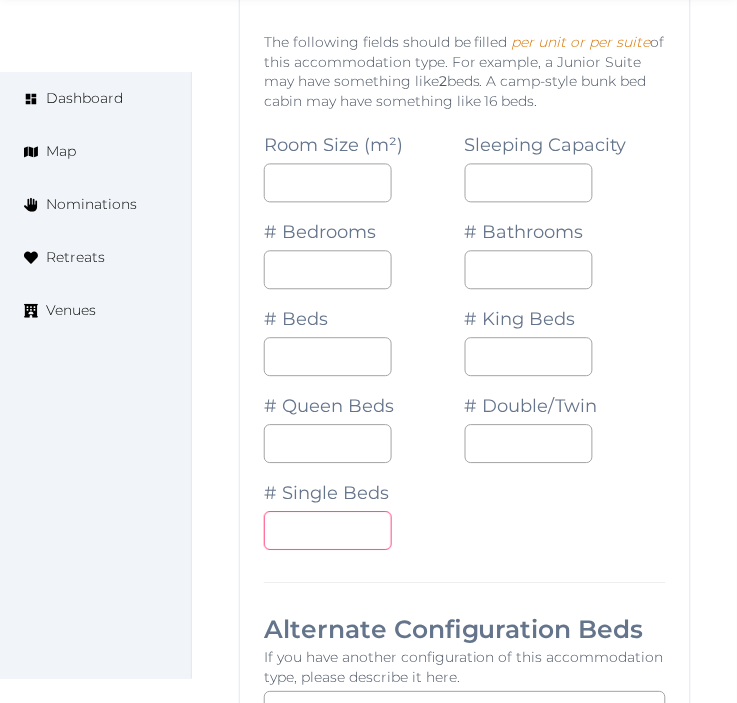 click on "*" at bounding box center [328, 531] 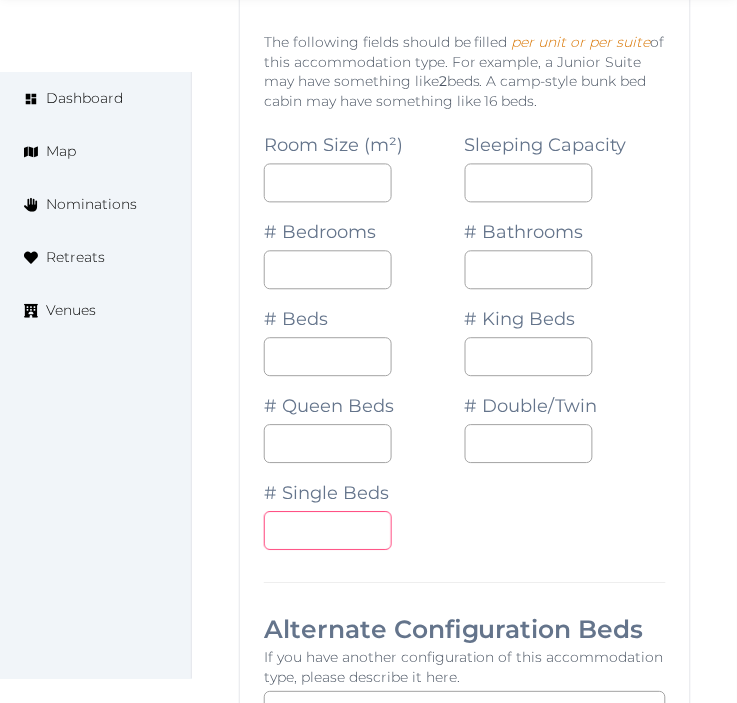 type on "*" 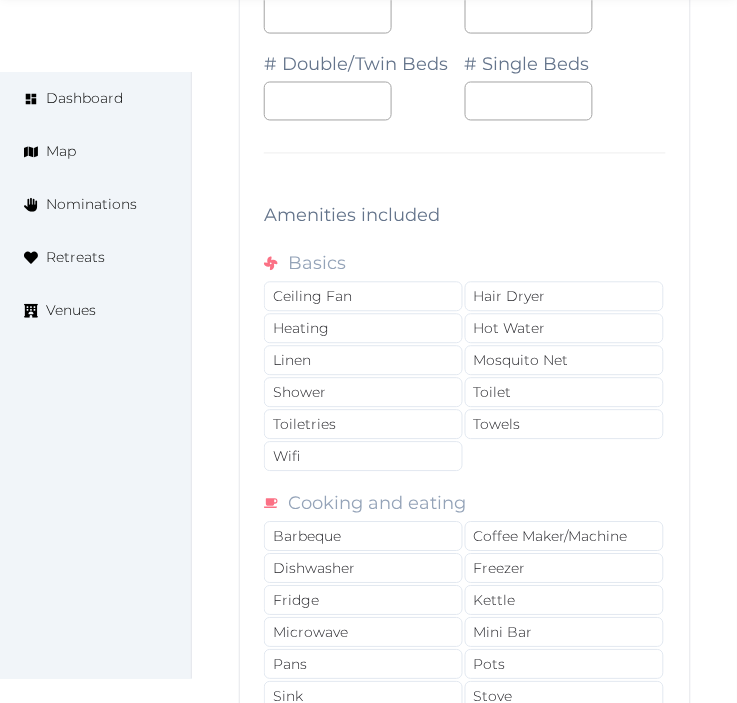 scroll, scrollTop: 17642, scrollLeft: 0, axis: vertical 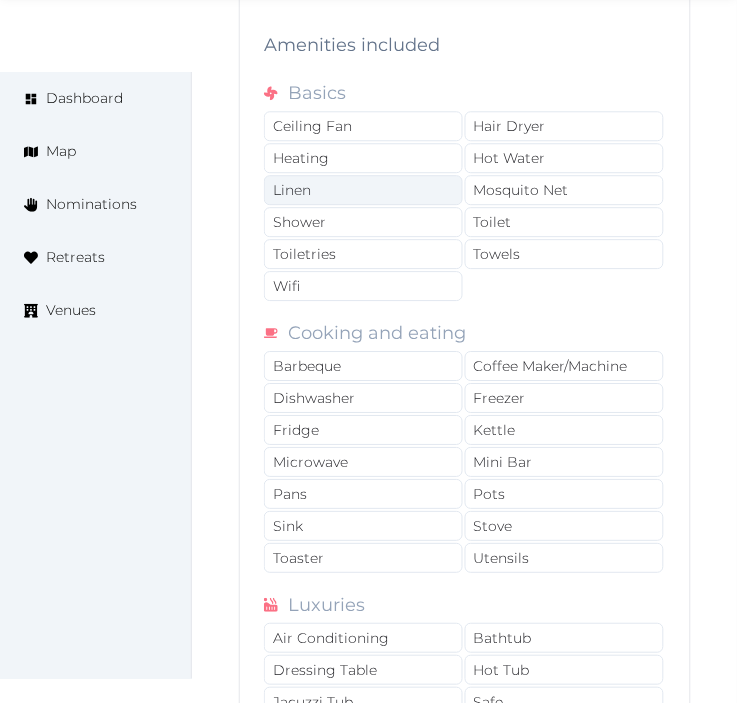 click on "Linen" at bounding box center (363, 190) 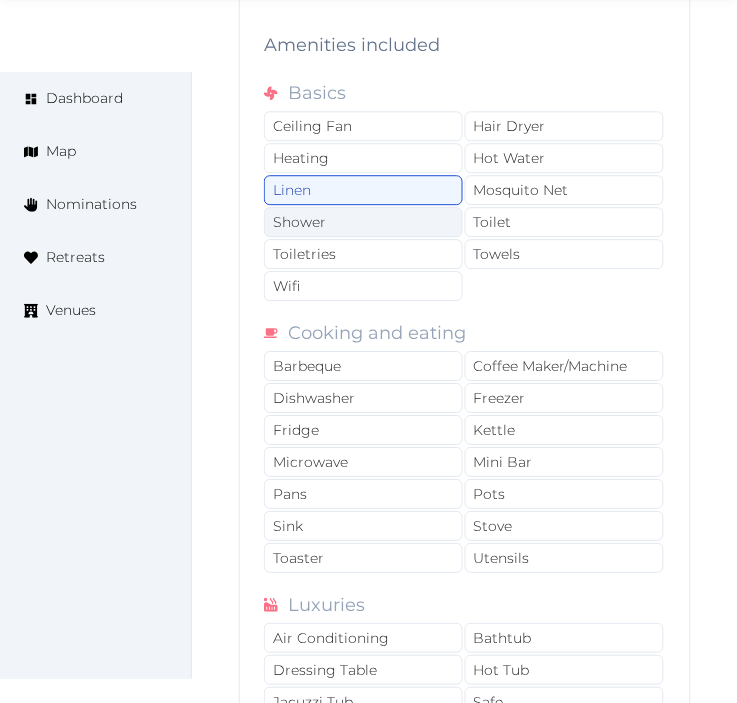 click on "Shower" at bounding box center (363, 222) 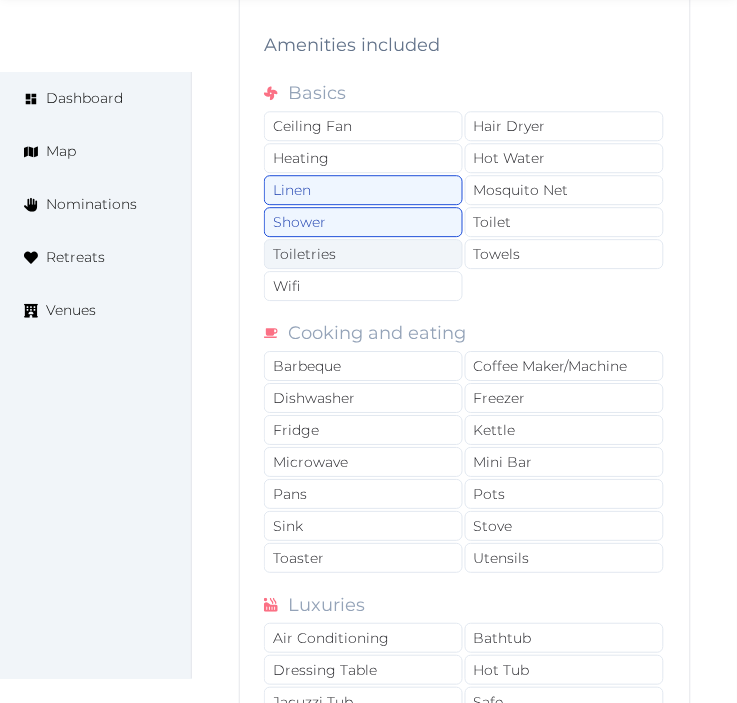 click on "Toiletries" at bounding box center (363, 254) 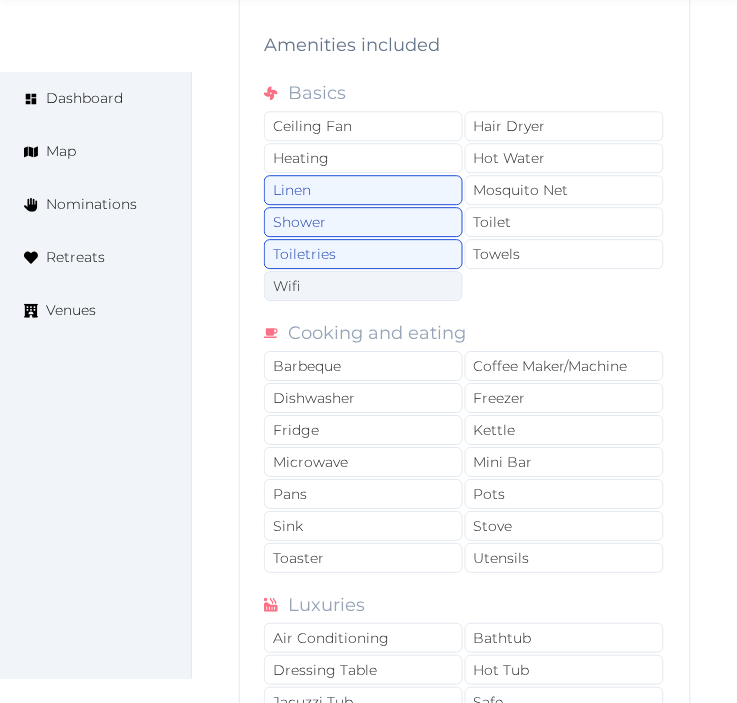 drag, startPoint x: 371, startPoint y: 332, endPoint x: 400, endPoint y: 323, distance: 30.364452 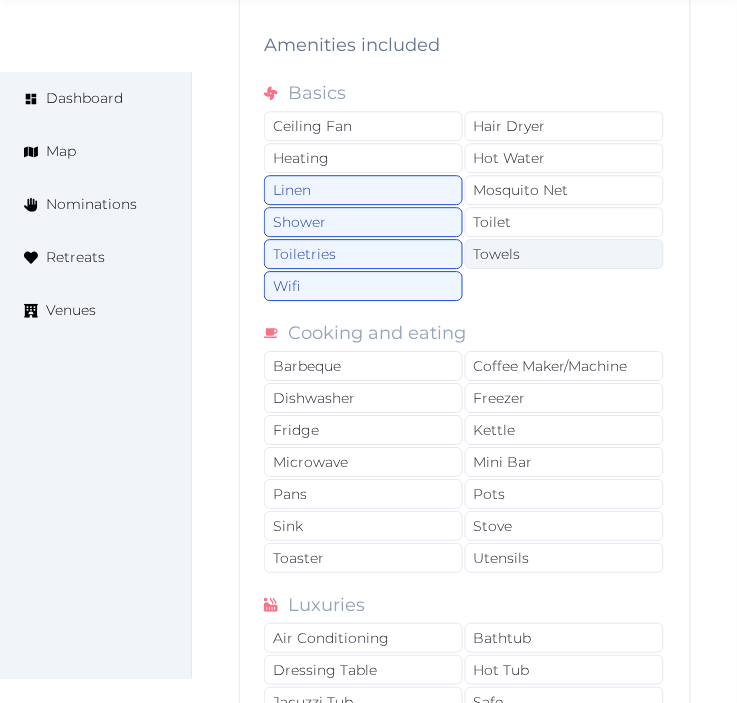 click on "Towels" at bounding box center (564, 254) 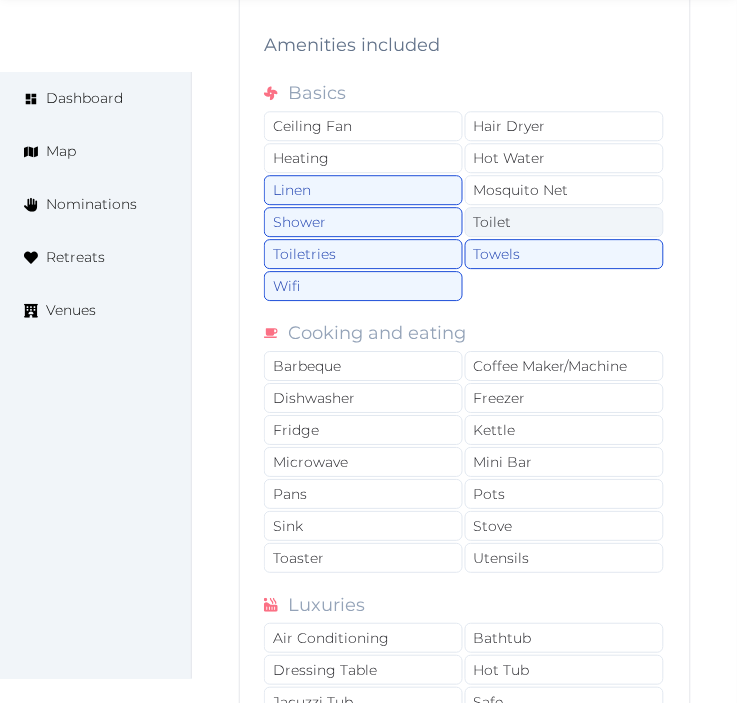 click on "Toilet" at bounding box center [564, 222] 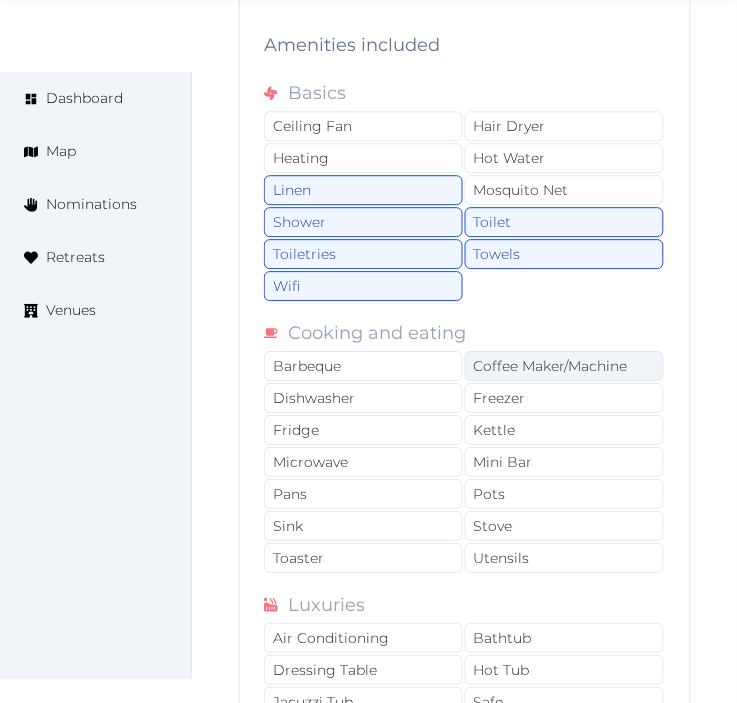 drag, startPoint x: 565, startPoint y: 388, endPoint x: 557, endPoint y: 395, distance: 10.630146 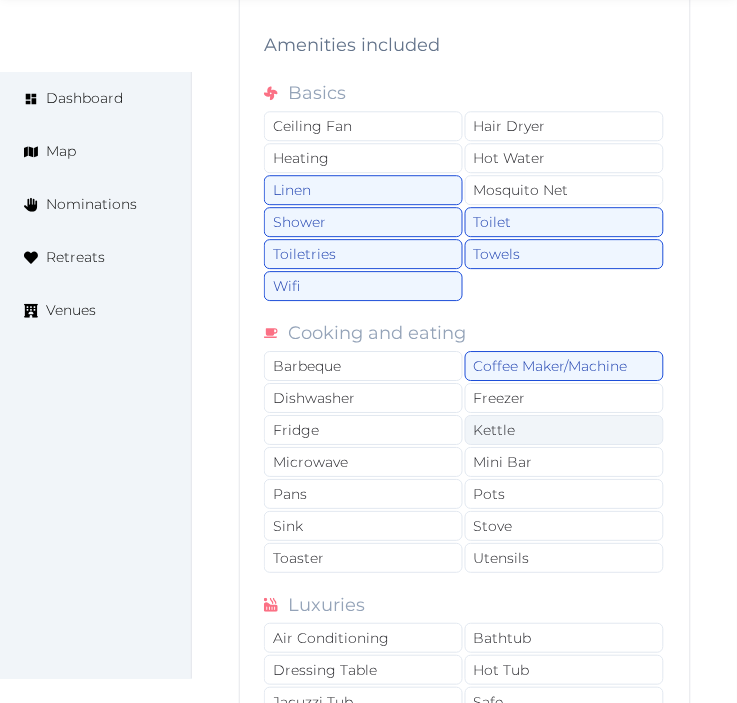 click on "Kettle" at bounding box center (564, 430) 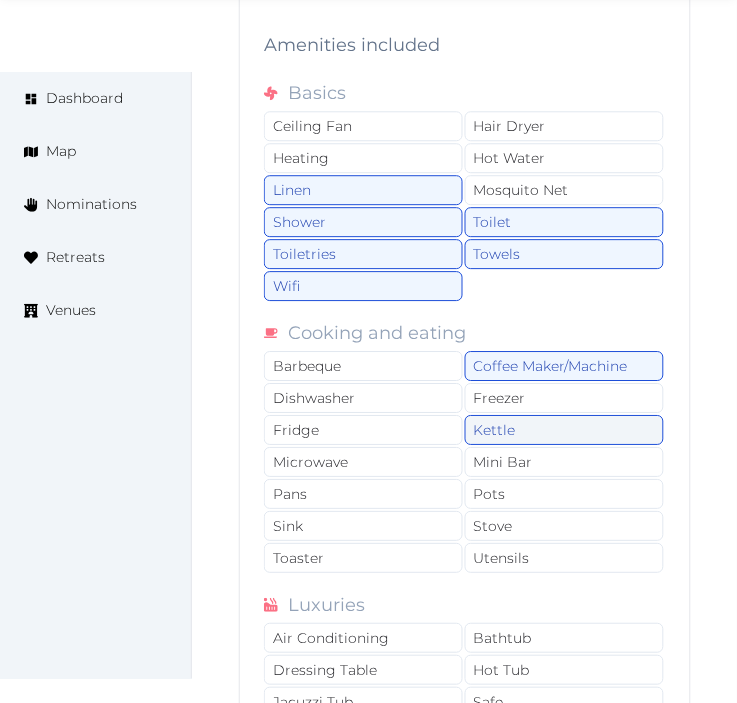drag, startPoint x: 558, startPoint y: 481, endPoint x: 574, endPoint y: 481, distance: 16 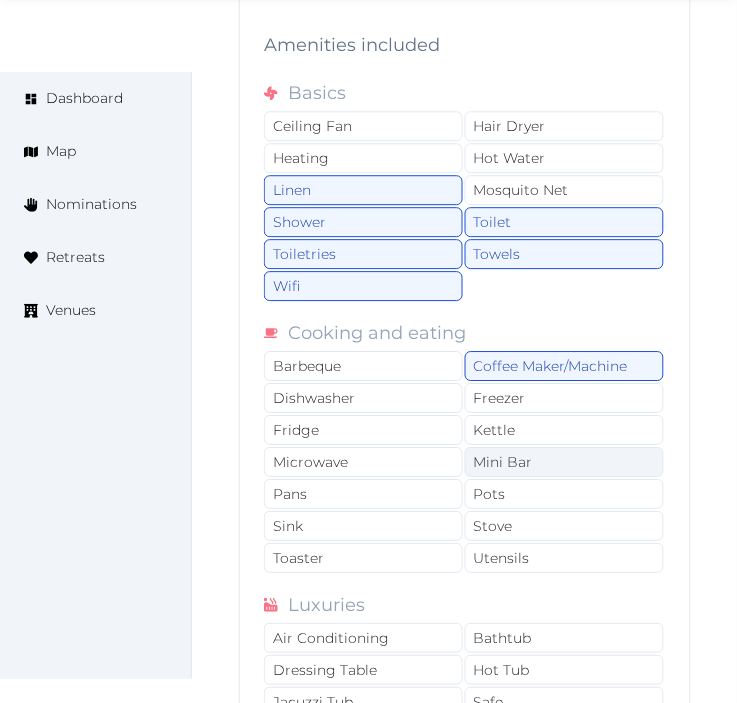 click on "Mini Bar" at bounding box center [564, 462] 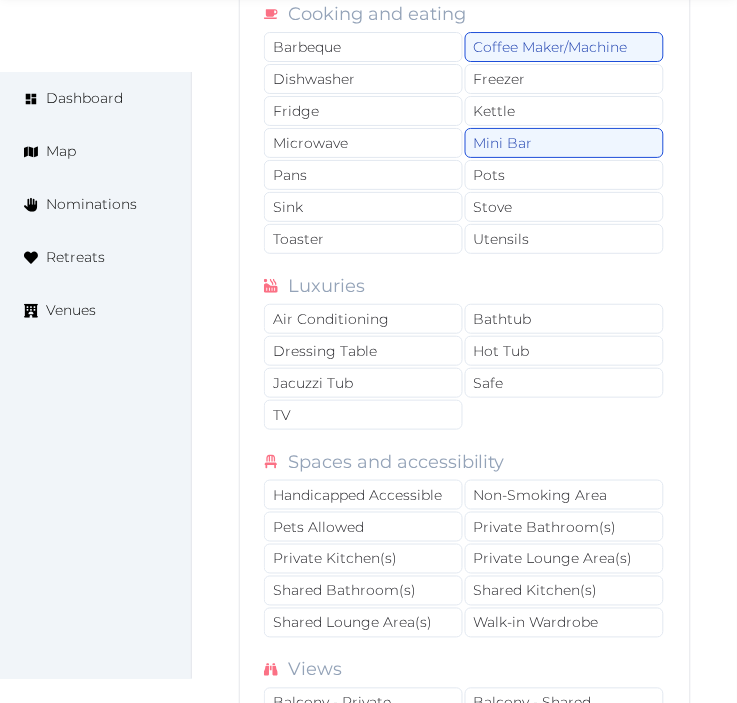scroll, scrollTop: 18086, scrollLeft: 0, axis: vertical 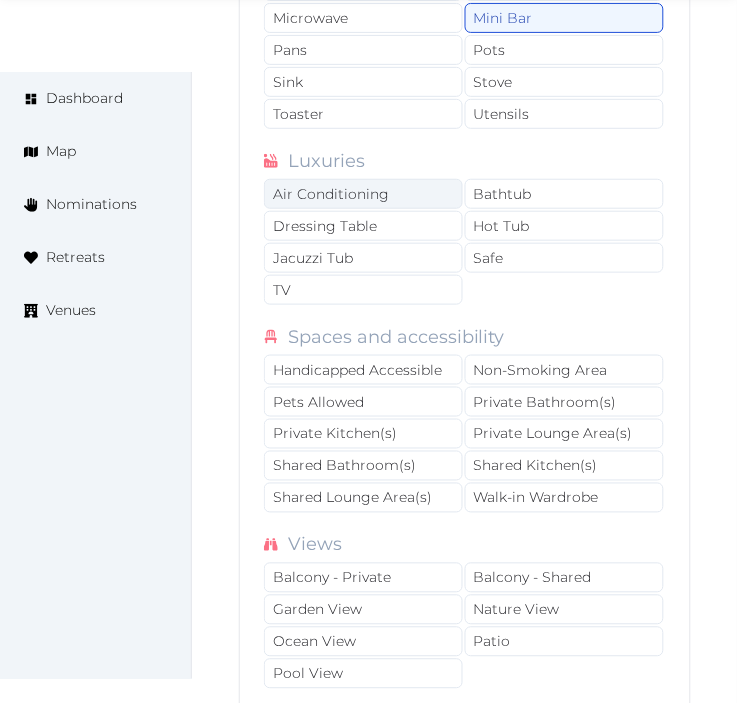 click on "Air Conditioning" at bounding box center [363, 194] 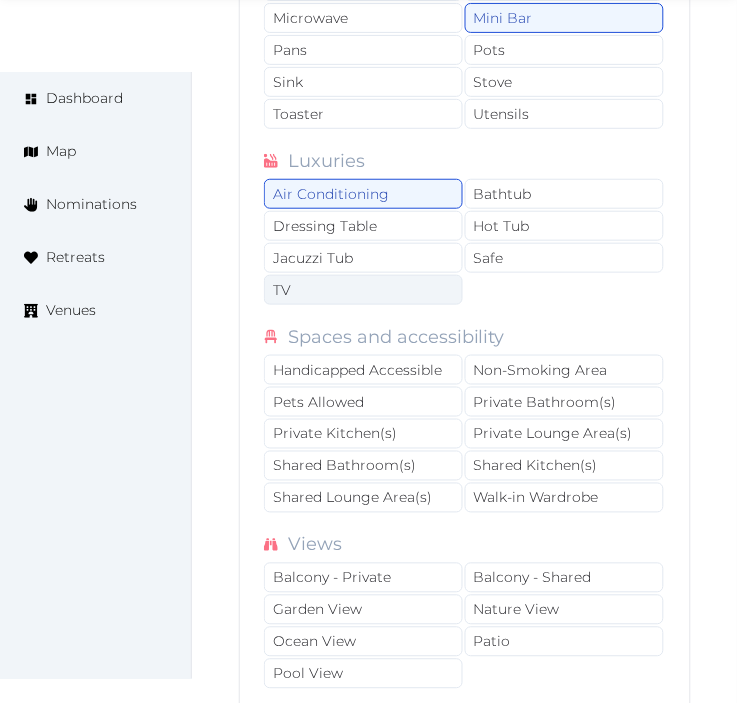 click on "TV" at bounding box center (363, 290) 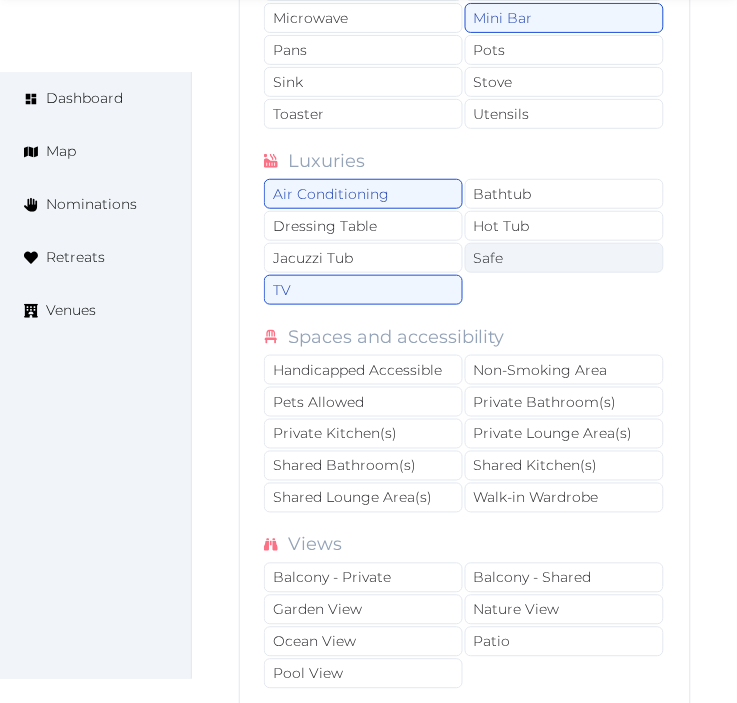 click on "Safe" at bounding box center (564, 258) 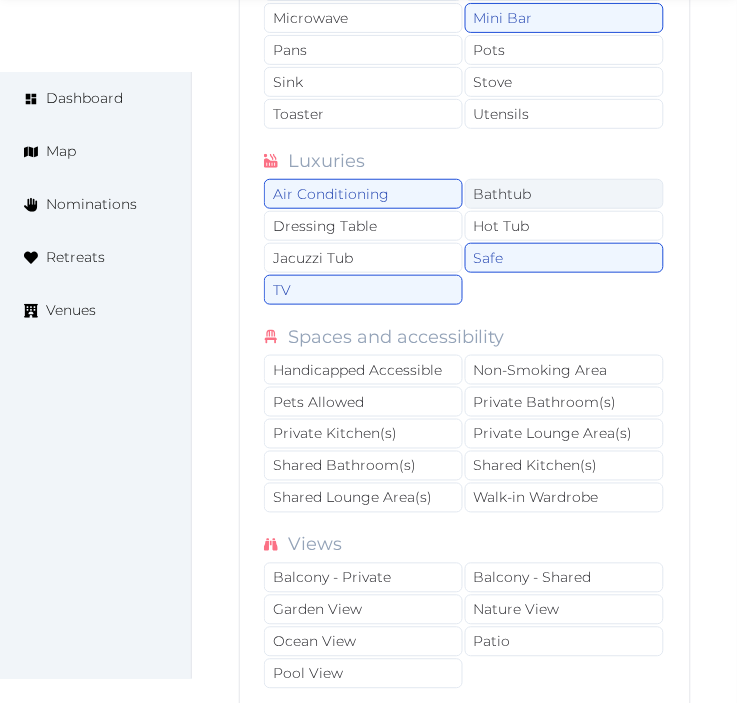 click on "Bathtub" at bounding box center [564, 194] 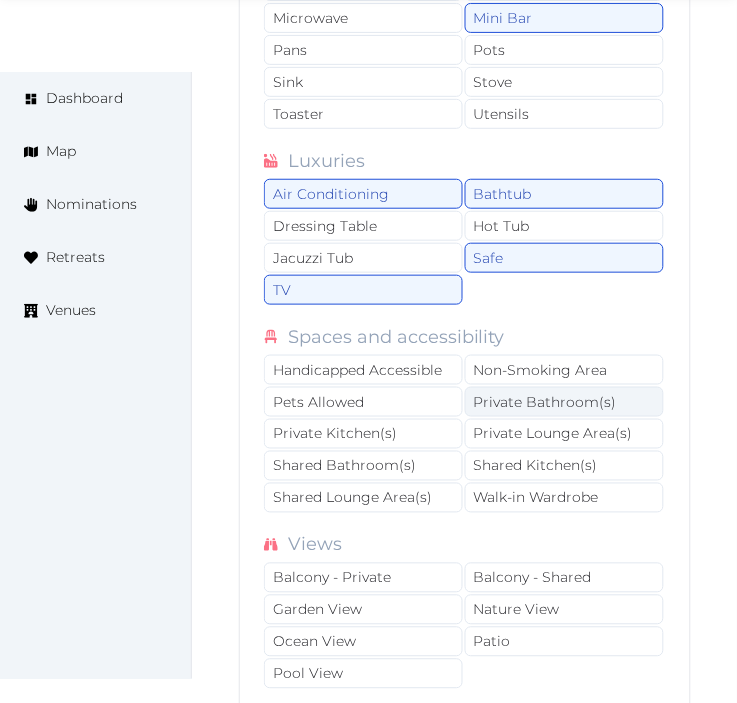 click on "Private Bathroom(s)" at bounding box center (564, 402) 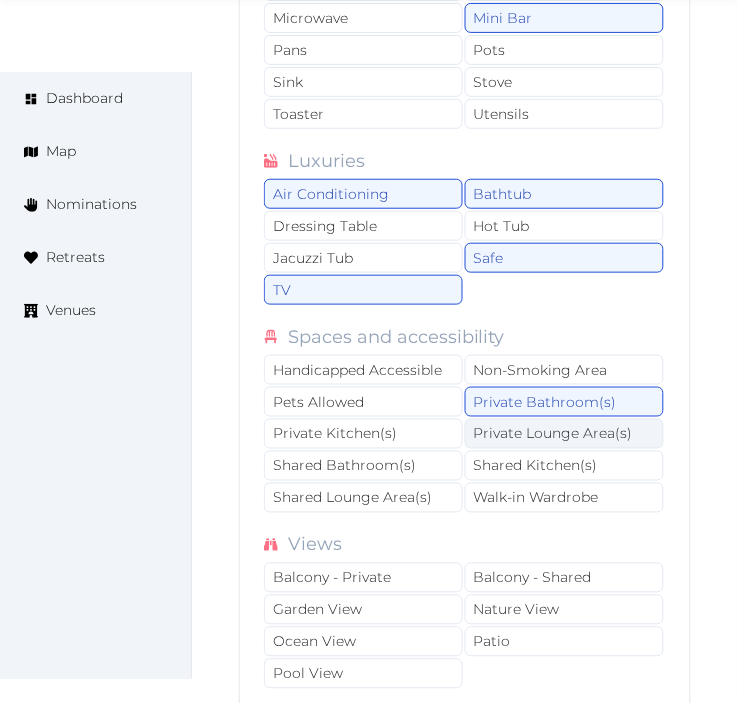 click on "Private Lounge Area(s)" at bounding box center [564, 434] 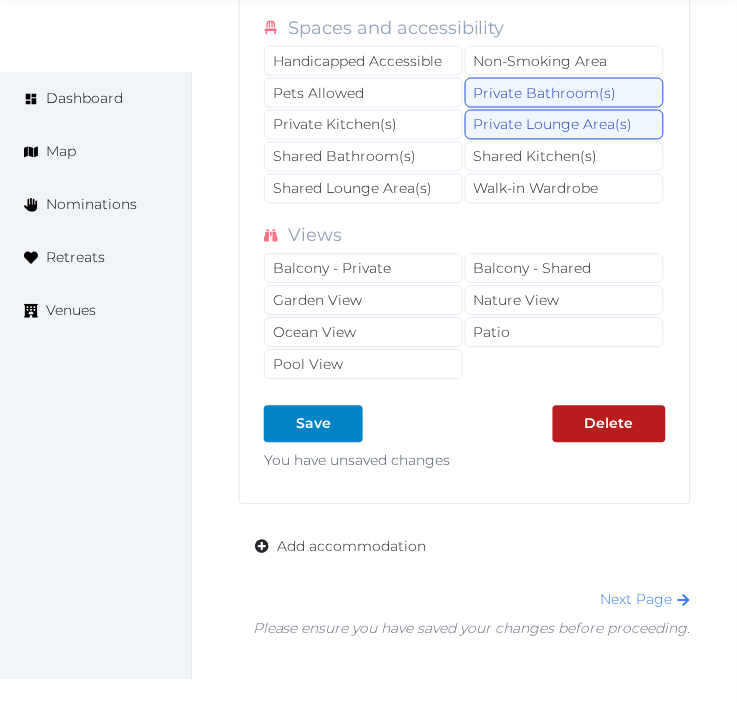 scroll, scrollTop: 18420, scrollLeft: 0, axis: vertical 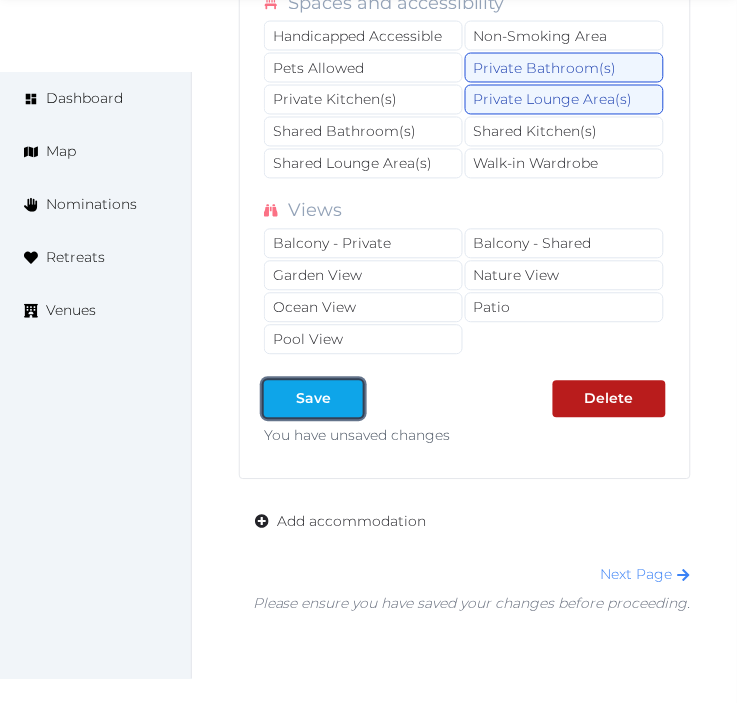 click on "Save" at bounding box center [313, 399] 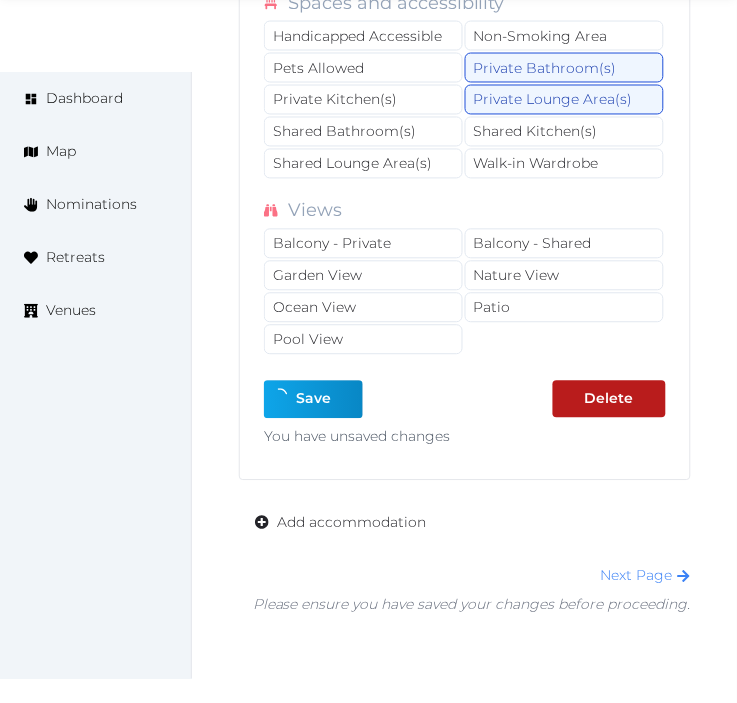 type on "*" 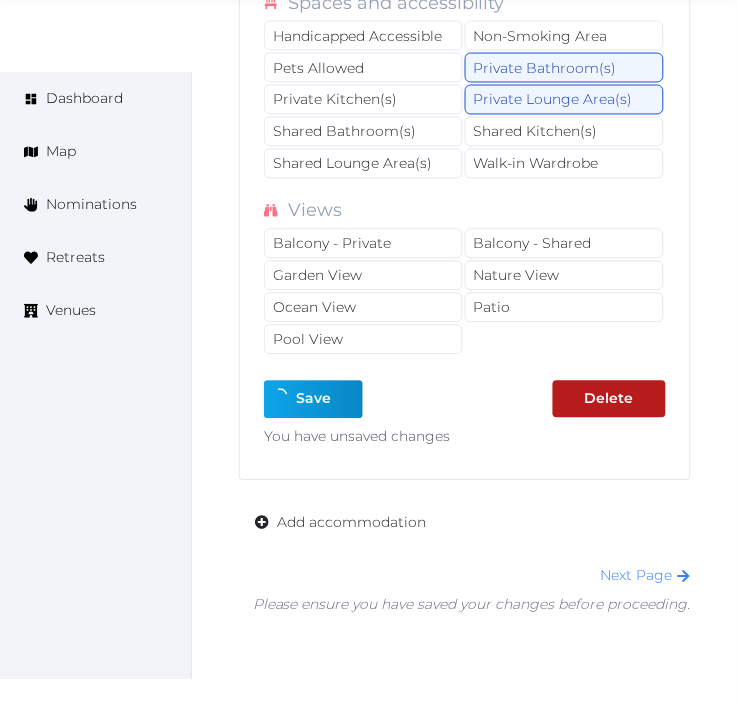 type on "*" 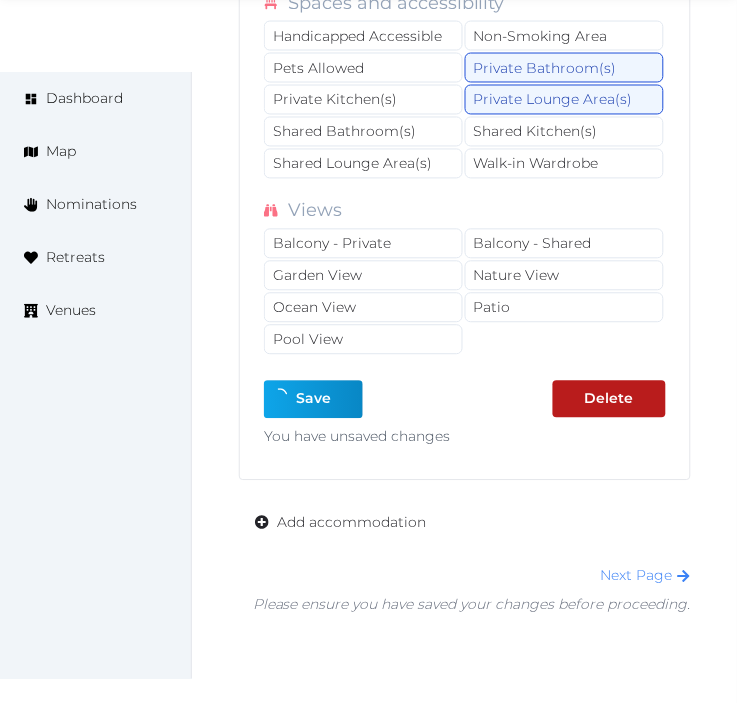 type on "*" 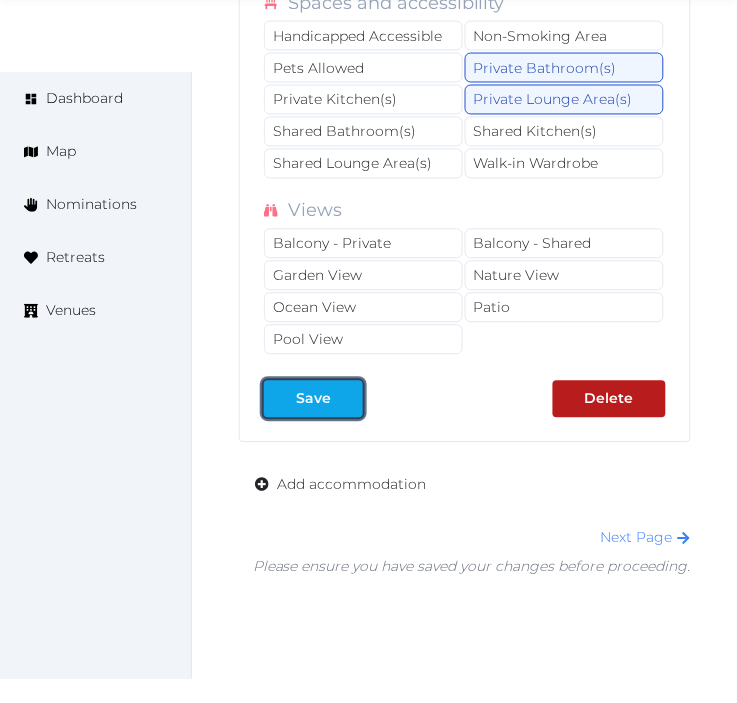 click at bounding box center [347, 399] 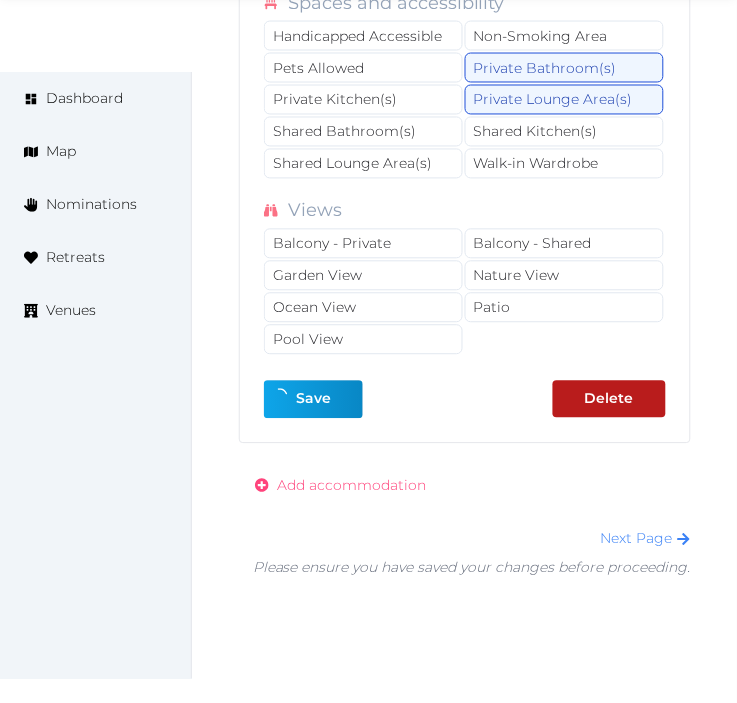 click on "Add accommodation" at bounding box center [351, 486] 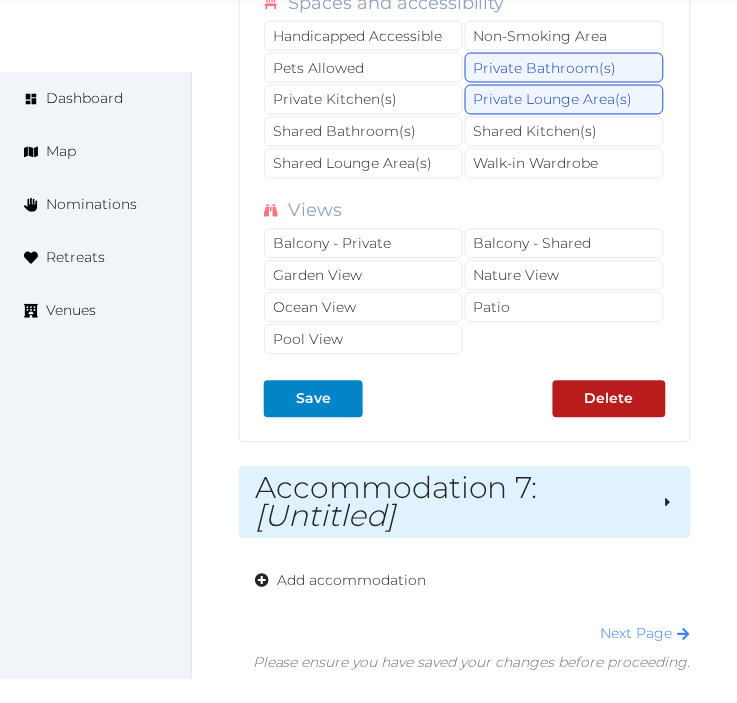 click on "Accommodation 7 :  [Untitled]" at bounding box center (450, 503) 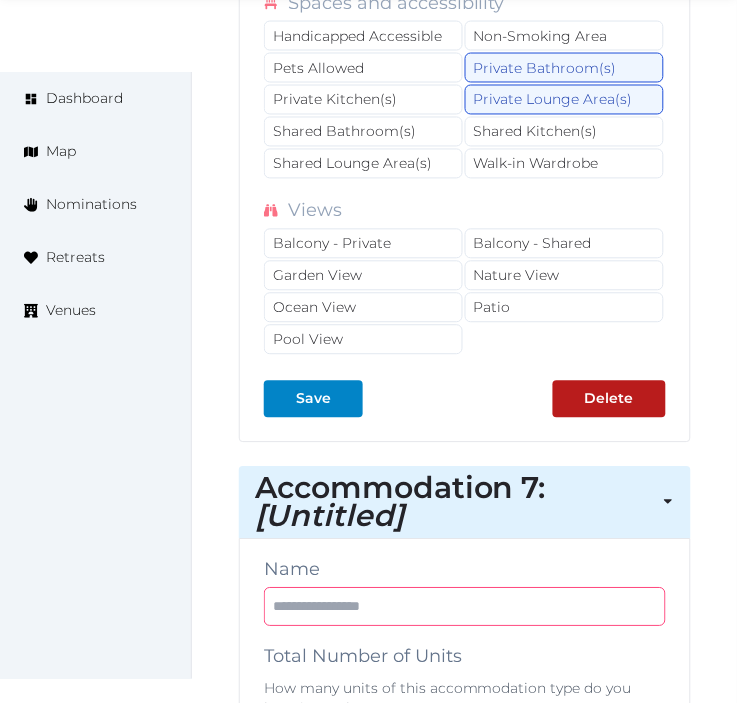 click at bounding box center [465, 607] 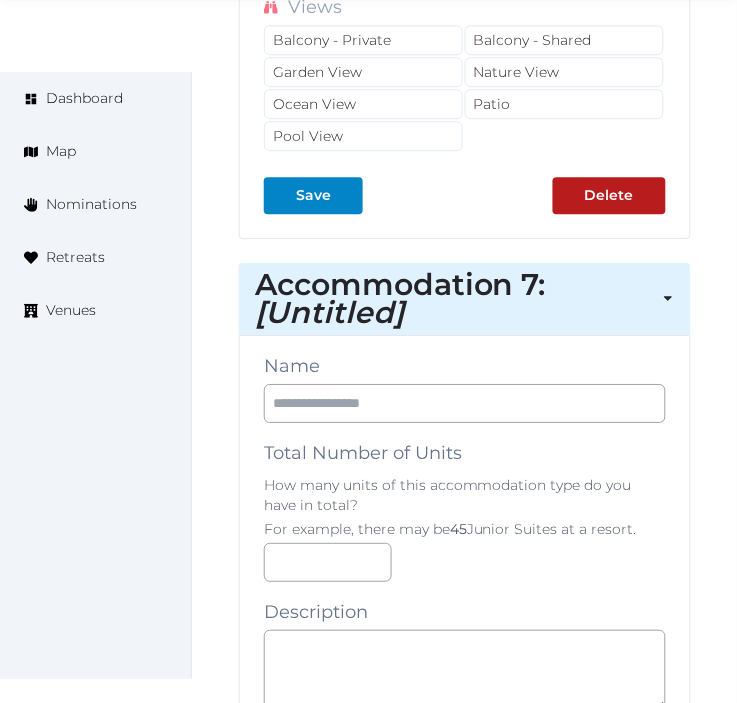 scroll, scrollTop: 18642, scrollLeft: 0, axis: vertical 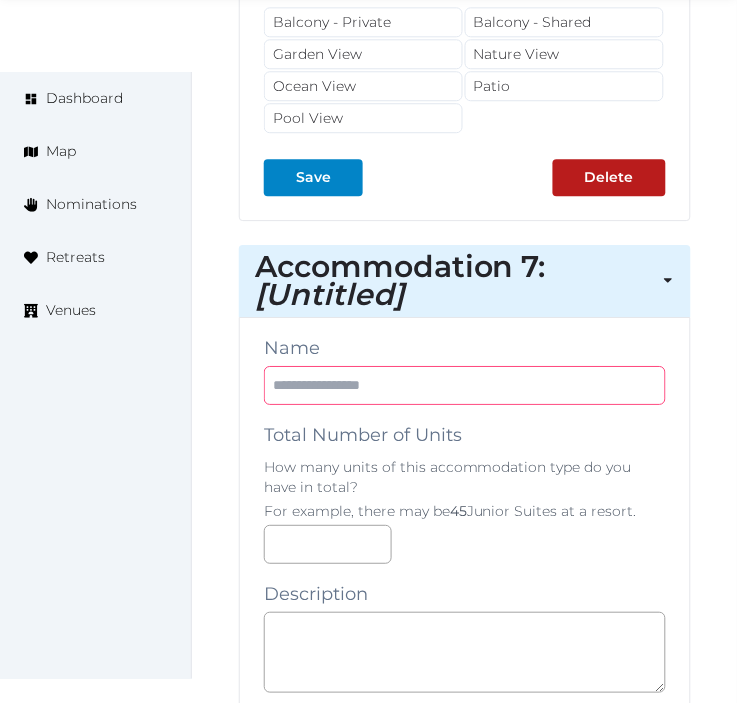 click at bounding box center (465, 385) 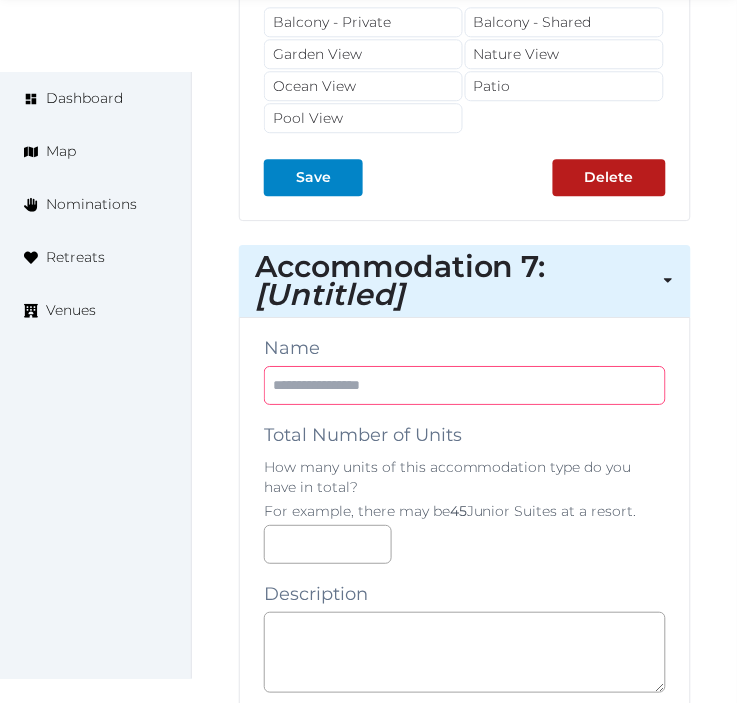 paste on "**********" 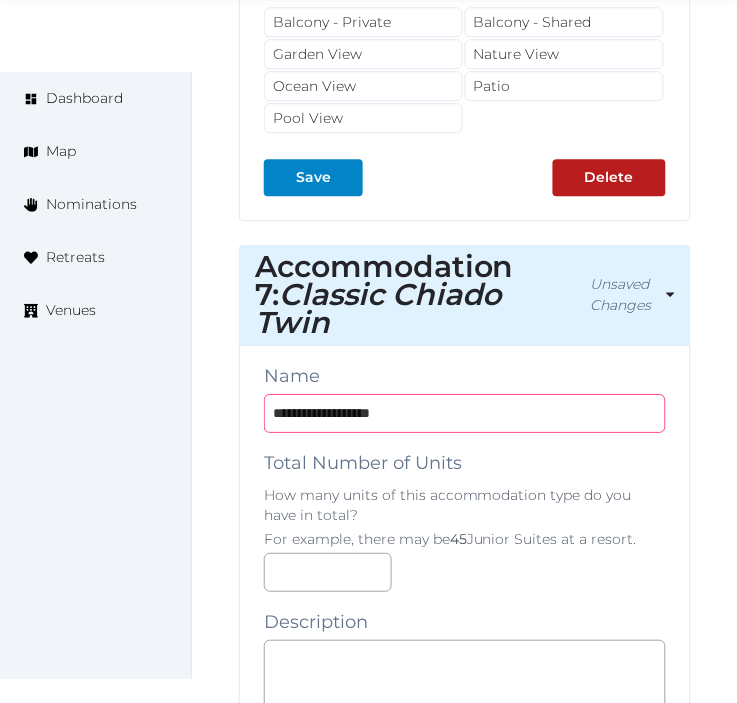 type on "**********" 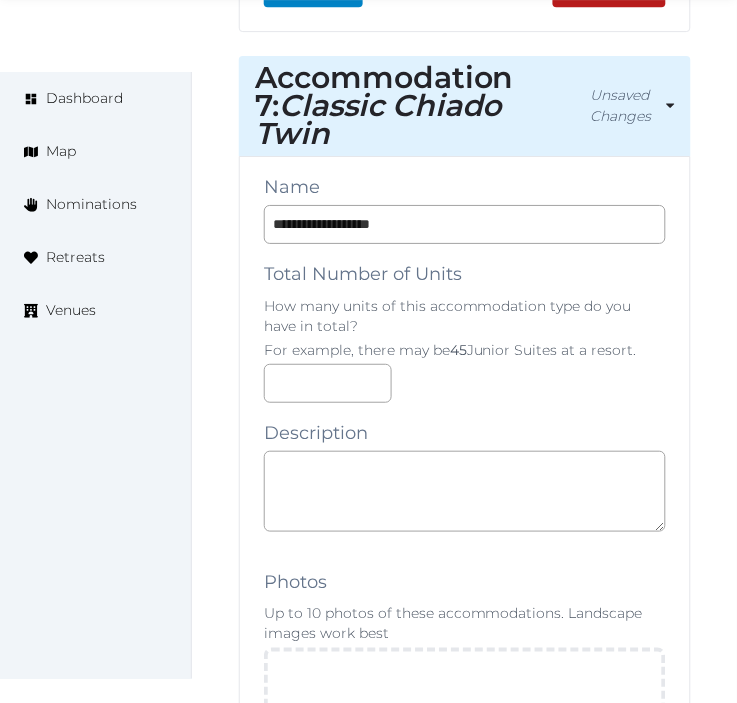 scroll, scrollTop: 18864, scrollLeft: 0, axis: vertical 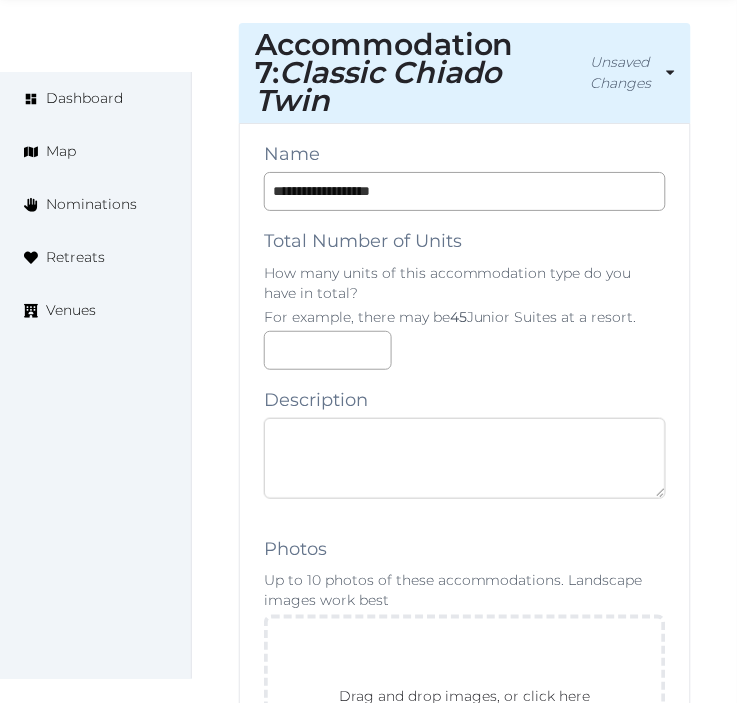 click at bounding box center (465, 458) 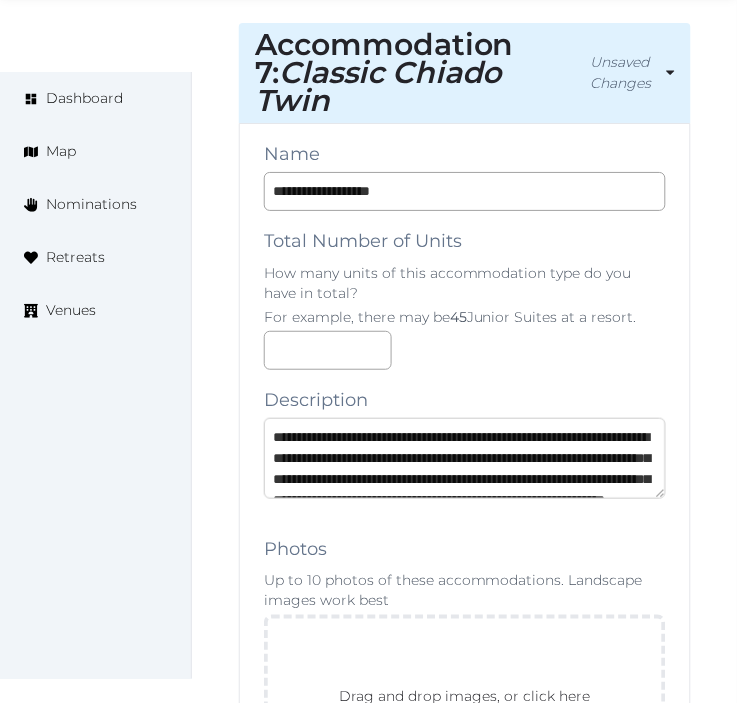 scroll, scrollTop: 221, scrollLeft: 0, axis: vertical 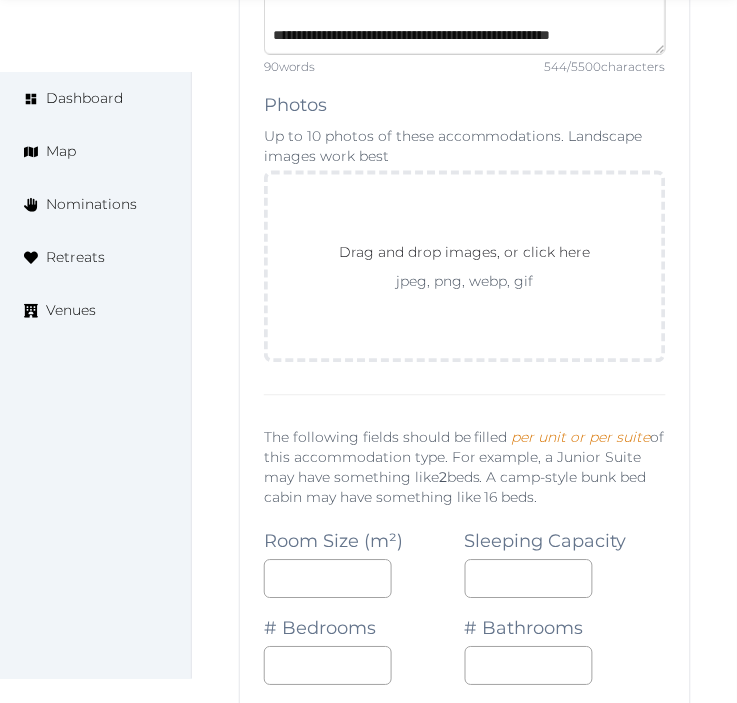 type on "**********" 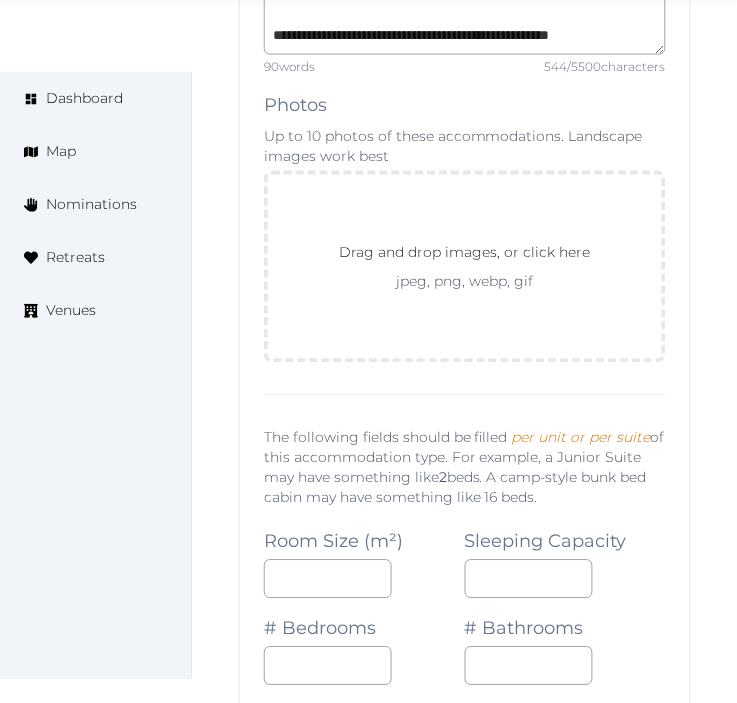 click on "Edit venue 64 %  complete Fill out all the fields in your listing to increase its completion percentage.   A higher completion percentage will make your listing more attractive and result in better matches. Bairro Alto Hotel   View  listing   Open    Close CRM Lead Basic details Pricing and policies Retreat spaces Meeting spaces Accommodations Amenities Food and dining Activities and experiences Location Environment Types of retreats Brochures Notes Ownership Administration Activity This venue is live and visible to the public Mark draft Archive Venue owned by RetreatsAndVenues Manager c.o.r.e.y.sanford@retreatsandvenues.com Copy ownership transfer link Share this link with any user to transfer ownership of this venue. Users without accounts will be directed to register. Copy update link Share this link with venue owners to encourage them to update their venue details. Copy recommended link Share this link with venue owners to let them know they have been recommended. Copy shortlist link Number of beds ** :" at bounding box center (464, -8052) 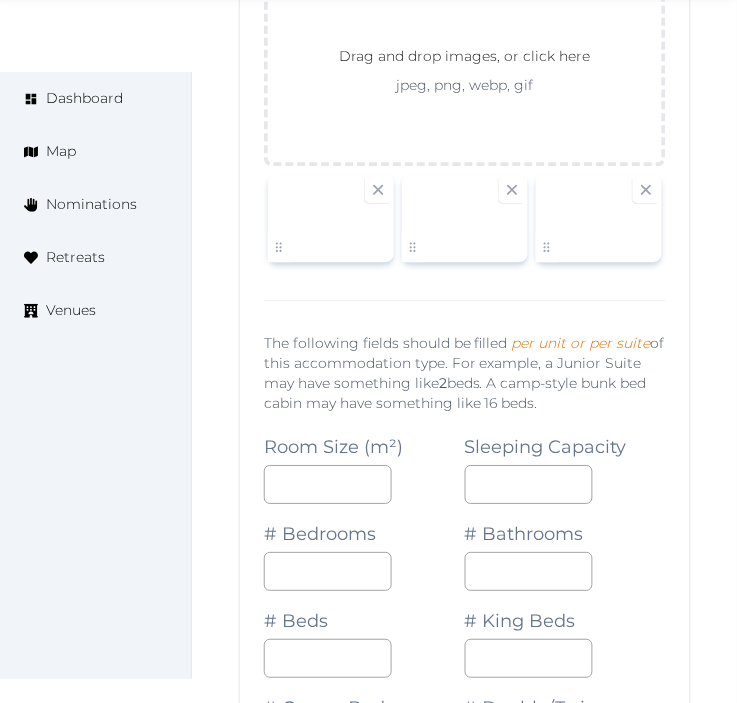 scroll, scrollTop: 19753, scrollLeft: 0, axis: vertical 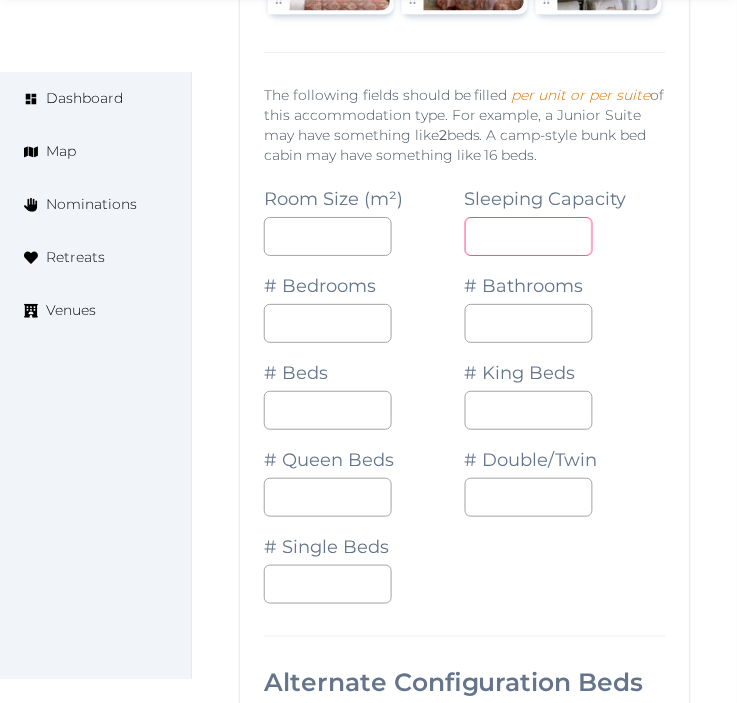 click at bounding box center (529, 236) 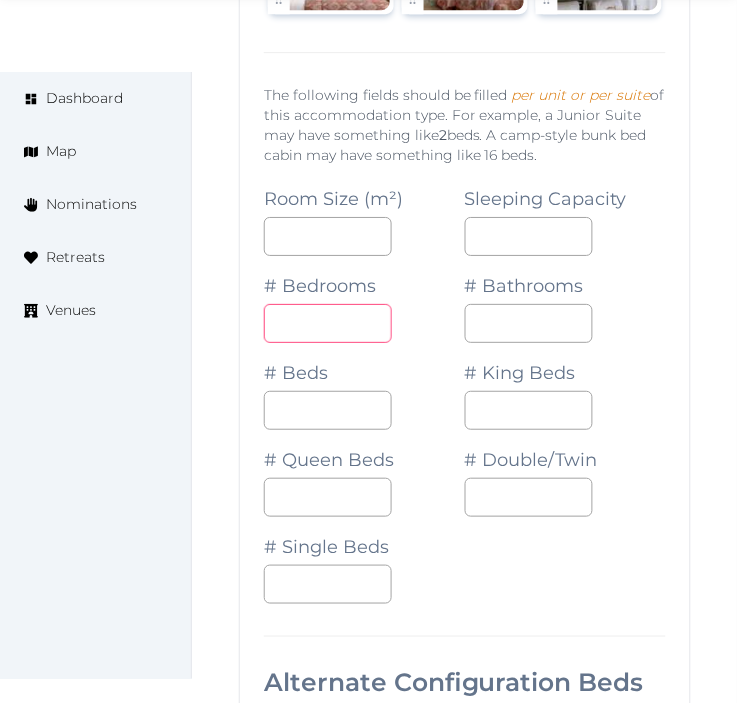 click at bounding box center [328, 323] 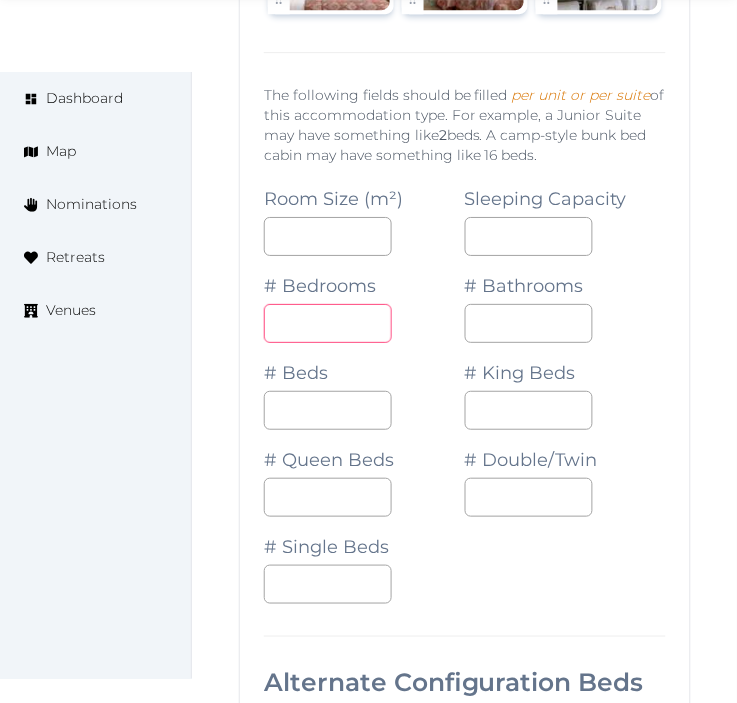 type on "*" 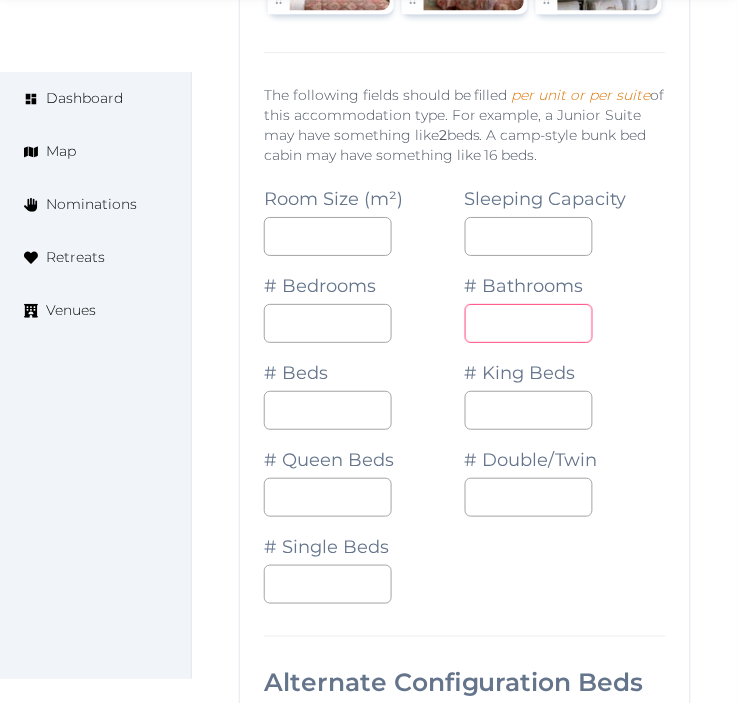 click at bounding box center [529, 323] 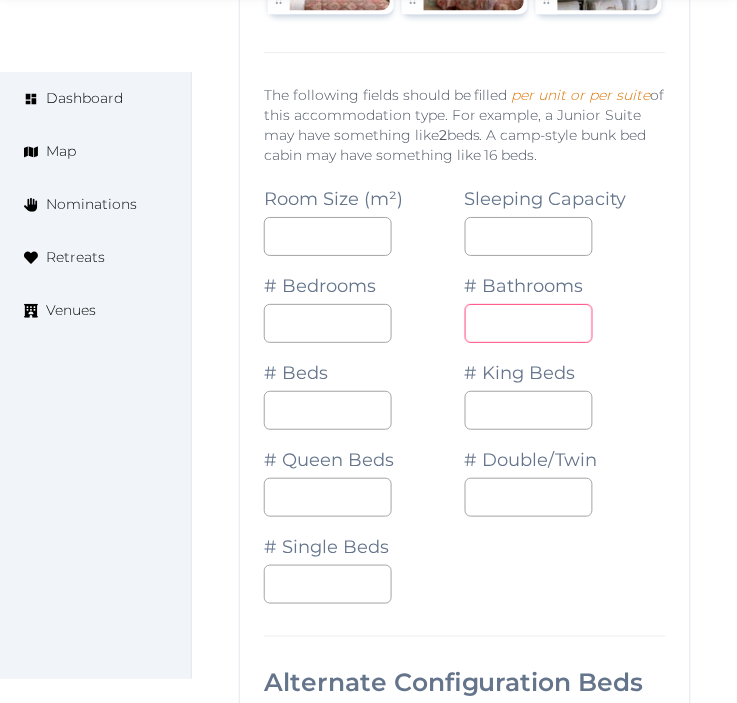 type on "*" 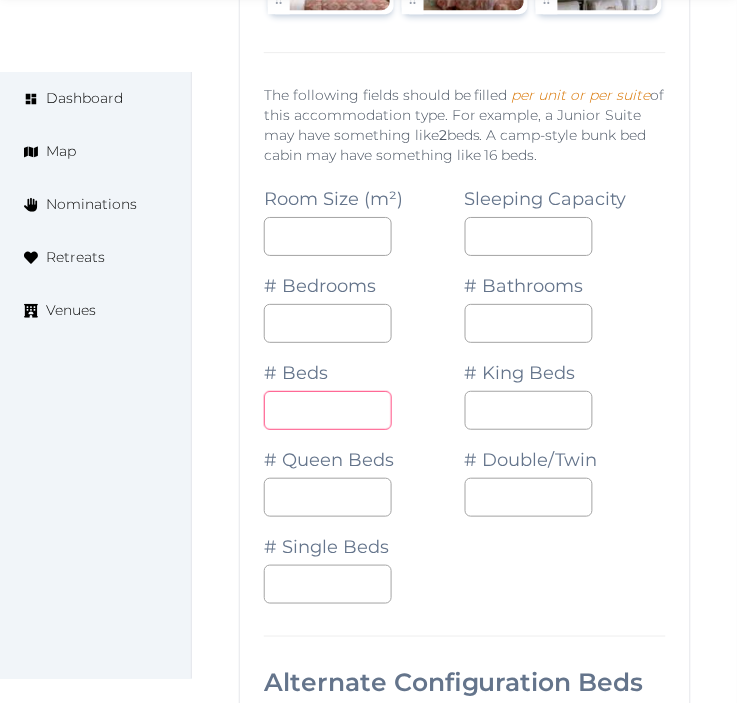 click at bounding box center (328, 410) 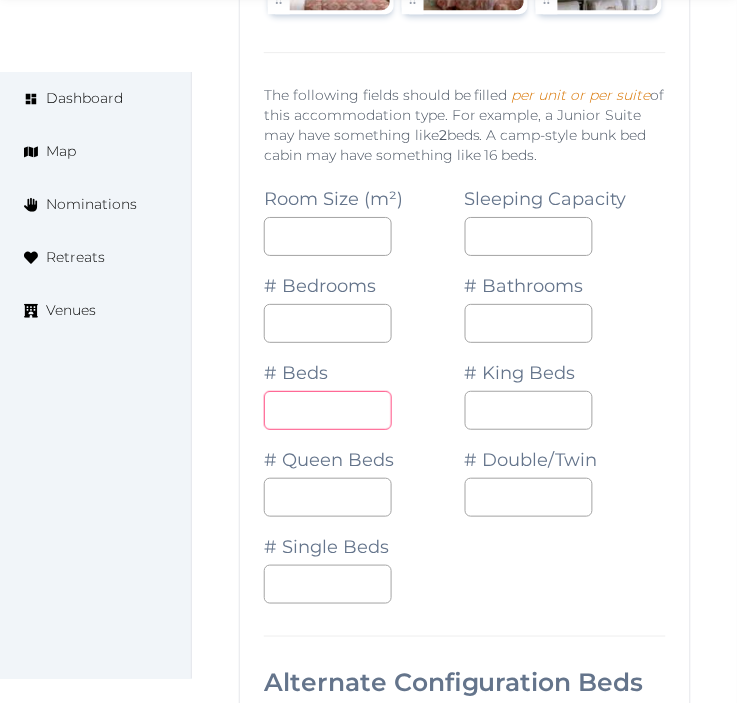 type on "*" 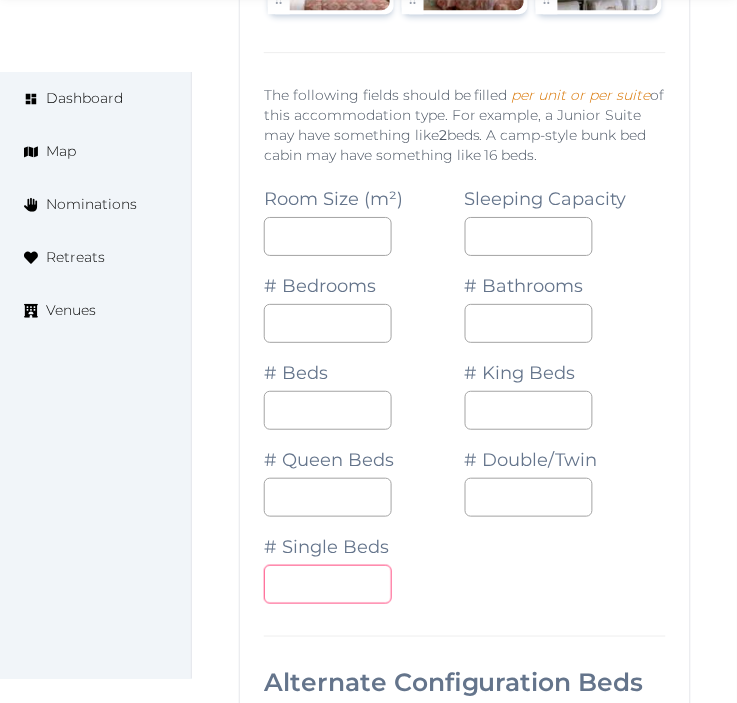 click on "*" at bounding box center (328, 584) 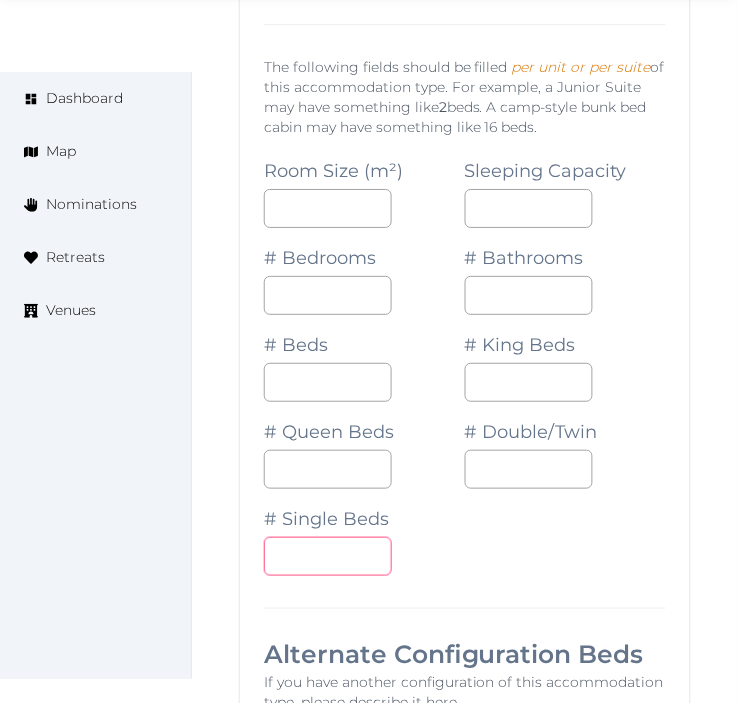 scroll, scrollTop: 19975, scrollLeft: 0, axis: vertical 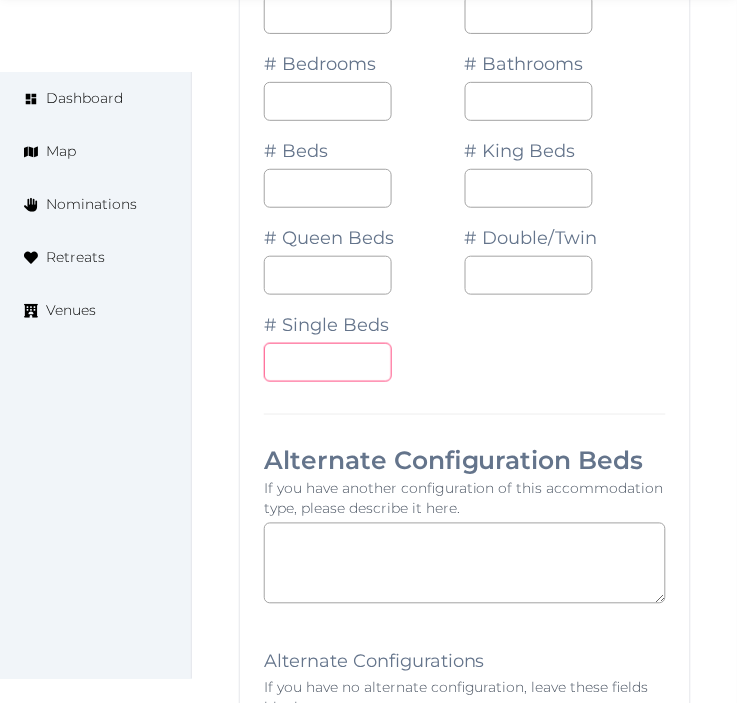 type on "*" 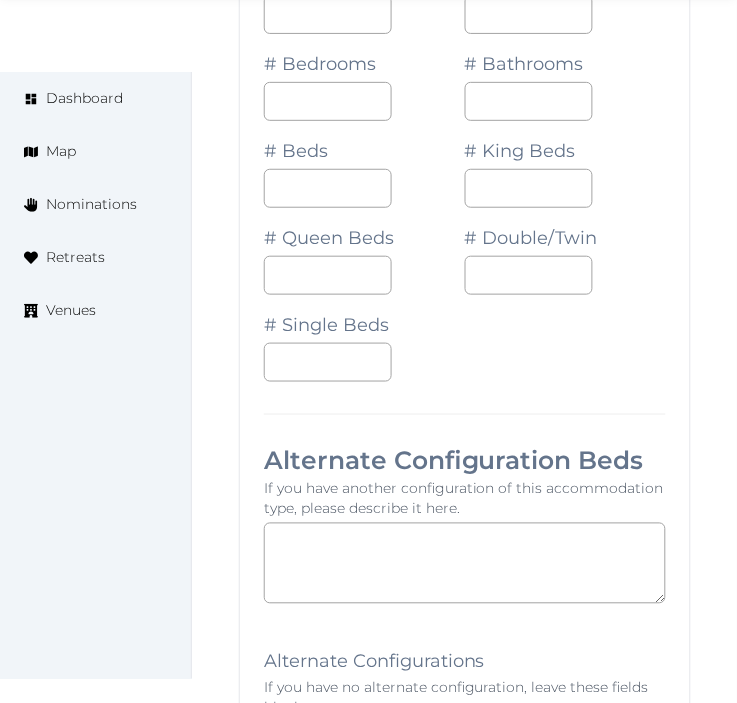 click on "**********" at bounding box center [465, 606] 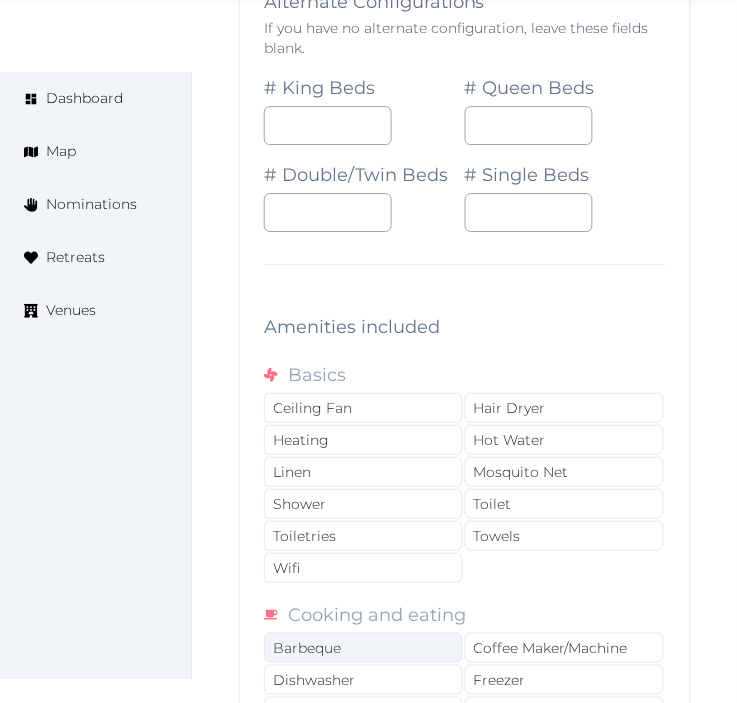 scroll, scrollTop: 20753, scrollLeft: 0, axis: vertical 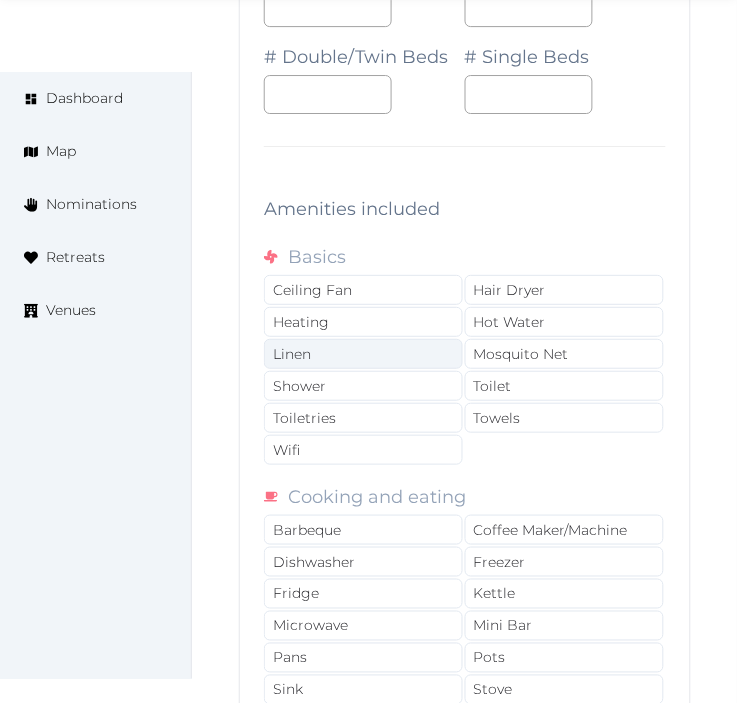 click on "Linen" at bounding box center (363, 354) 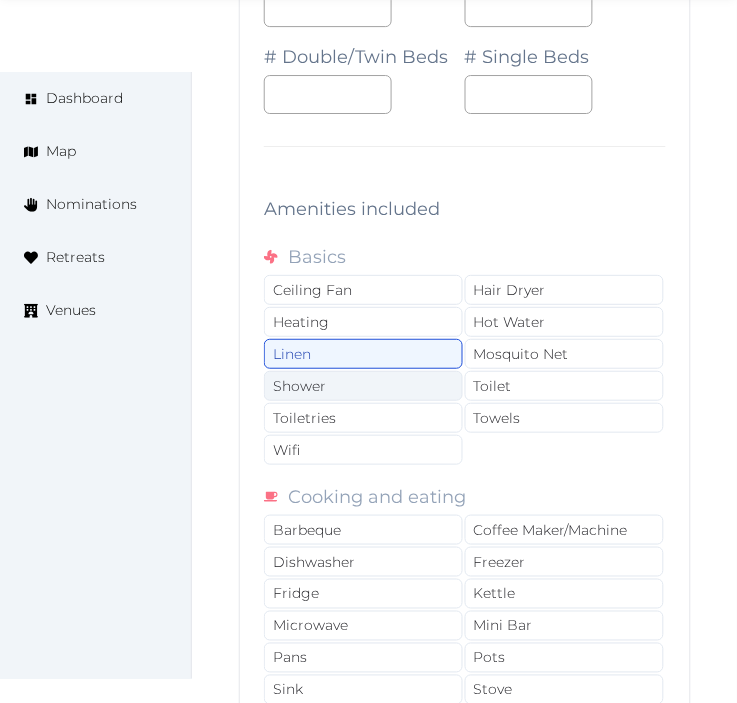 drag, startPoint x: 380, startPoint y: 405, endPoint x: 395, endPoint y: 414, distance: 17.492855 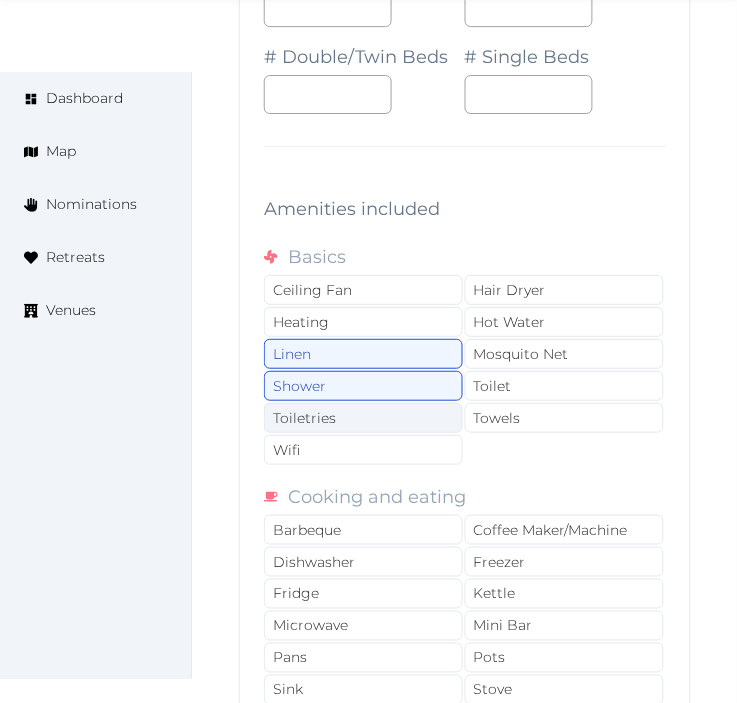 click on "Toiletries" at bounding box center [363, 418] 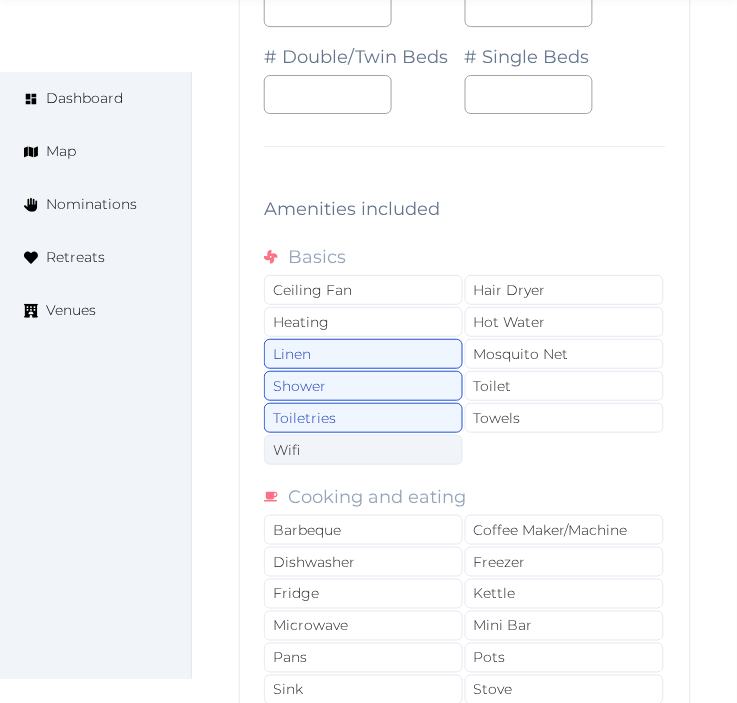 click on "Wifi" at bounding box center [363, 450] 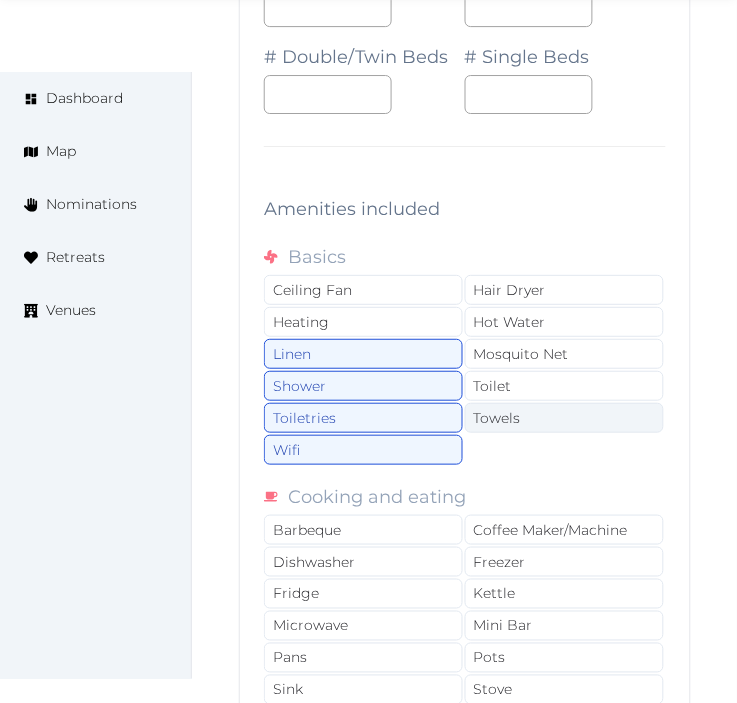 click on "Towels" at bounding box center (564, 418) 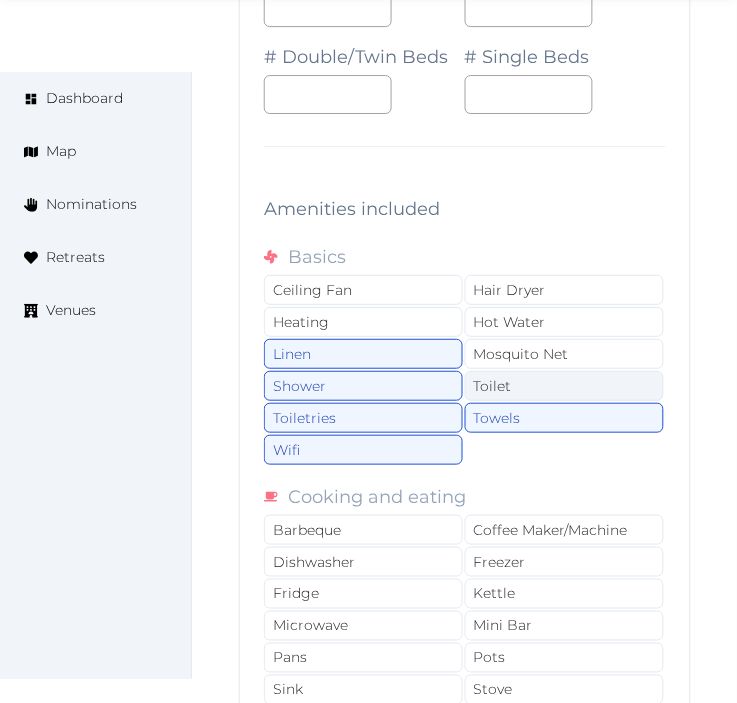 click on "Toilet" at bounding box center [564, 386] 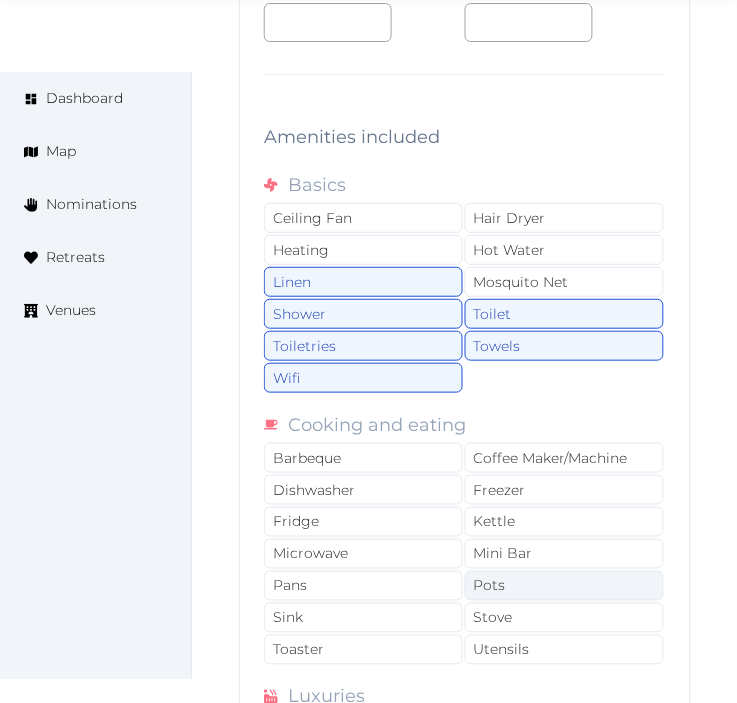 scroll, scrollTop: 20864, scrollLeft: 0, axis: vertical 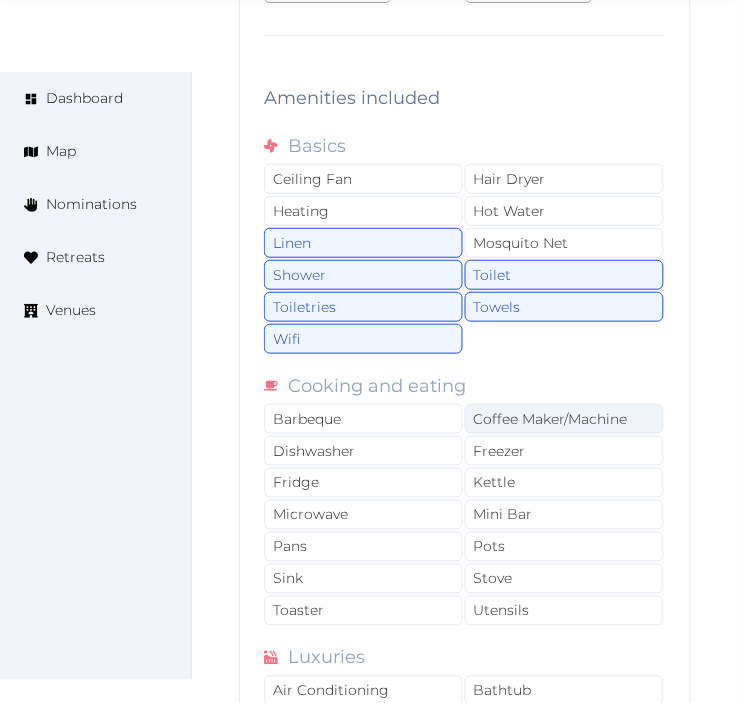 click on "Coffee Maker/Machine" at bounding box center (564, 419) 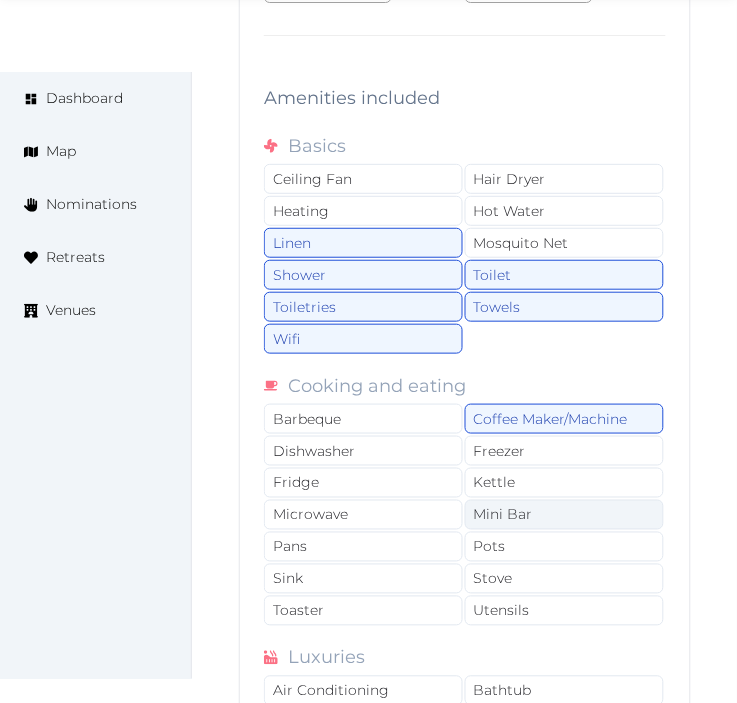 click on "Mini Bar" at bounding box center (564, 515) 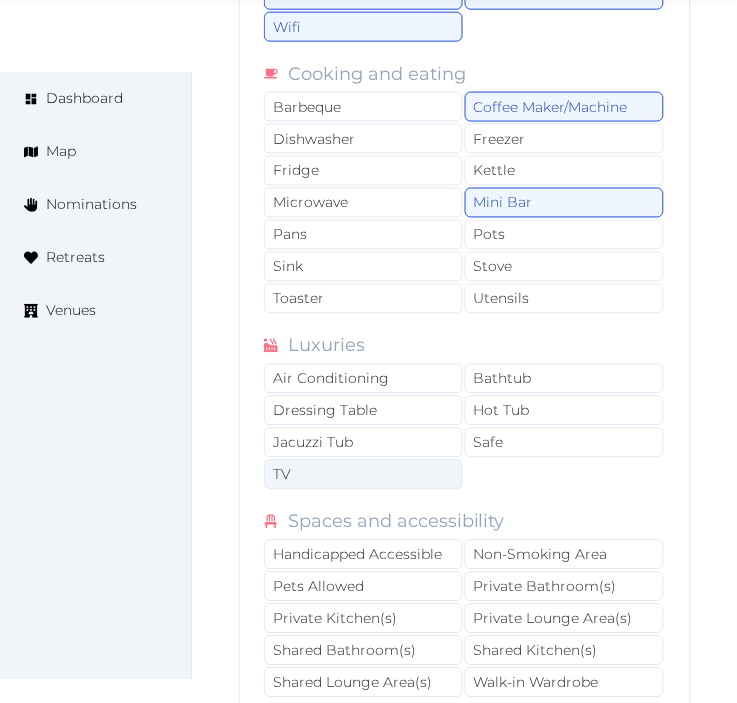 scroll, scrollTop: 21197, scrollLeft: 0, axis: vertical 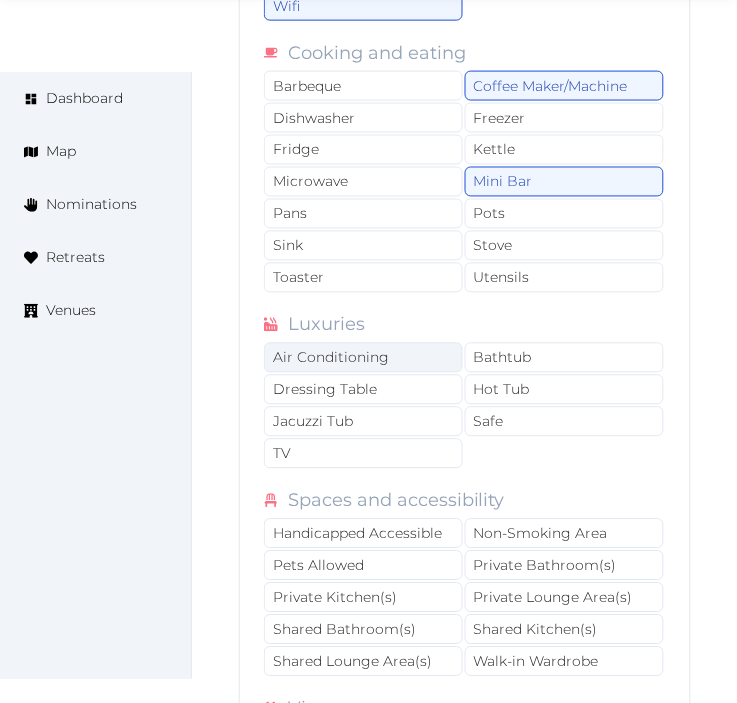 click on "Air Conditioning" at bounding box center (363, 358) 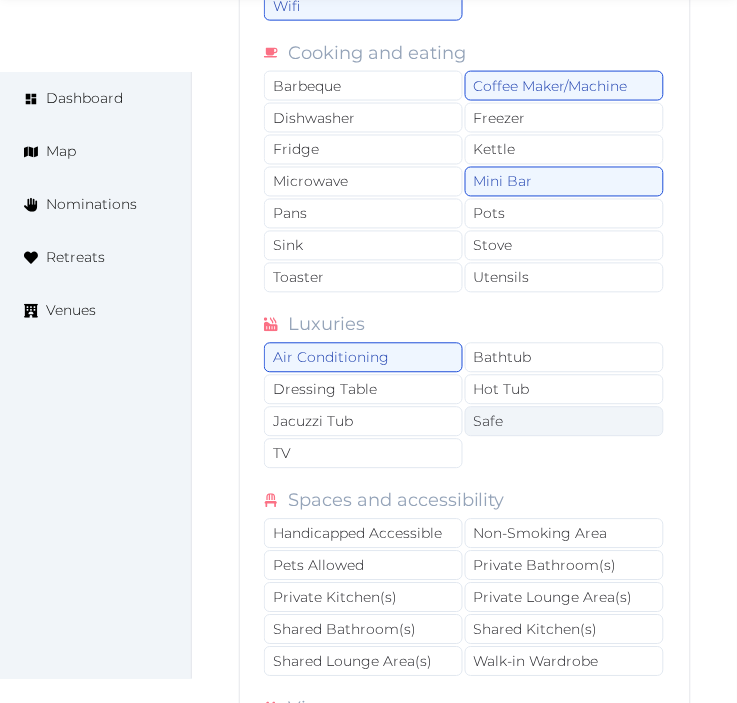 click on "Safe" at bounding box center (564, 422) 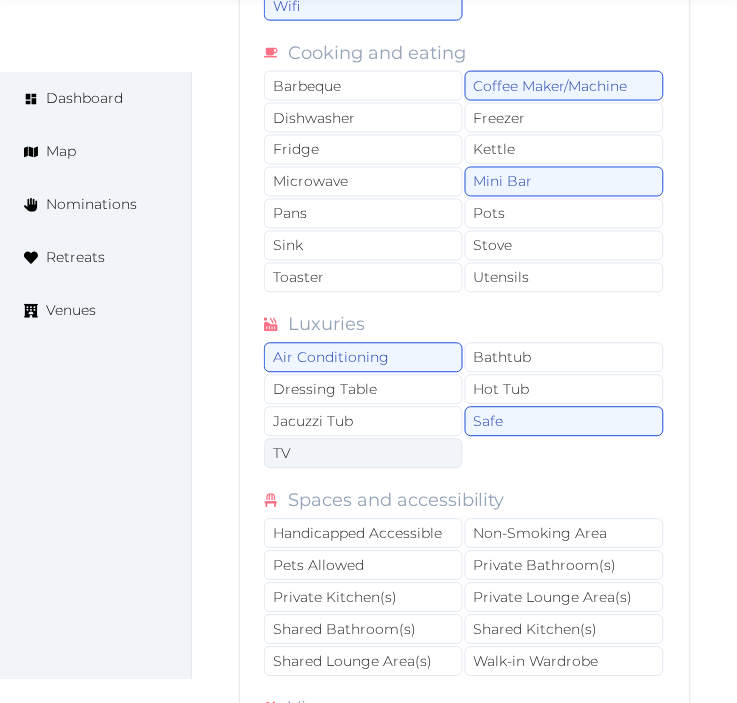 click on "TV" at bounding box center (363, 454) 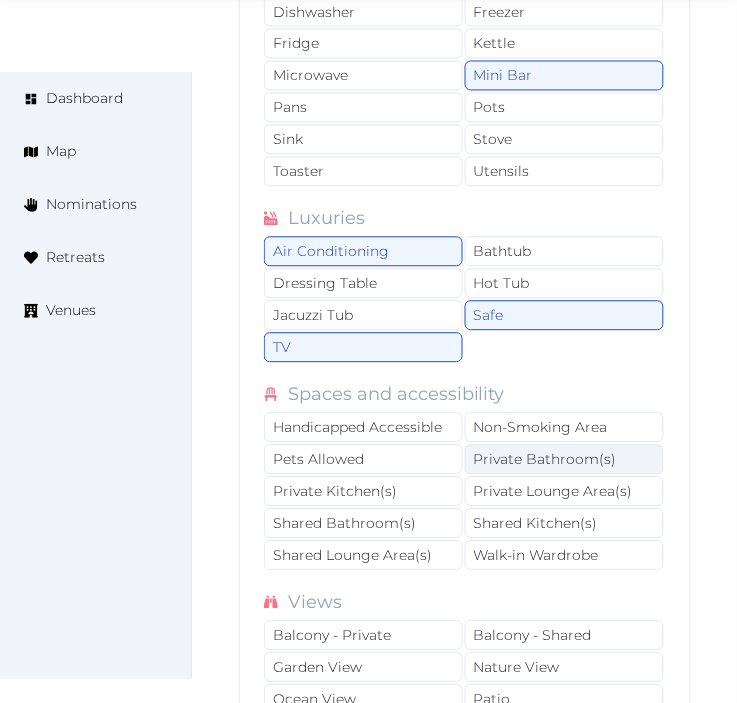 scroll, scrollTop: 21308, scrollLeft: 0, axis: vertical 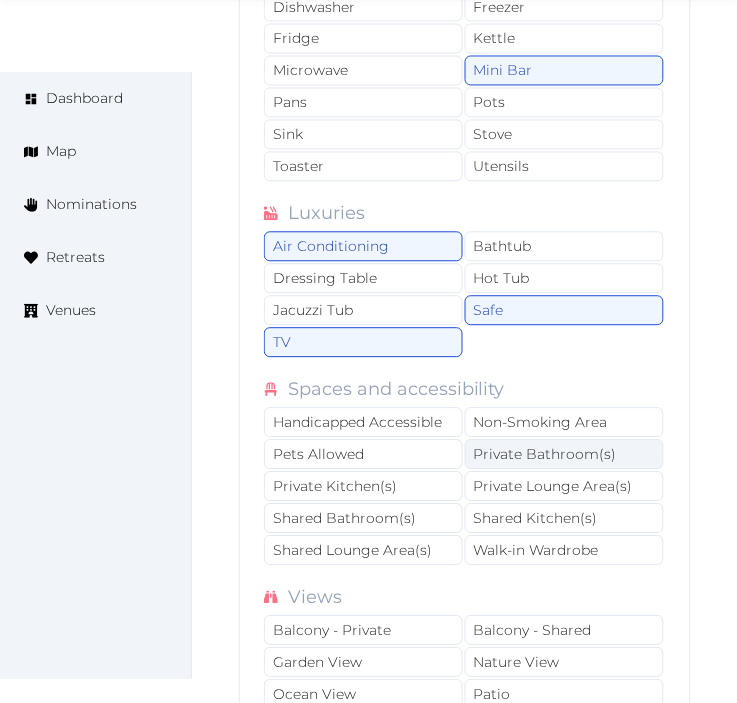 click on "Private Bathroom(s)" at bounding box center (564, 455) 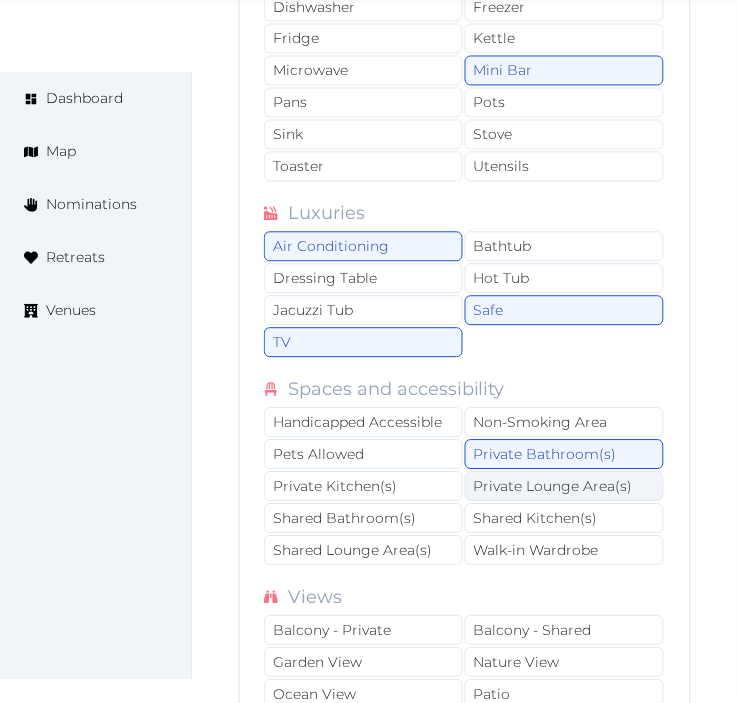 click on "Private Lounge Area(s)" at bounding box center [564, 487] 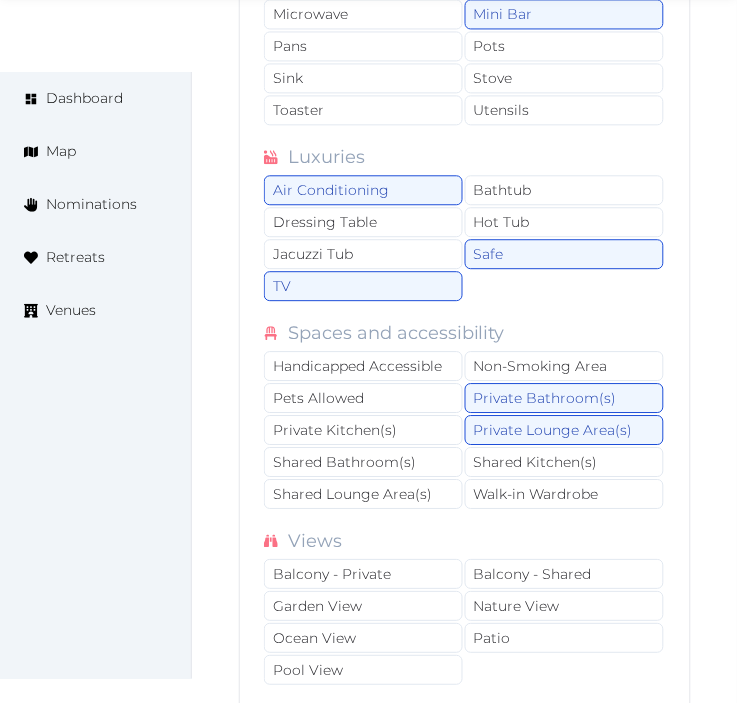 scroll, scrollTop: 21420, scrollLeft: 0, axis: vertical 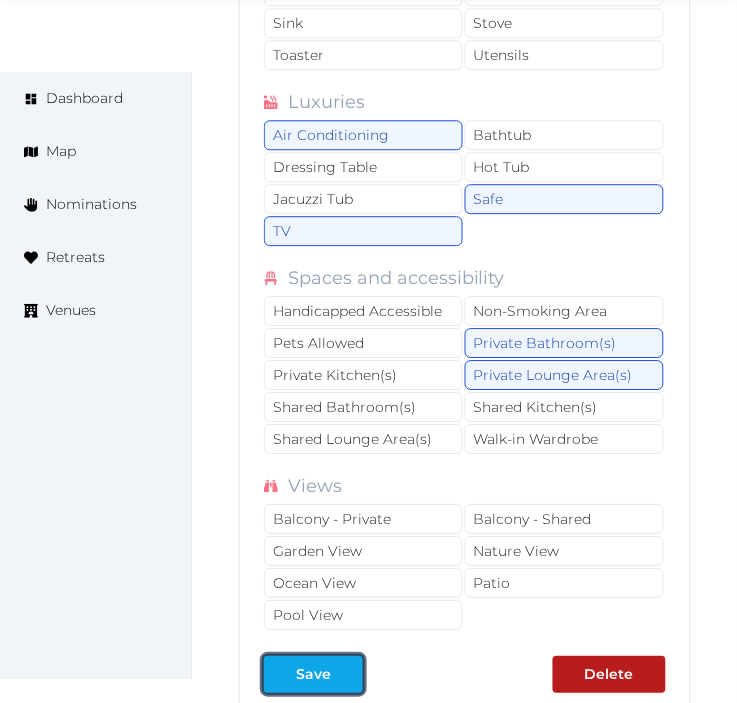 click at bounding box center [347, 674] 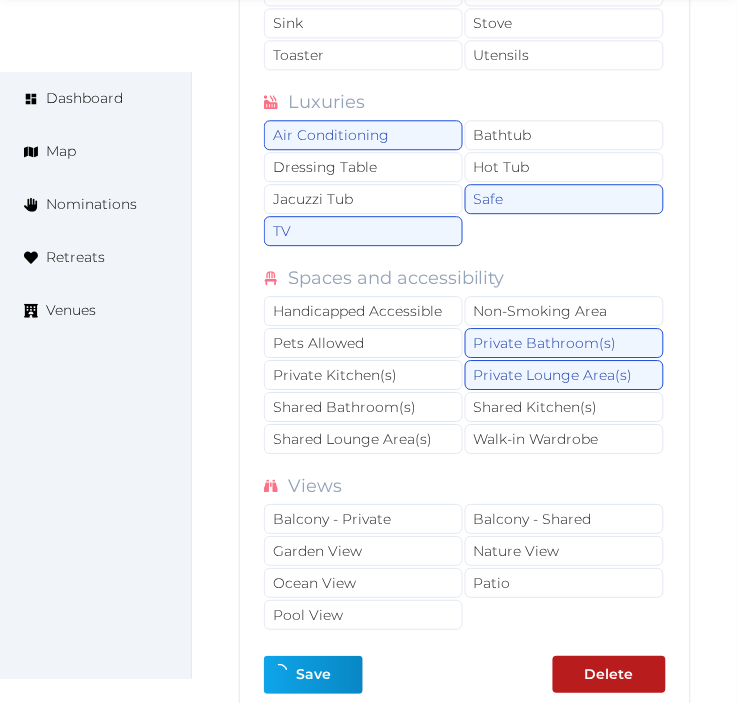 type on "*" 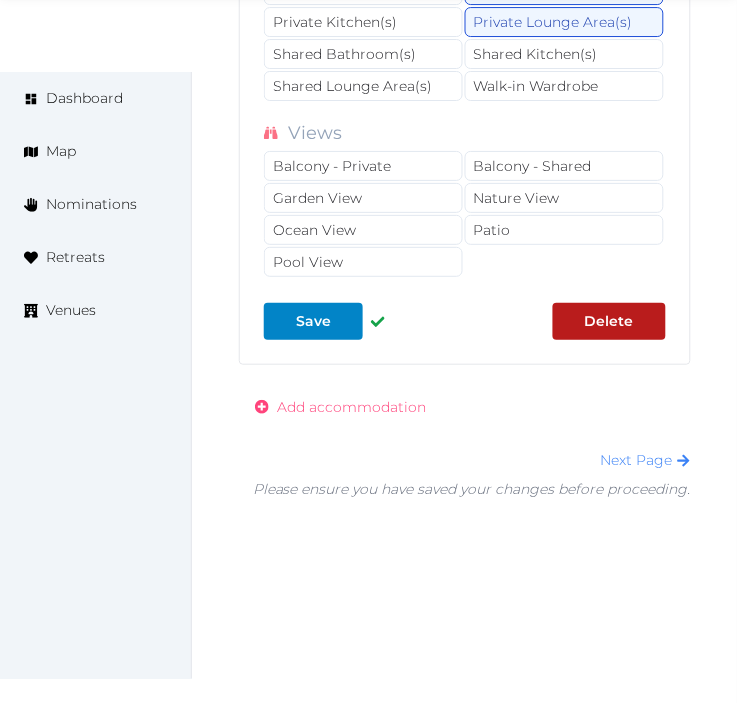 scroll, scrollTop: 21753, scrollLeft: 0, axis: vertical 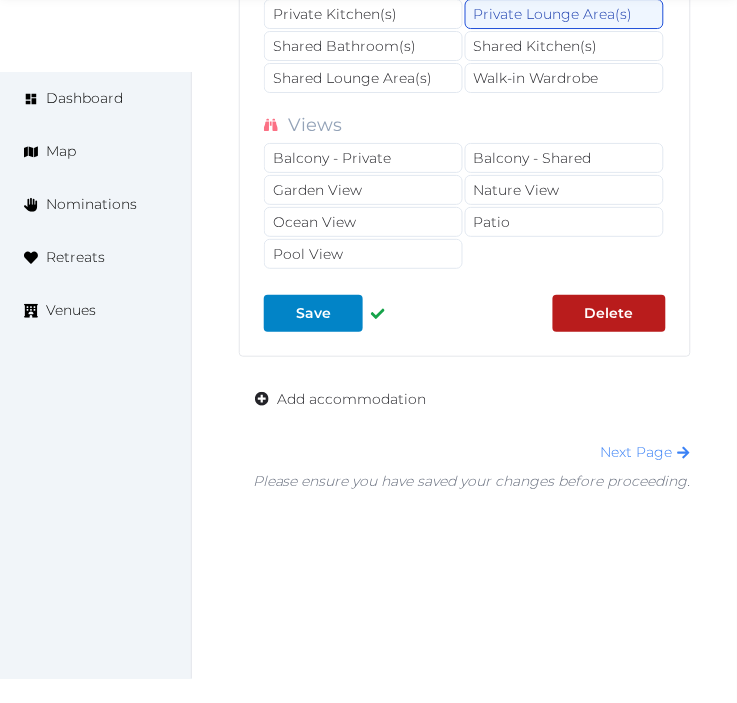 click on "**********" at bounding box center [465, -1219] 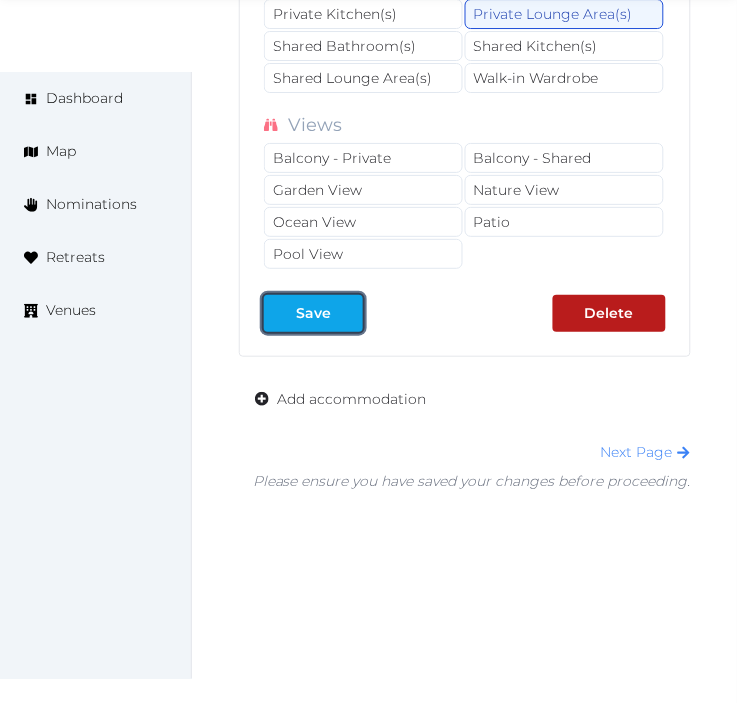drag, startPoint x: 341, startPoint y: 354, endPoint x: 351, endPoint y: 364, distance: 14.142136 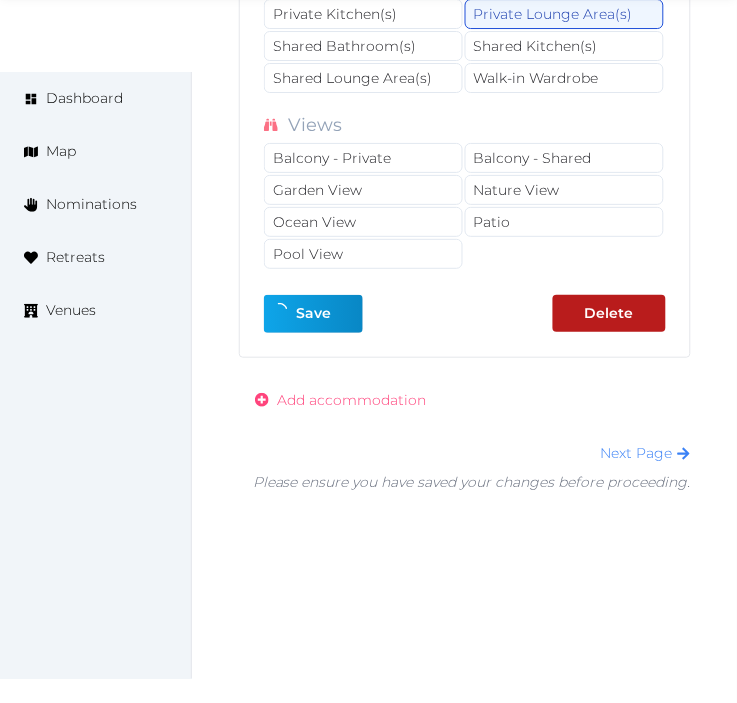 click on "Add accommodation" at bounding box center (351, 400) 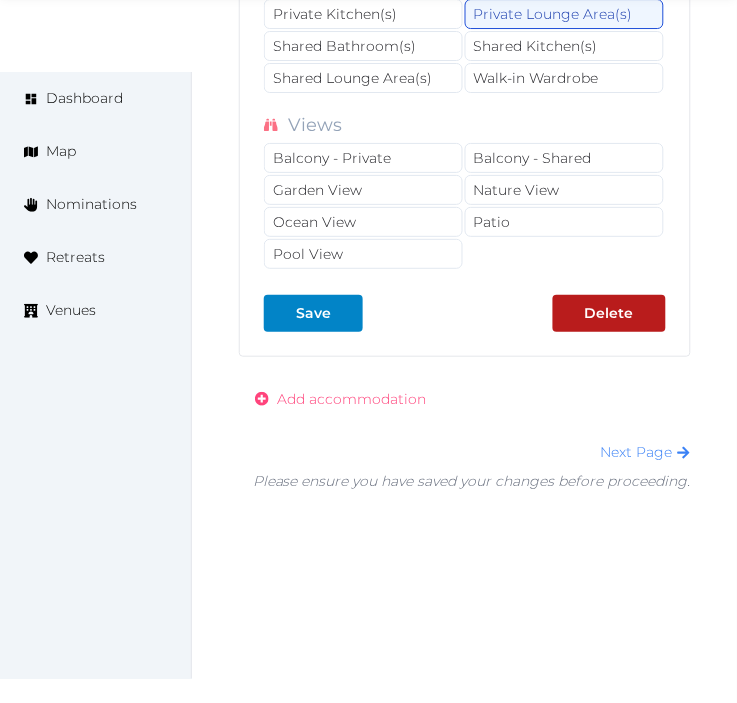 click on "Add accommodation" at bounding box center [340, 399] 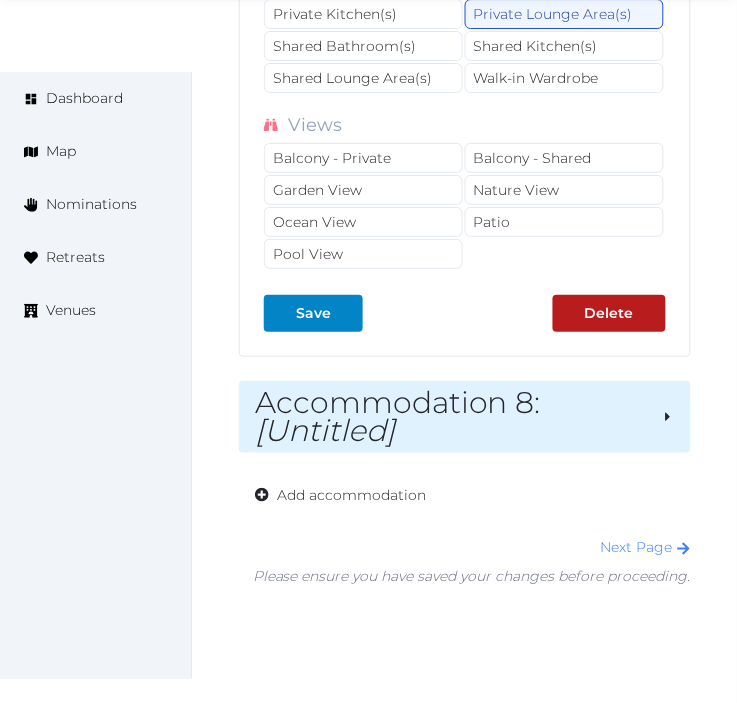 click on "Accommodation 8 :  [Untitled]" at bounding box center (450, 417) 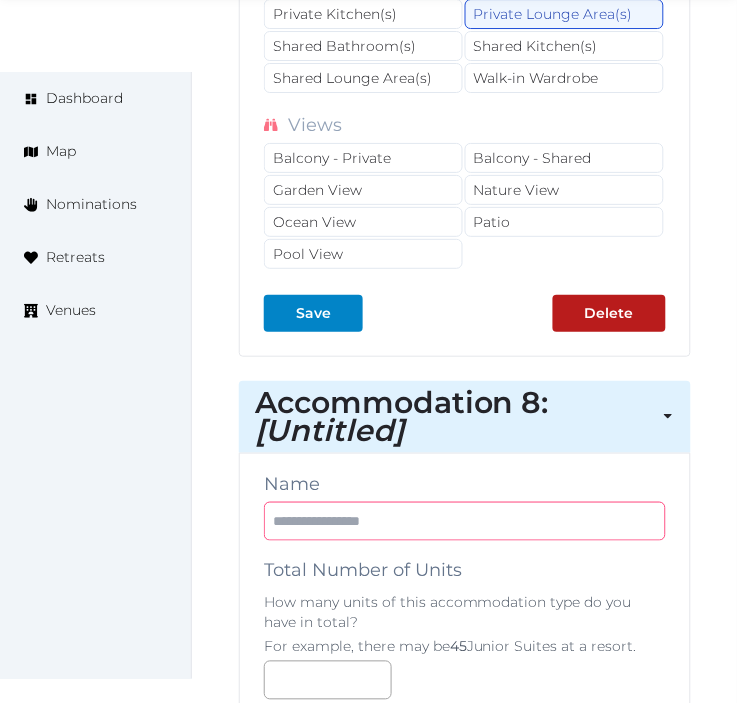 click at bounding box center (465, 521) 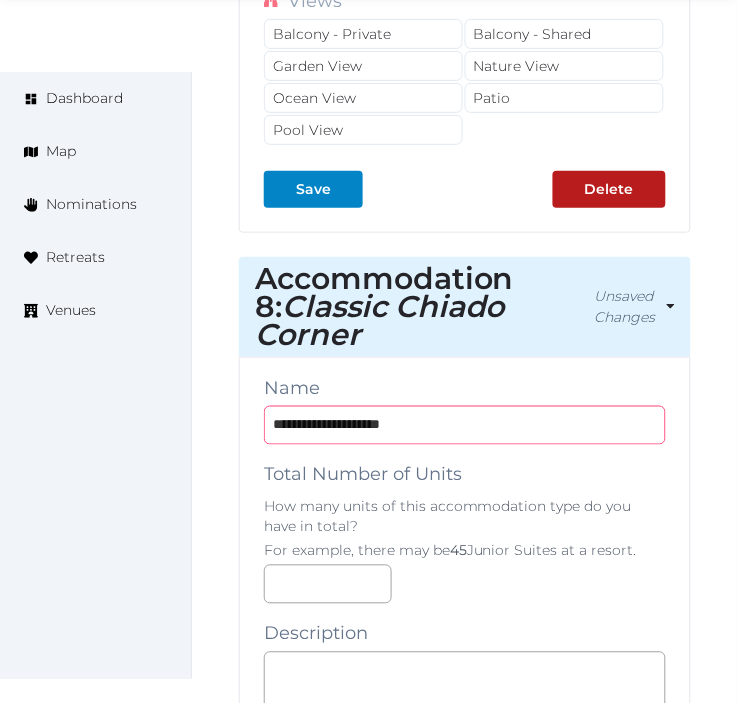 scroll, scrollTop: 21975, scrollLeft: 0, axis: vertical 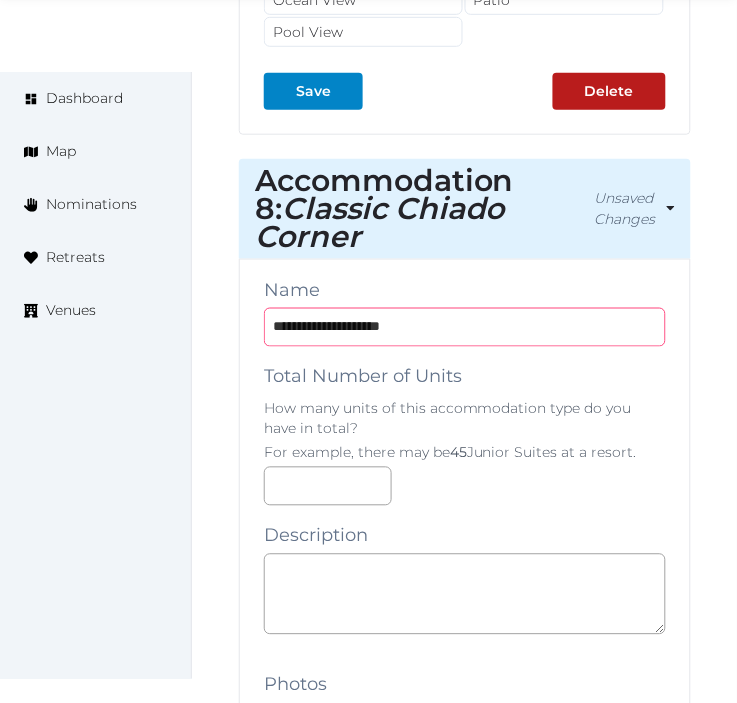 type on "**********" 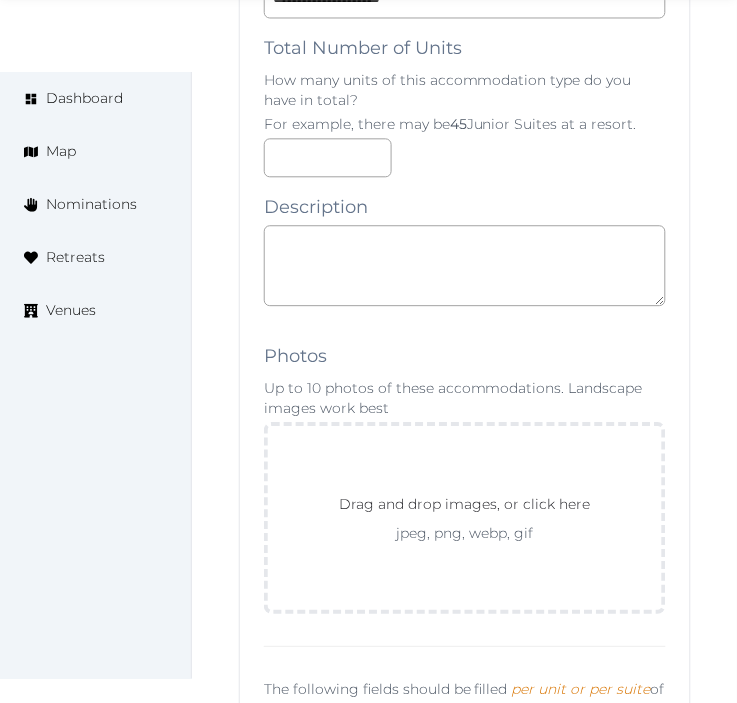 scroll, scrollTop: 22308, scrollLeft: 0, axis: vertical 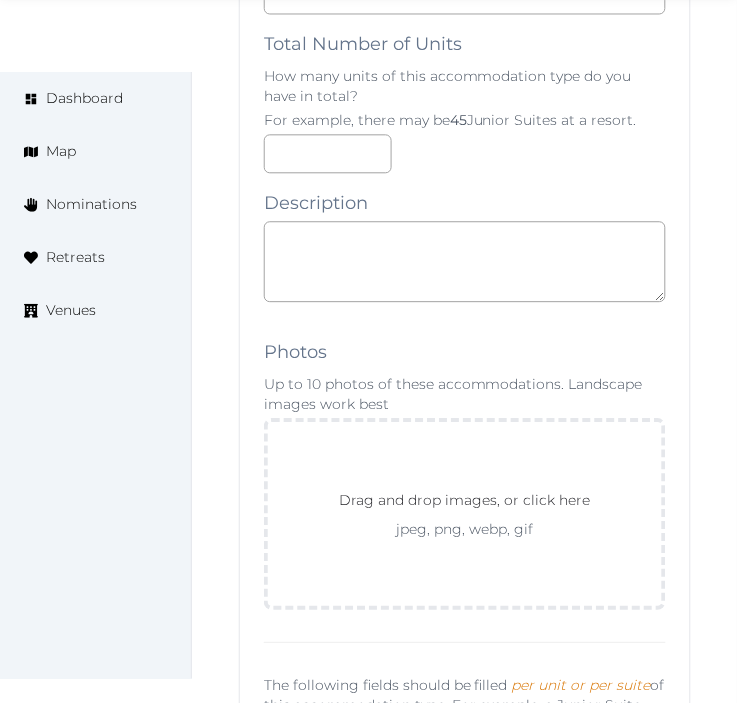click on "**********" at bounding box center [465, 1469] 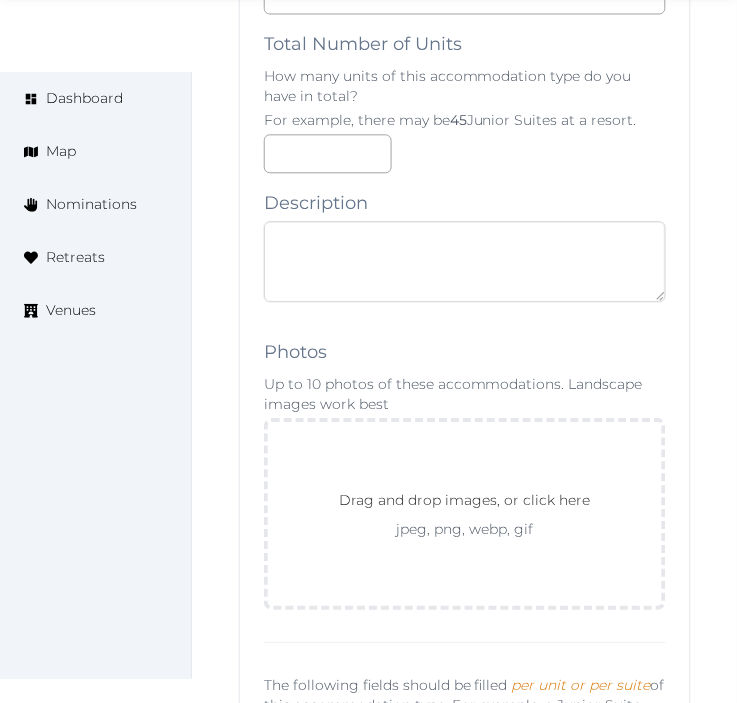 drag, startPoint x: 534, startPoint y: 284, endPoint x: 412, endPoint y: 313, distance: 125.39936 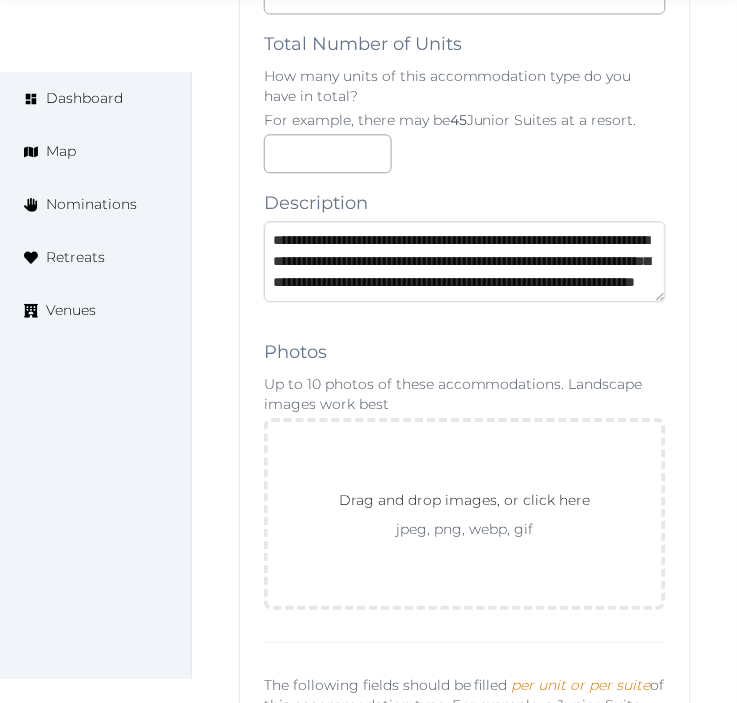scroll, scrollTop: 135, scrollLeft: 0, axis: vertical 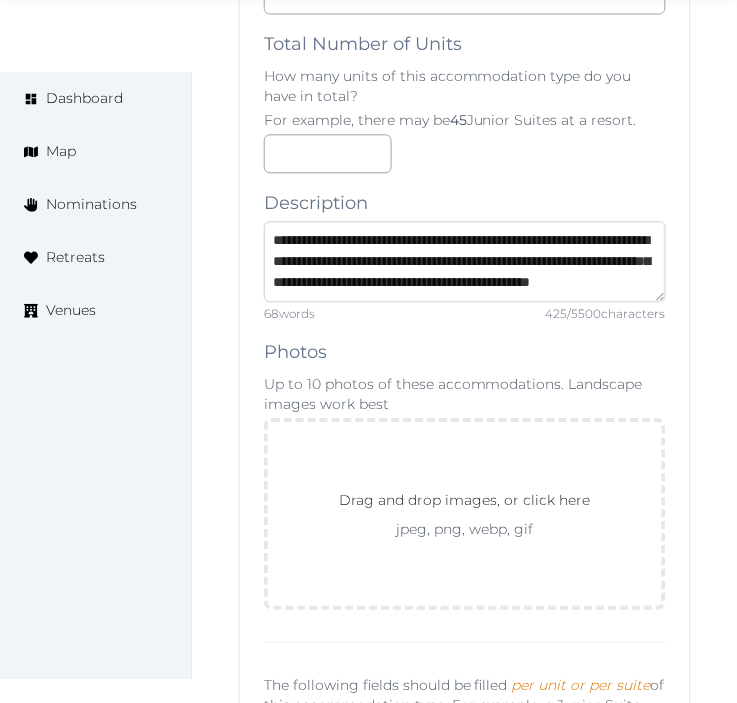 type on "**********" 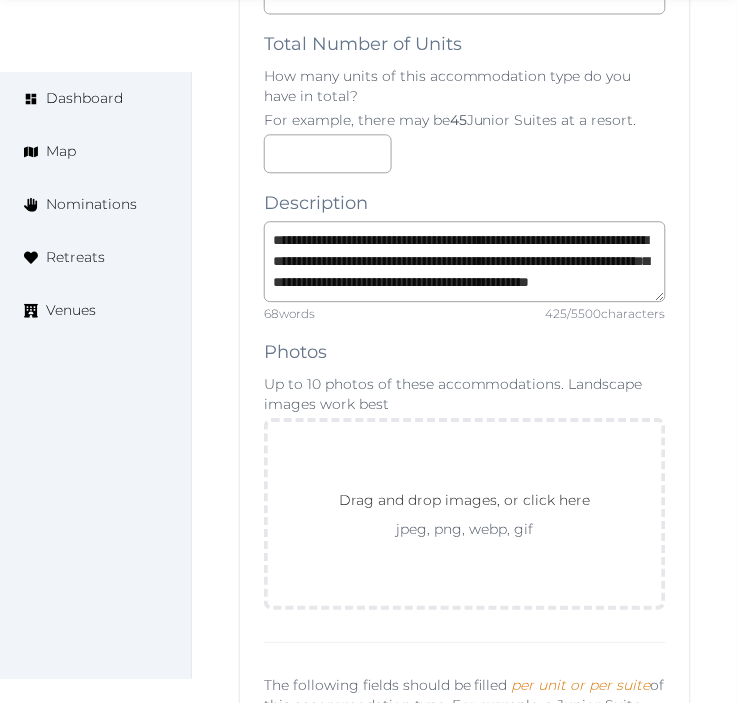 scroll, scrollTop: 146, scrollLeft: 0, axis: vertical 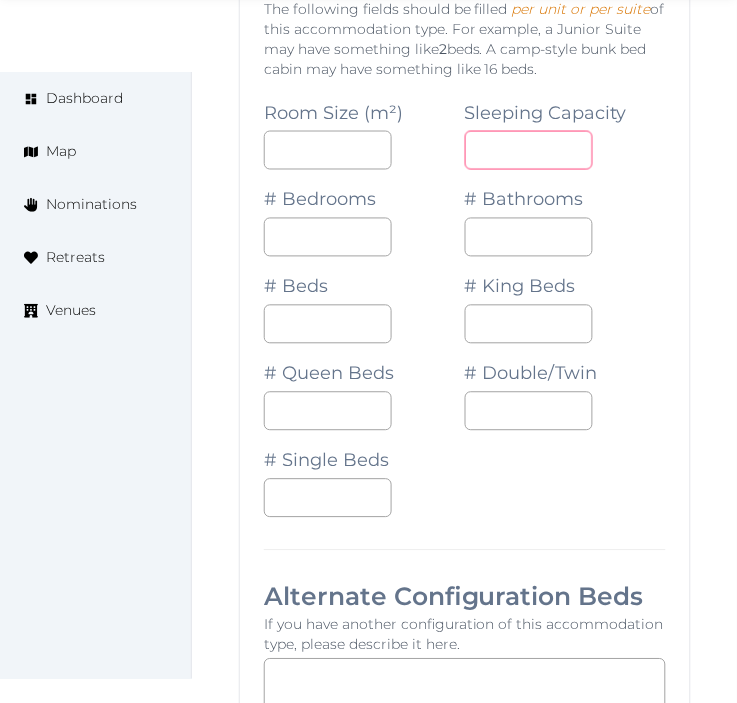 click at bounding box center (529, 150) 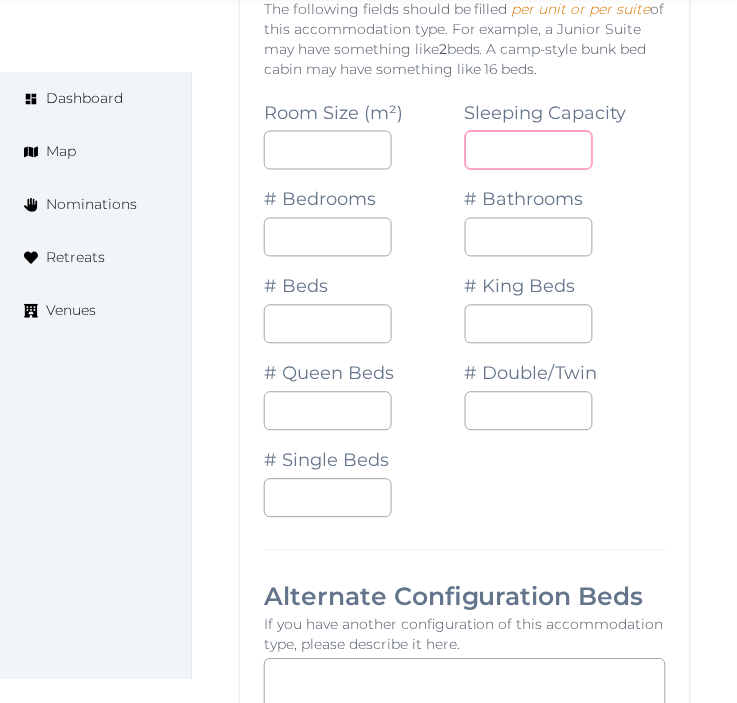 type on "*" 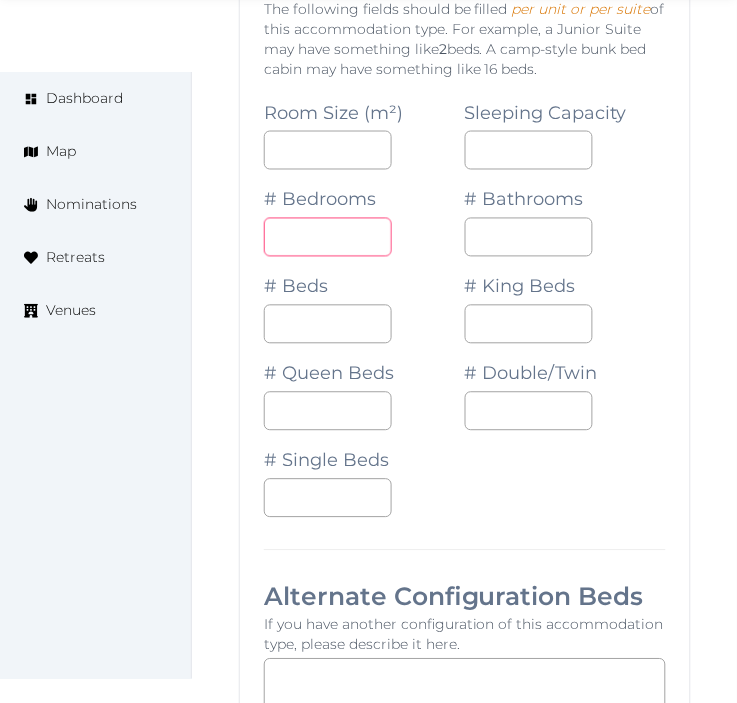 click on "*" at bounding box center (328, 237) 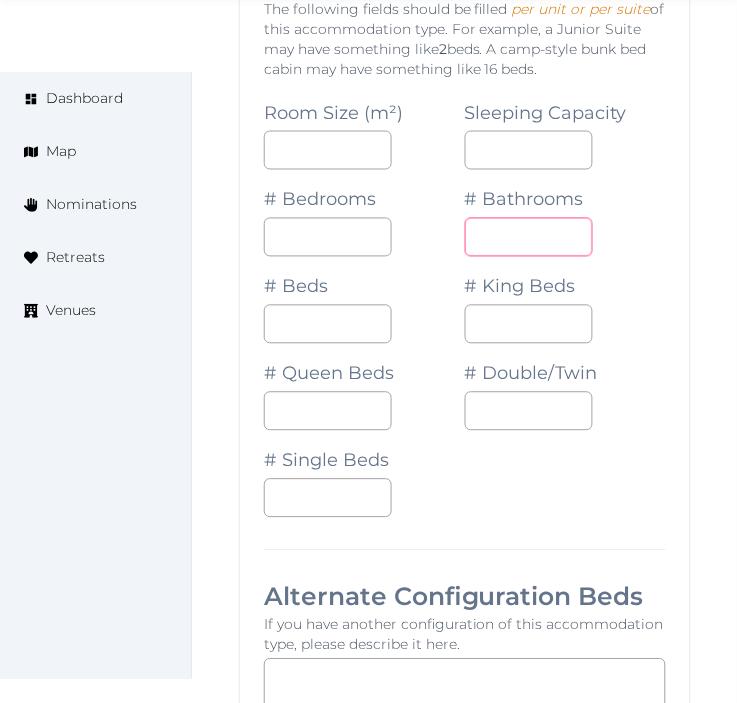 click at bounding box center [529, 237] 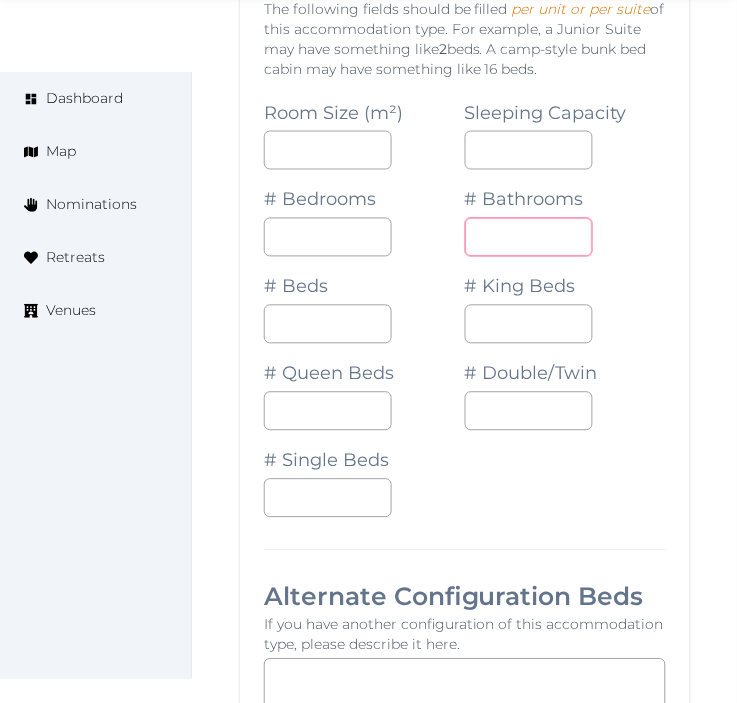 type on "*" 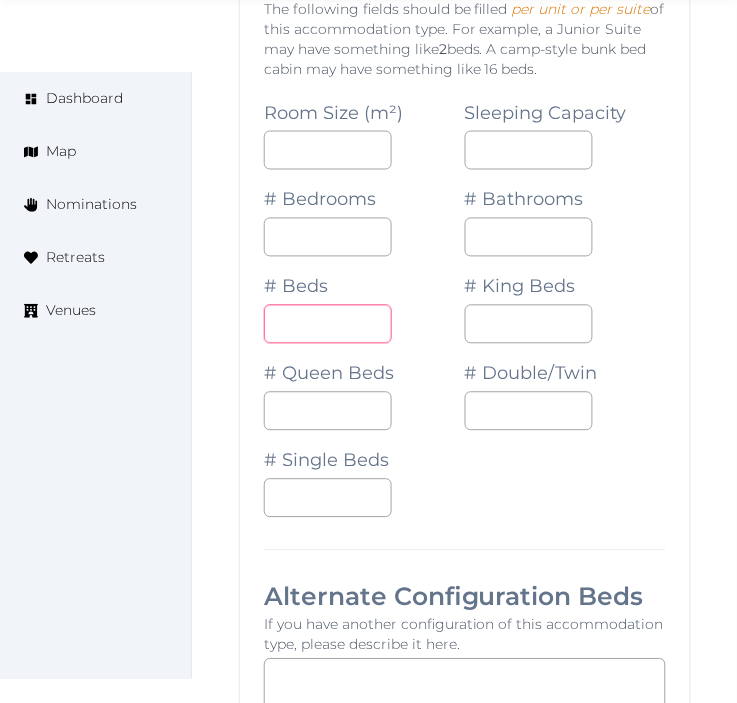 click at bounding box center [328, 324] 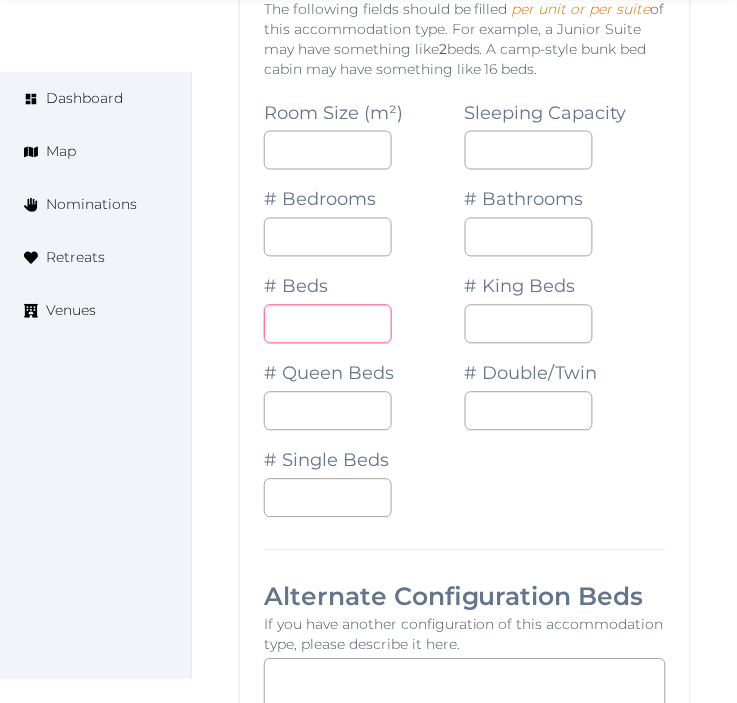 type on "*" 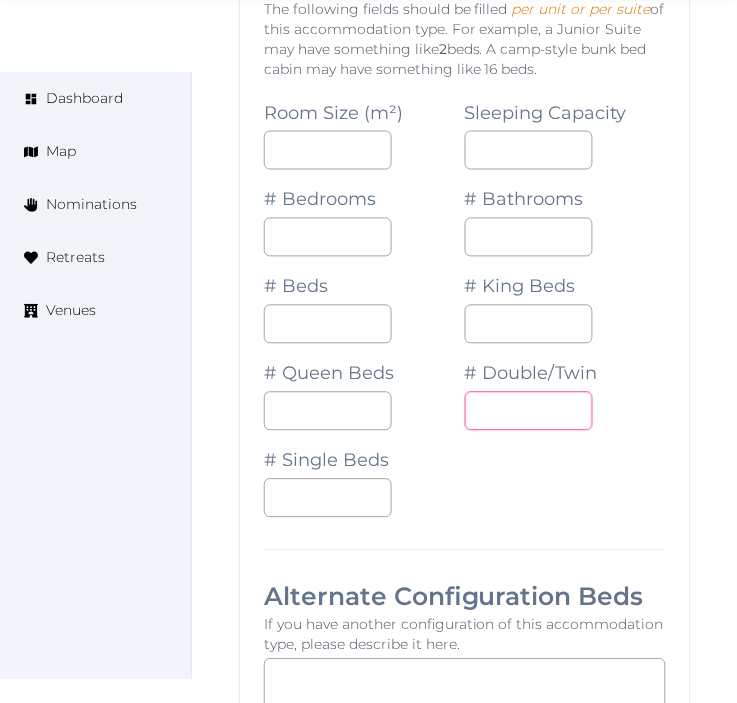 click on "*" at bounding box center (529, 411) 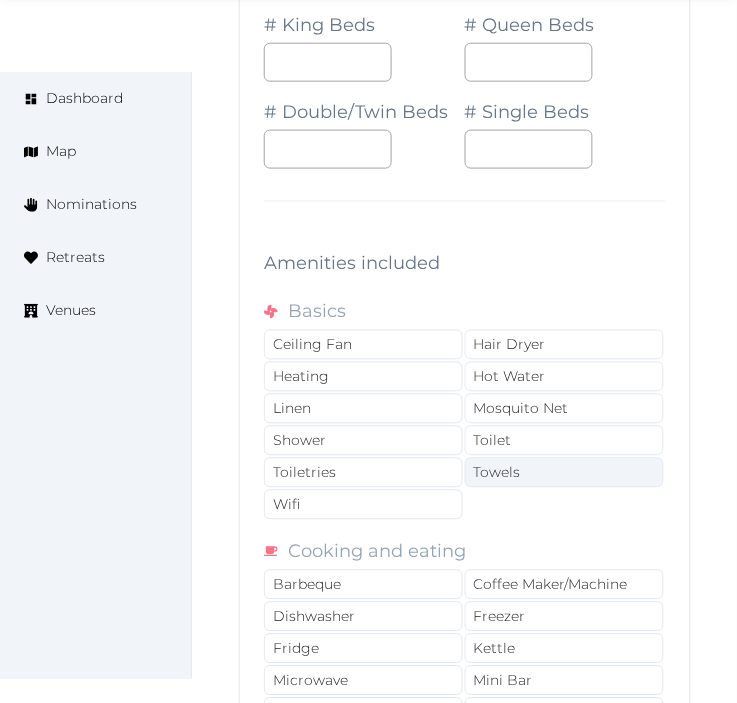 scroll, scrollTop: 23975, scrollLeft: 0, axis: vertical 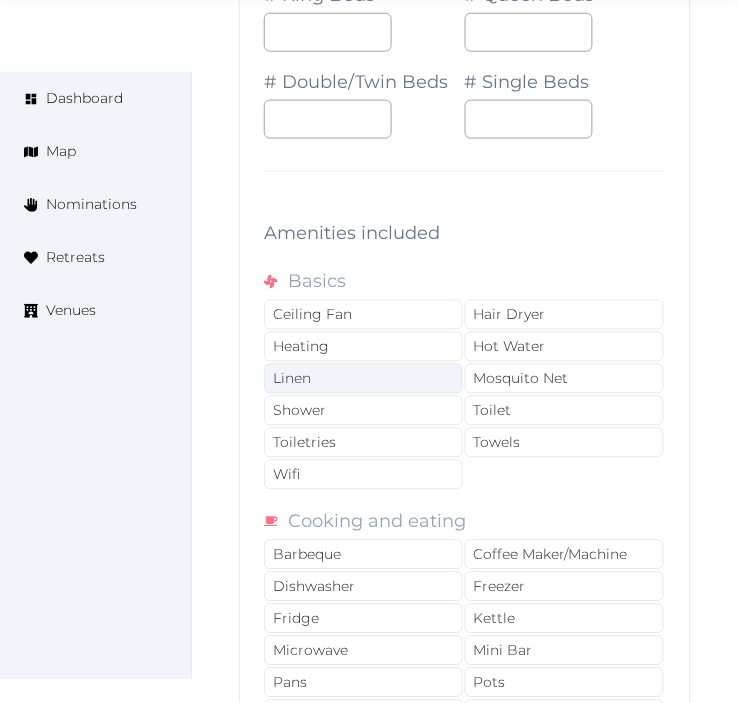 type on "*" 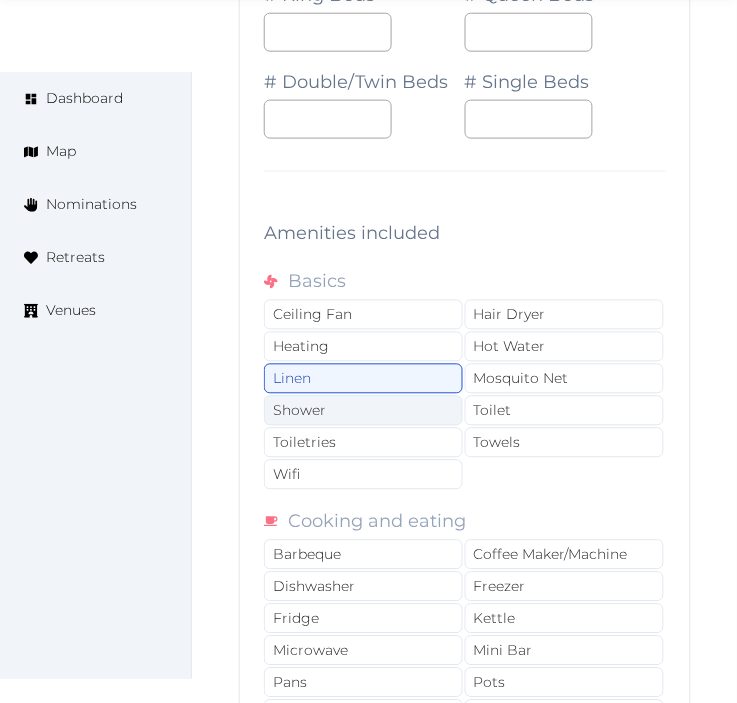 click on "Shower" at bounding box center (363, 411) 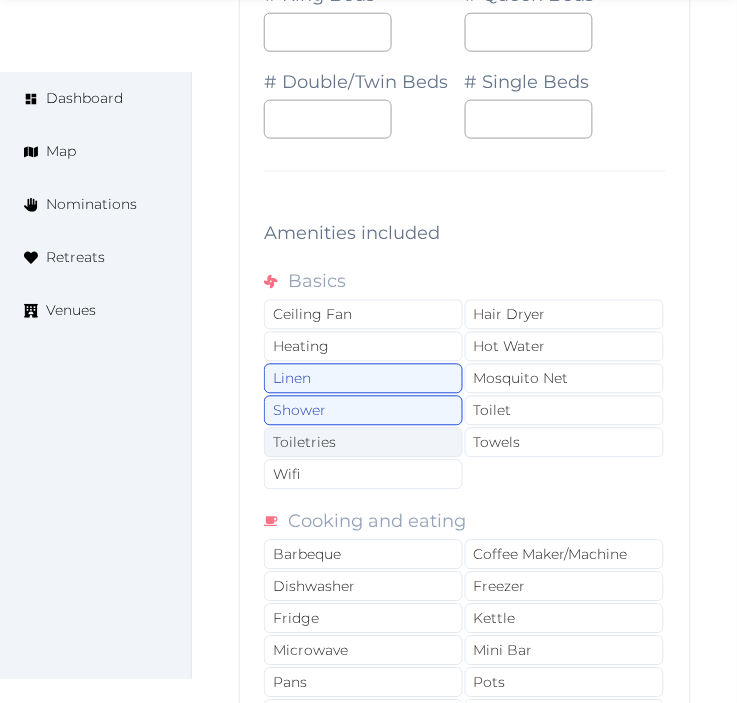 click on "Toiletries" at bounding box center (363, 443) 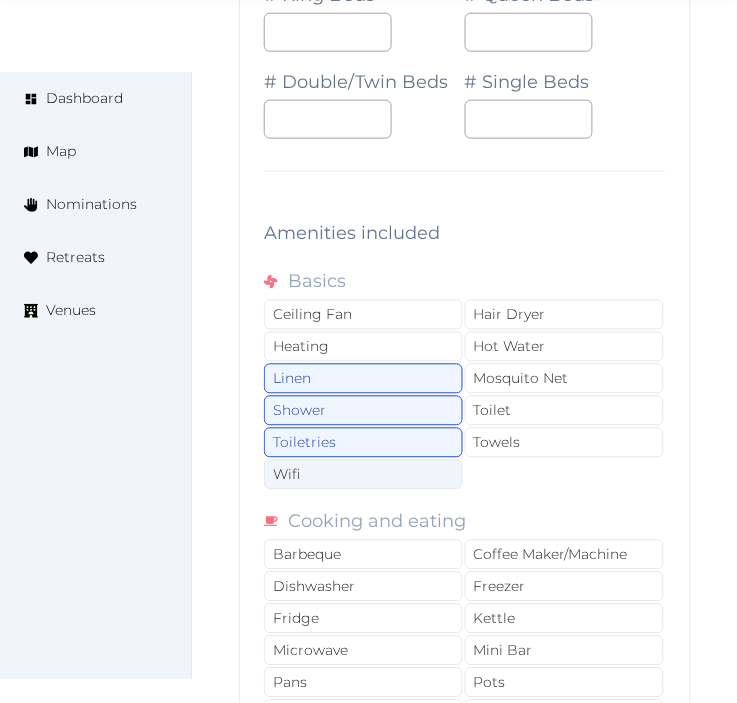click on "Wifi" at bounding box center [363, 475] 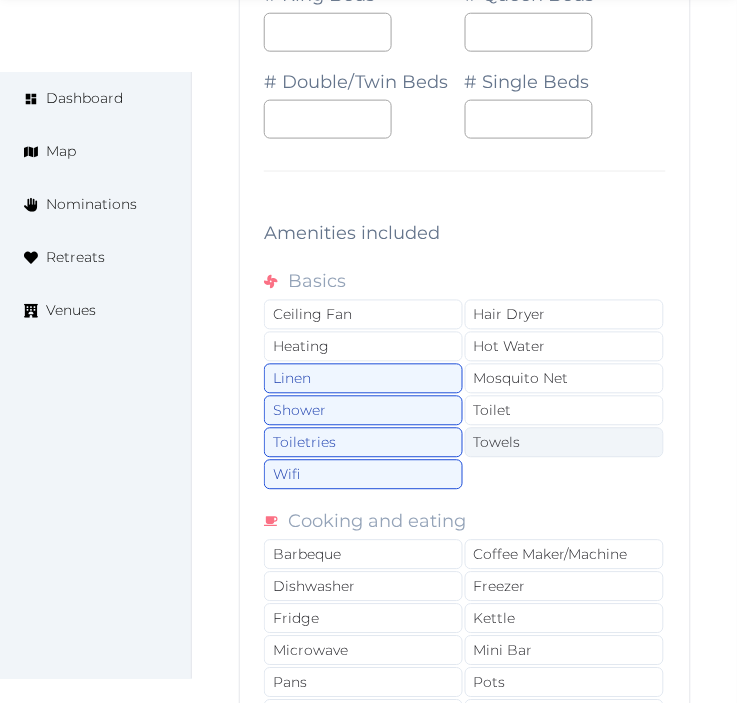 click on "Towels" at bounding box center (564, 443) 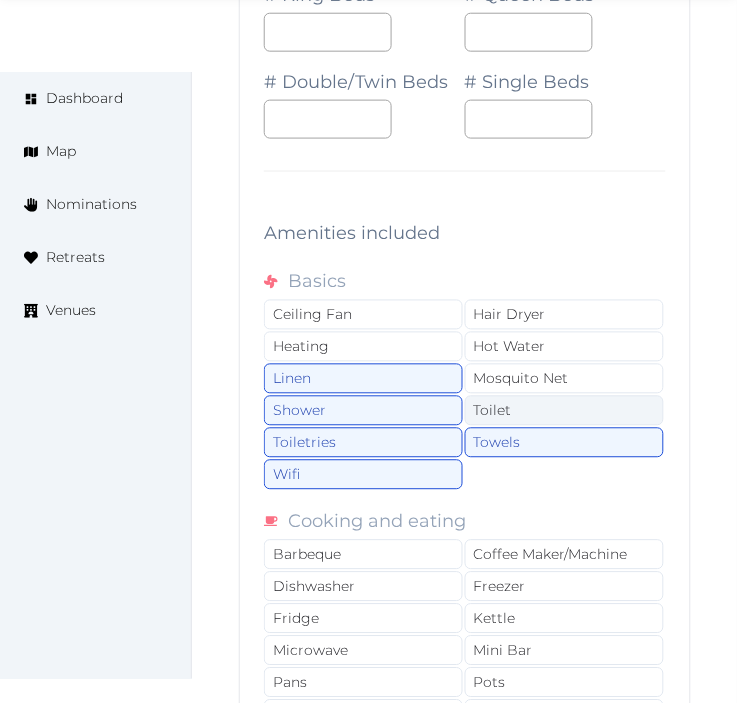 click on "Toilet" at bounding box center (564, 411) 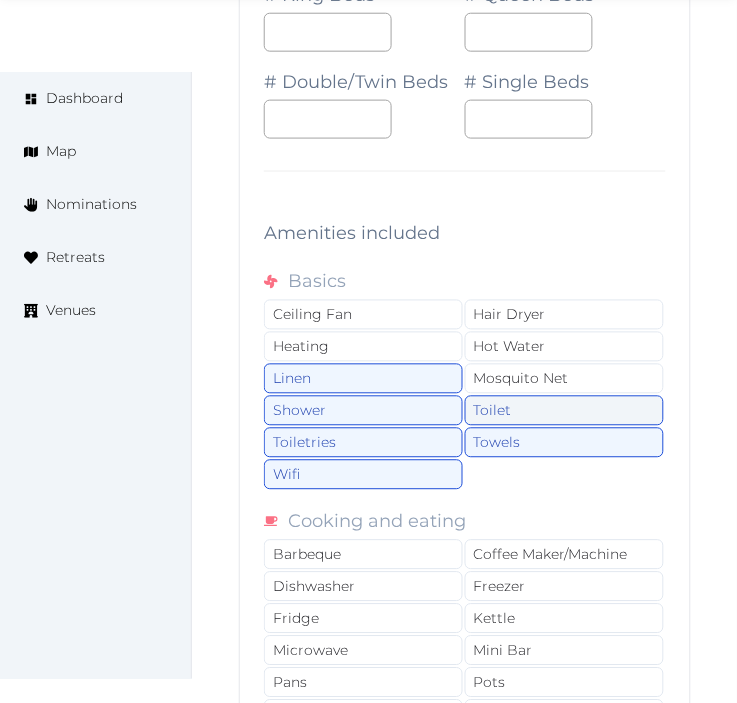 click on "Toilet" at bounding box center [564, 411] 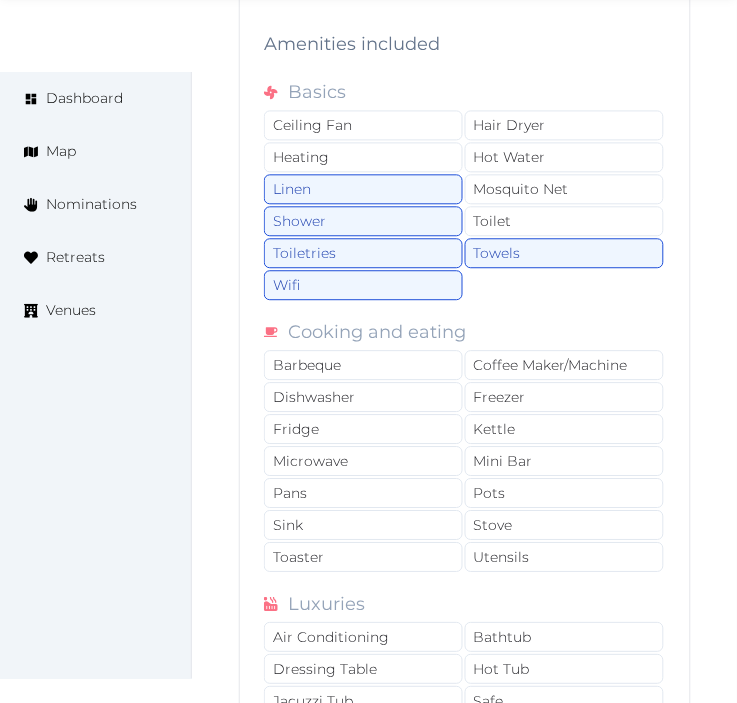 scroll, scrollTop: 24197, scrollLeft: 0, axis: vertical 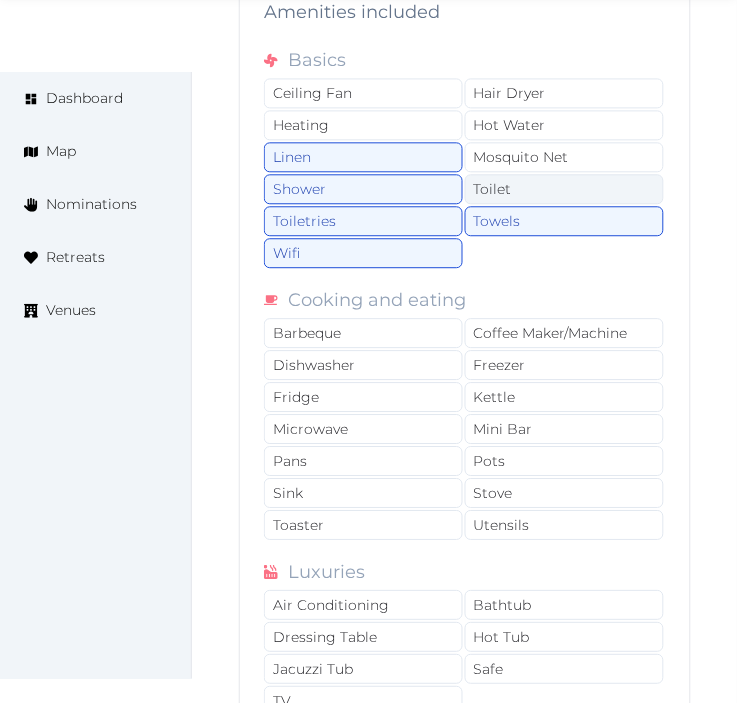click on "Toilet" at bounding box center (564, 189) 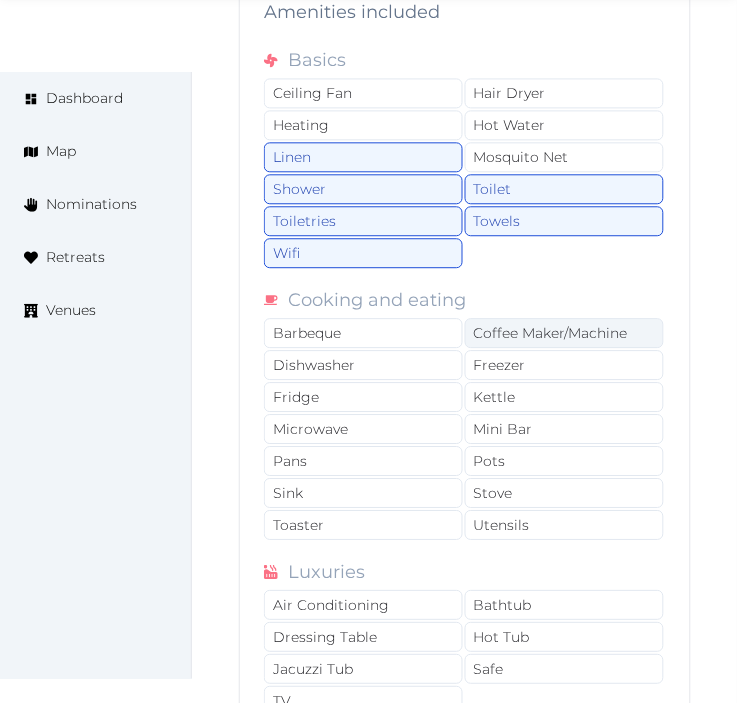 click on "Coffee Maker/Machine" at bounding box center (564, 333) 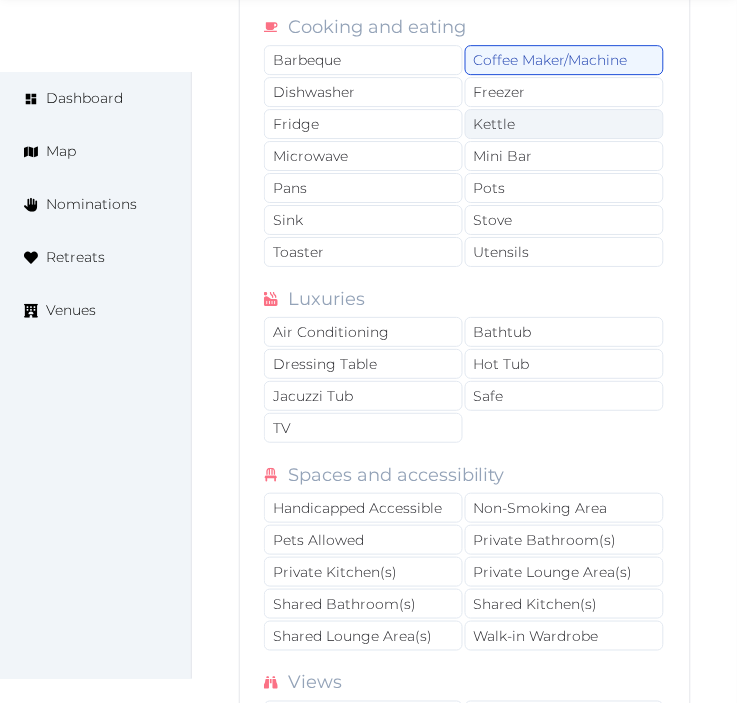 scroll, scrollTop: 24531, scrollLeft: 0, axis: vertical 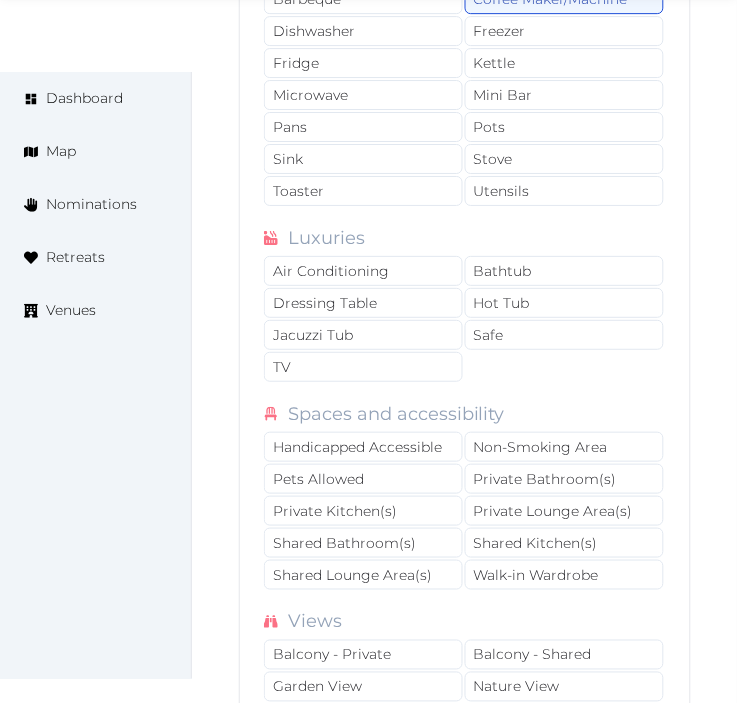 click on "Luxuries Air Conditioning Bathtub Dressing Table Hot Tub Jacuzzi Tub Safe TV" at bounding box center [465, 304] 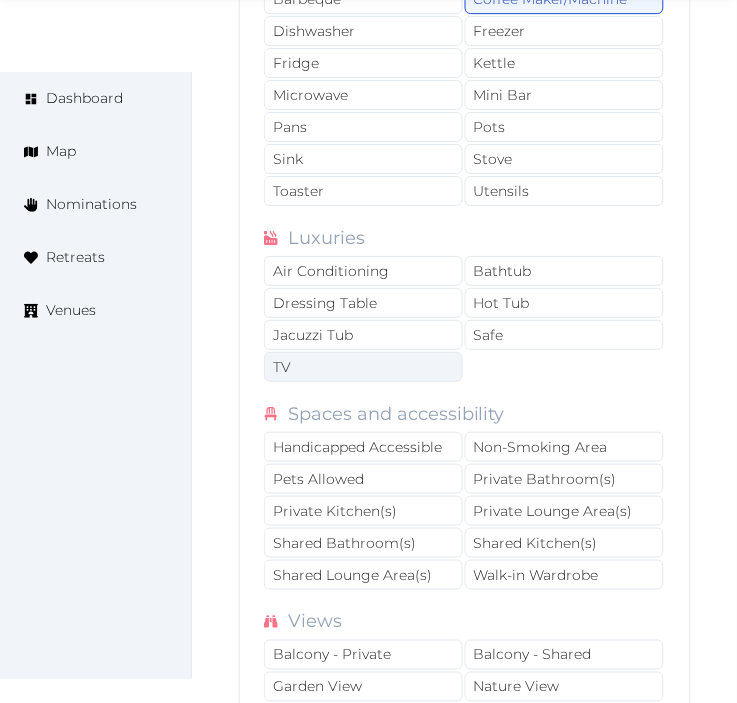 click on "TV" at bounding box center [363, 367] 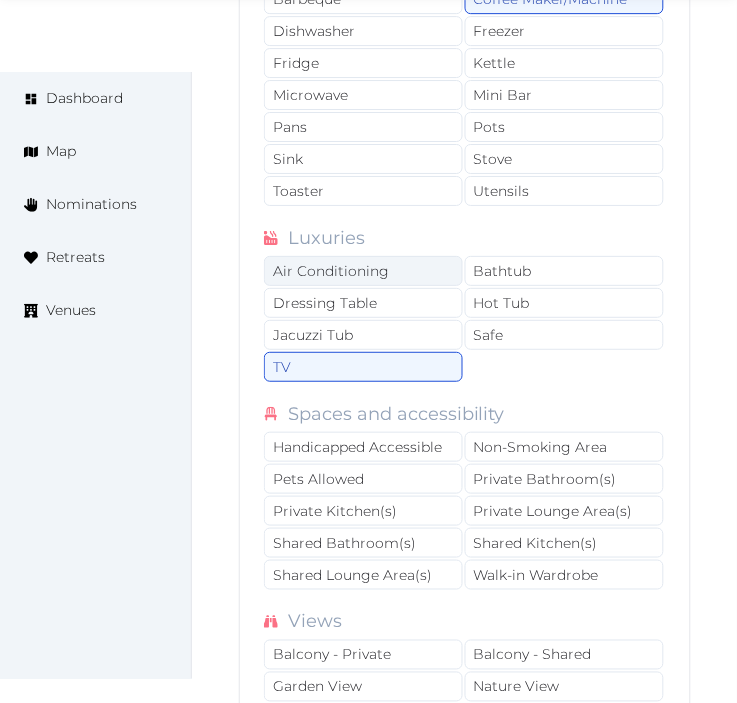 click on "Air Conditioning" at bounding box center [363, 271] 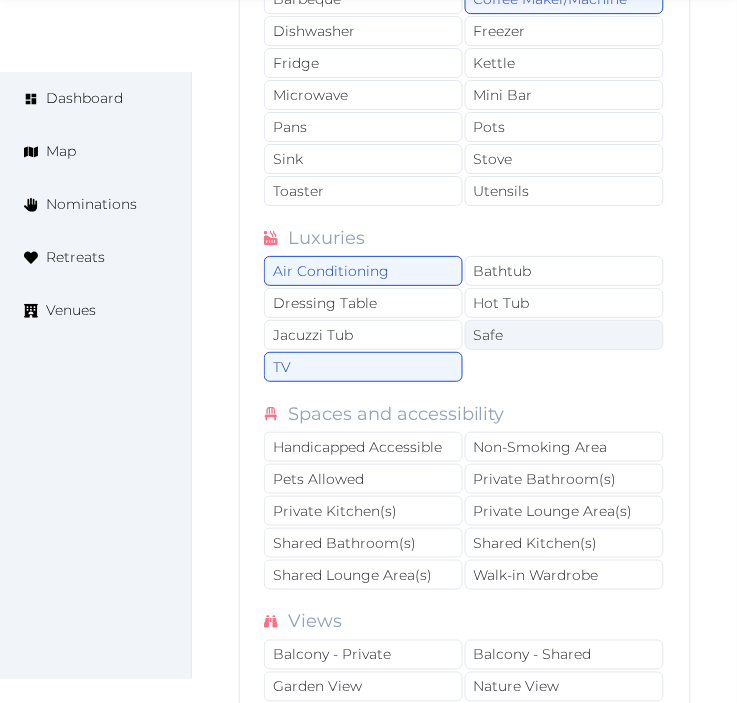 click on "Safe" at bounding box center (564, 335) 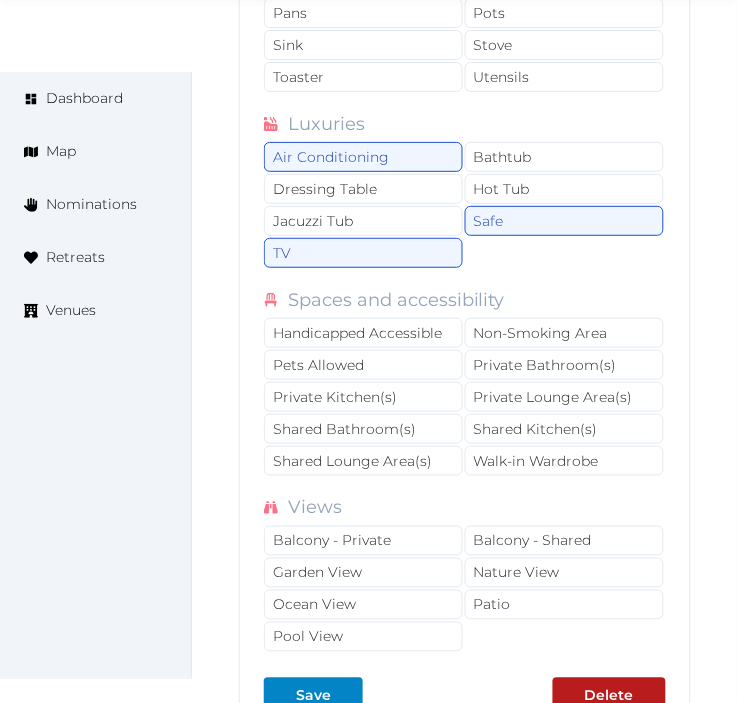 scroll, scrollTop: 24753, scrollLeft: 0, axis: vertical 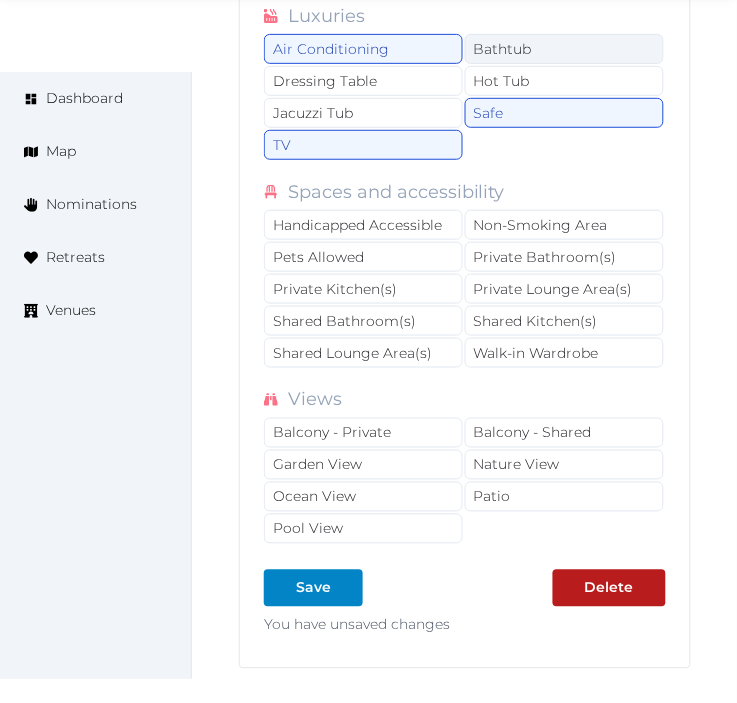click on "Bathtub" at bounding box center [564, 49] 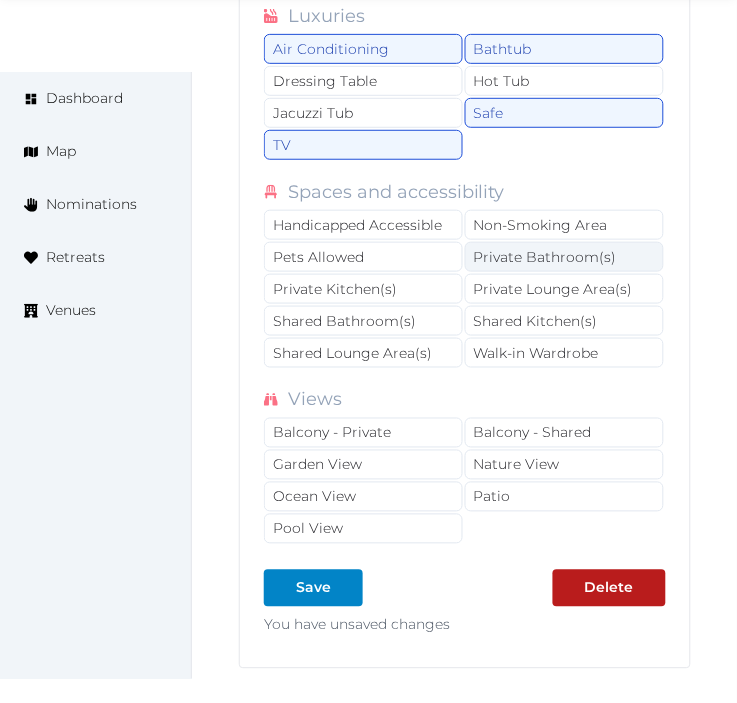 click on "Private Bathroom(s)" at bounding box center [564, 257] 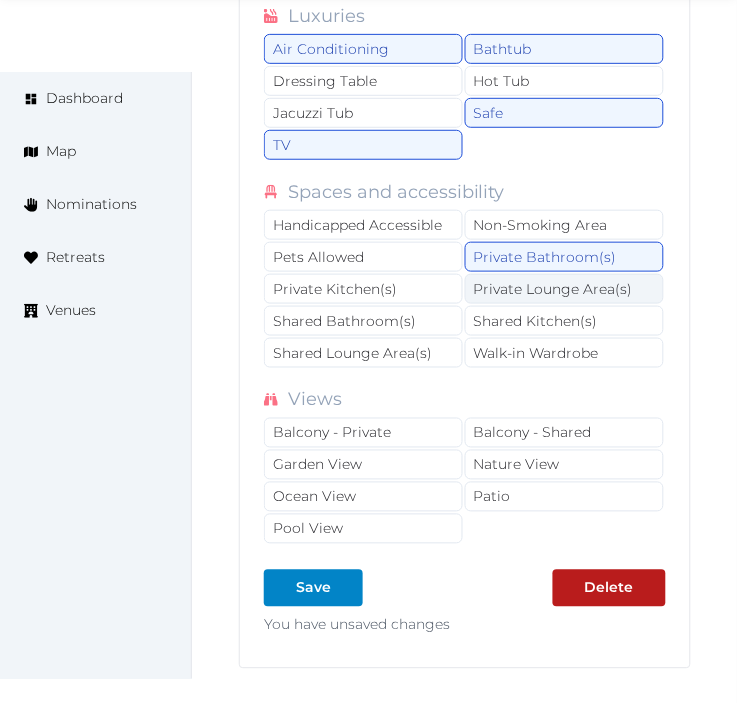 click on "Private Lounge Area(s)" at bounding box center (564, 289) 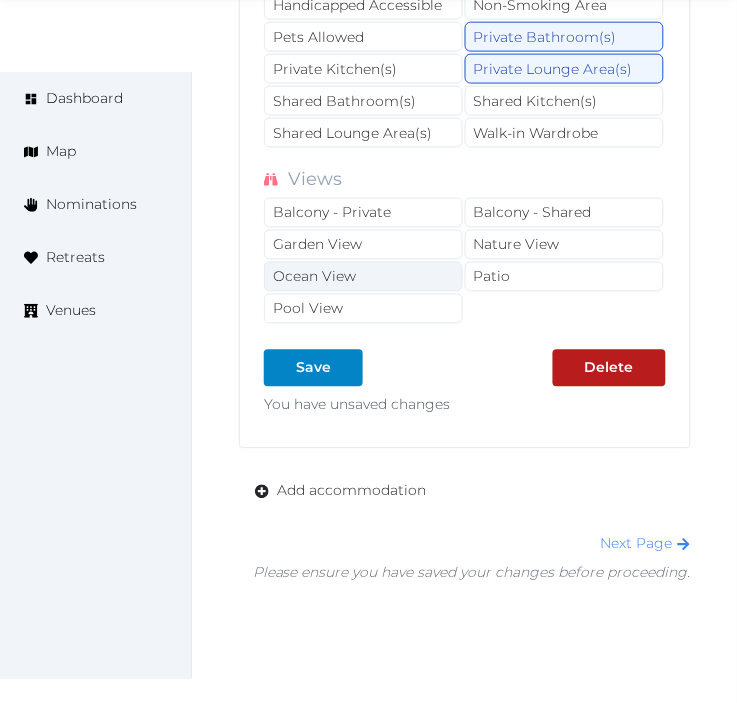 scroll, scrollTop: 24975, scrollLeft: 0, axis: vertical 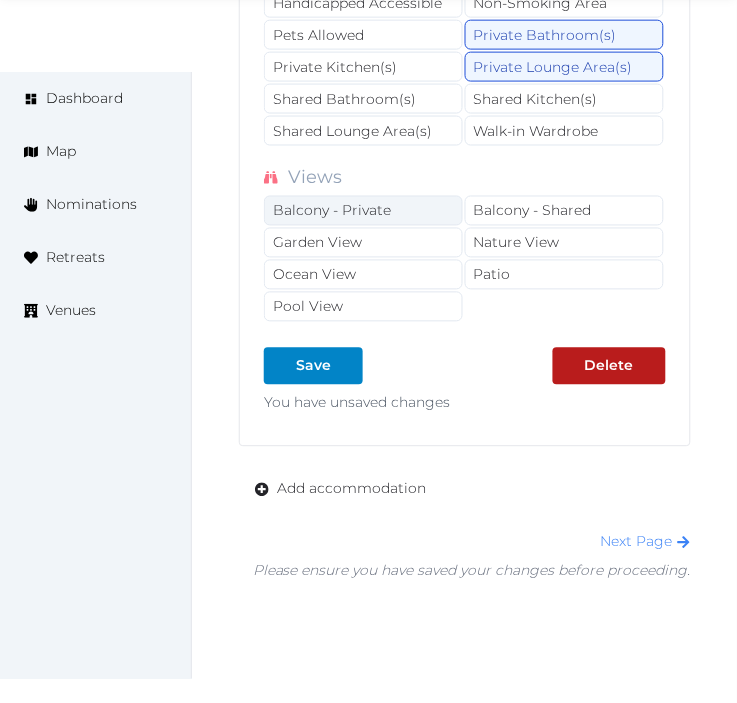 click on "Balcony - Private" at bounding box center (363, 211) 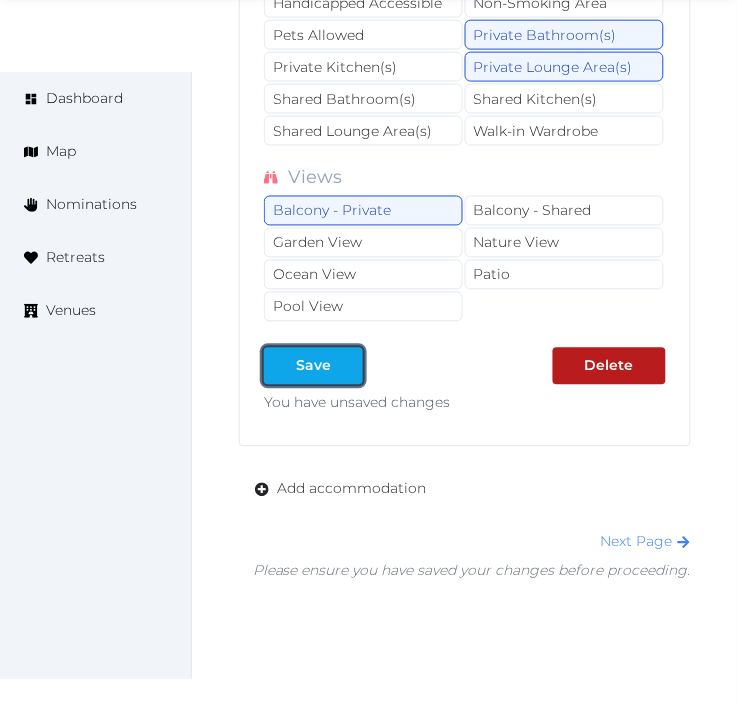 click on "Save" at bounding box center [313, 366] 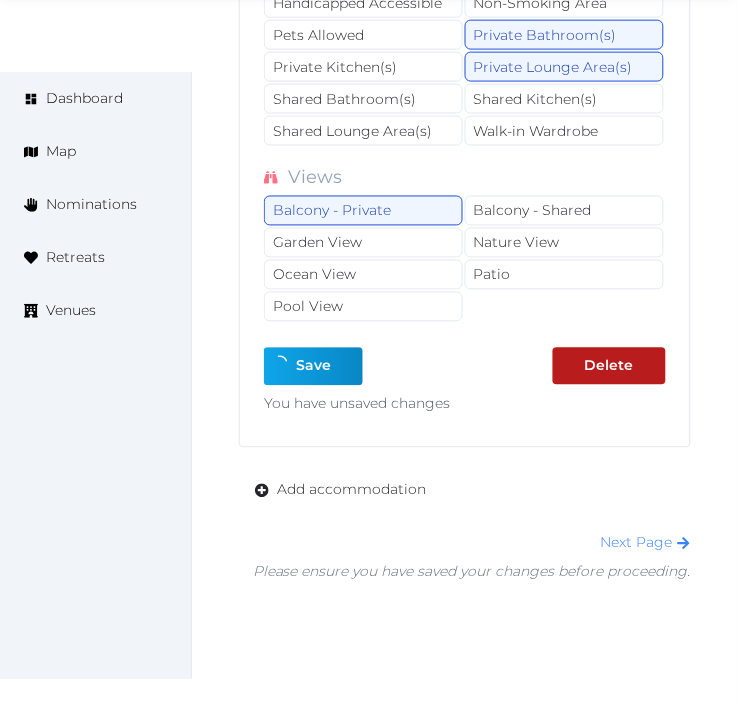 type on "*" 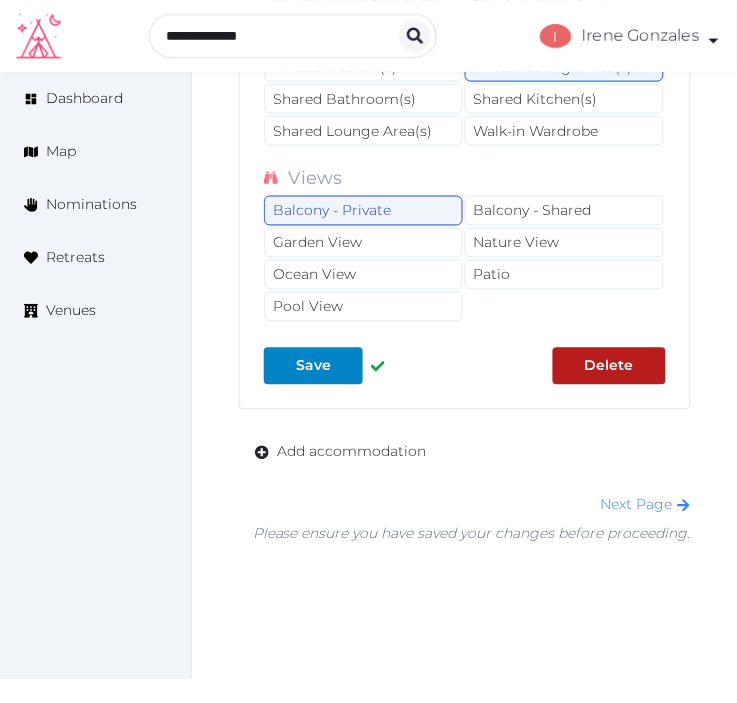click on "Balcony - Private" at bounding box center (363, 211) 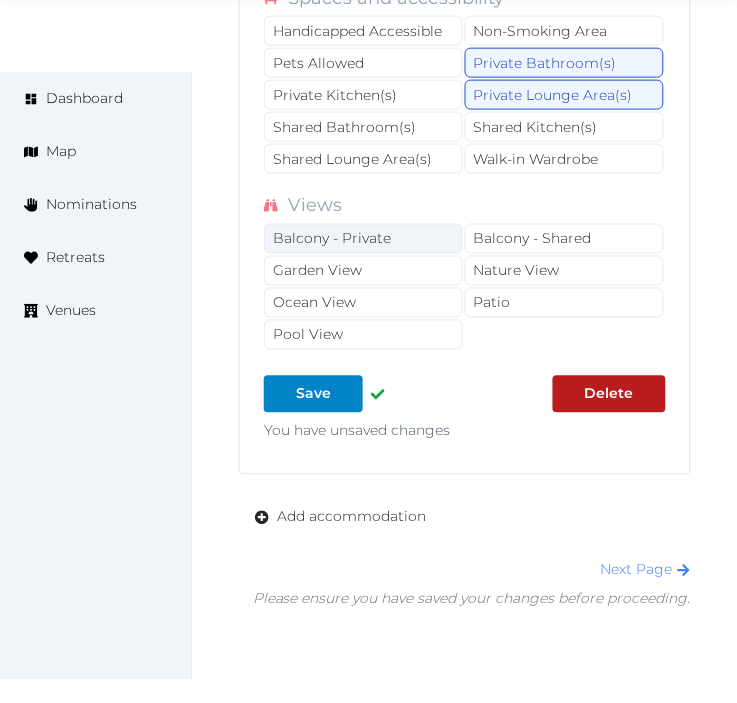 scroll, scrollTop: 24975, scrollLeft: 0, axis: vertical 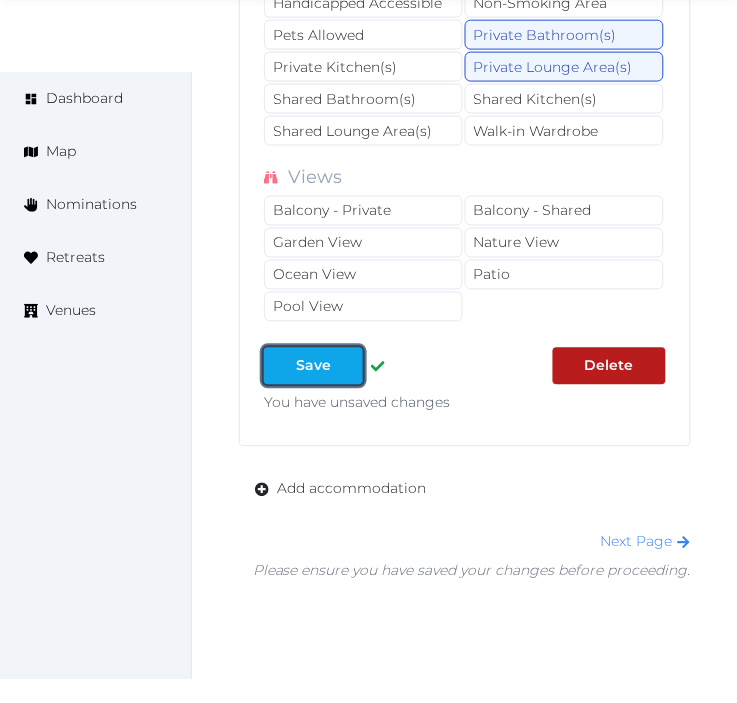 click on "Save" at bounding box center [313, 366] 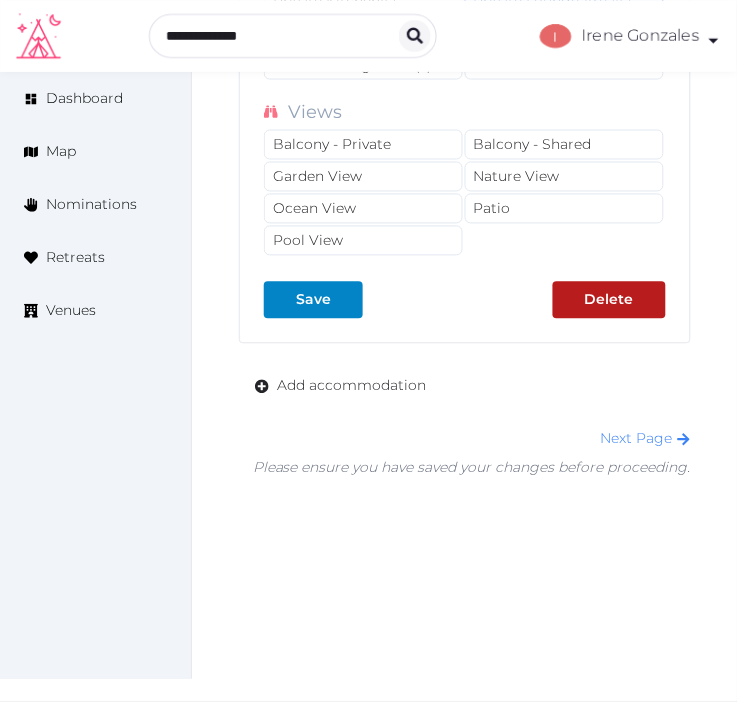 scroll, scrollTop: 25075, scrollLeft: 0, axis: vertical 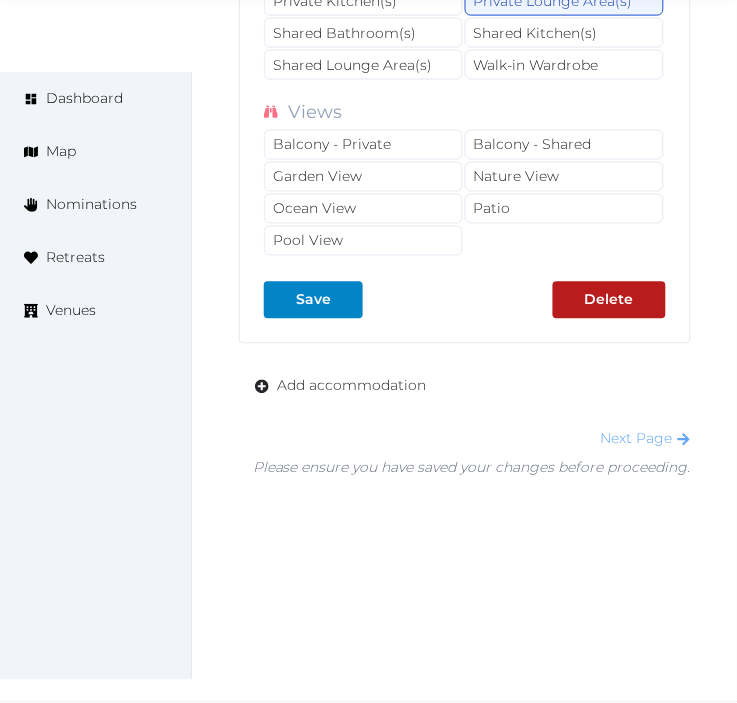 click on "Next Page" at bounding box center (646, 439) 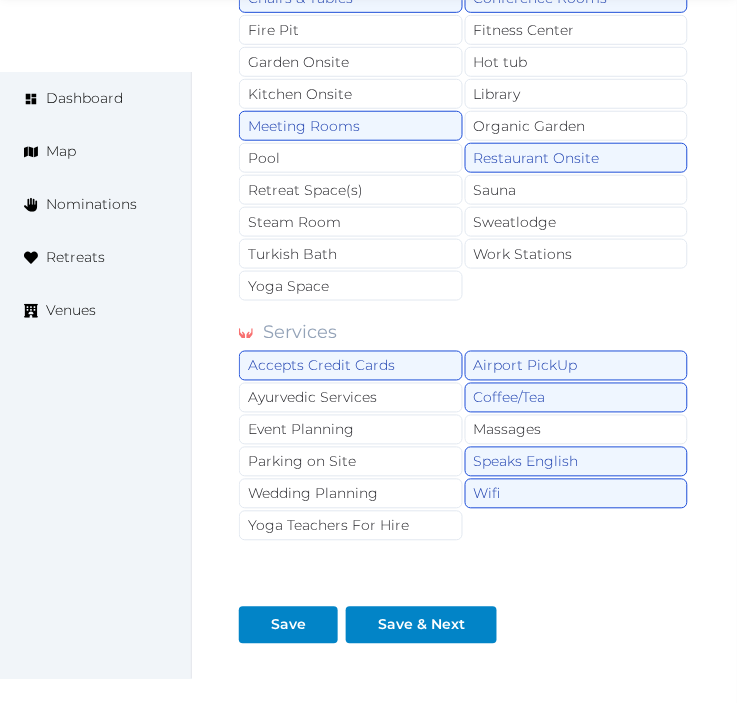 scroll, scrollTop: 2210, scrollLeft: 0, axis: vertical 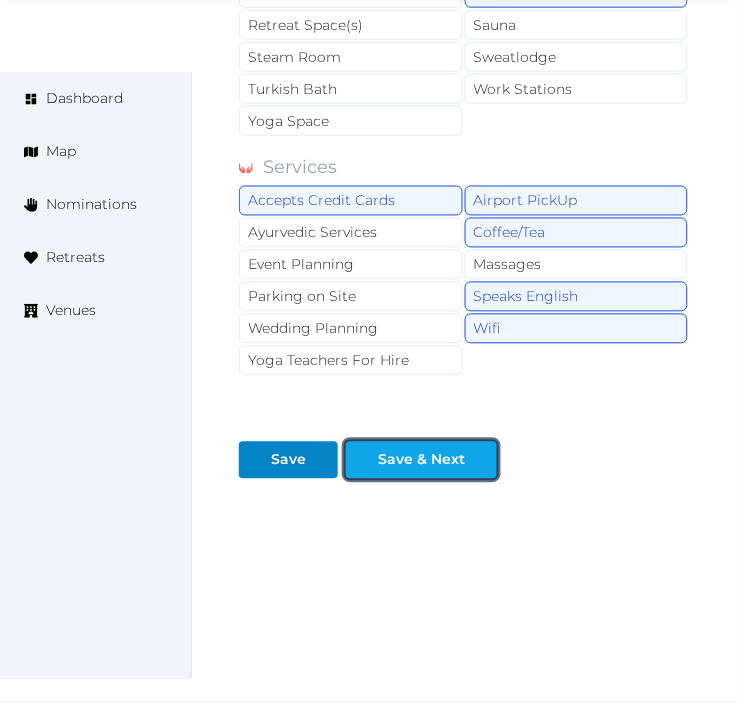 click on "Save & Next" at bounding box center [421, 460] 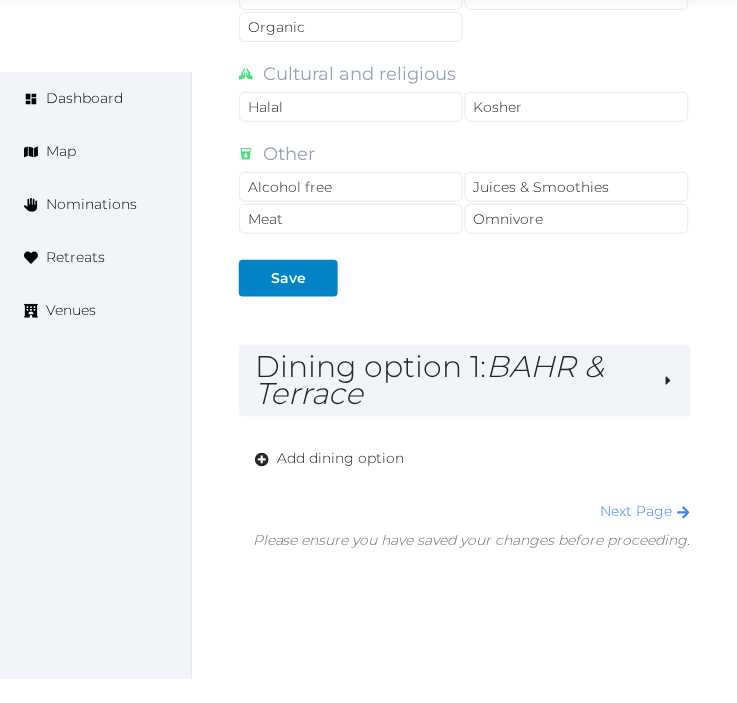 scroll, scrollTop: 2000, scrollLeft: 0, axis: vertical 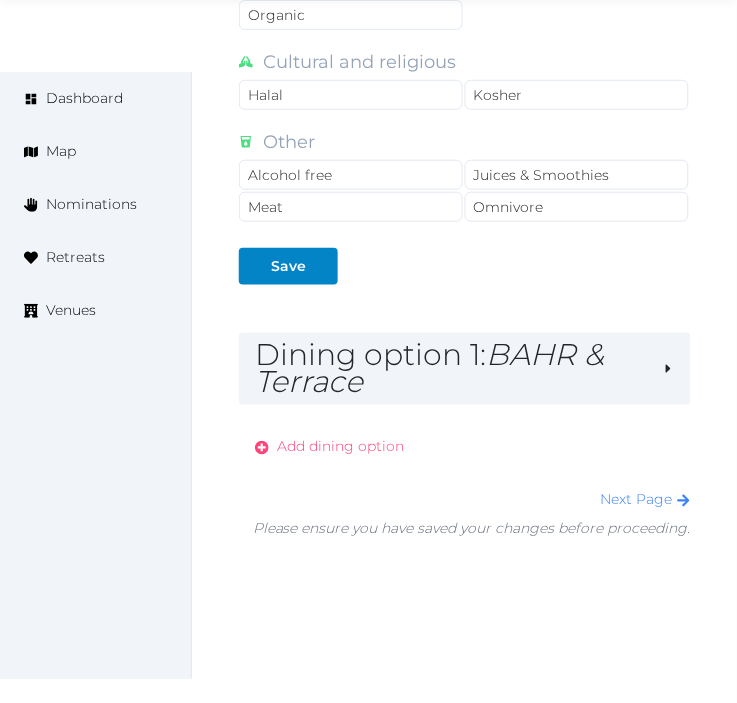 click on "Add dining option" at bounding box center [340, 447] 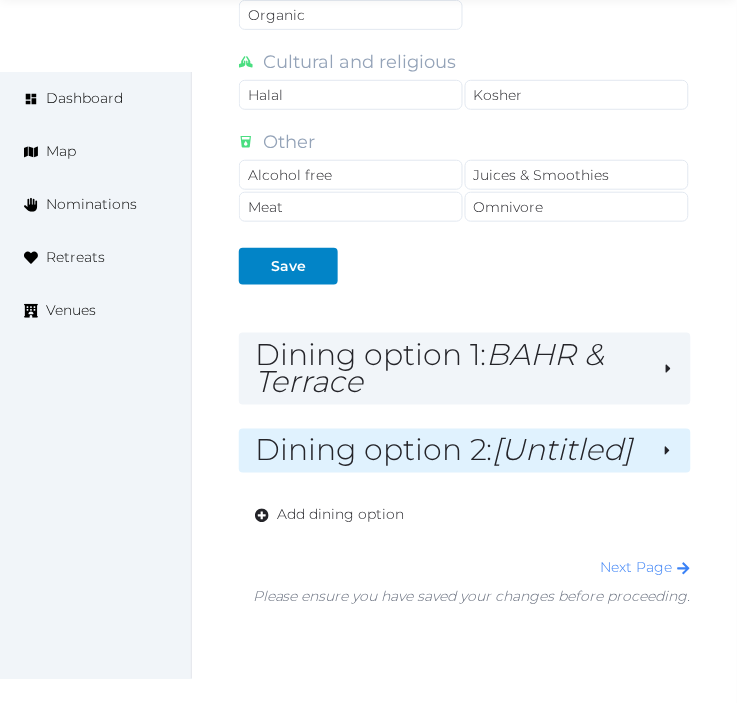 click on "[Untitled]" at bounding box center [563, 450] 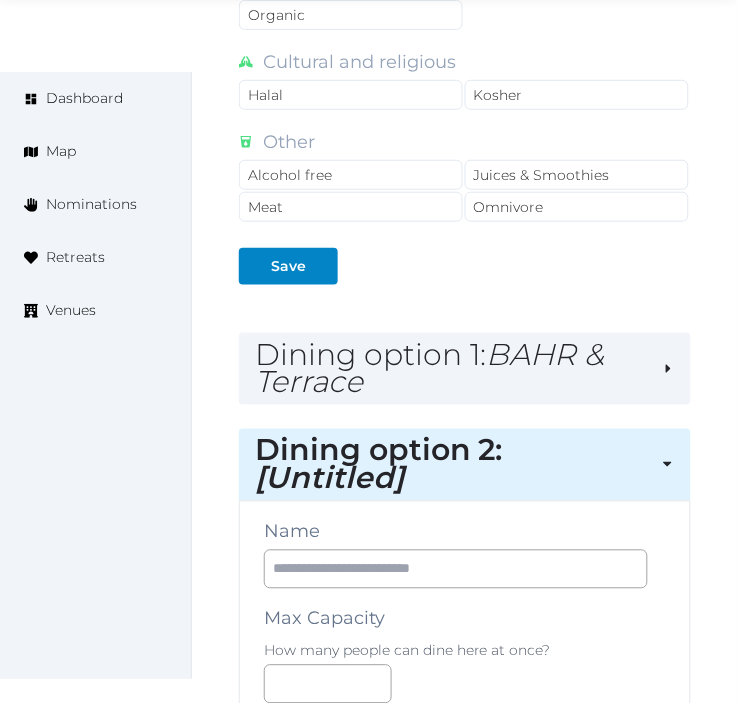 drag, startPoint x: 451, startPoint y: 543, endPoint x: 465, endPoint y: 546, distance: 14.3178215 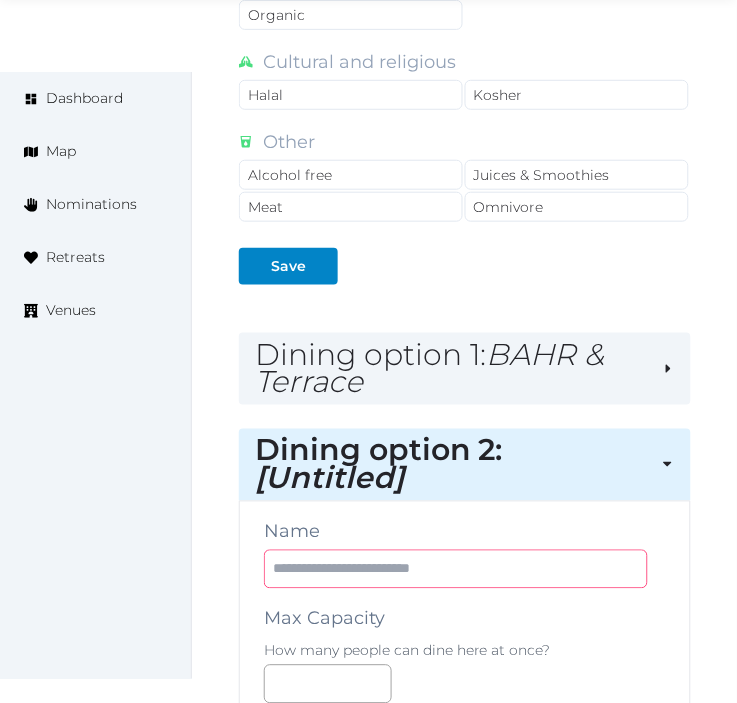 paste on "*******" 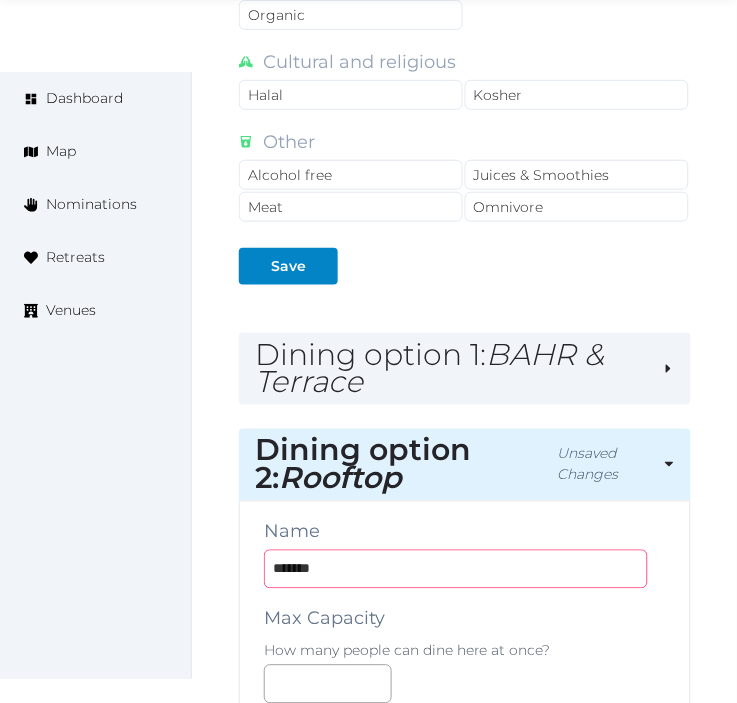 type on "*******" 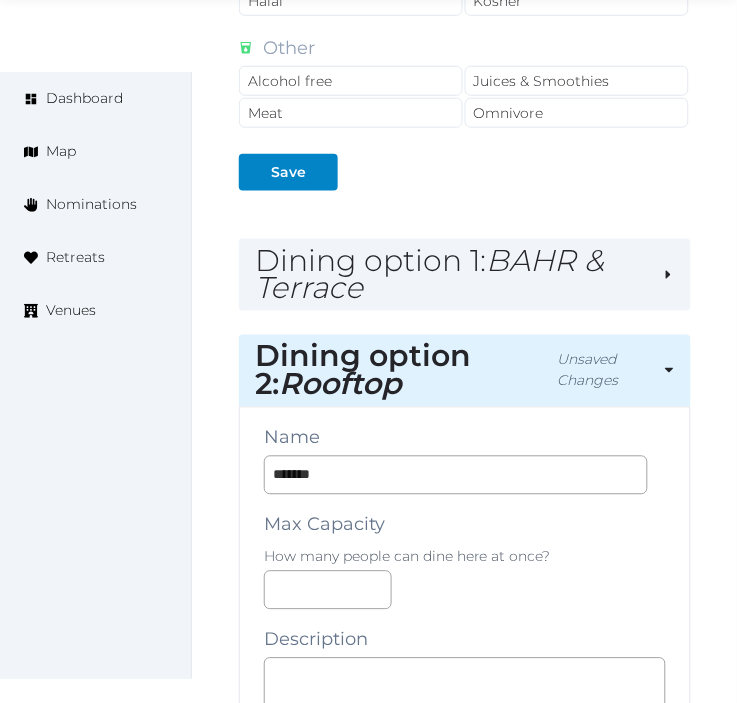 scroll, scrollTop: 2222, scrollLeft: 0, axis: vertical 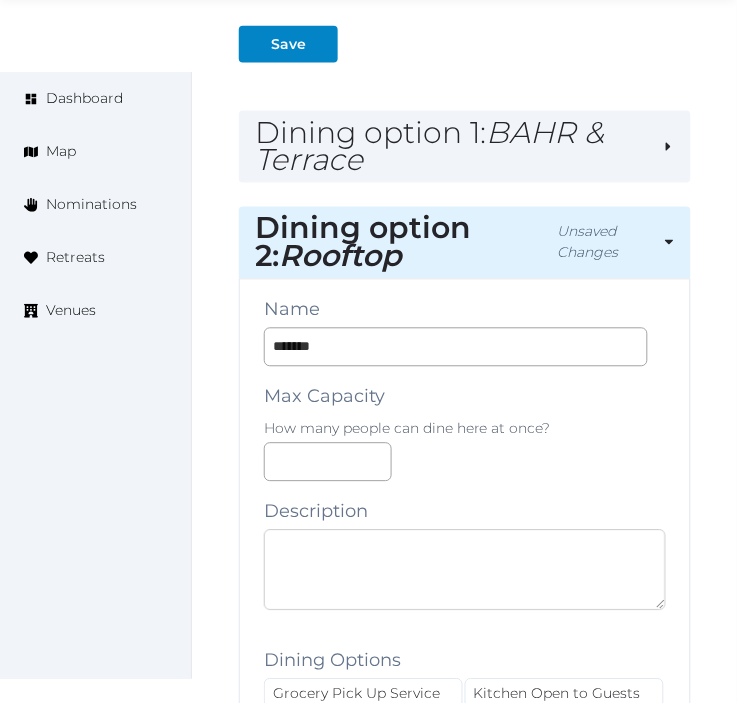 click at bounding box center [465, 570] 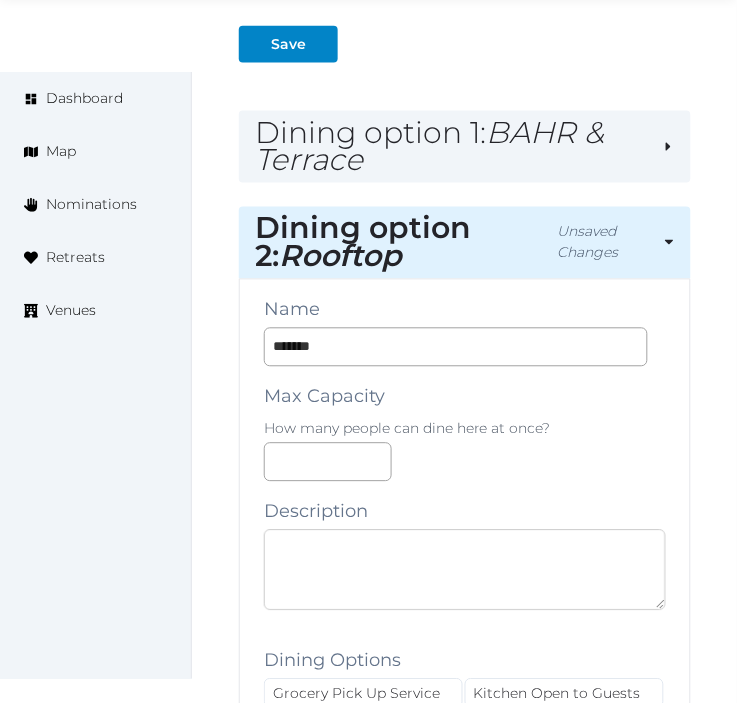 paste on "**********" 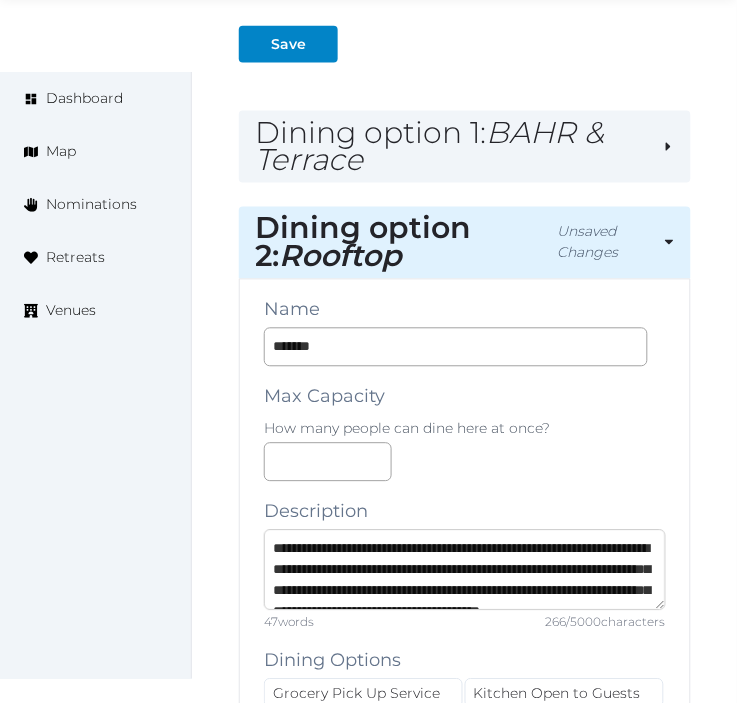 scroll, scrollTop: 73, scrollLeft: 0, axis: vertical 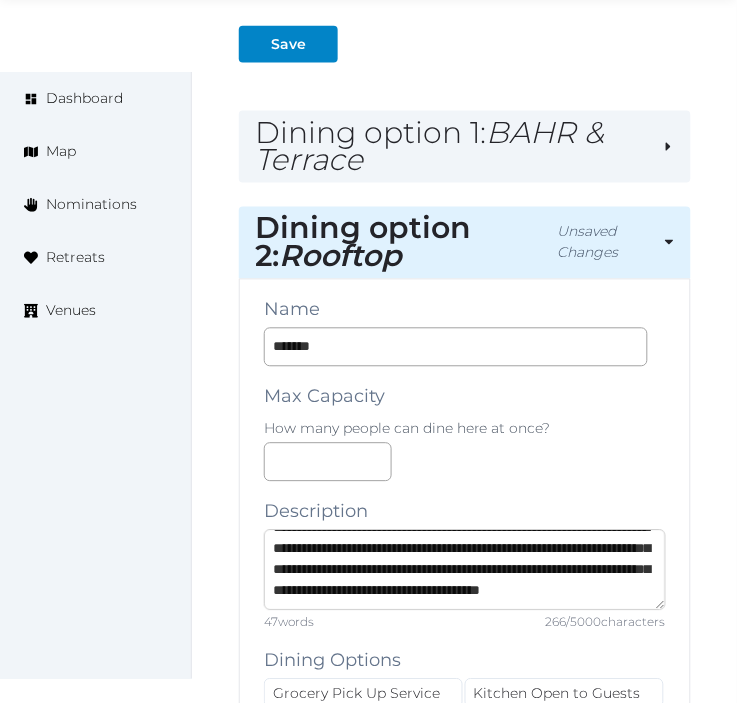 type on "**********" 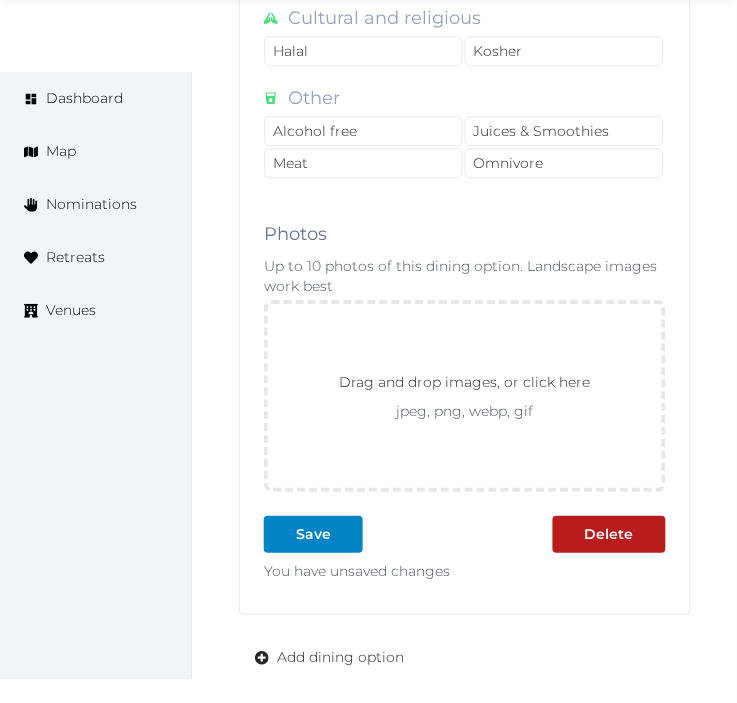 scroll, scrollTop: 3444, scrollLeft: 0, axis: vertical 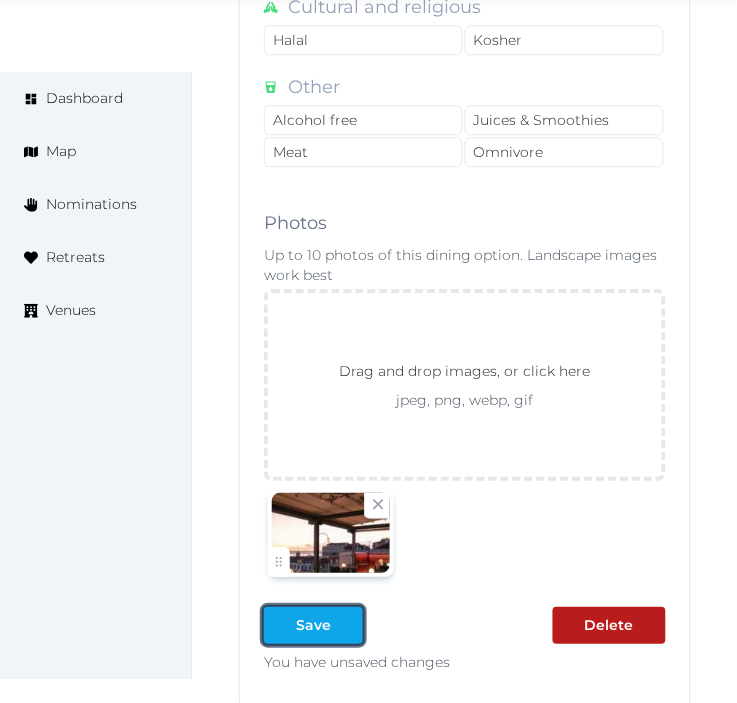 click on "Save" at bounding box center [313, 625] 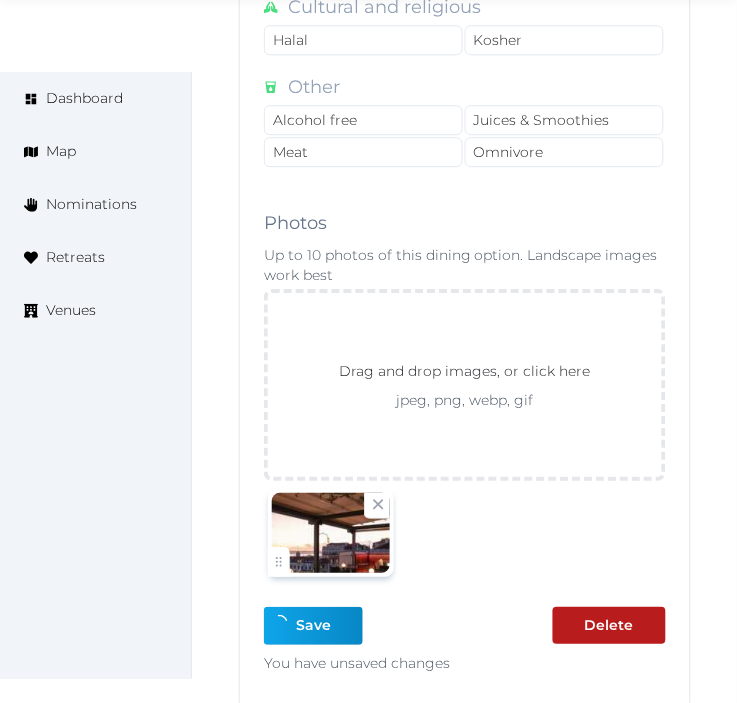 scroll, scrollTop: 3416, scrollLeft: 0, axis: vertical 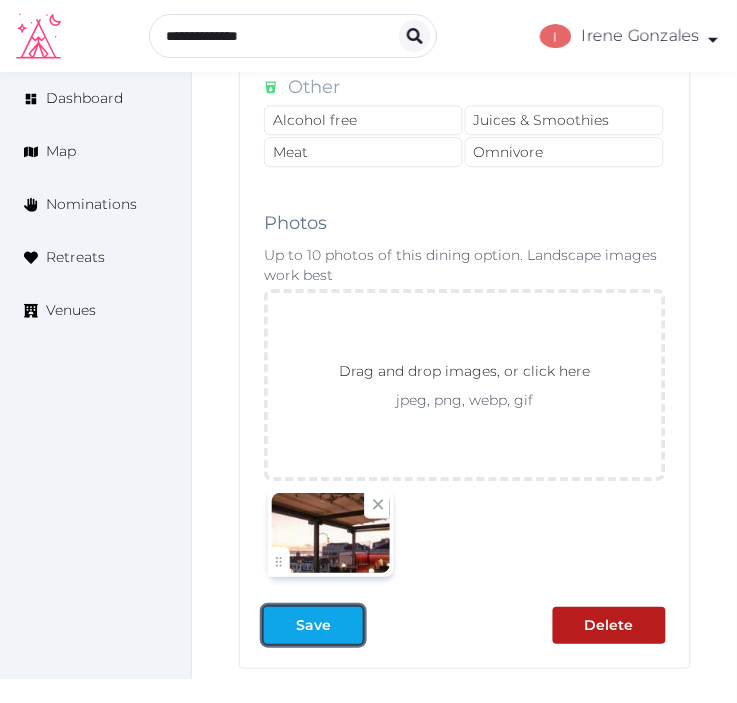 click on "Save" at bounding box center [313, 625] 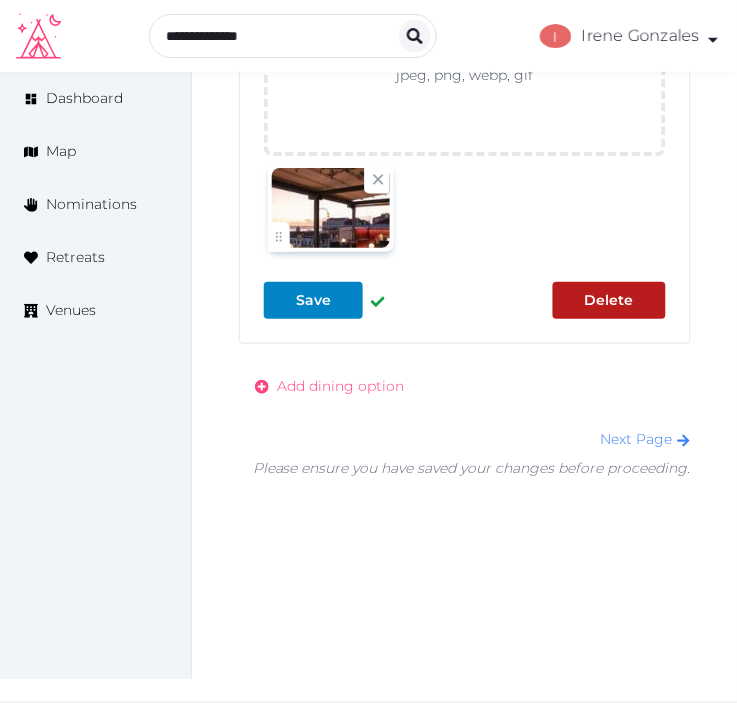 click on "Add dining option" at bounding box center (340, 386) 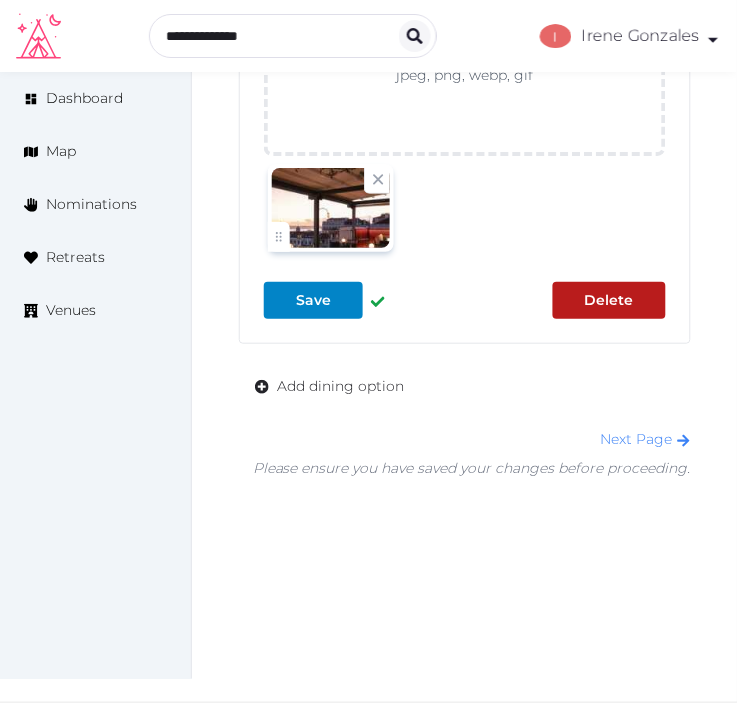 scroll, scrollTop: 3748, scrollLeft: 0, axis: vertical 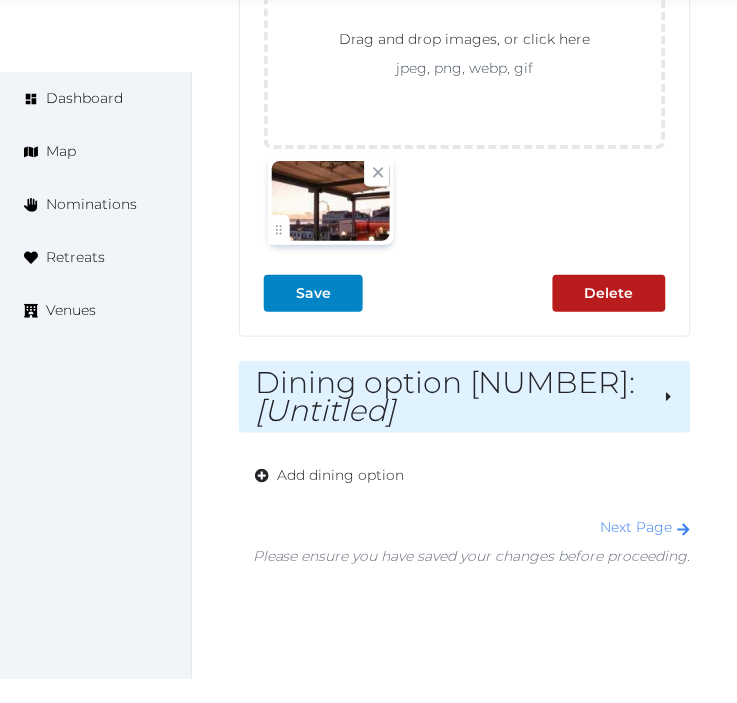 drag, startPoint x: 463, startPoint y: 397, endPoint x: 475, endPoint y: 401, distance: 12.649111 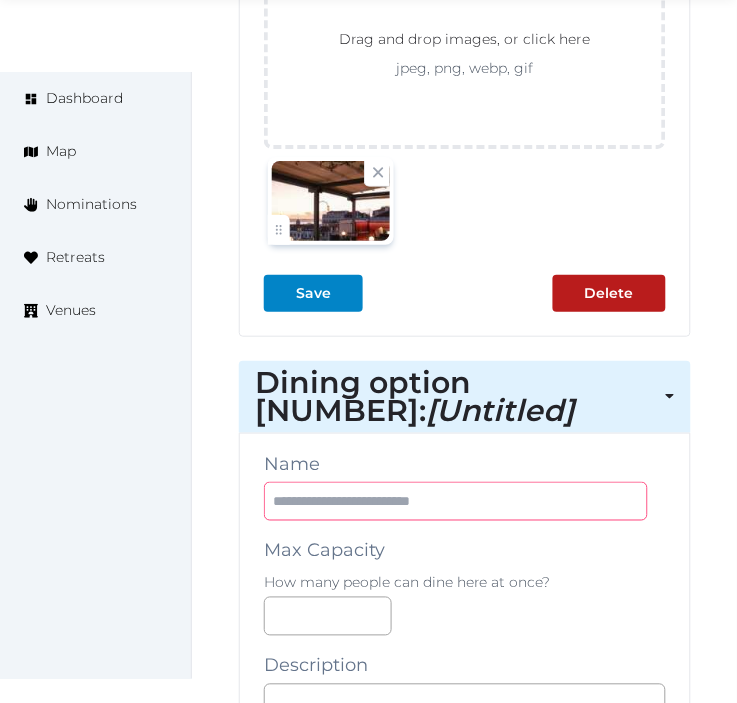 click at bounding box center (456, 501) 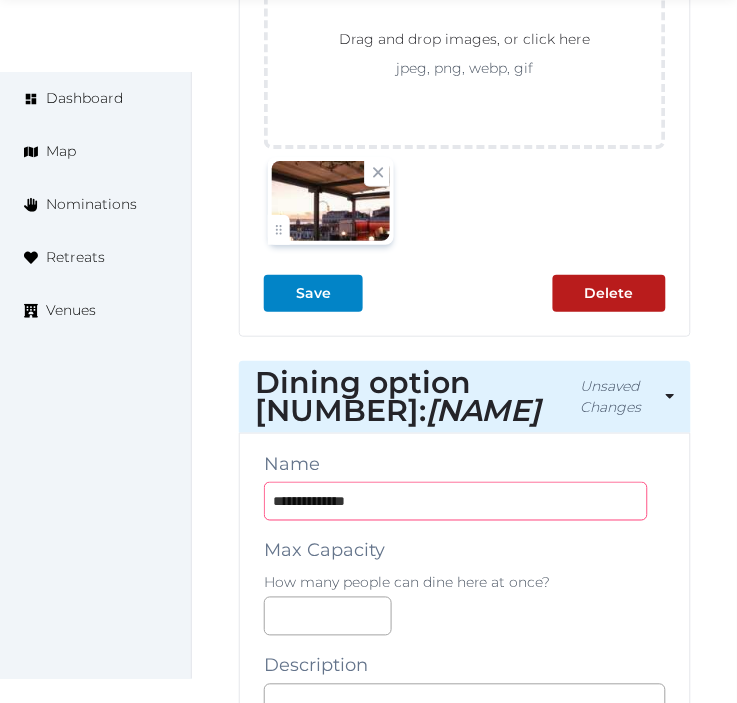 type on "**********" 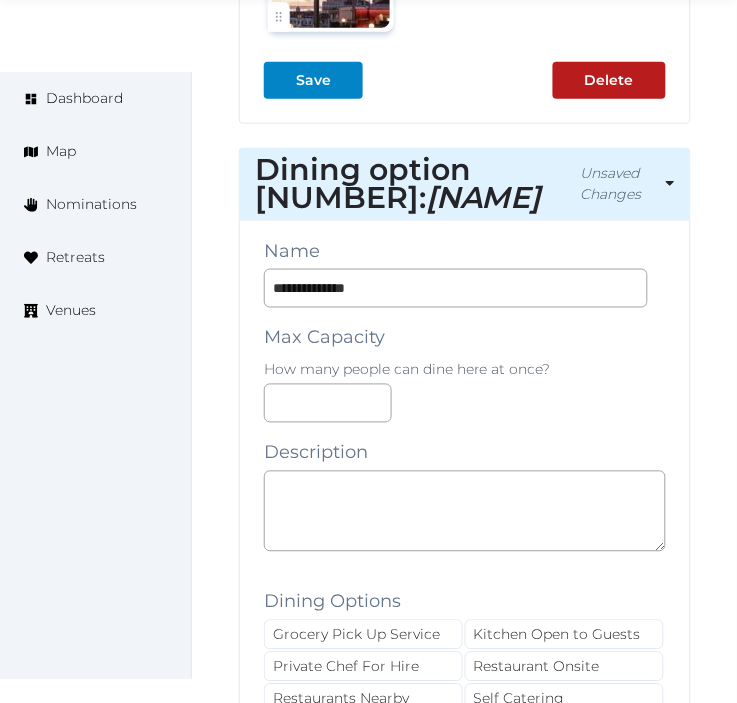 scroll, scrollTop: 4082, scrollLeft: 0, axis: vertical 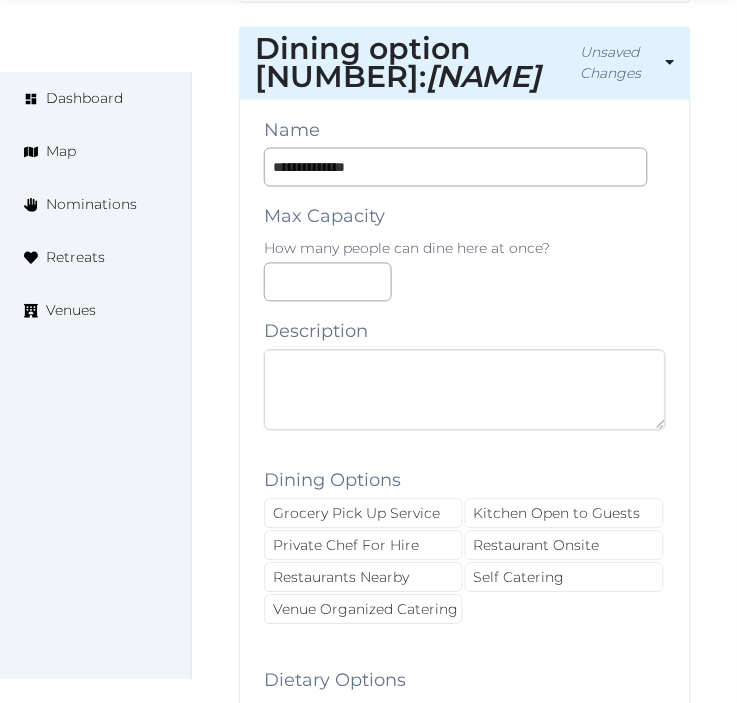 click at bounding box center [465, 390] 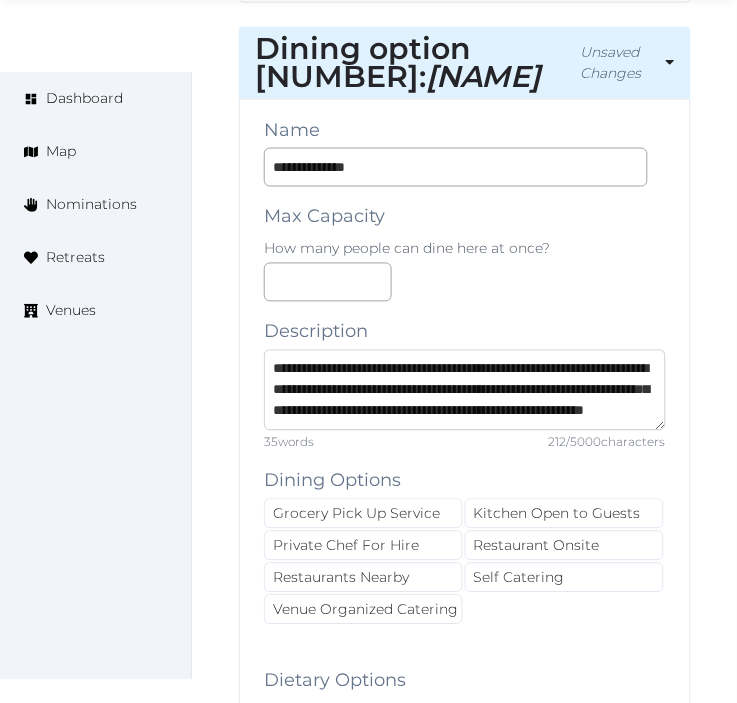 scroll, scrollTop: 52, scrollLeft: 0, axis: vertical 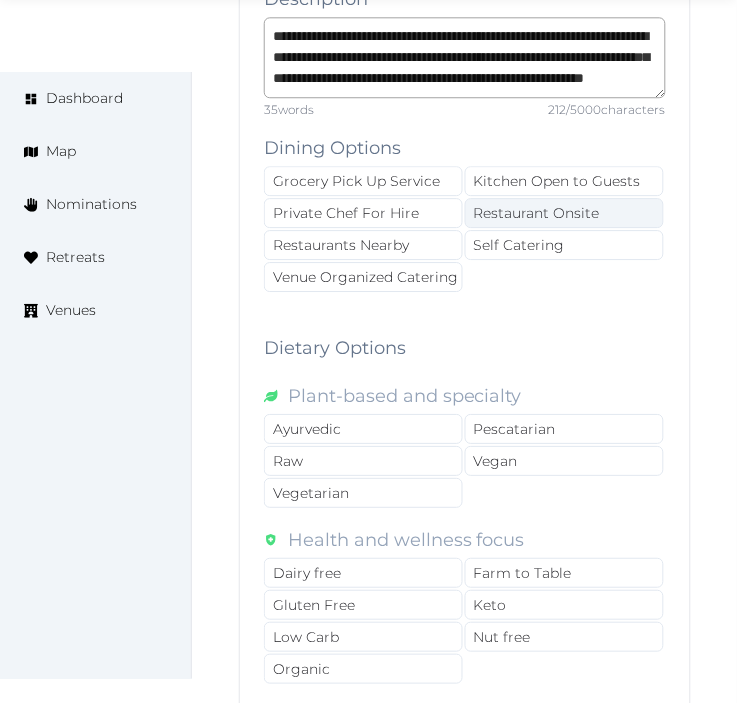 click on "Restaurant Onsite" at bounding box center [564, 213] 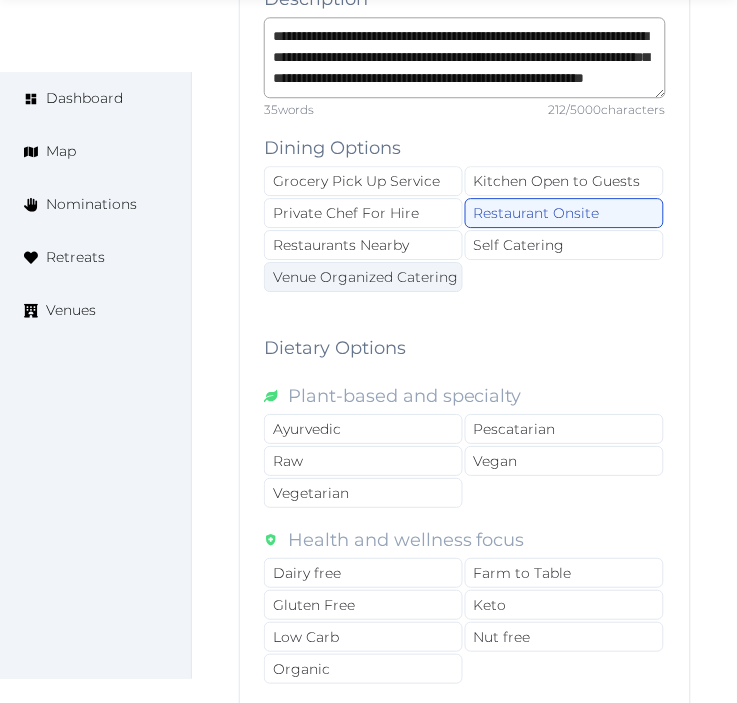 click on "Venue Organized Catering" at bounding box center [363, 277] 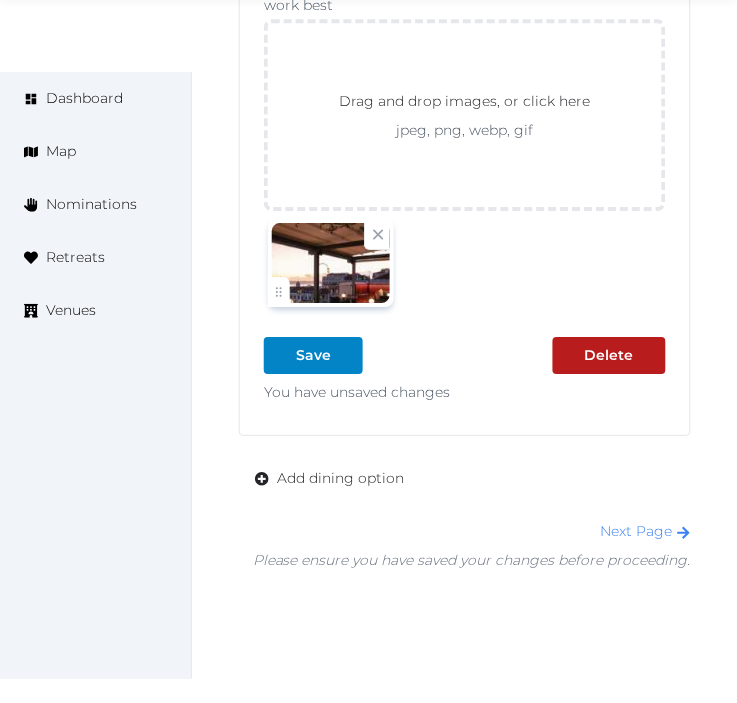 scroll, scrollTop: 5496, scrollLeft: 0, axis: vertical 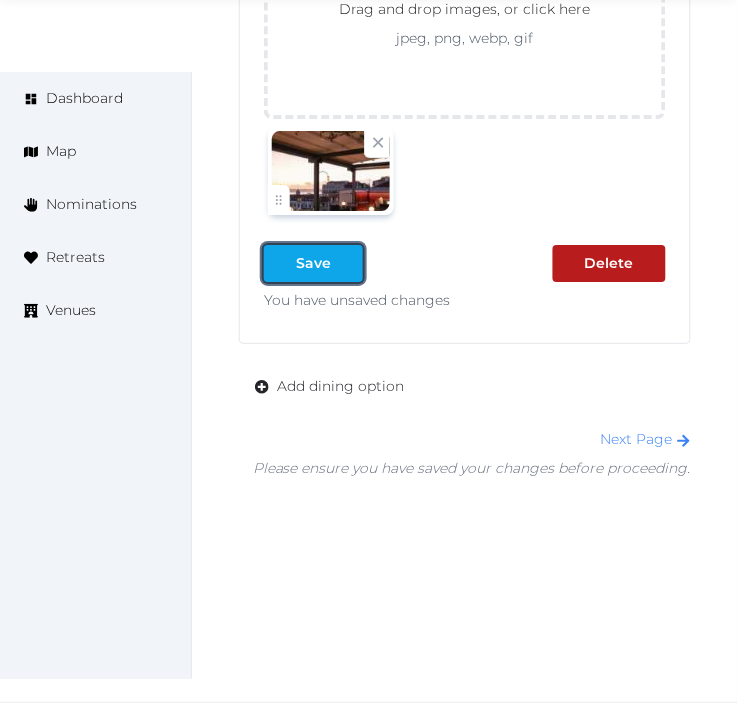 click at bounding box center (347, 263) 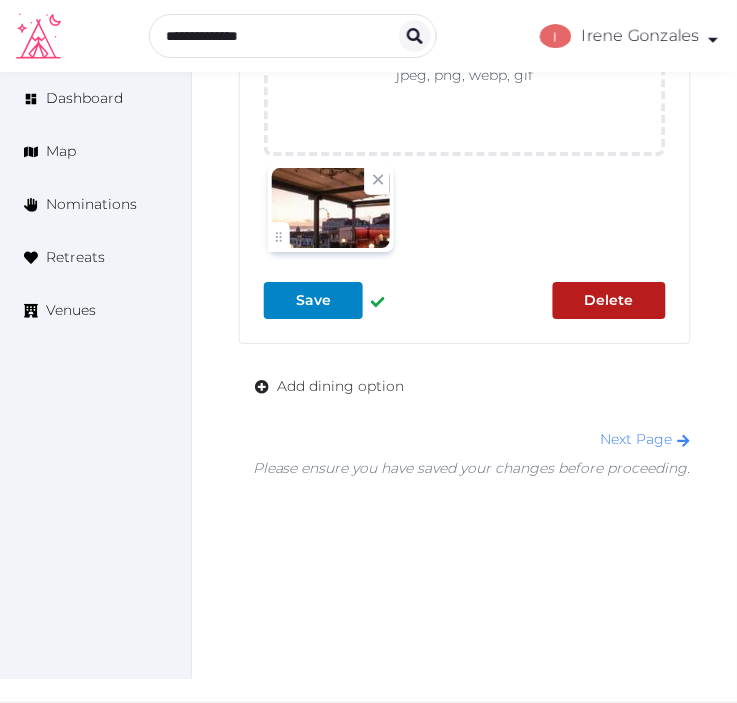 scroll, scrollTop: 5460, scrollLeft: 0, axis: vertical 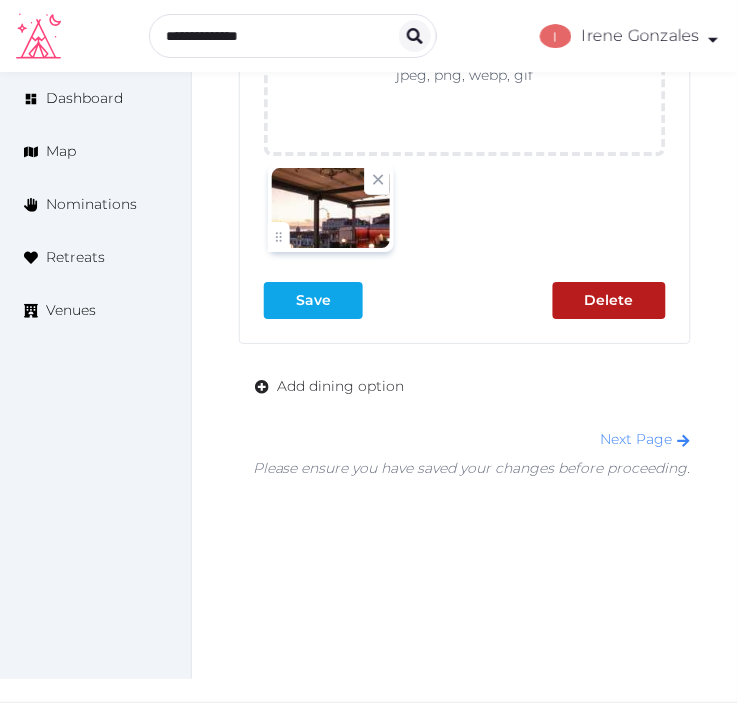 drag, startPoint x: 255, startPoint y: 294, endPoint x: 328, endPoint y: 315, distance: 75.96052 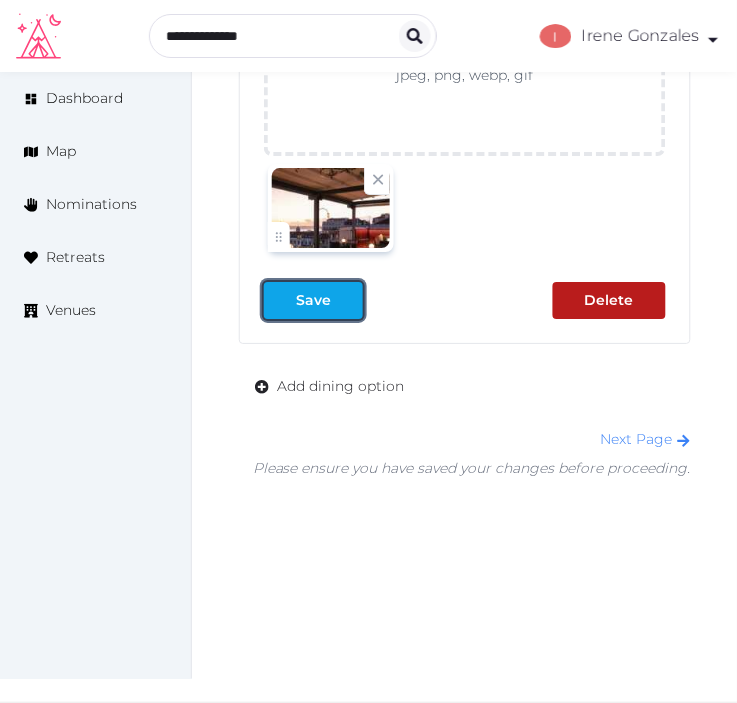 click on "Save" at bounding box center (313, 300) 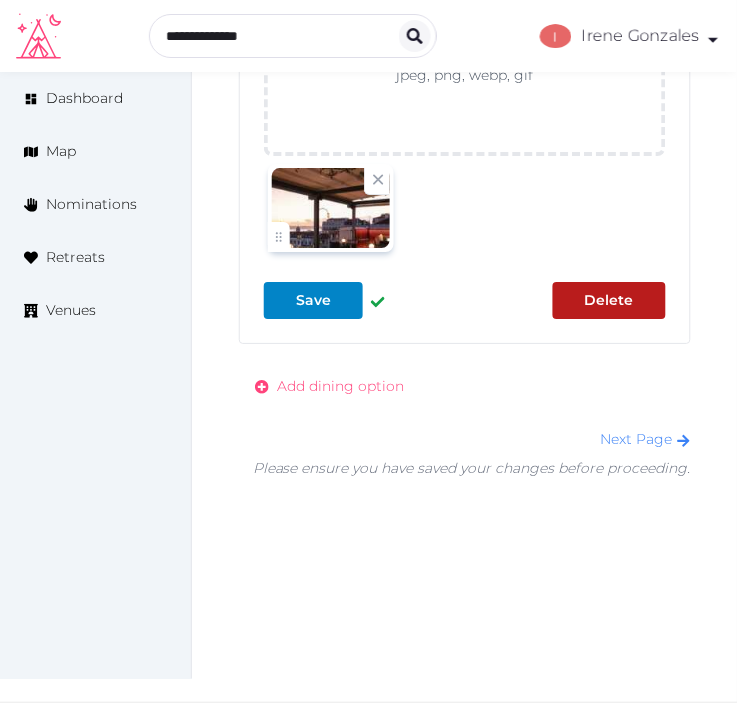 click on "Add dining option" at bounding box center [340, 386] 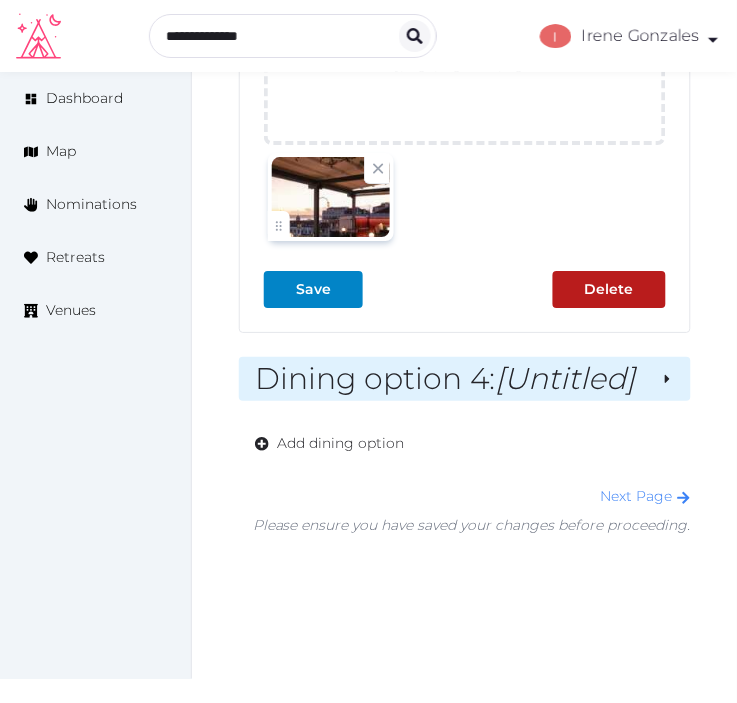 click on "[Untitled]" at bounding box center [566, 378] 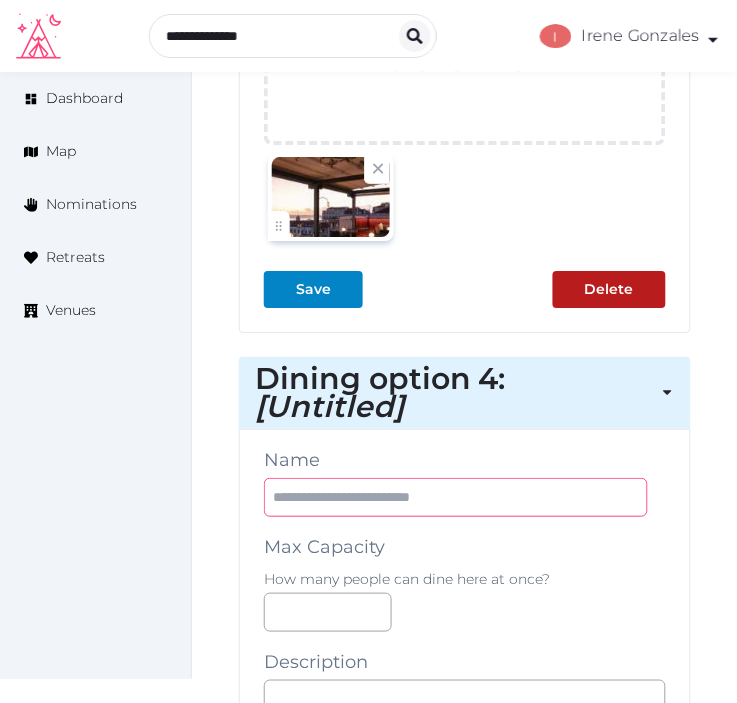 click at bounding box center (456, 497) 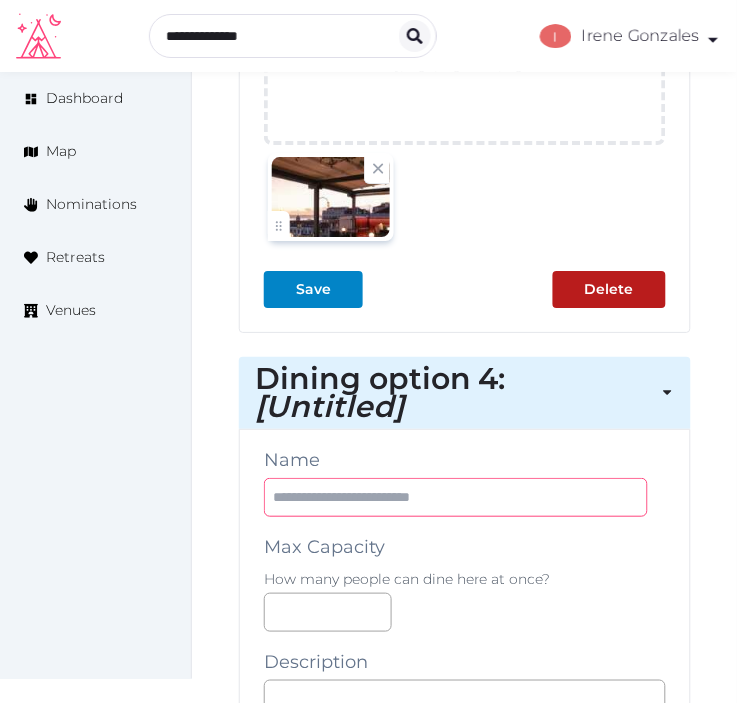 paste on "*********" 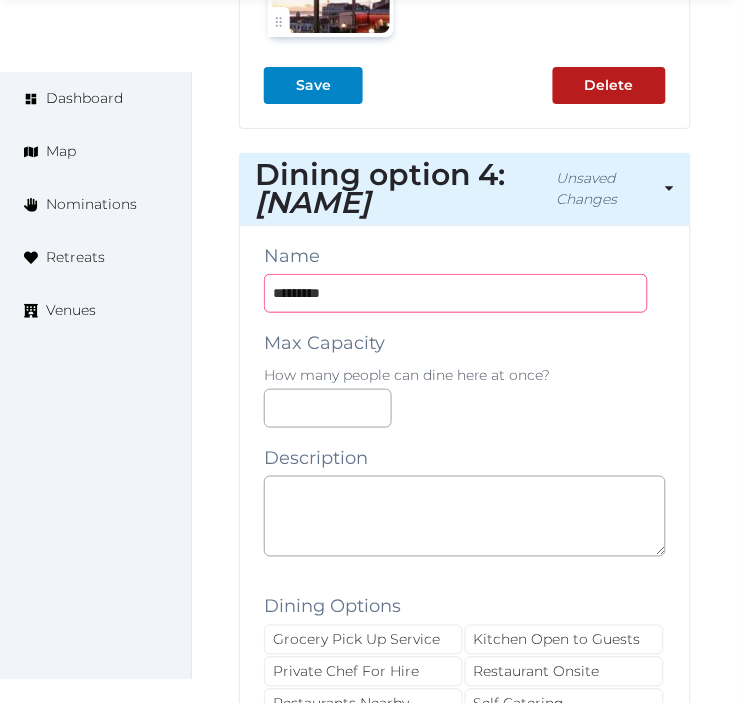 scroll, scrollTop: 5682, scrollLeft: 0, axis: vertical 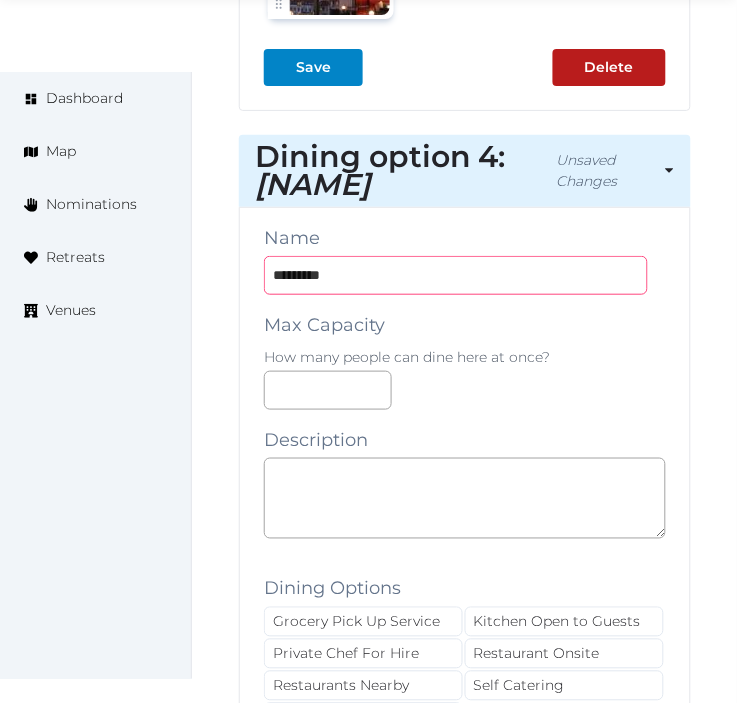 type on "*********" 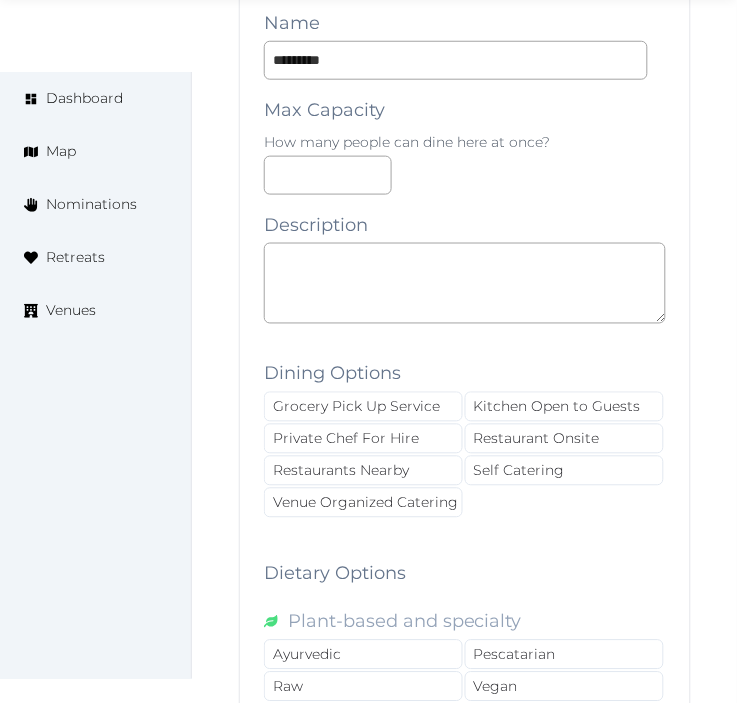 scroll, scrollTop: 5904, scrollLeft: 0, axis: vertical 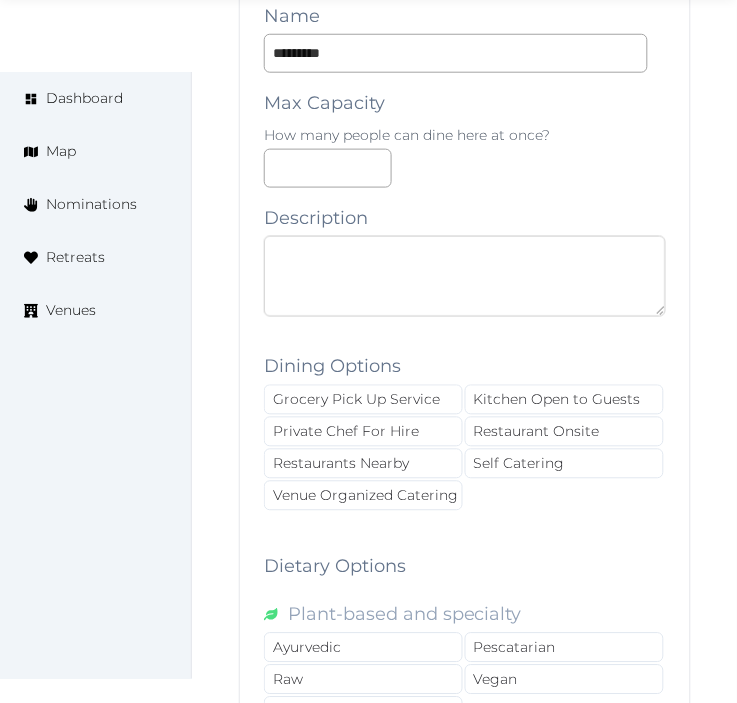 click at bounding box center [465, 276] 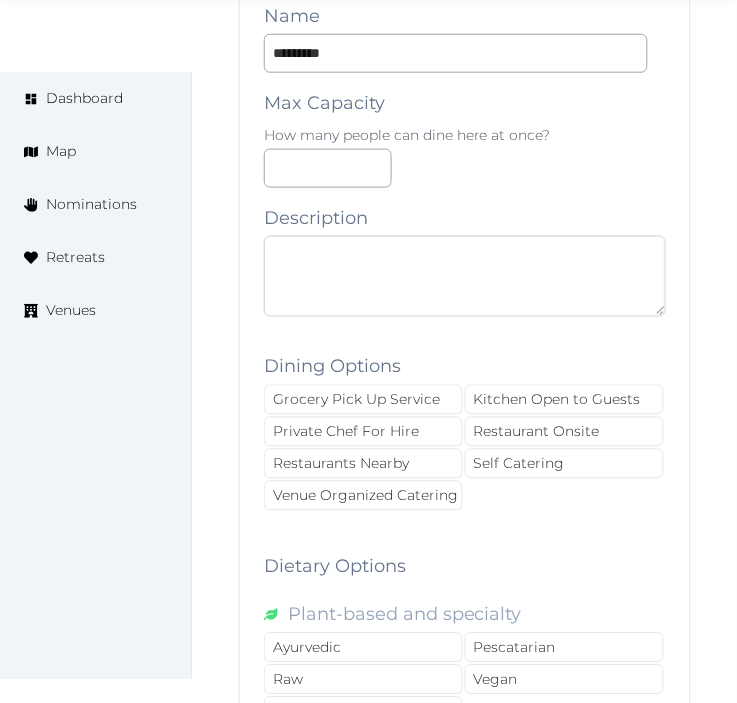 paste on "**********" 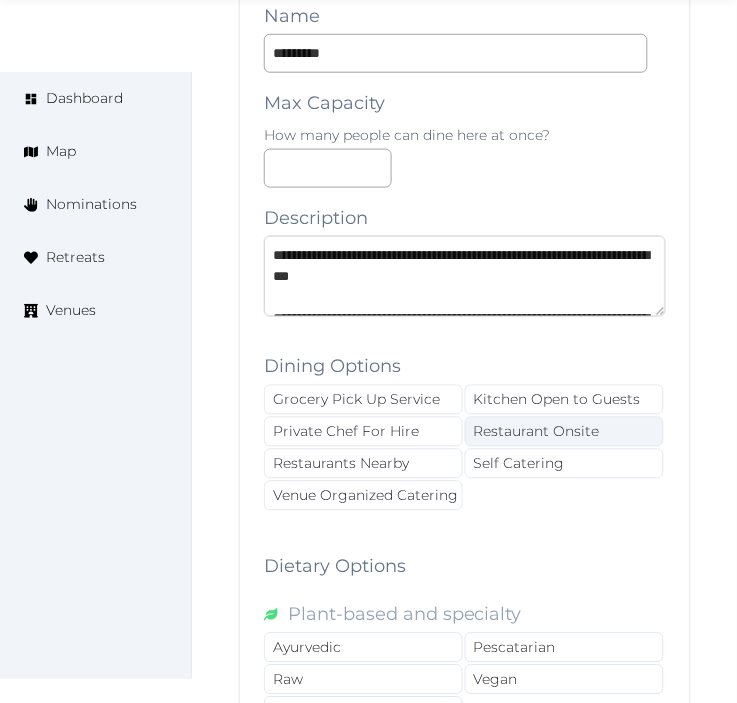 scroll, scrollTop: 94, scrollLeft: 0, axis: vertical 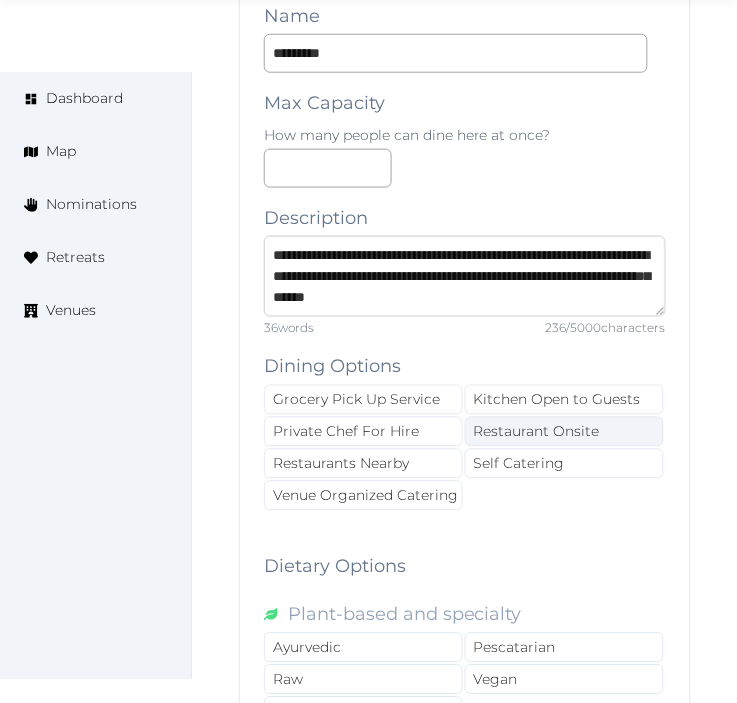 type on "**********" 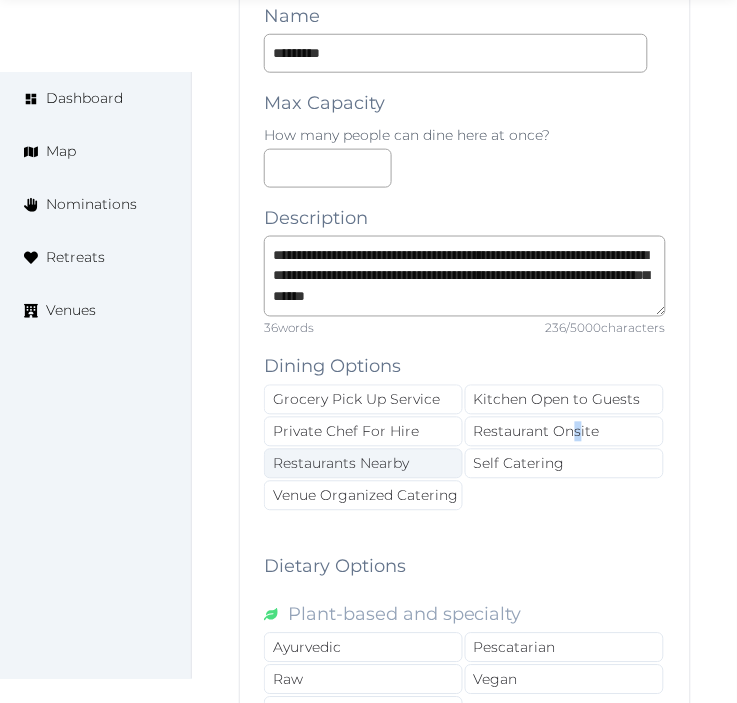 drag, startPoint x: 574, startPoint y: 438, endPoint x: 425, endPoint y: 465, distance: 151.42654 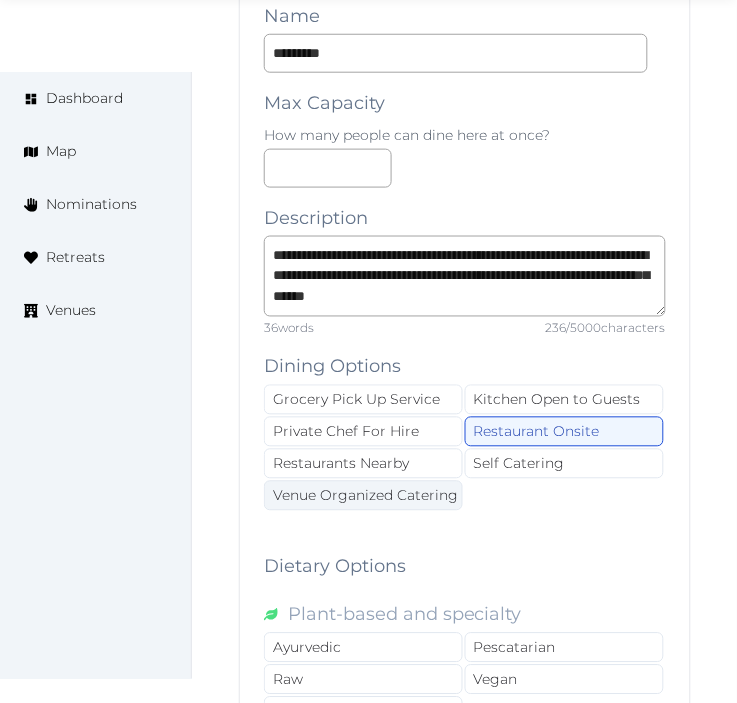 click on "Venue Organized Catering" at bounding box center [363, 496] 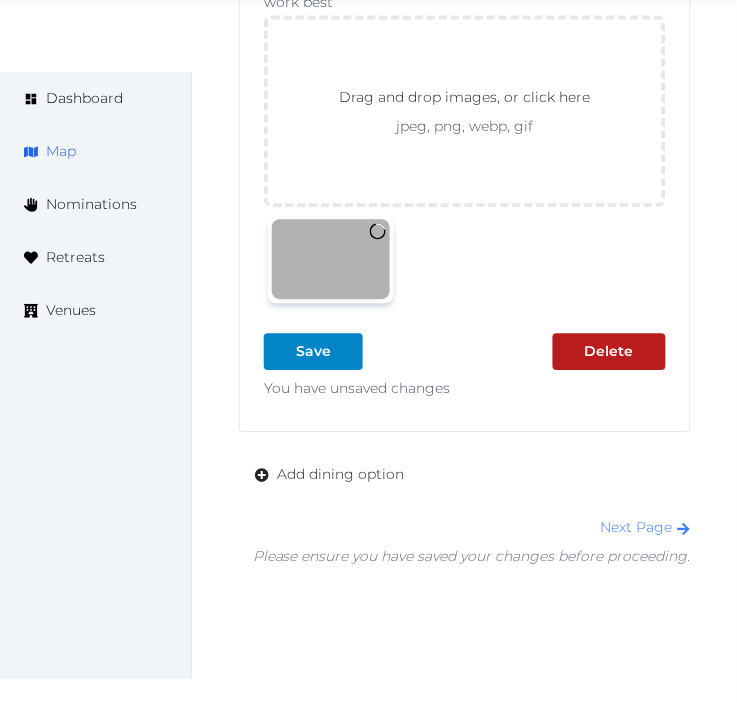 scroll, scrollTop: 7207, scrollLeft: 0, axis: vertical 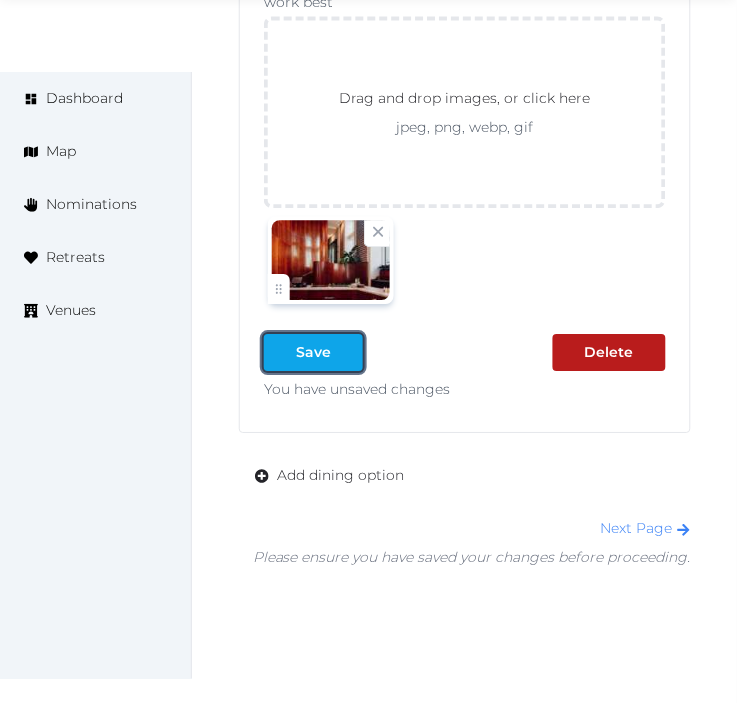 click at bounding box center (280, 352) 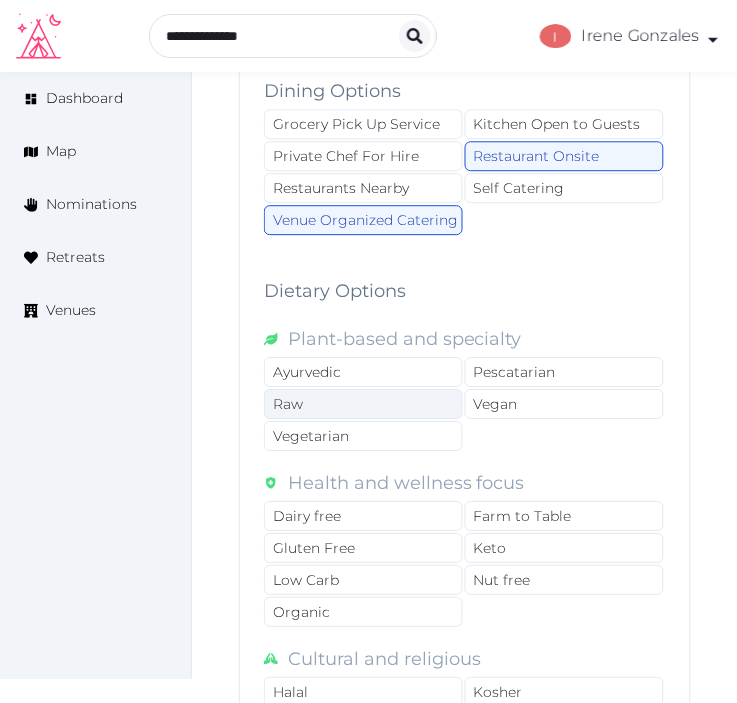 scroll, scrollTop: 5985, scrollLeft: 0, axis: vertical 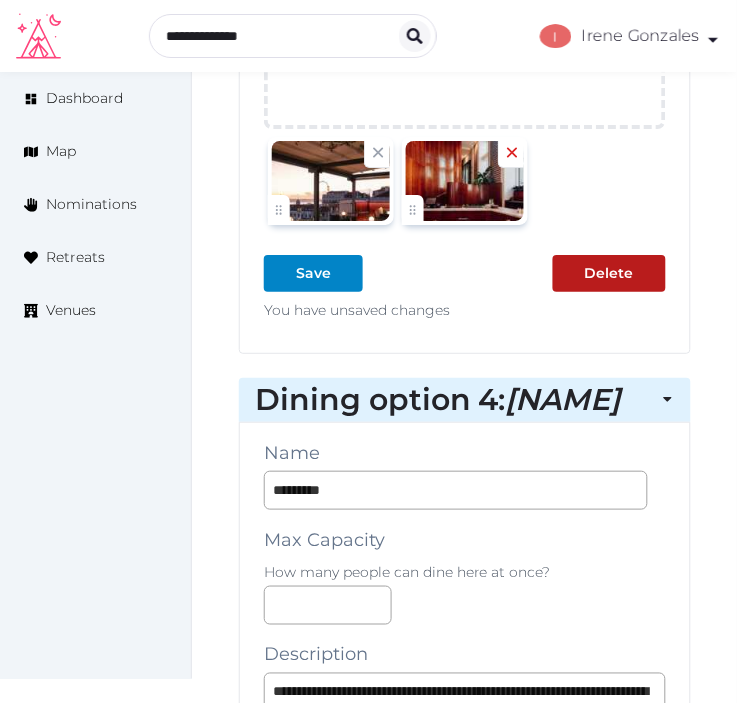 click 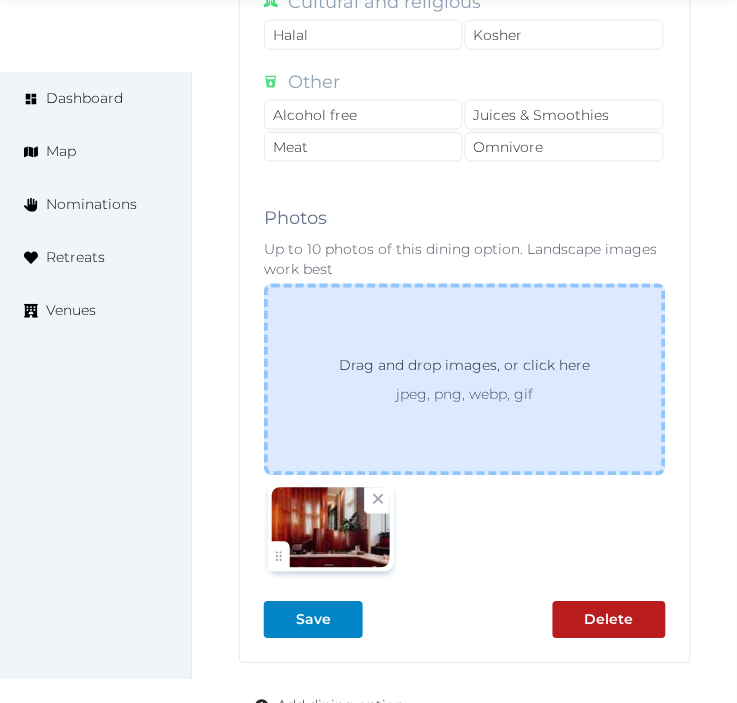 scroll, scrollTop: 7236, scrollLeft: 0, axis: vertical 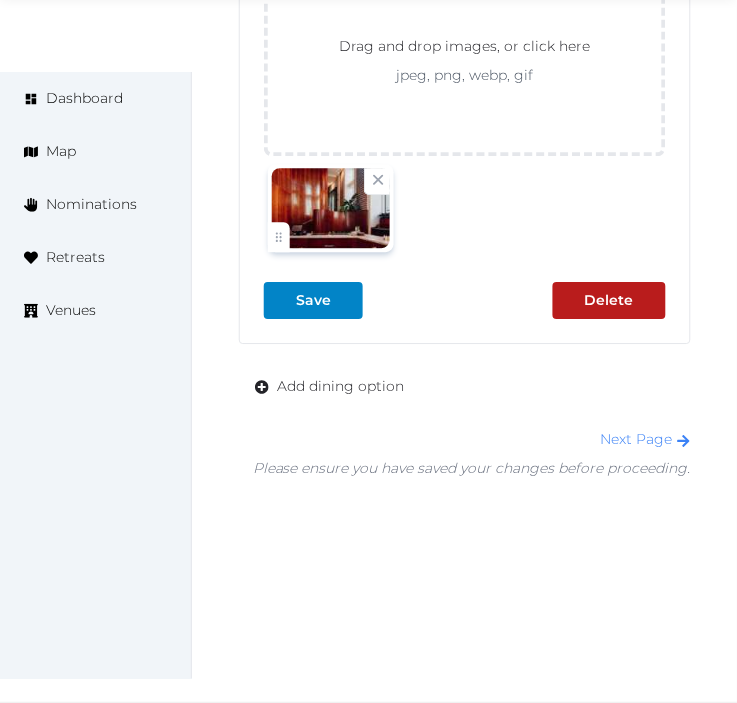 click at bounding box center [331, 208] 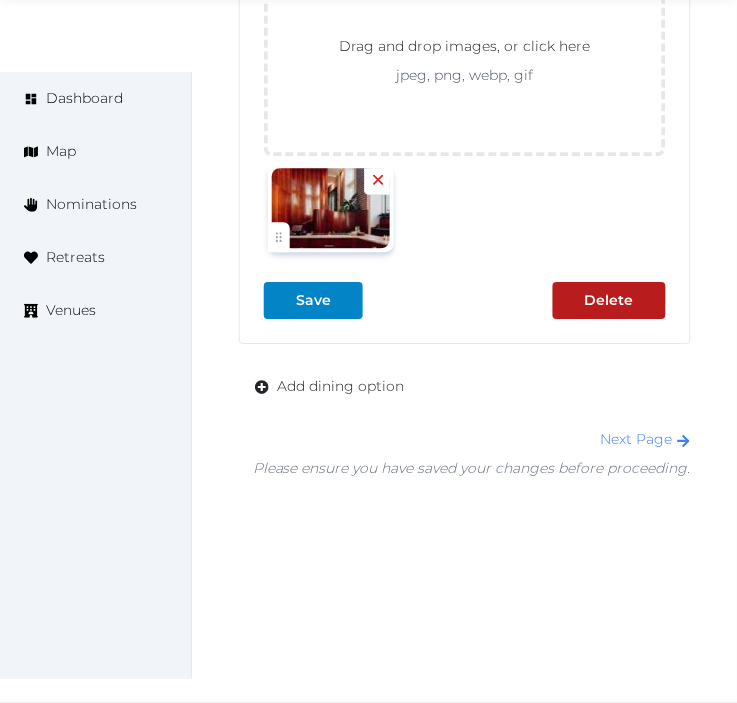 click 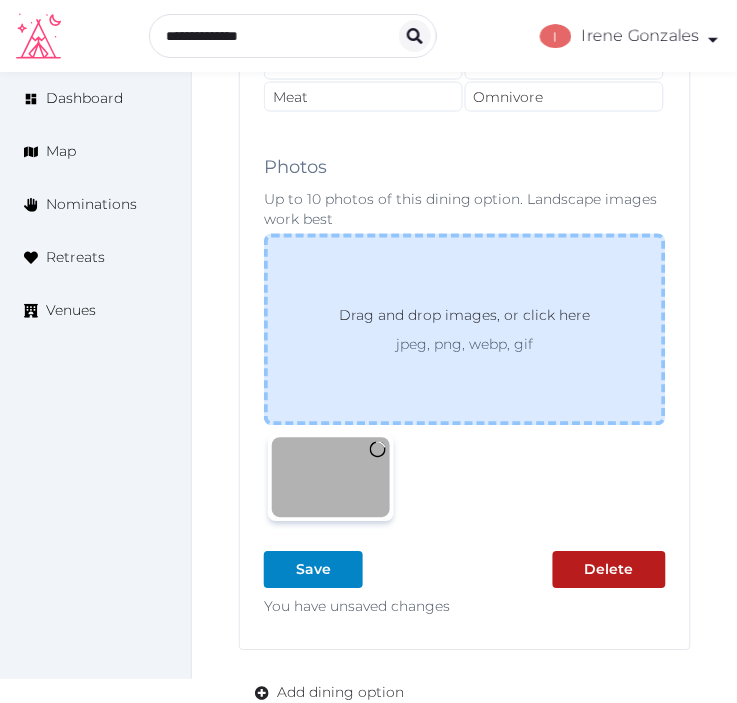 scroll, scrollTop: 7125, scrollLeft: 0, axis: vertical 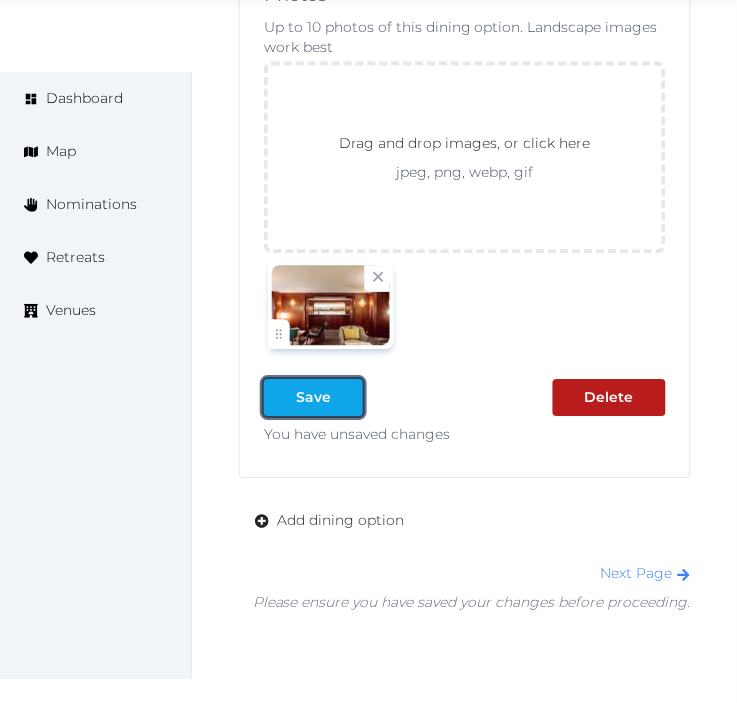 click at bounding box center [347, 397] 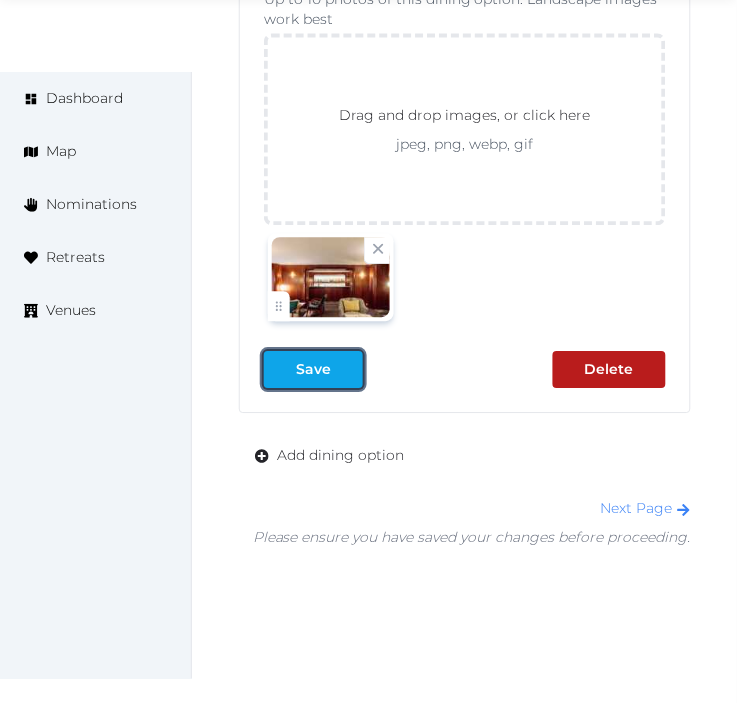 click on "Save" at bounding box center [313, 369] 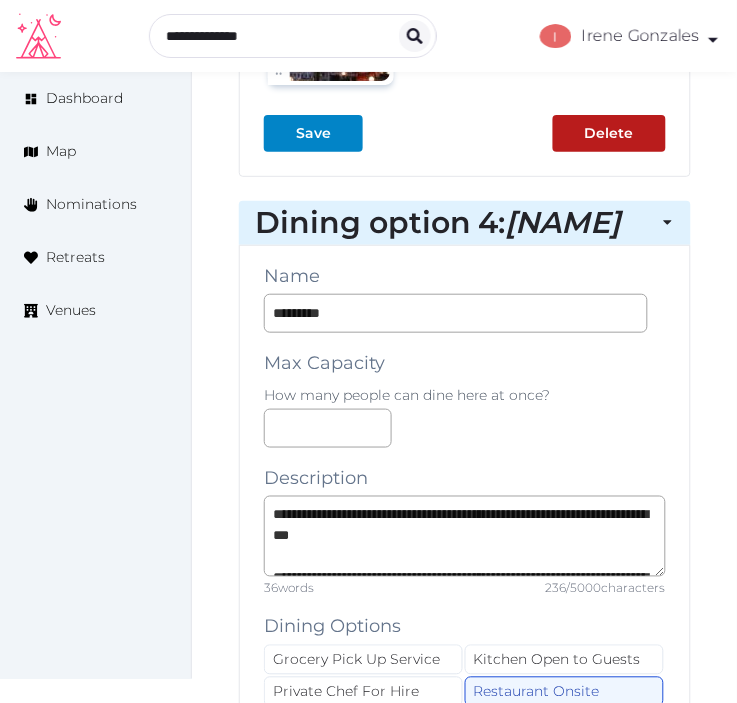 scroll, scrollTop: 5236, scrollLeft: 0, axis: vertical 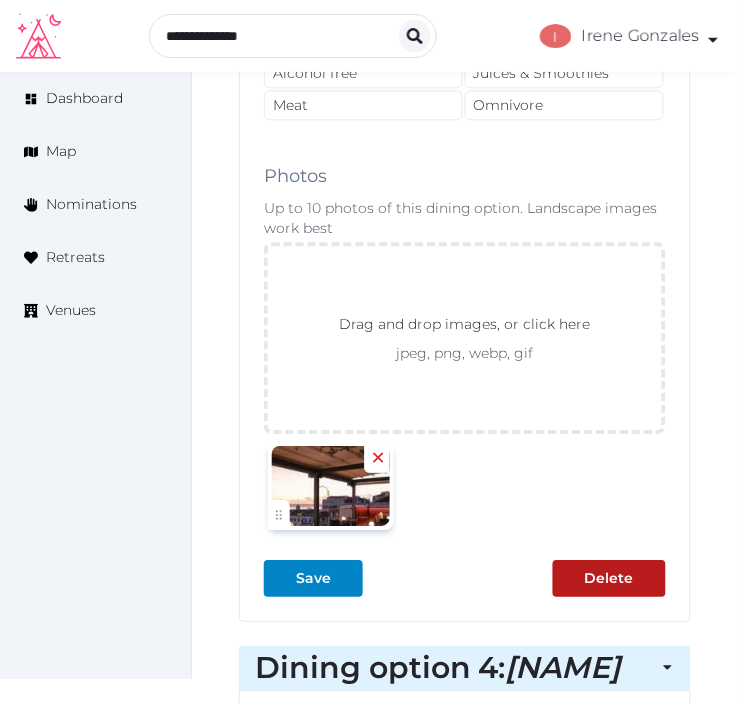 click 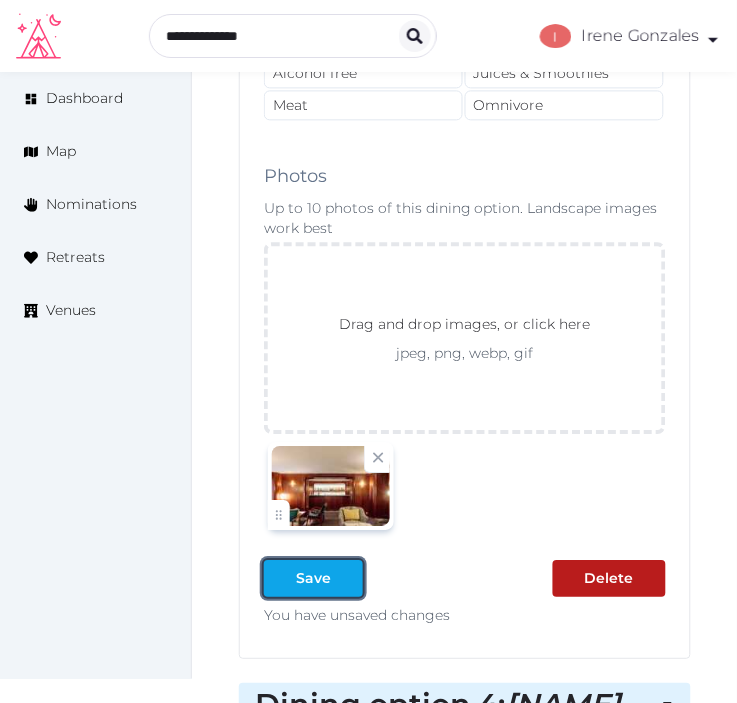 click at bounding box center (347, 578) 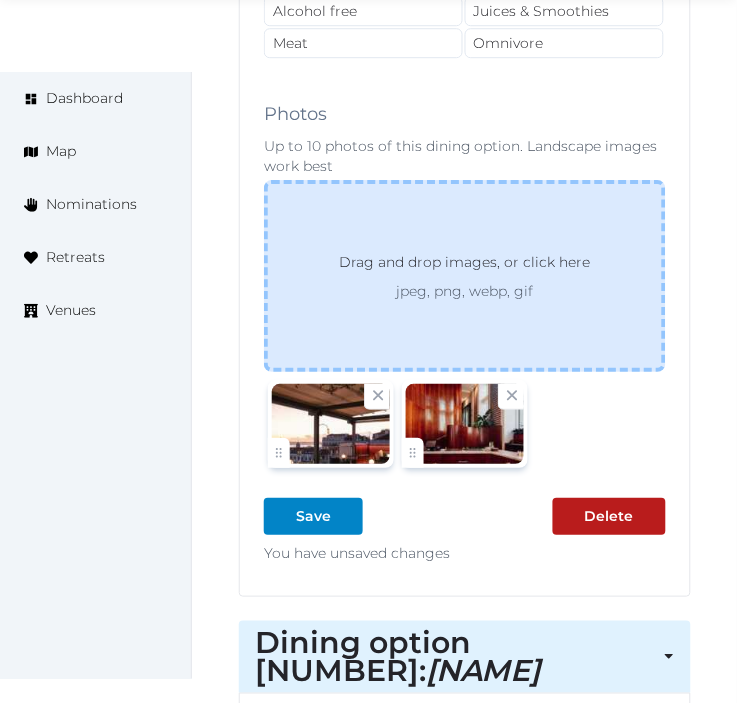 scroll, scrollTop: 3570, scrollLeft: 0, axis: vertical 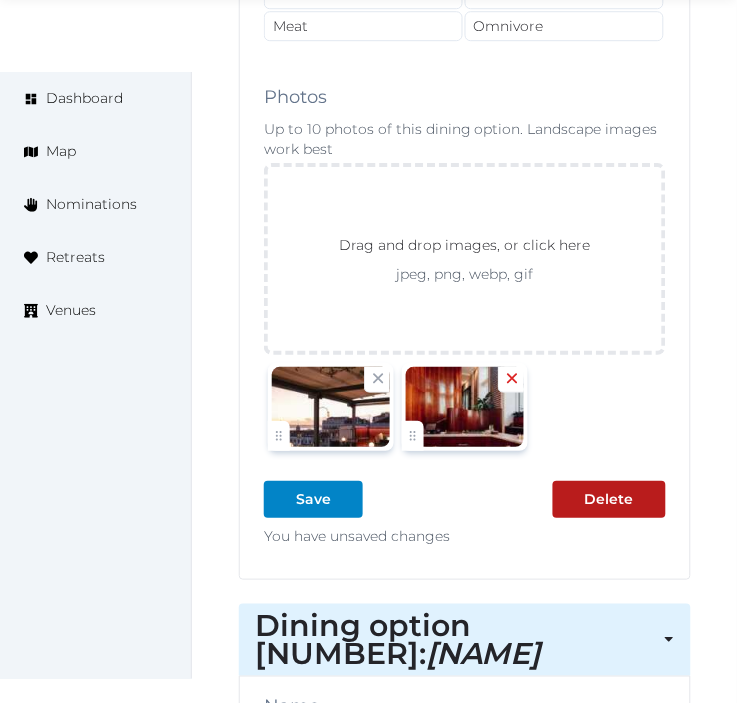 click 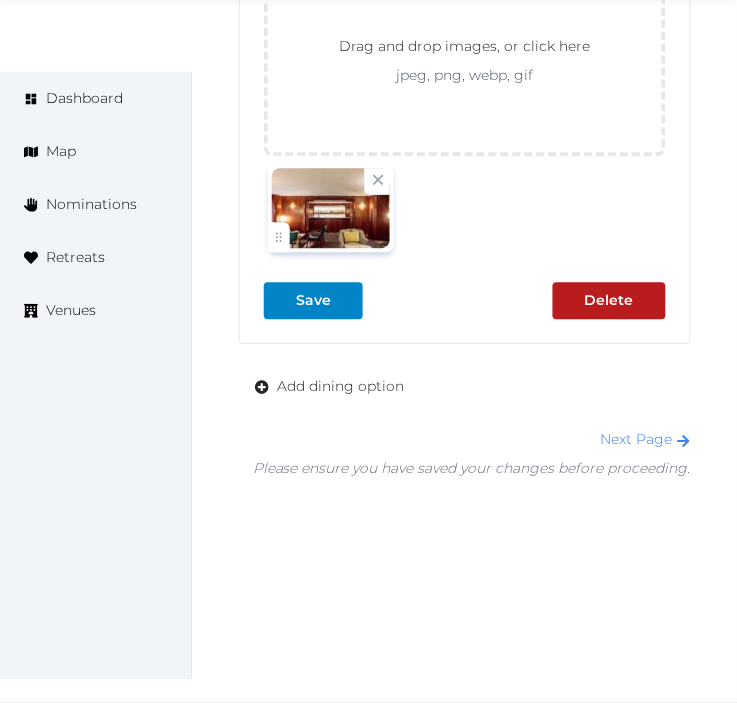 scroll, scrollTop: 7171, scrollLeft: 0, axis: vertical 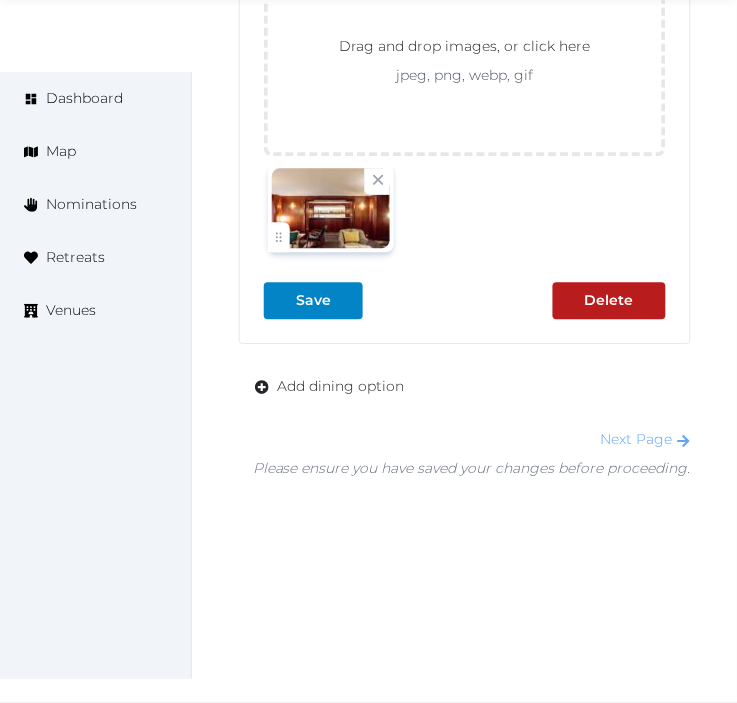 click on "Next Page" at bounding box center [646, 439] 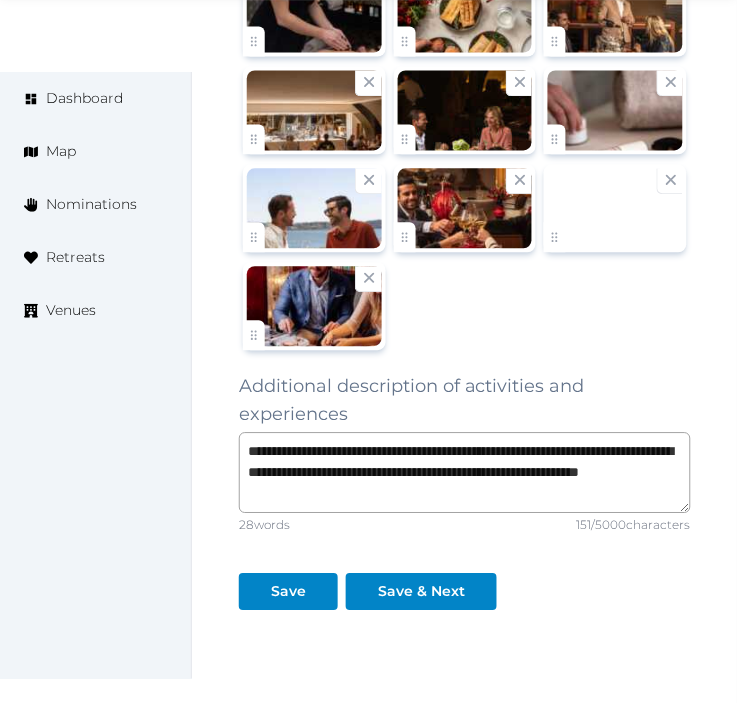 scroll, scrollTop: 3321, scrollLeft: 0, axis: vertical 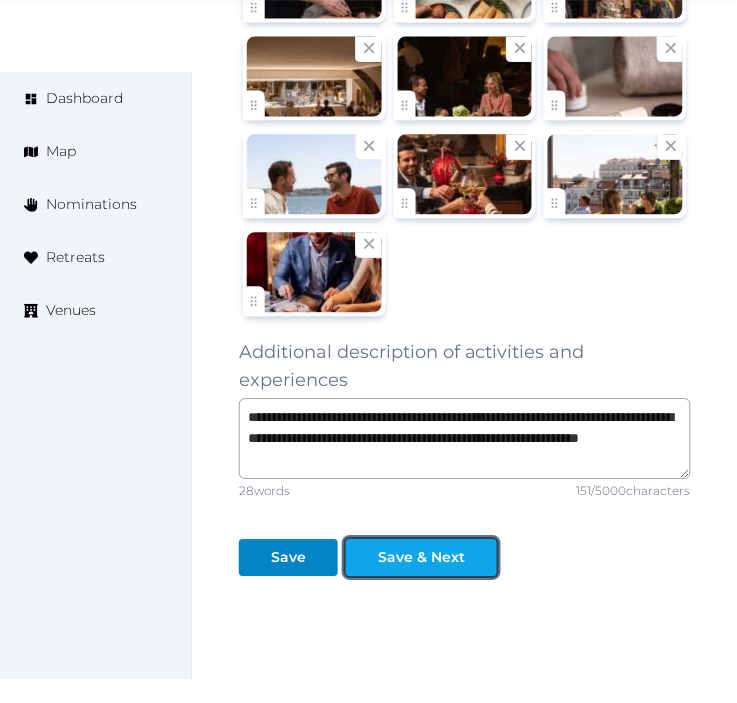 click at bounding box center [481, 557] 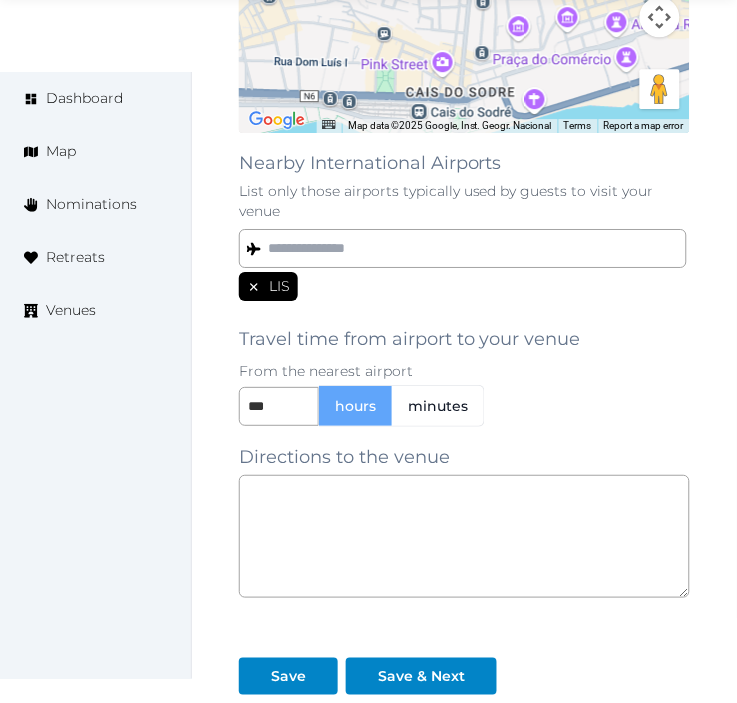 scroll, scrollTop: 1887, scrollLeft: 0, axis: vertical 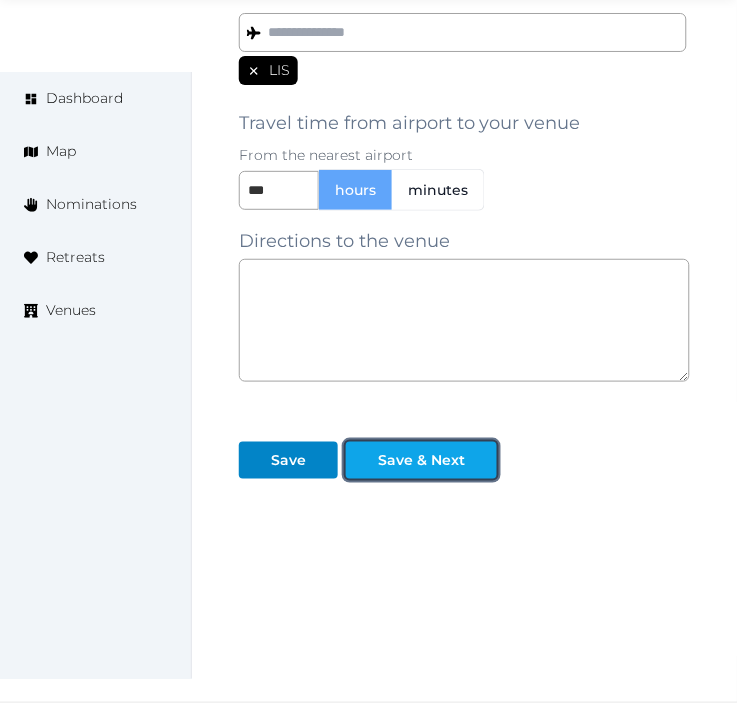 click on "Save & Next" at bounding box center [421, 460] 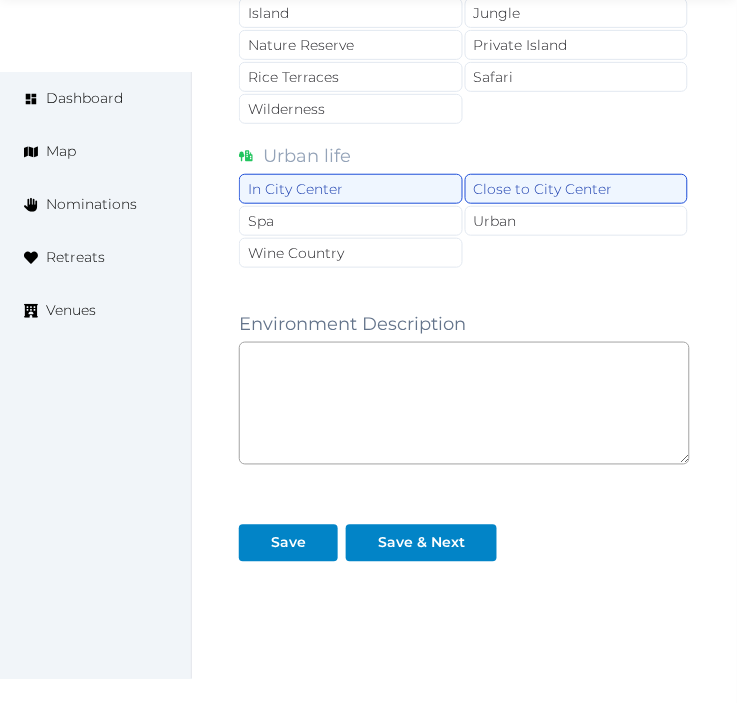 scroll, scrollTop: 2063, scrollLeft: 0, axis: vertical 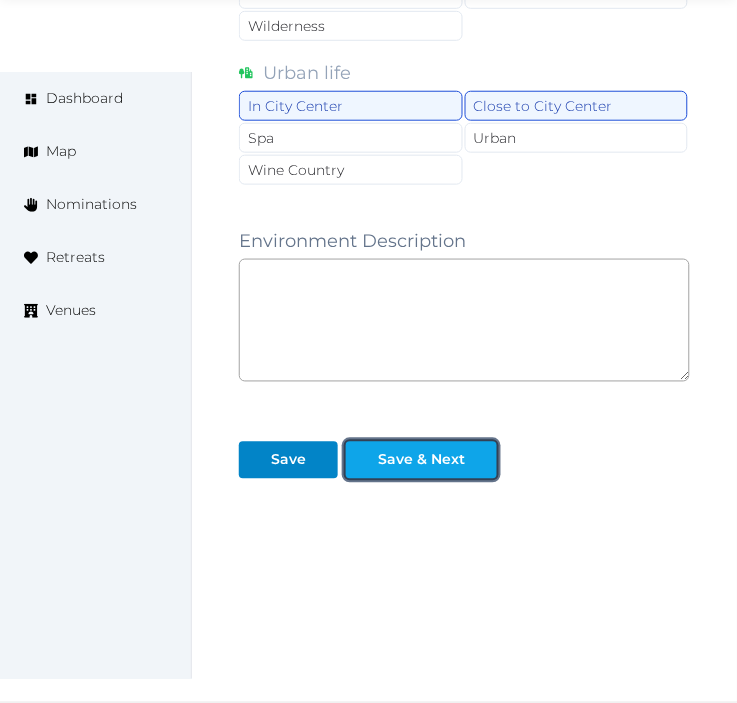 click on "Save & Next" at bounding box center [421, 460] 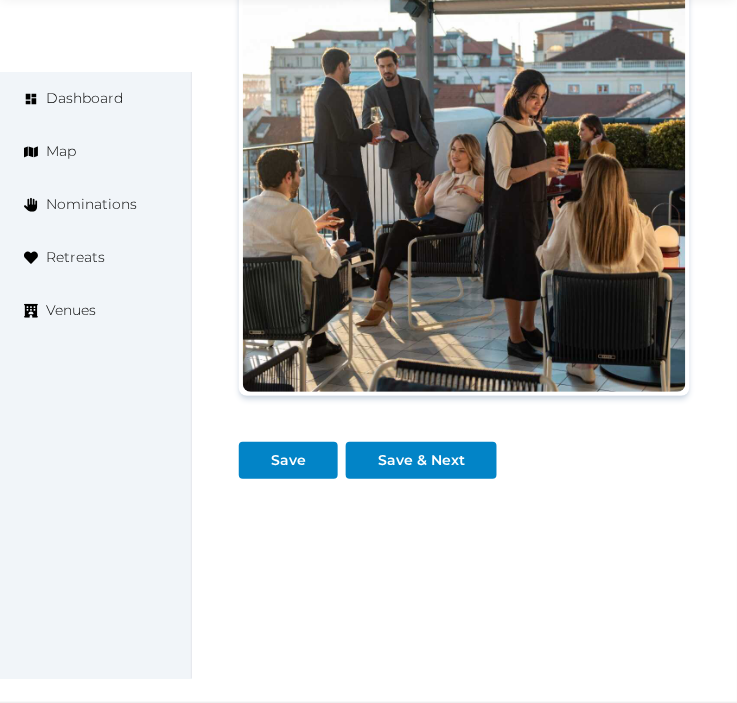 scroll, scrollTop: 2615, scrollLeft: 0, axis: vertical 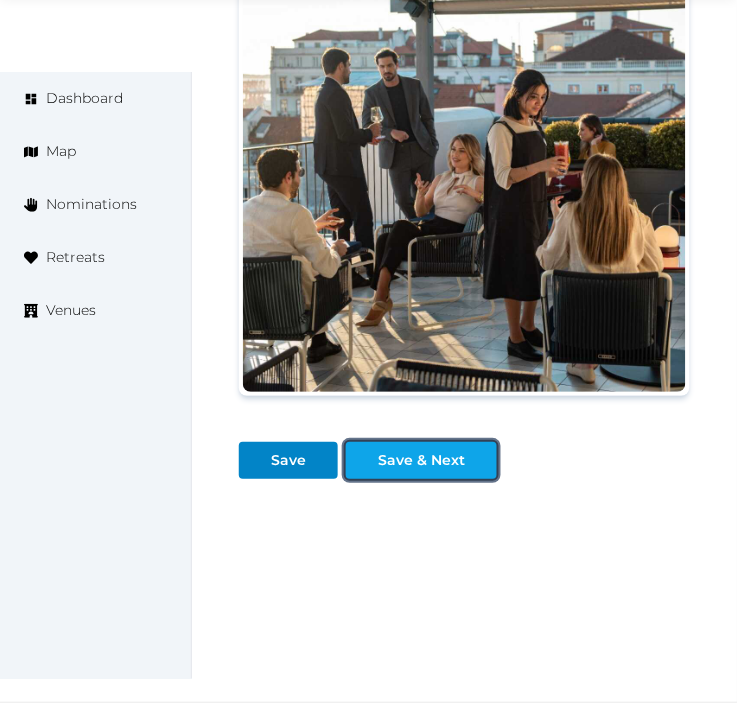 click on "Save & Next" at bounding box center (421, 460) 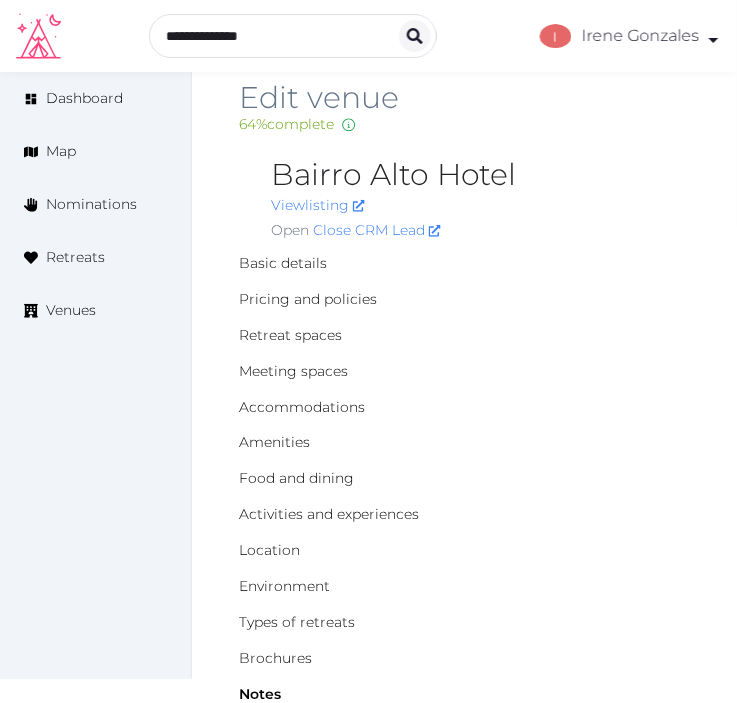 scroll, scrollTop: 0, scrollLeft: 0, axis: both 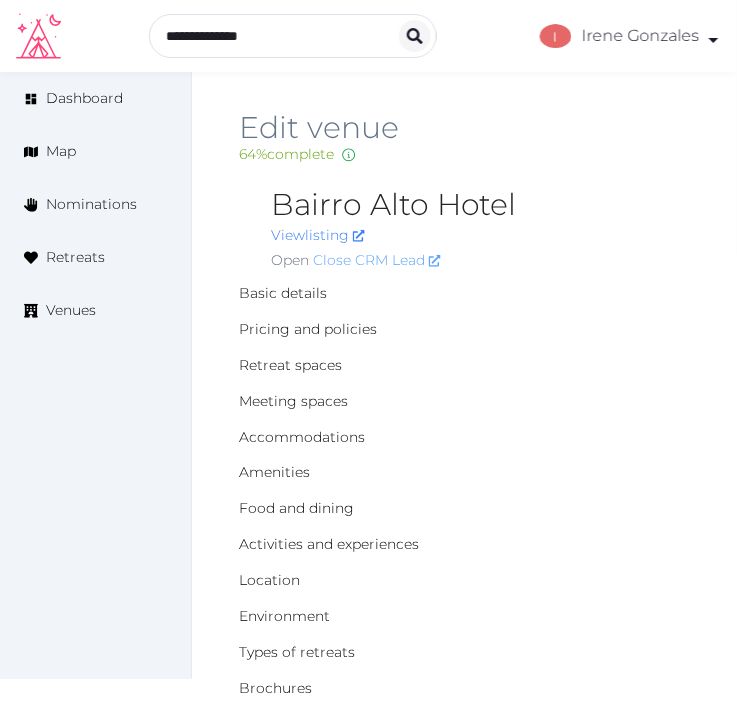 click on "Close CRM Lead" at bounding box center (377, 260) 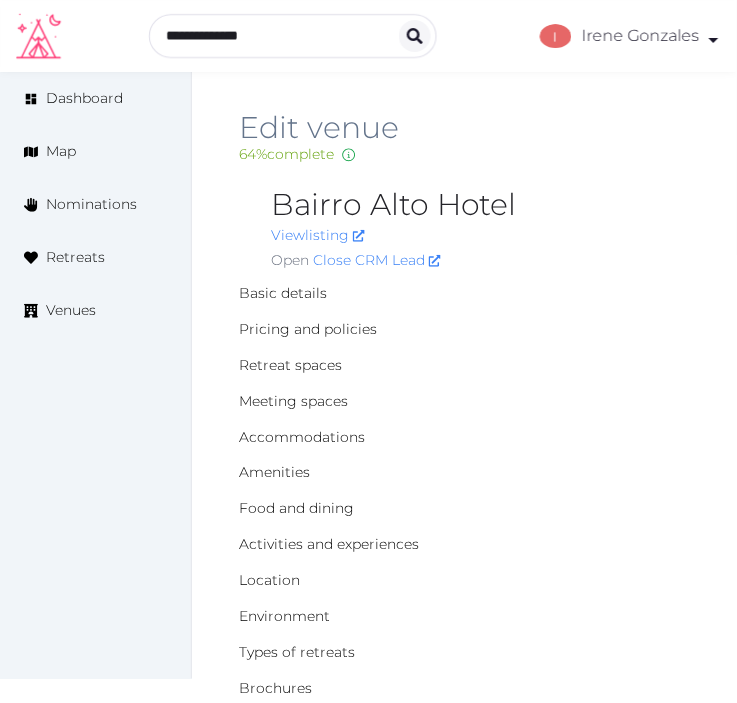 click on "Bairro Alto Hotel" at bounding box center (480, 205) 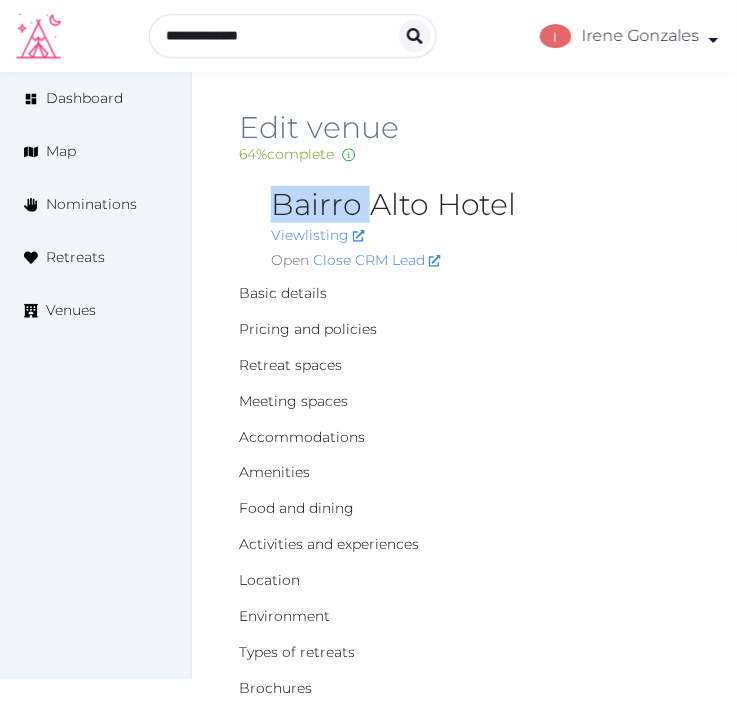 click on "Bairro Alto Hotel" at bounding box center (480, 205) 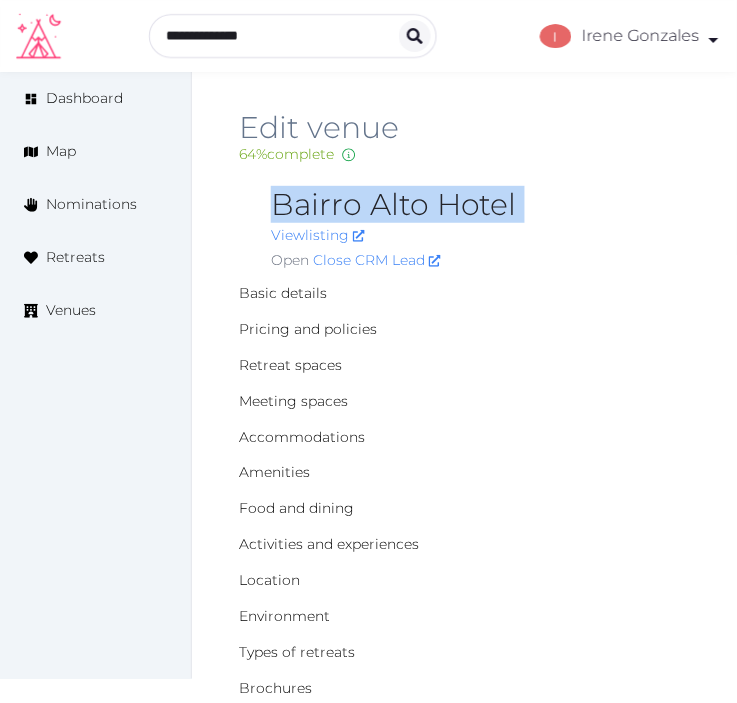 click on "Bairro Alto Hotel" at bounding box center [480, 205] 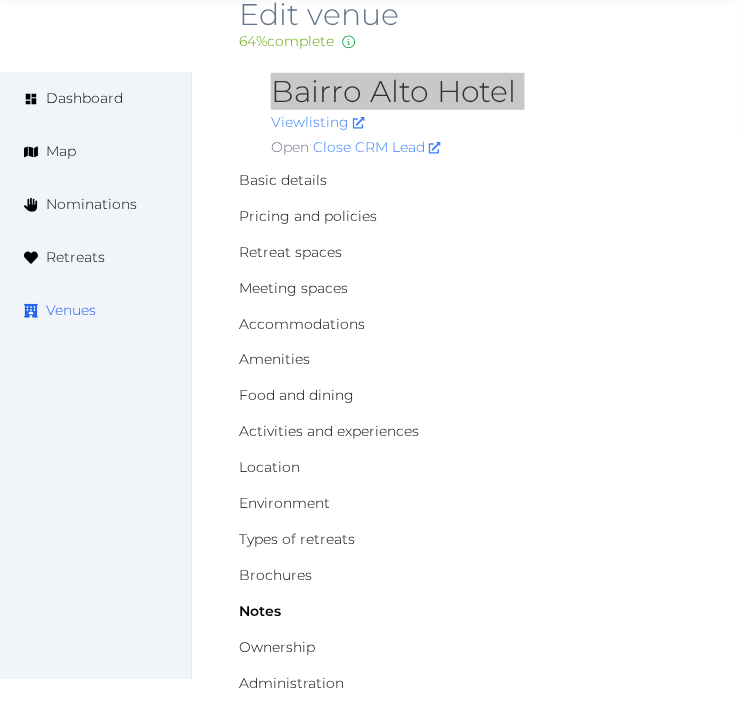 scroll, scrollTop: 0, scrollLeft: 0, axis: both 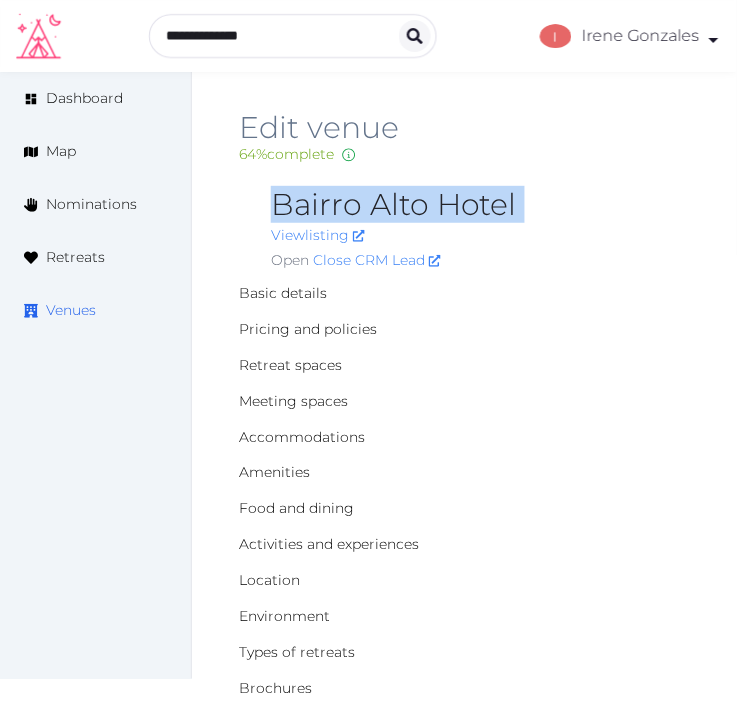 click on "Venues" at bounding box center [71, 310] 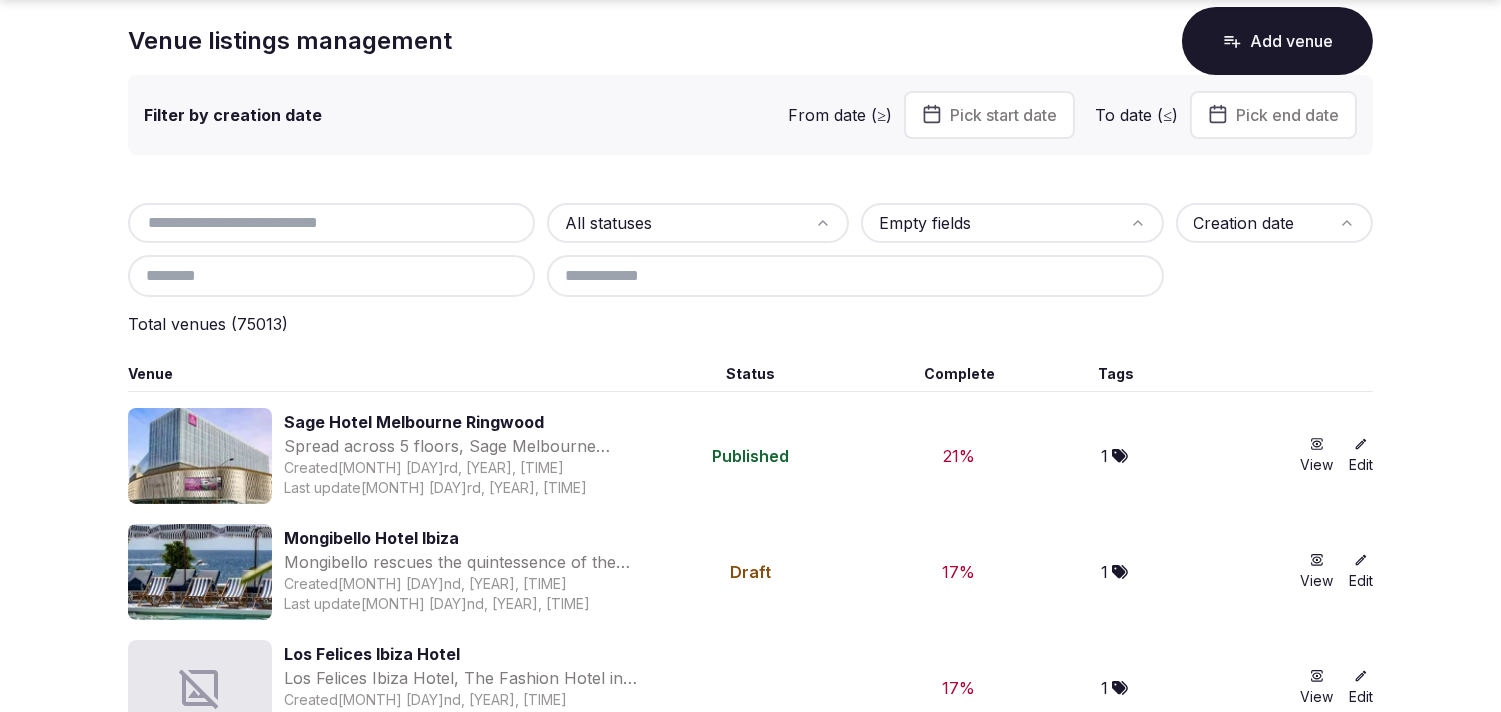scroll, scrollTop: 333, scrollLeft: 0, axis: vertical 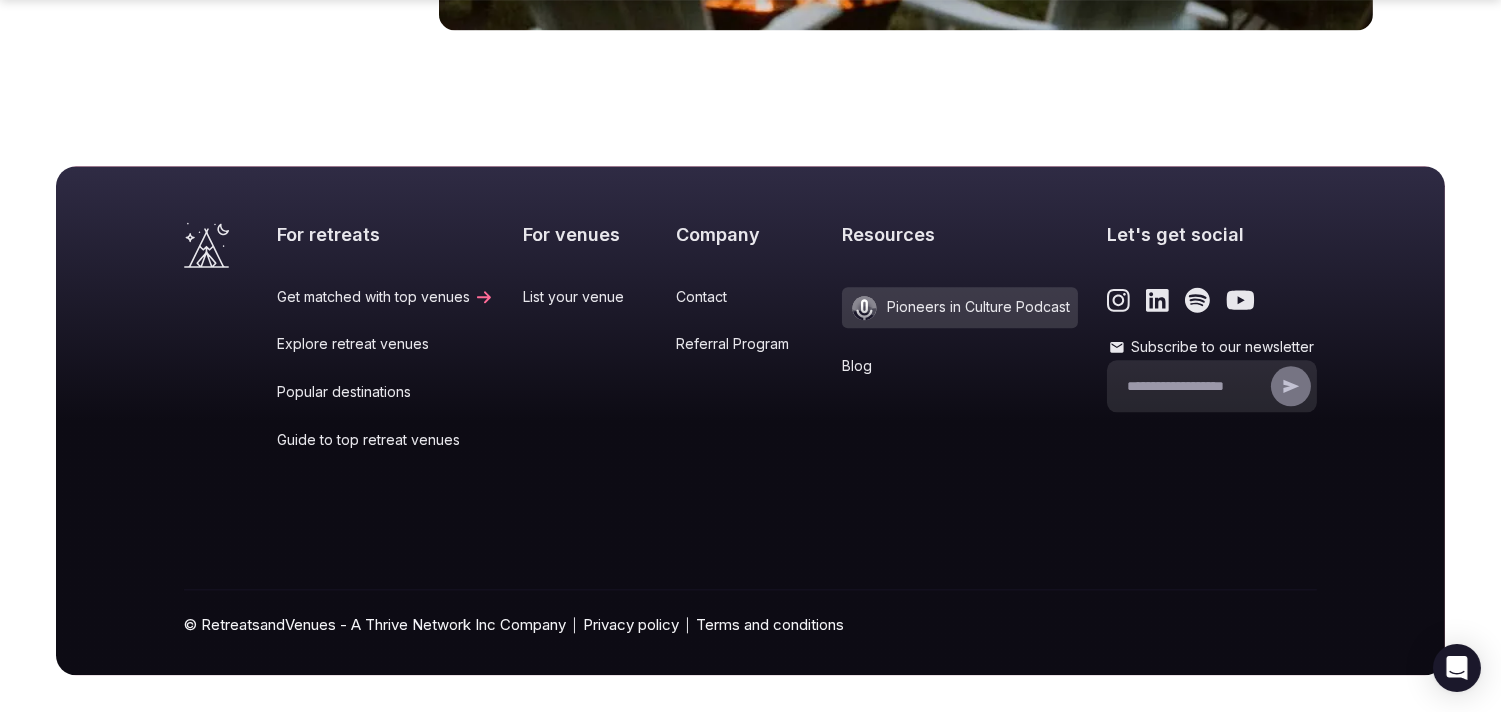 click on "Popular destinations" at bounding box center (385, 392) 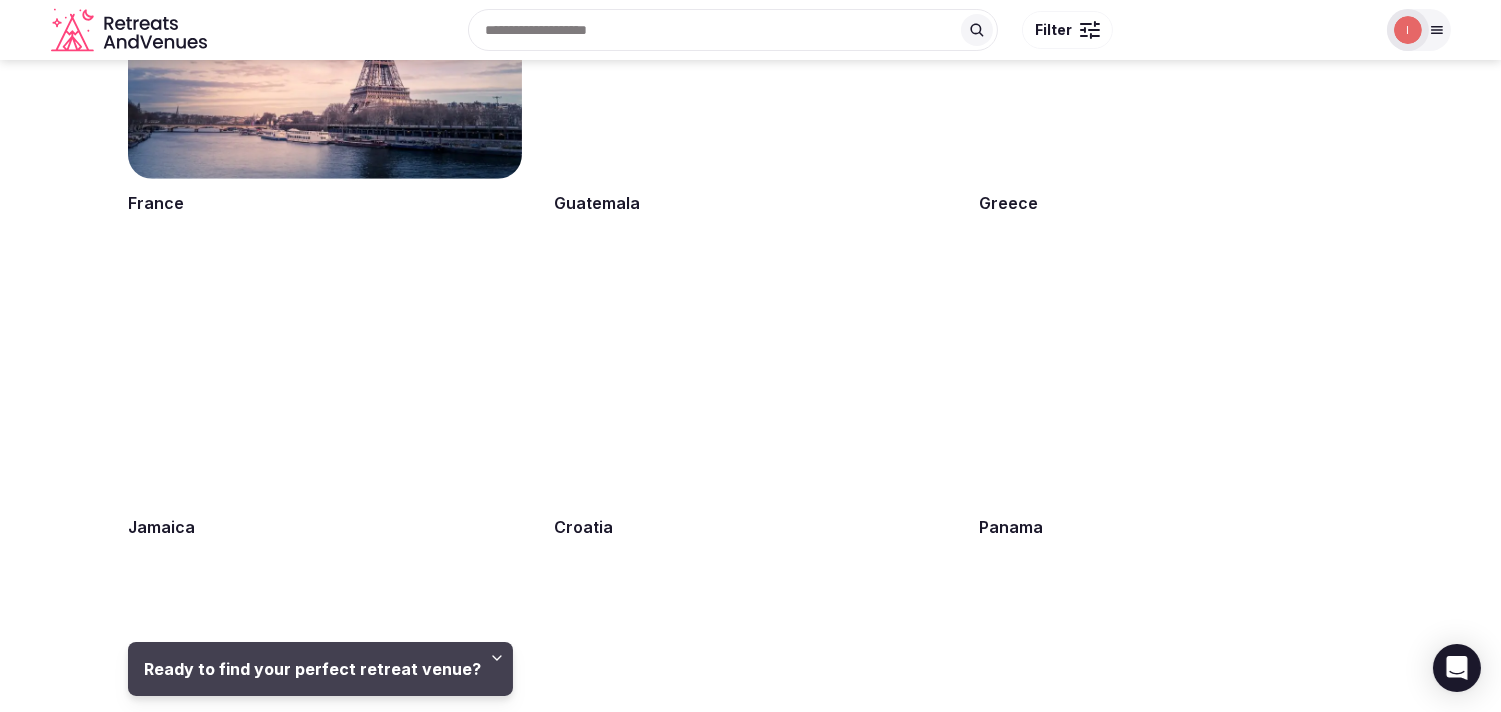 scroll, scrollTop: 2222, scrollLeft: 0, axis: vertical 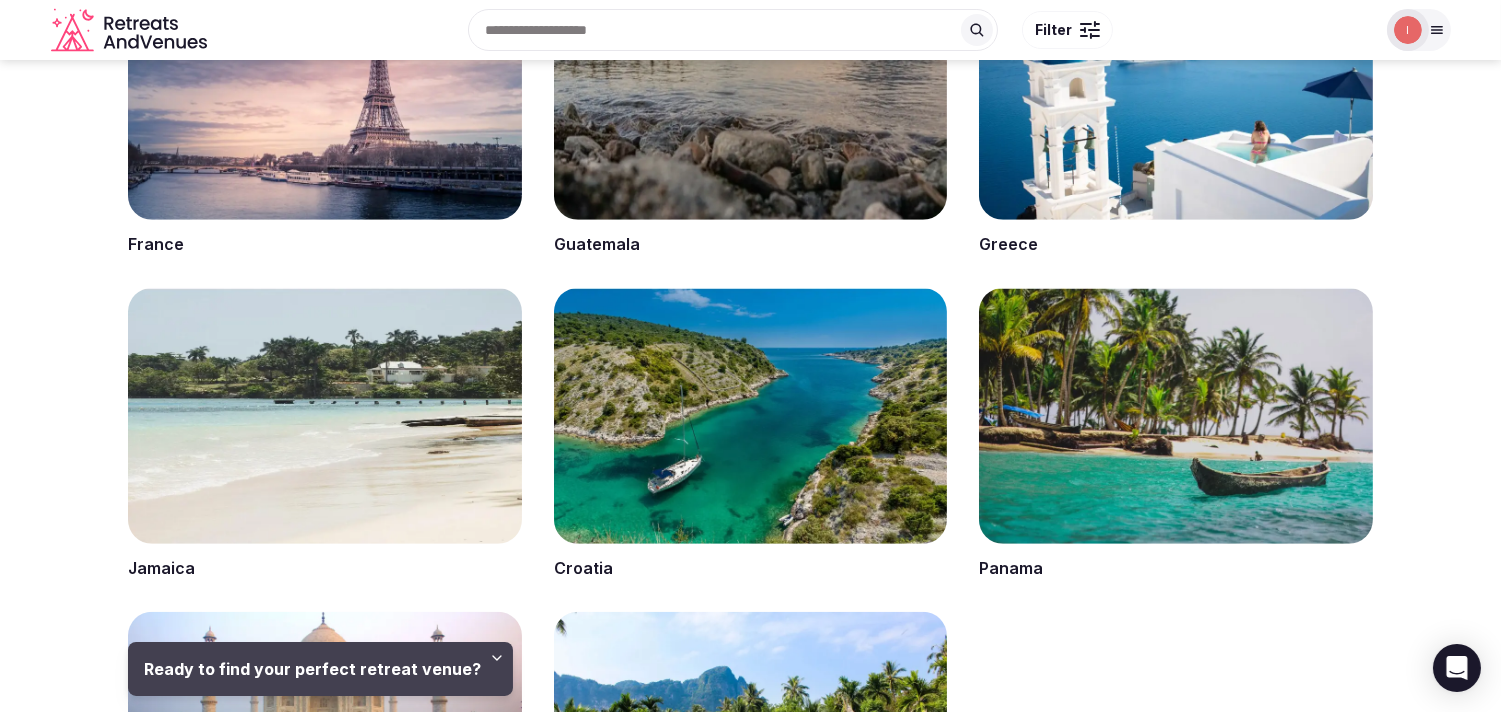 click at bounding box center (325, 110) 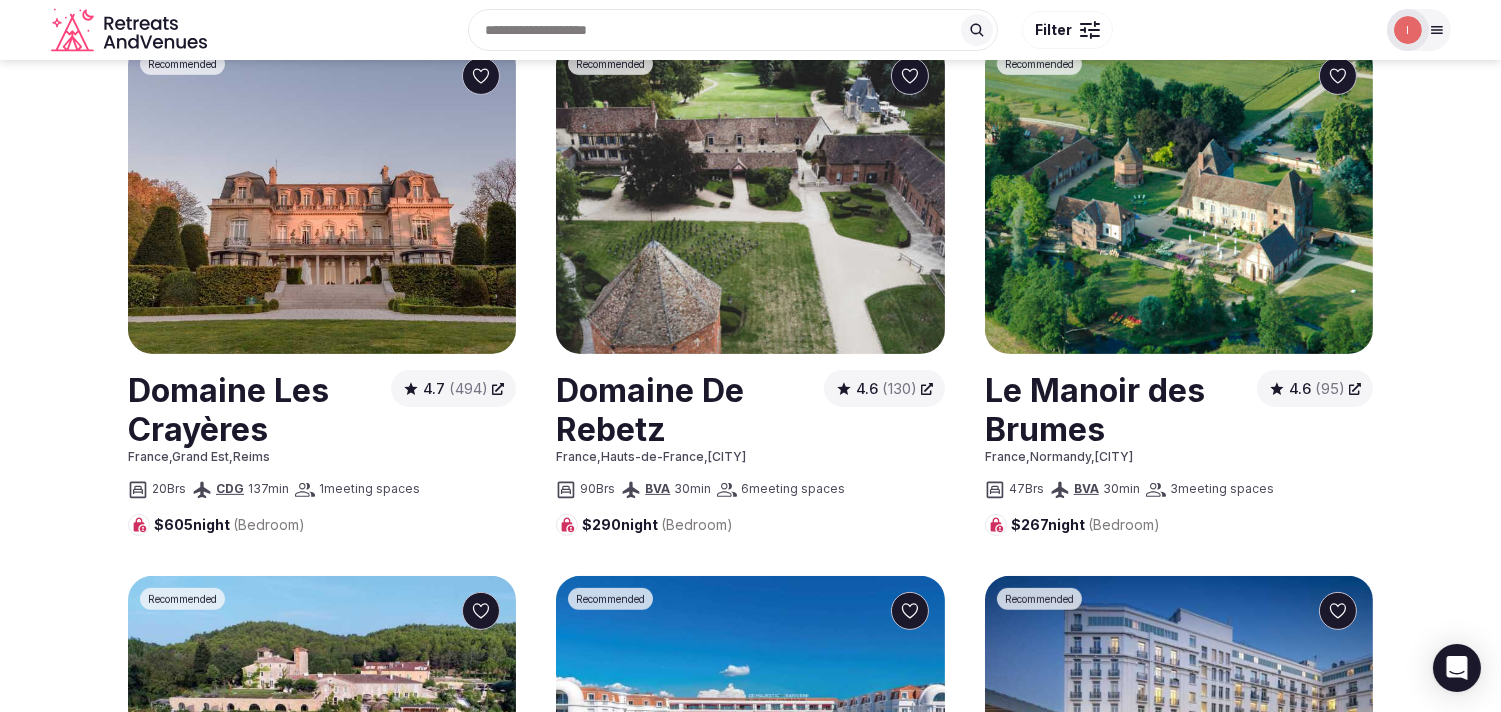 scroll, scrollTop: 1000, scrollLeft: 0, axis: vertical 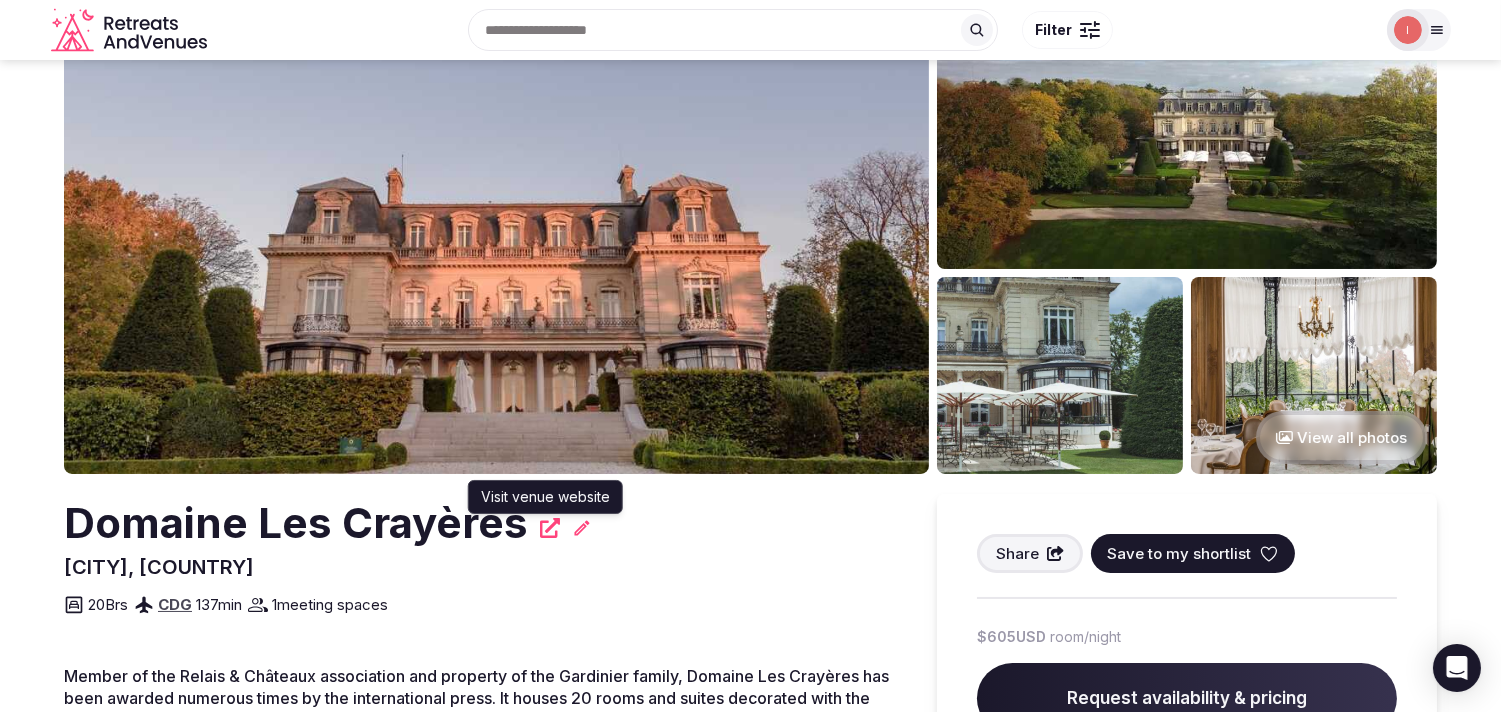 click 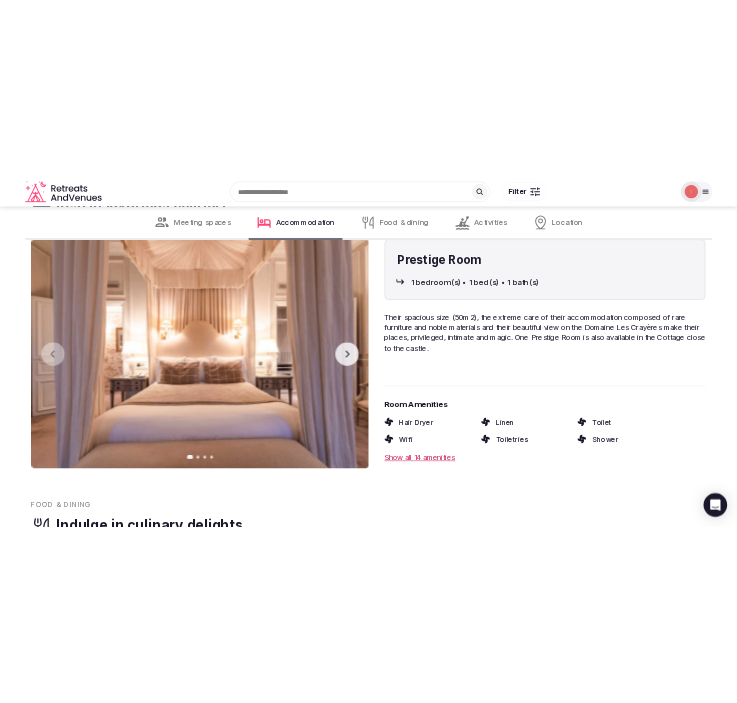 scroll, scrollTop: 3333, scrollLeft: 0, axis: vertical 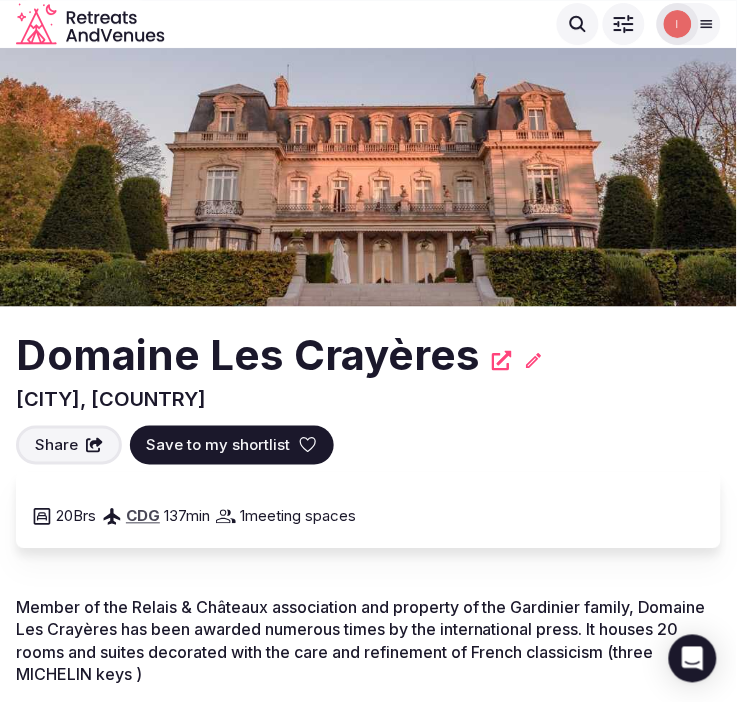 click on "Domaine Les Crayères" at bounding box center (248, 356) 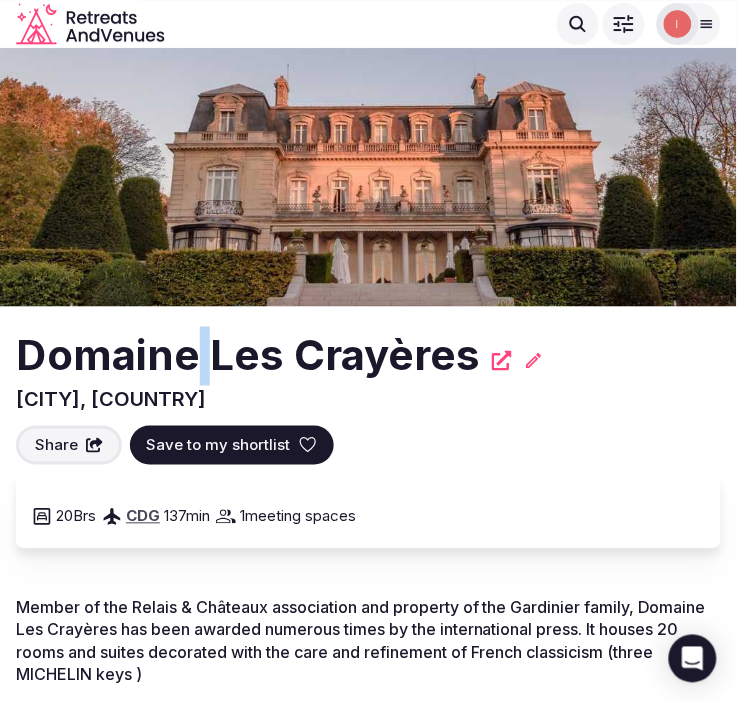 click on "Domaine Les Crayères" at bounding box center [248, 356] 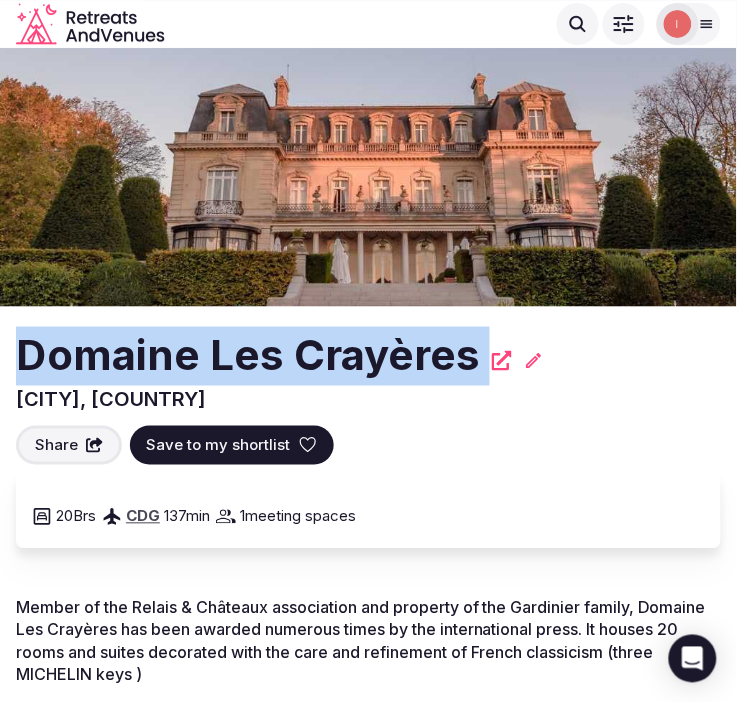 click on "Domaine Les Crayères" at bounding box center (248, 356) 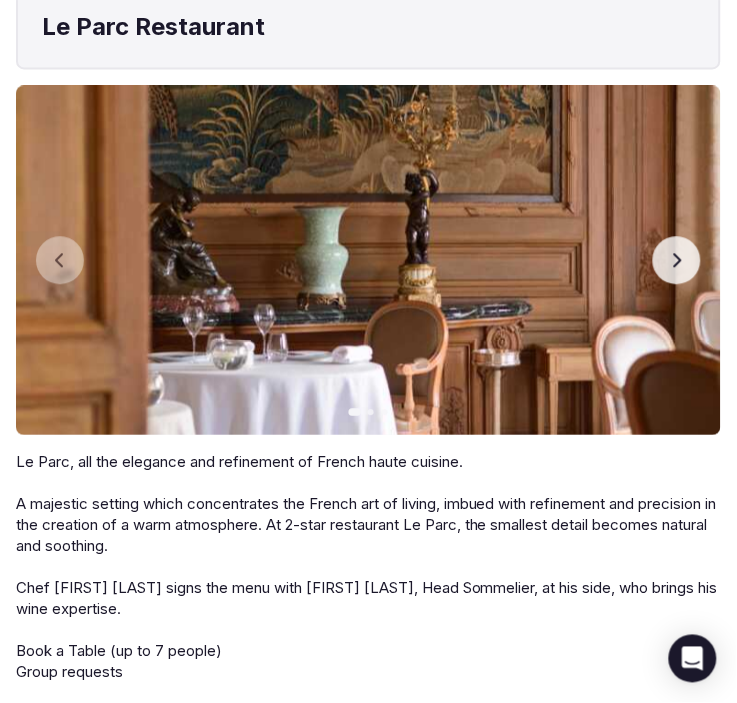scroll, scrollTop: 5333, scrollLeft: 0, axis: vertical 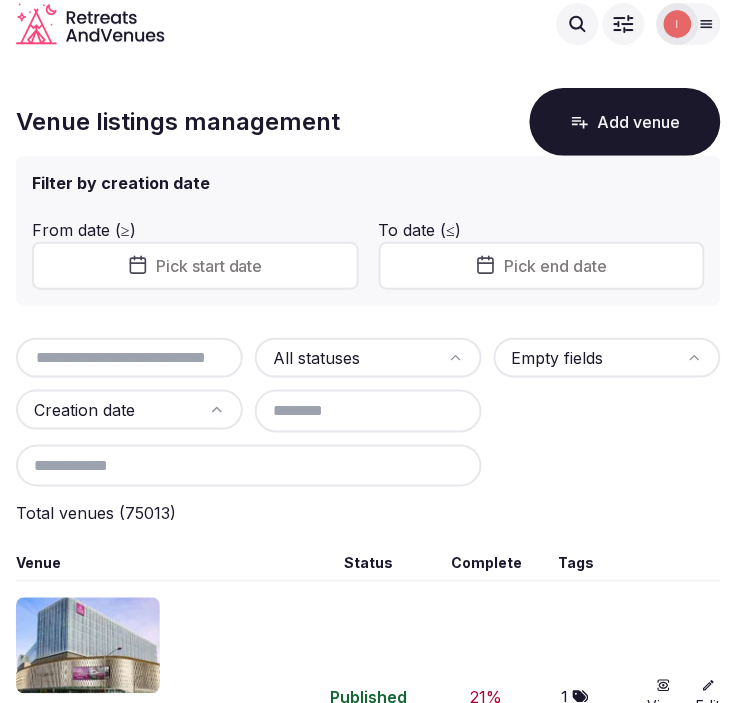 click on "All statuses Empty fields Creation date" at bounding box center (368, 412) 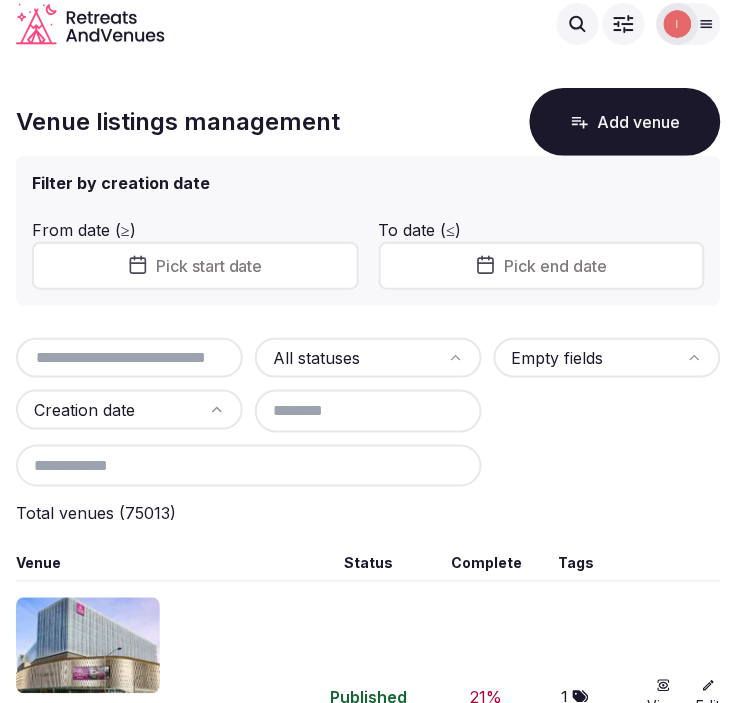 click at bounding box center (129, 358) 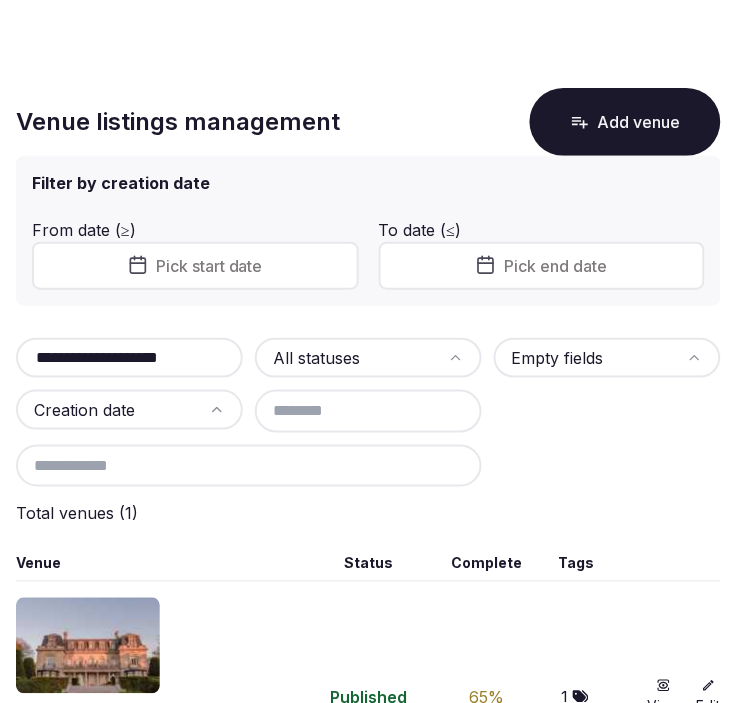 scroll, scrollTop: 115, scrollLeft: 0, axis: vertical 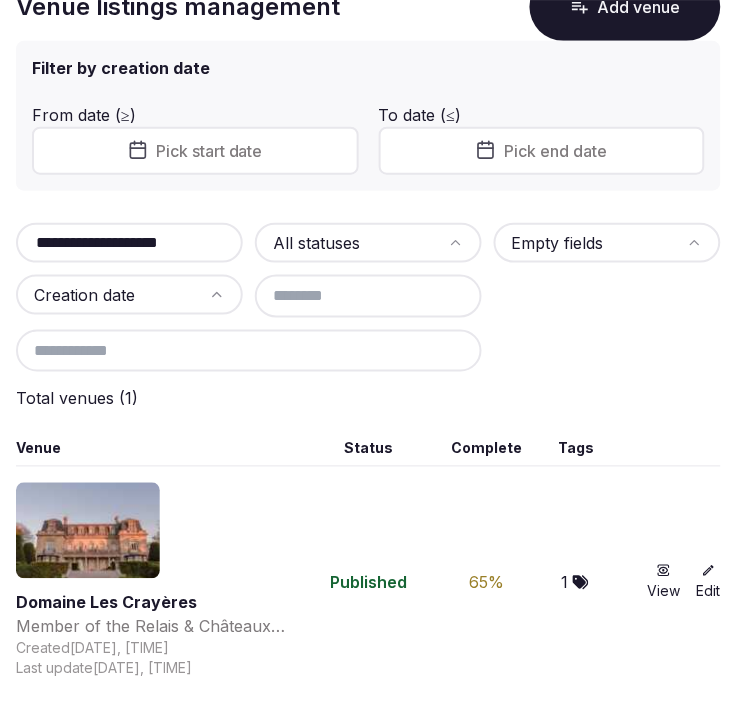 type on "**********" 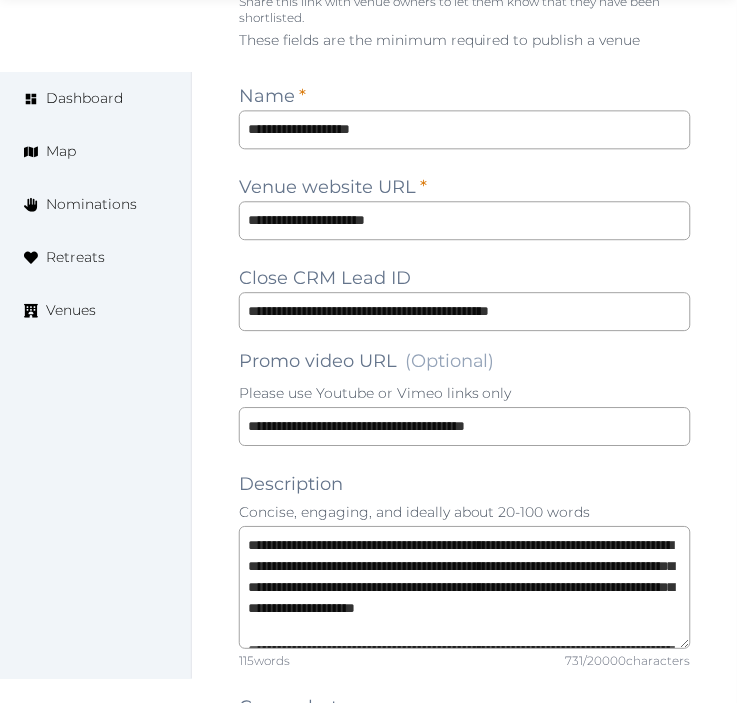 scroll, scrollTop: 1666, scrollLeft: 0, axis: vertical 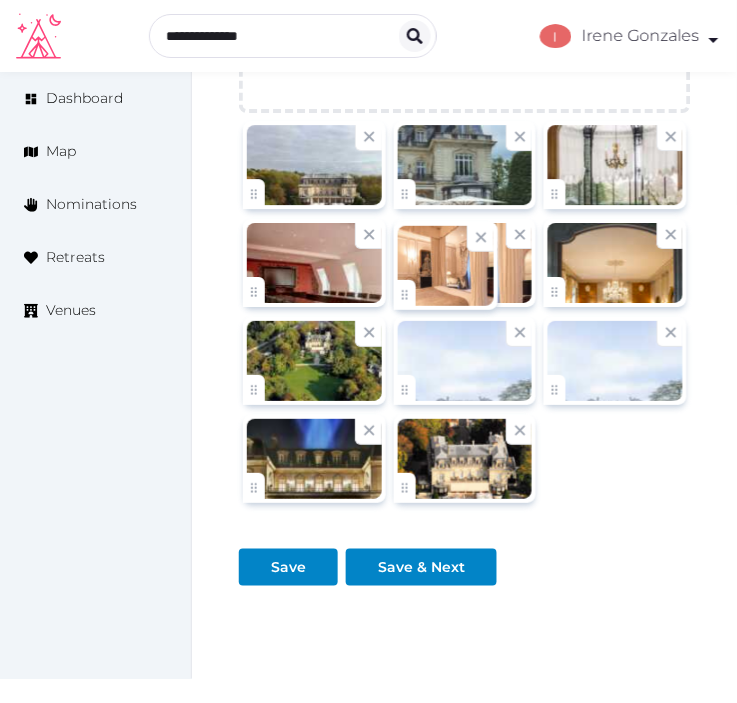 click on "**********" at bounding box center [368, -1400] 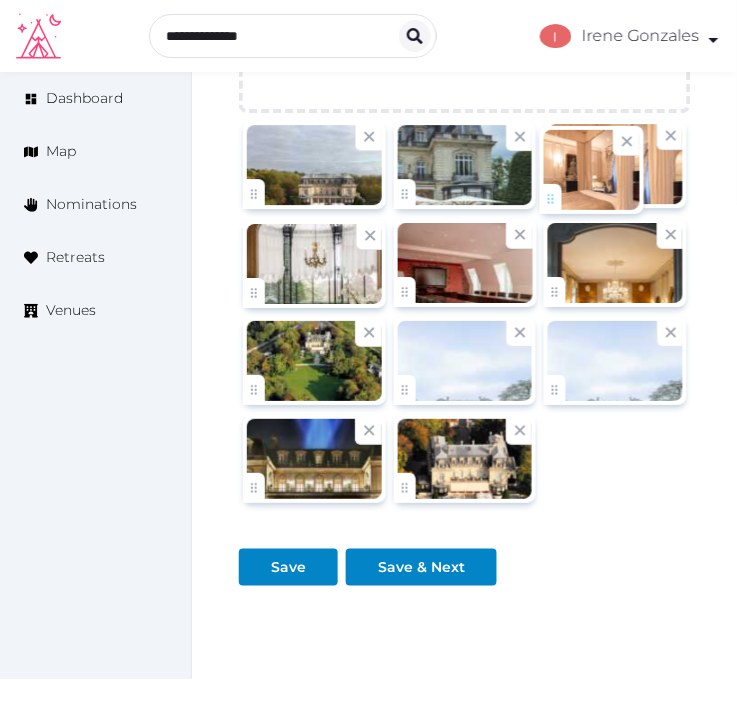 drag, startPoint x: 411, startPoint y: 290, endPoint x: 556, endPoint y: 194, distance: 173.8994 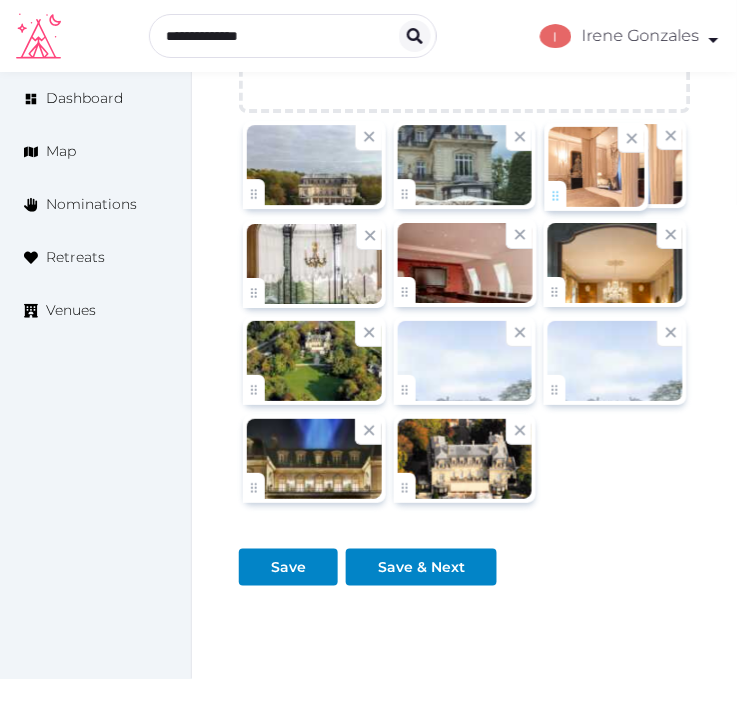 click on "**********" at bounding box center [368, -1400] 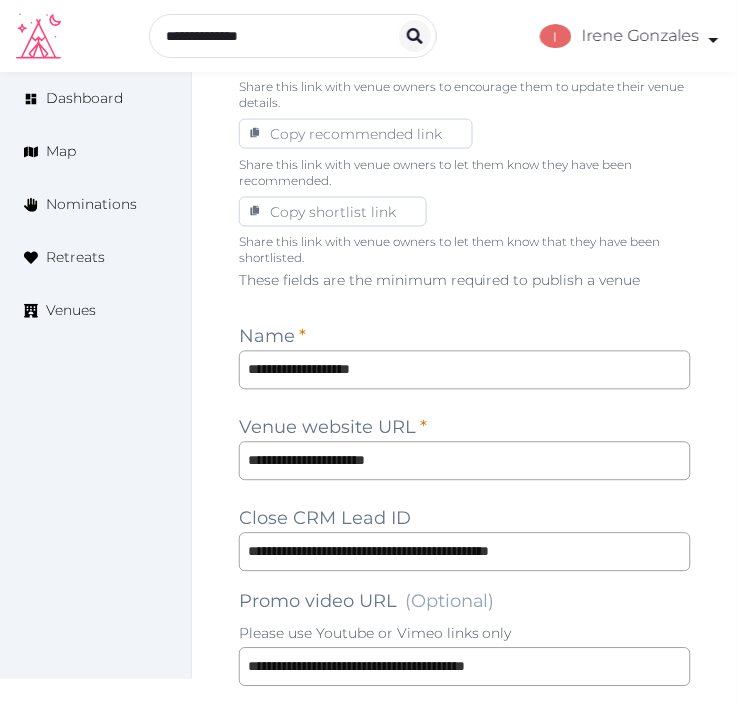 scroll, scrollTop: 1165, scrollLeft: 0, axis: vertical 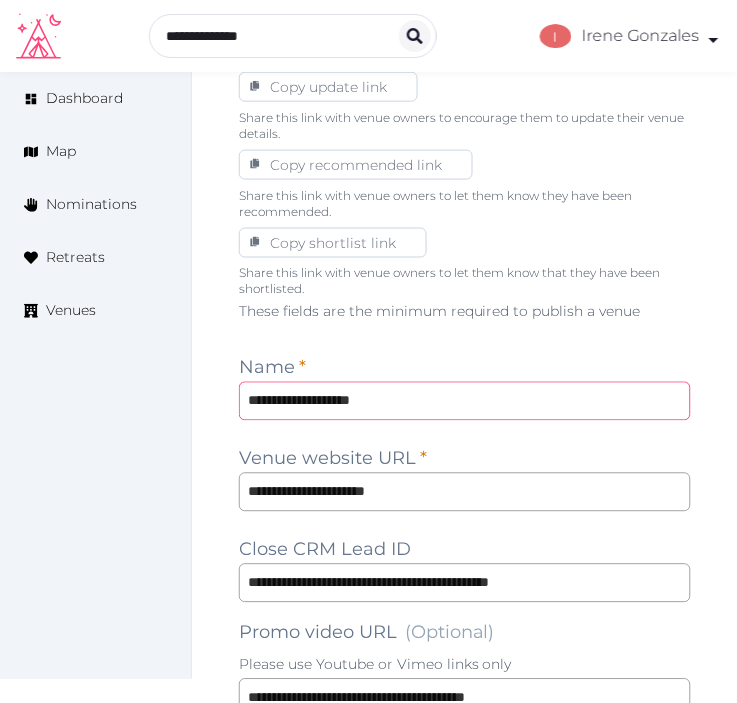 click on "**********" at bounding box center (465, 401) 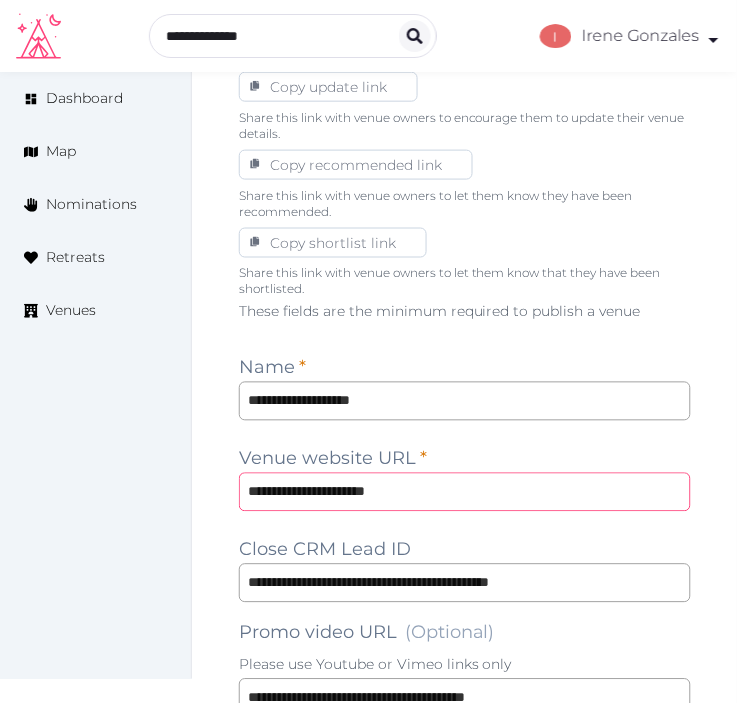 click on "**********" at bounding box center [465, 492] 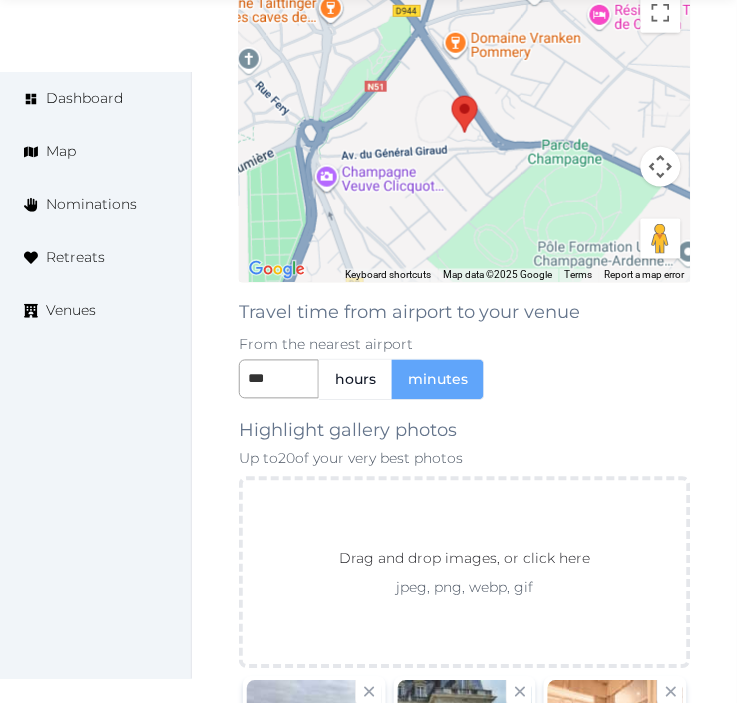 scroll, scrollTop: 3387, scrollLeft: 0, axis: vertical 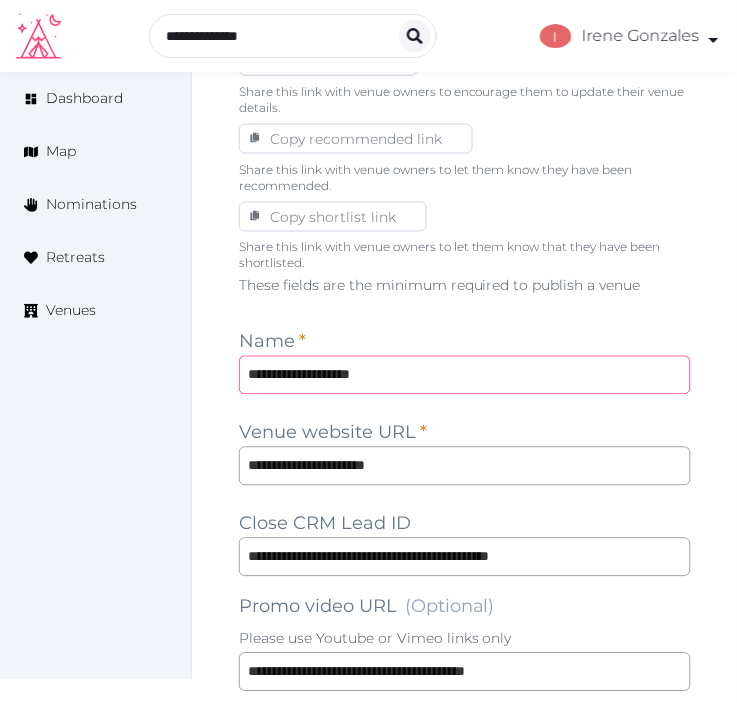 click on "**********" at bounding box center (465, 375) 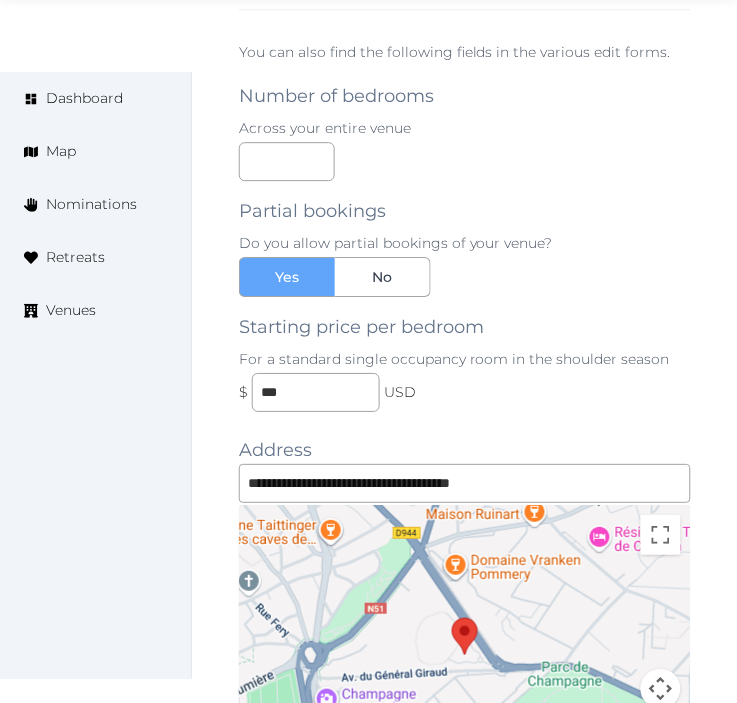 scroll, scrollTop: 2635, scrollLeft: 0, axis: vertical 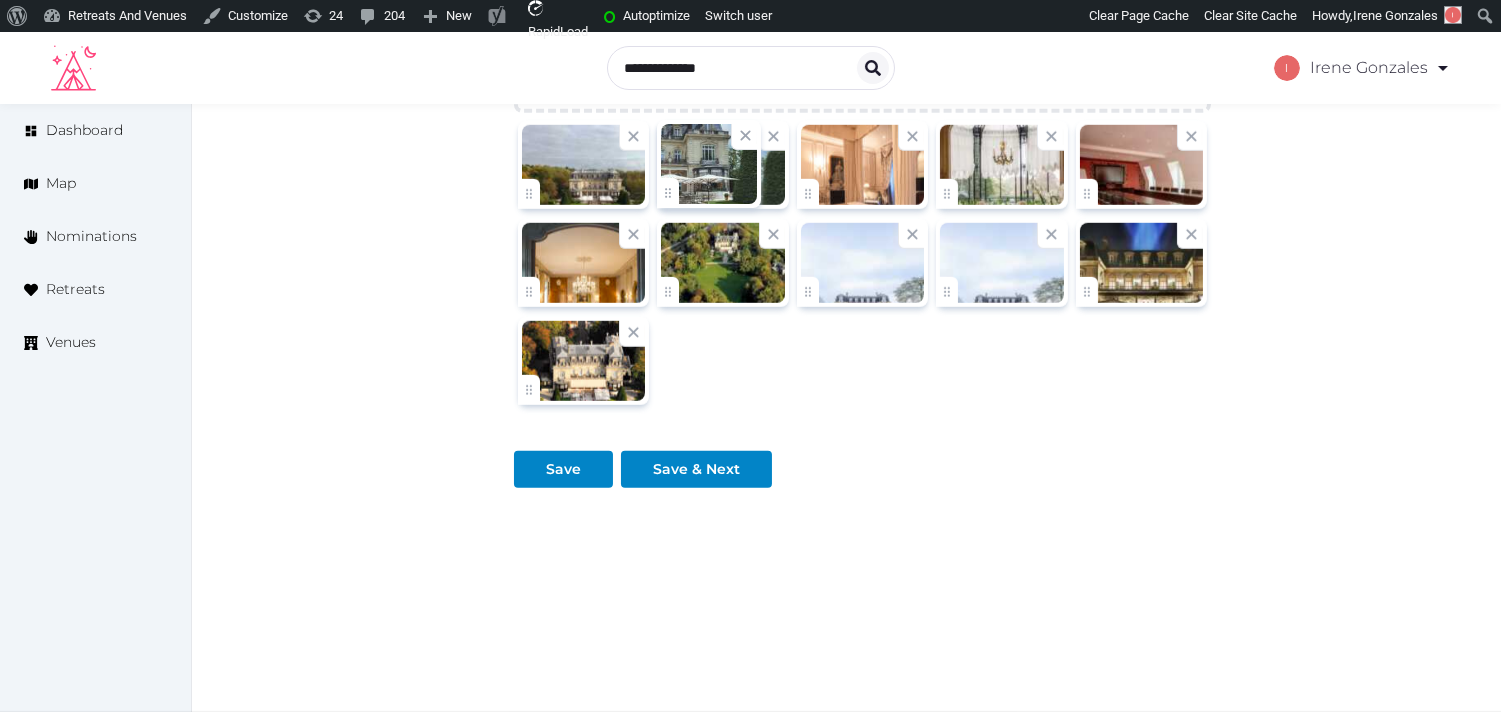 click on "**********" at bounding box center (750, -911) 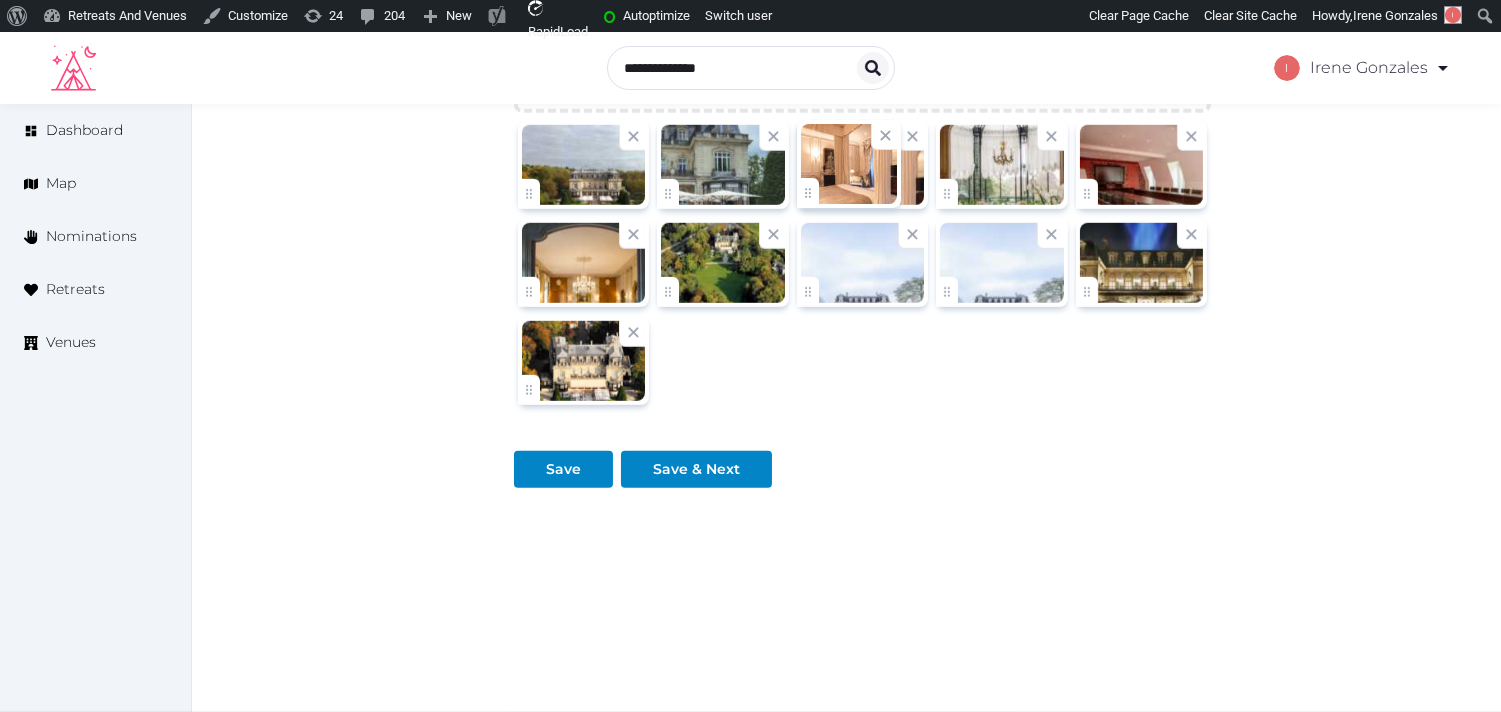 click on "**********" at bounding box center (750, -911) 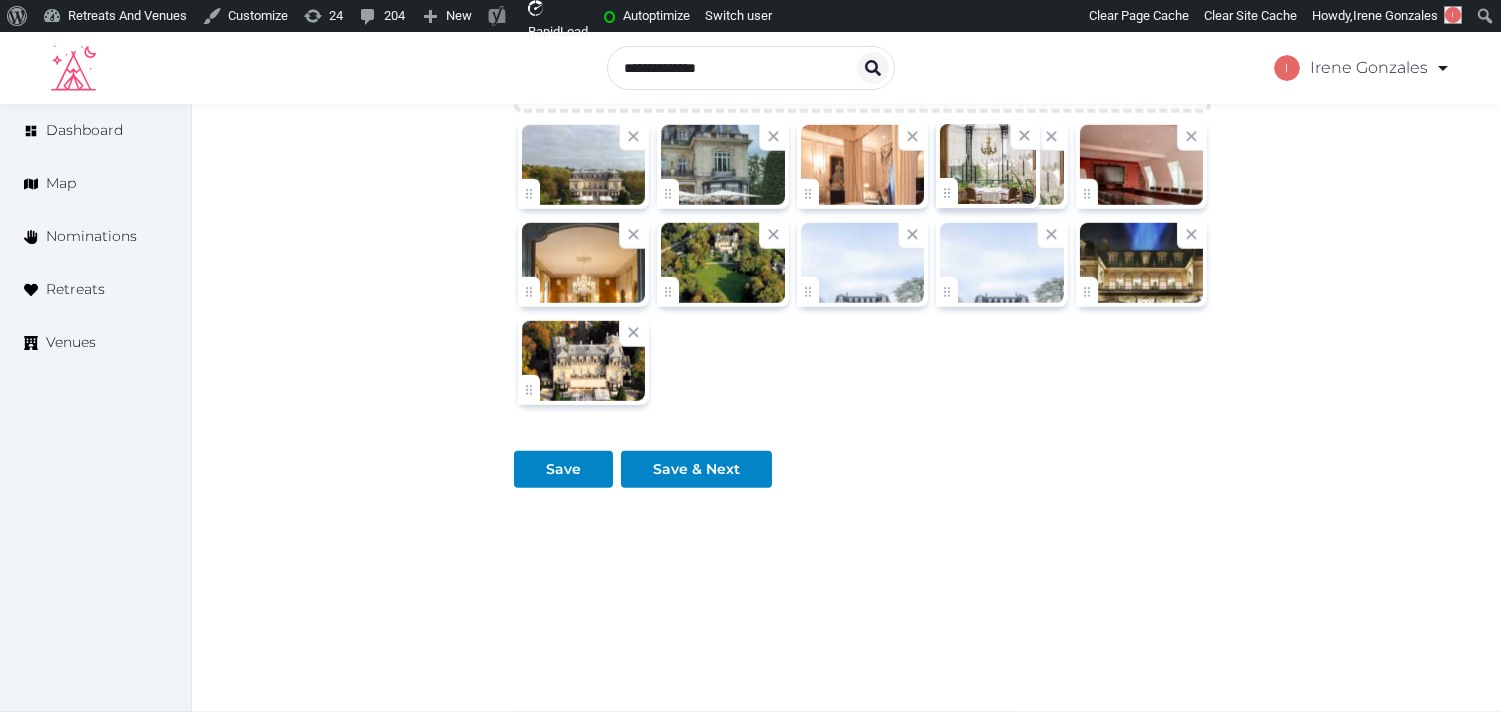 click on "**********" at bounding box center (750, -911) 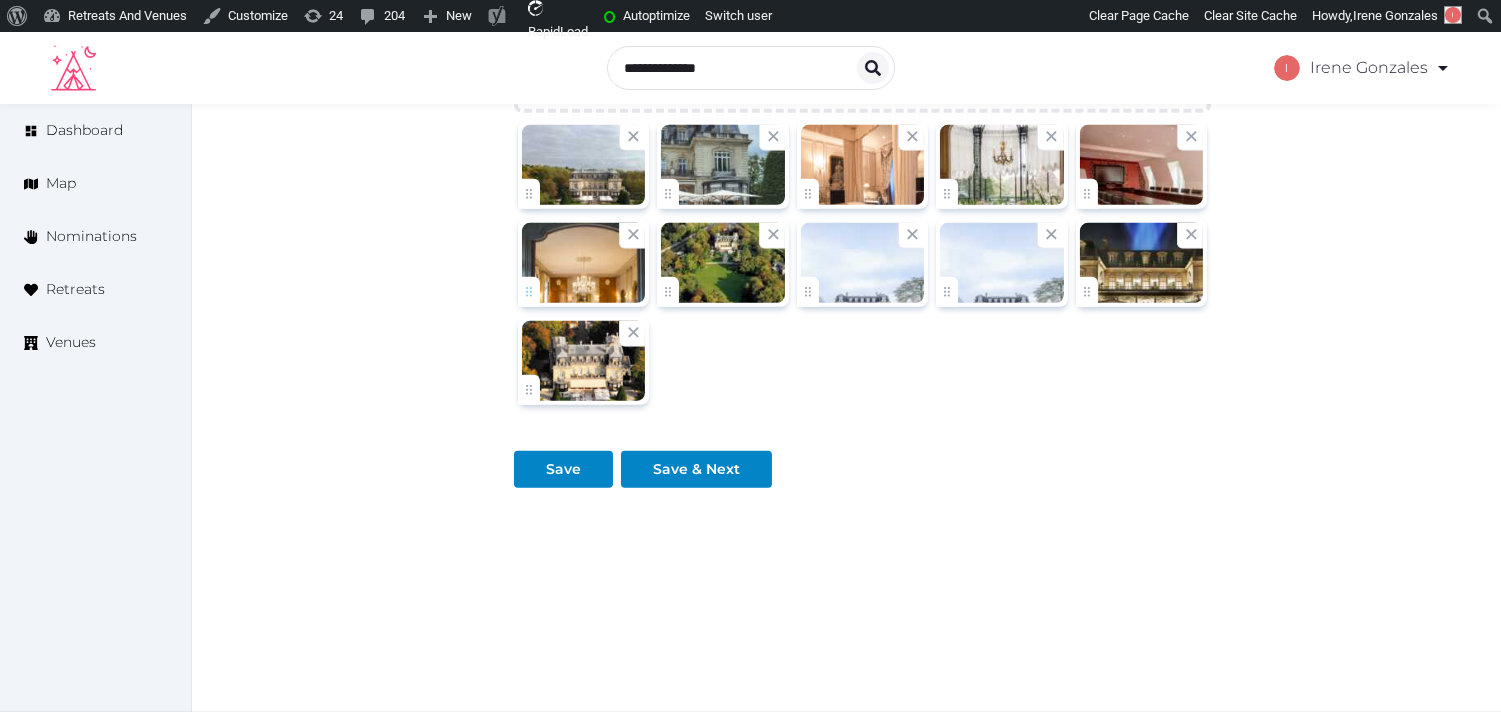 click on "**********" at bounding box center [750, -911] 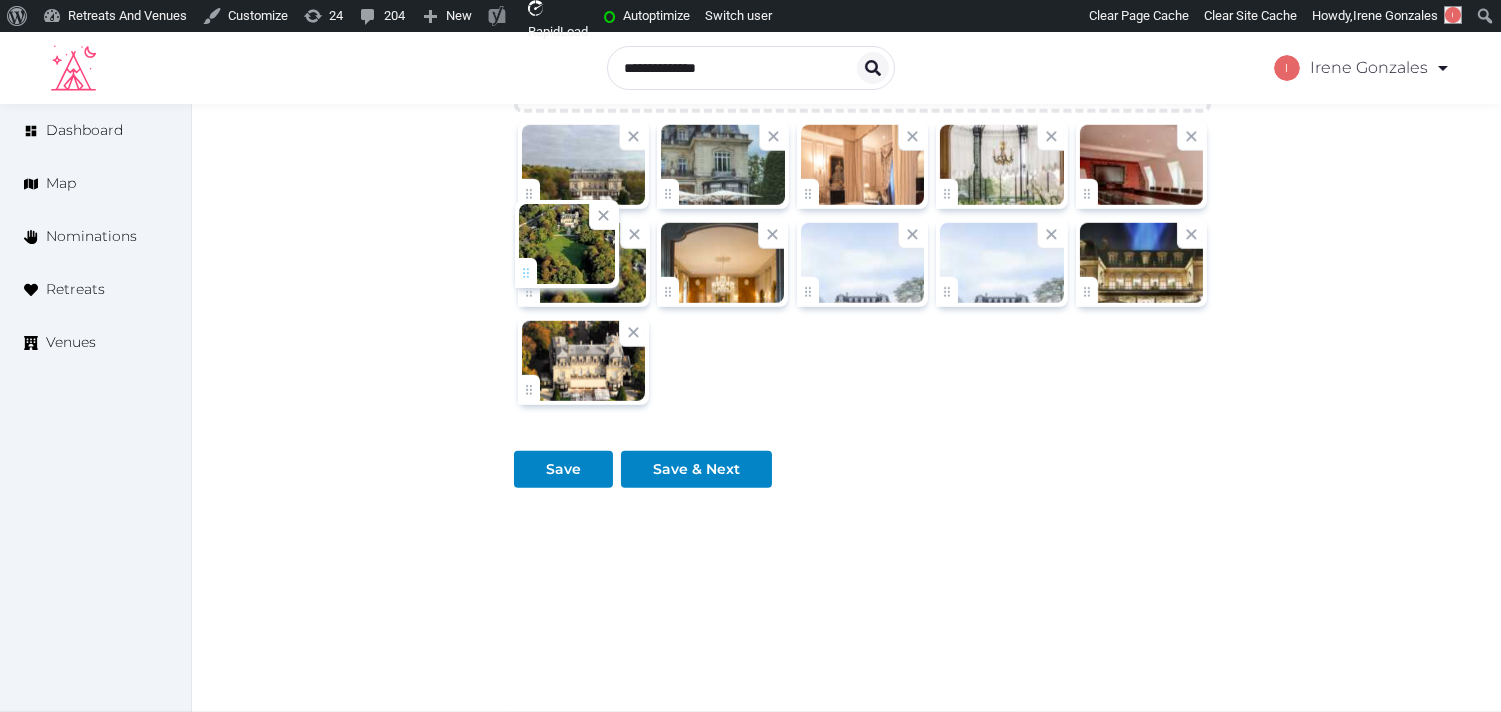 drag, startPoint x: 675, startPoint y: 295, endPoint x: 533, endPoint y: 276, distance: 143.26549 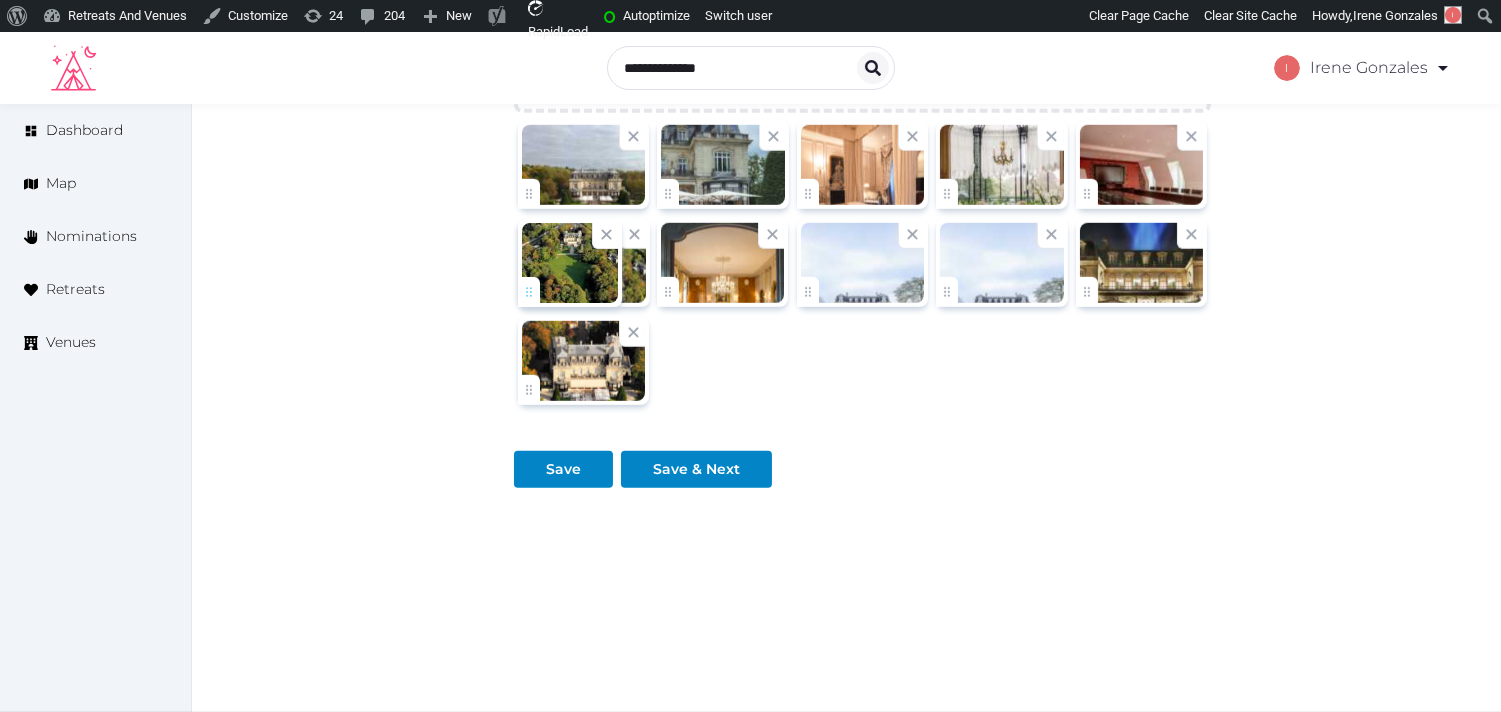 click on "**********" at bounding box center [750, -911] 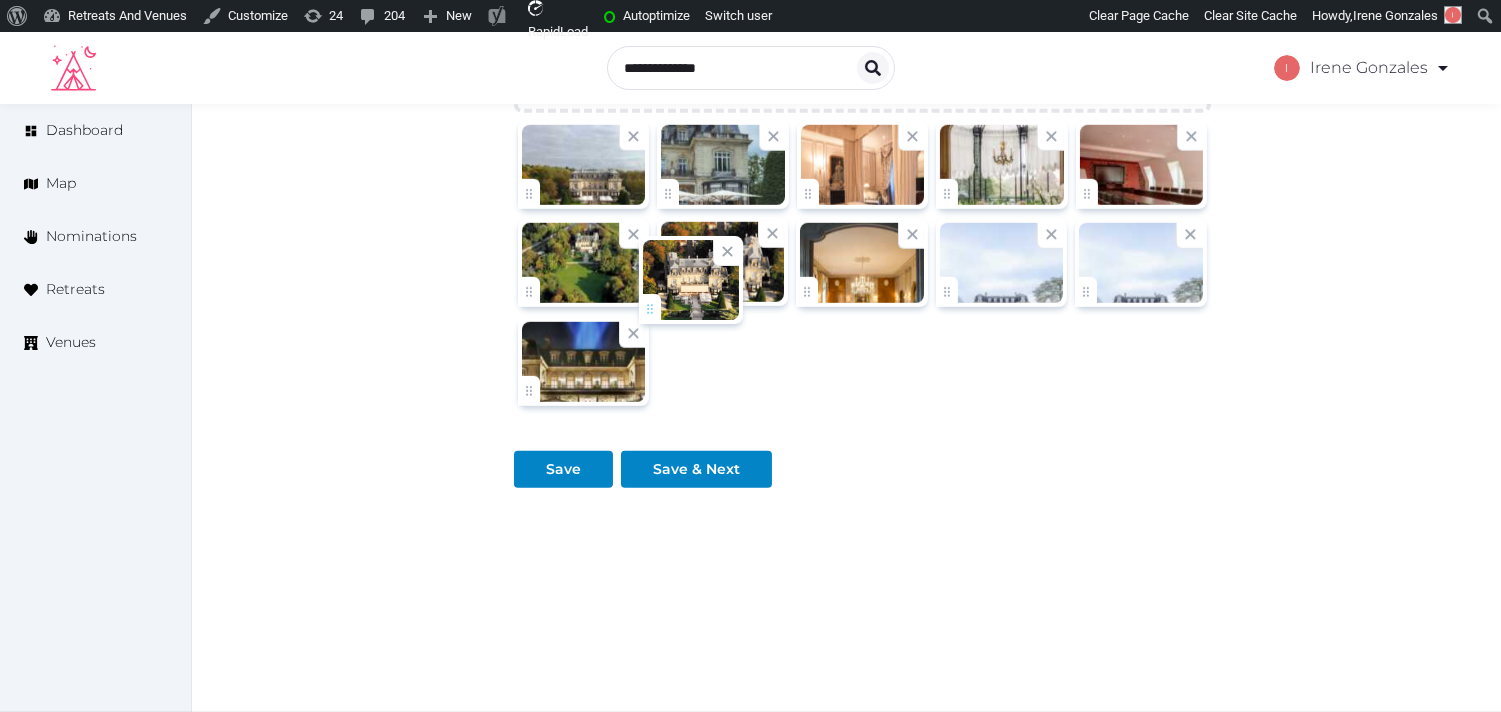 drag, startPoint x: 540, startPoint y: 393, endPoint x: 672, endPoint y: 305, distance: 158.64426 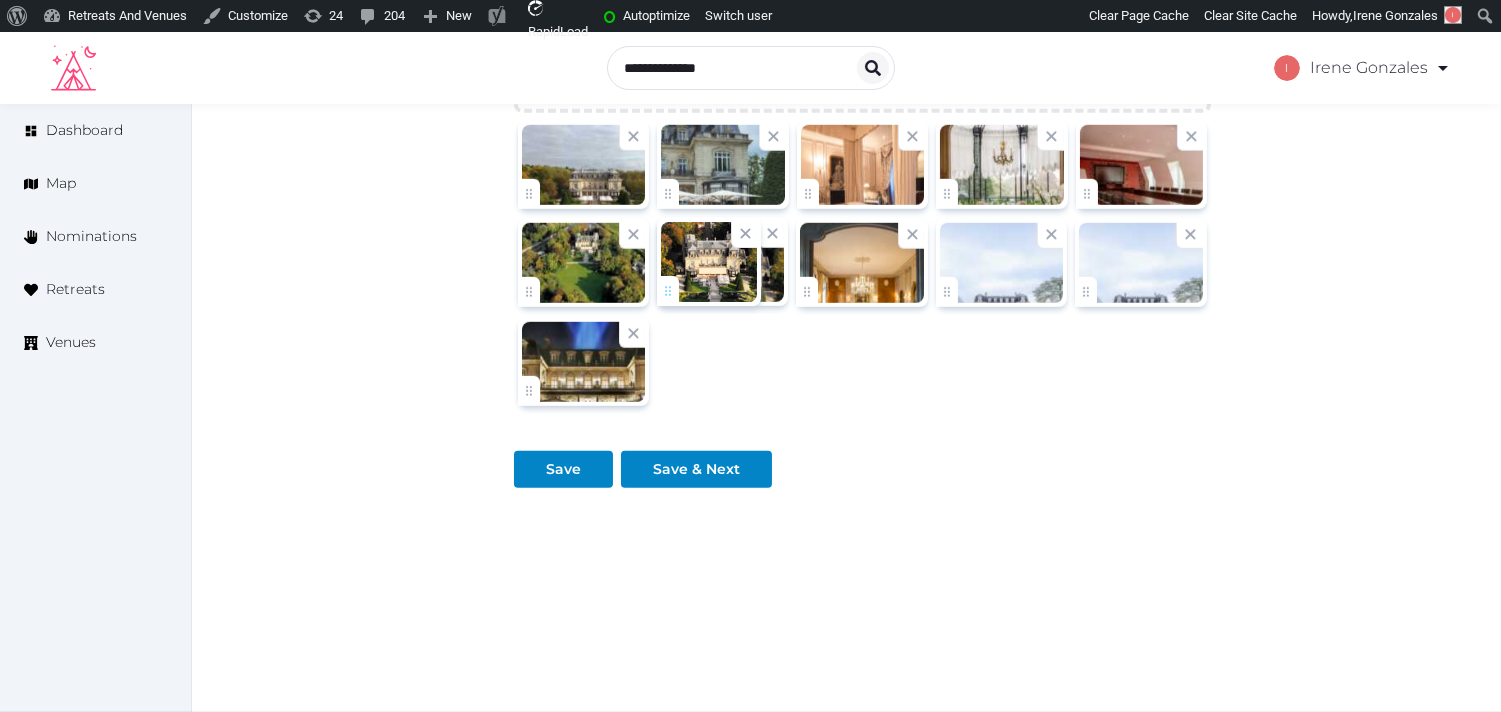 click on "**********" at bounding box center [750, -911] 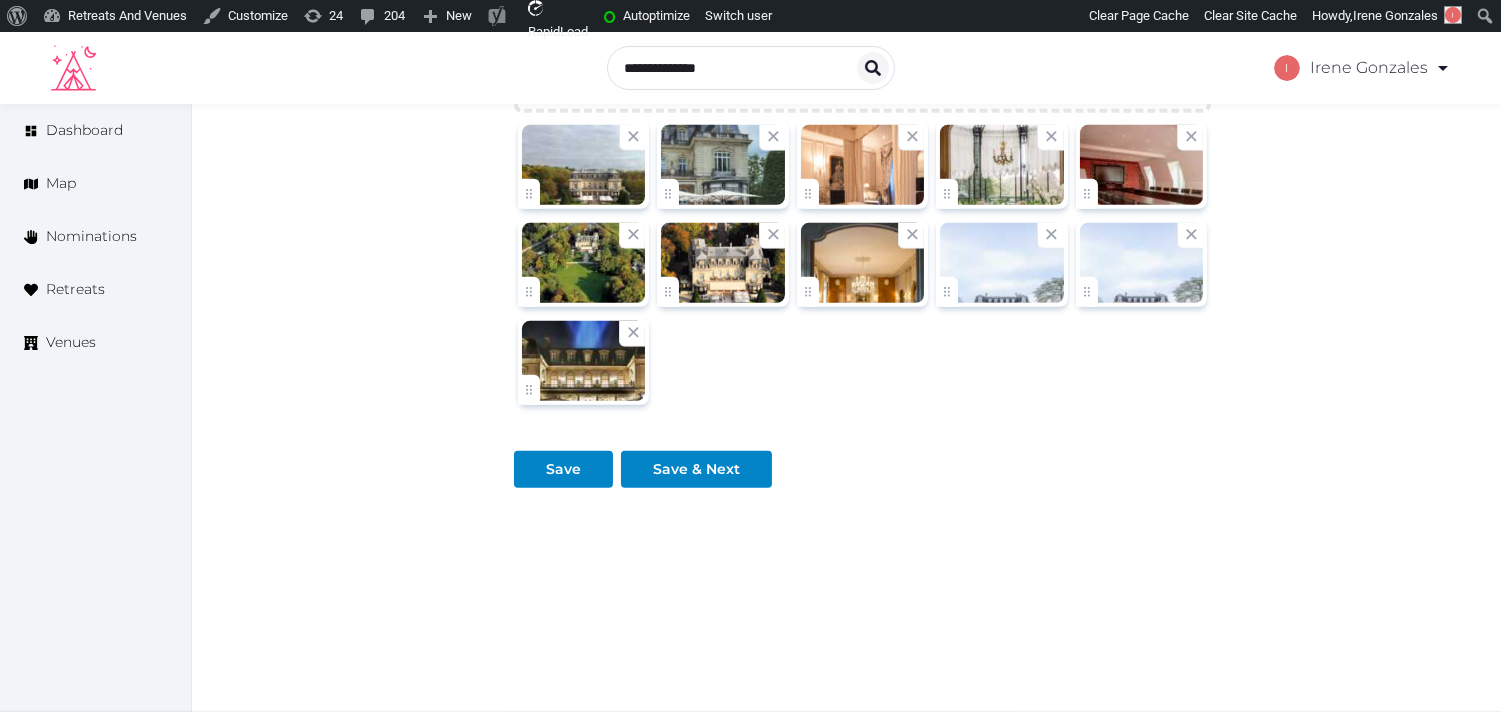 click at bounding box center (722, 263) 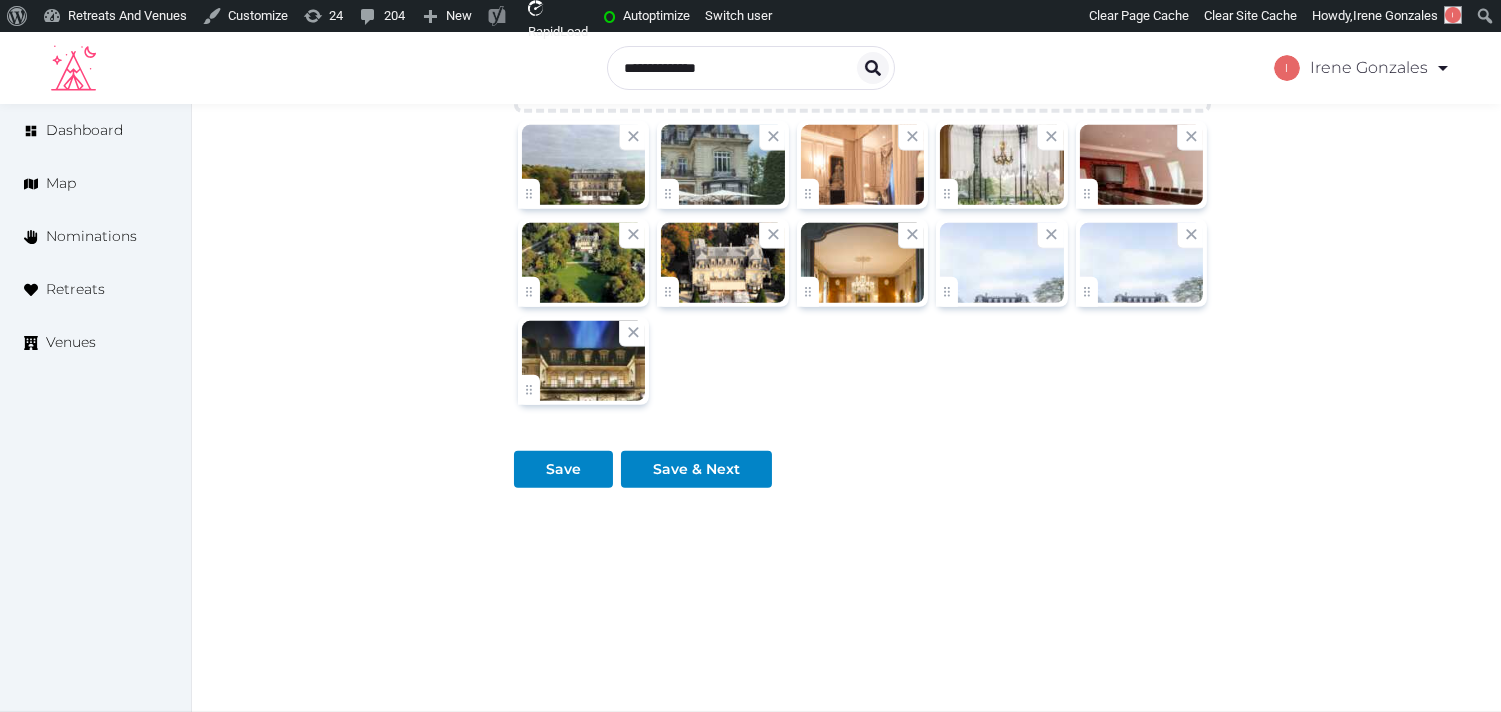 drag, startPoint x: 766, startPoint y: 230, endPoint x: 832, endPoint y: 245, distance: 67.68308 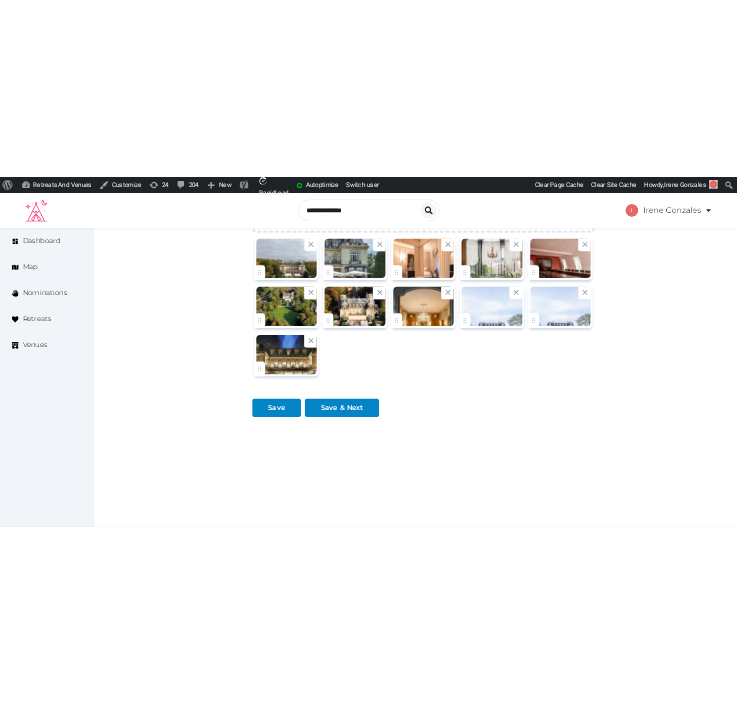 scroll, scrollTop: 2470, scrollLeft: 0, axis: vertical 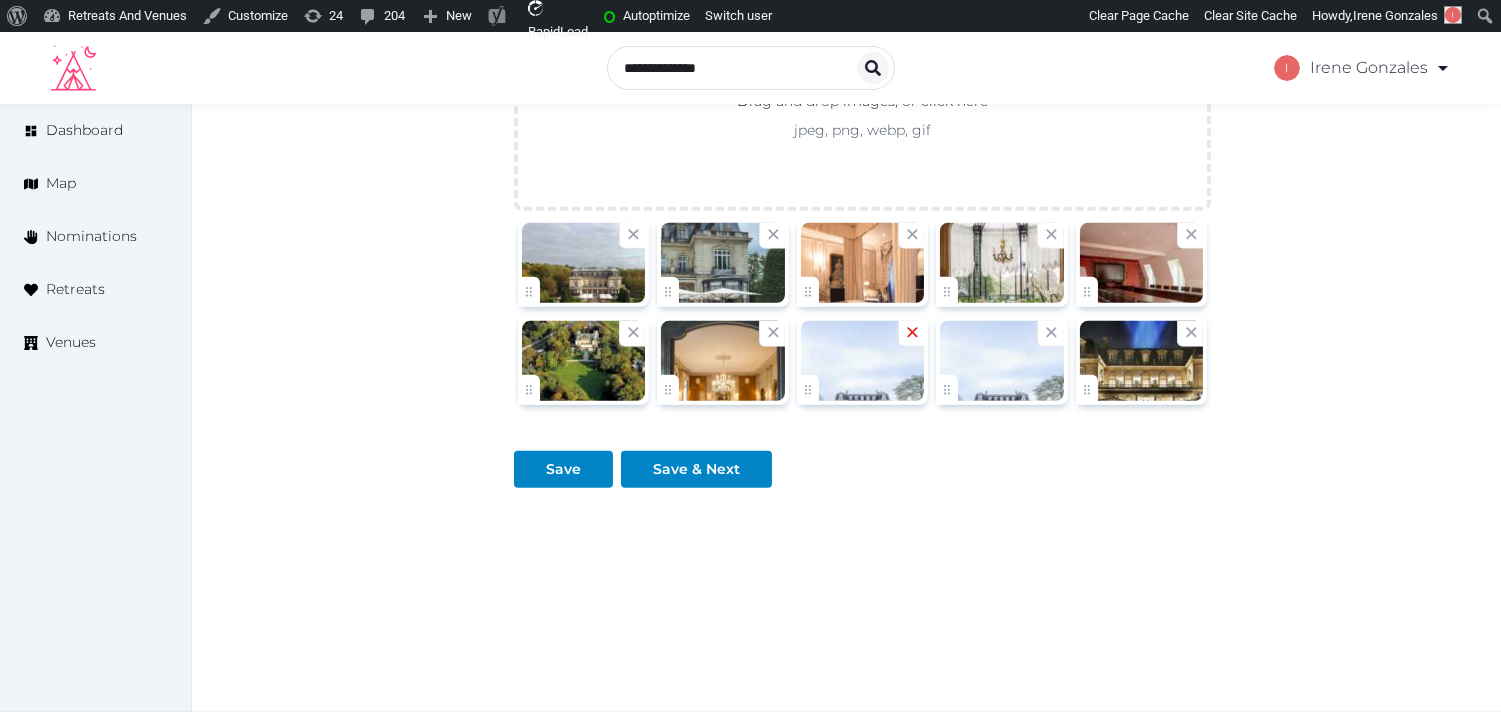 click 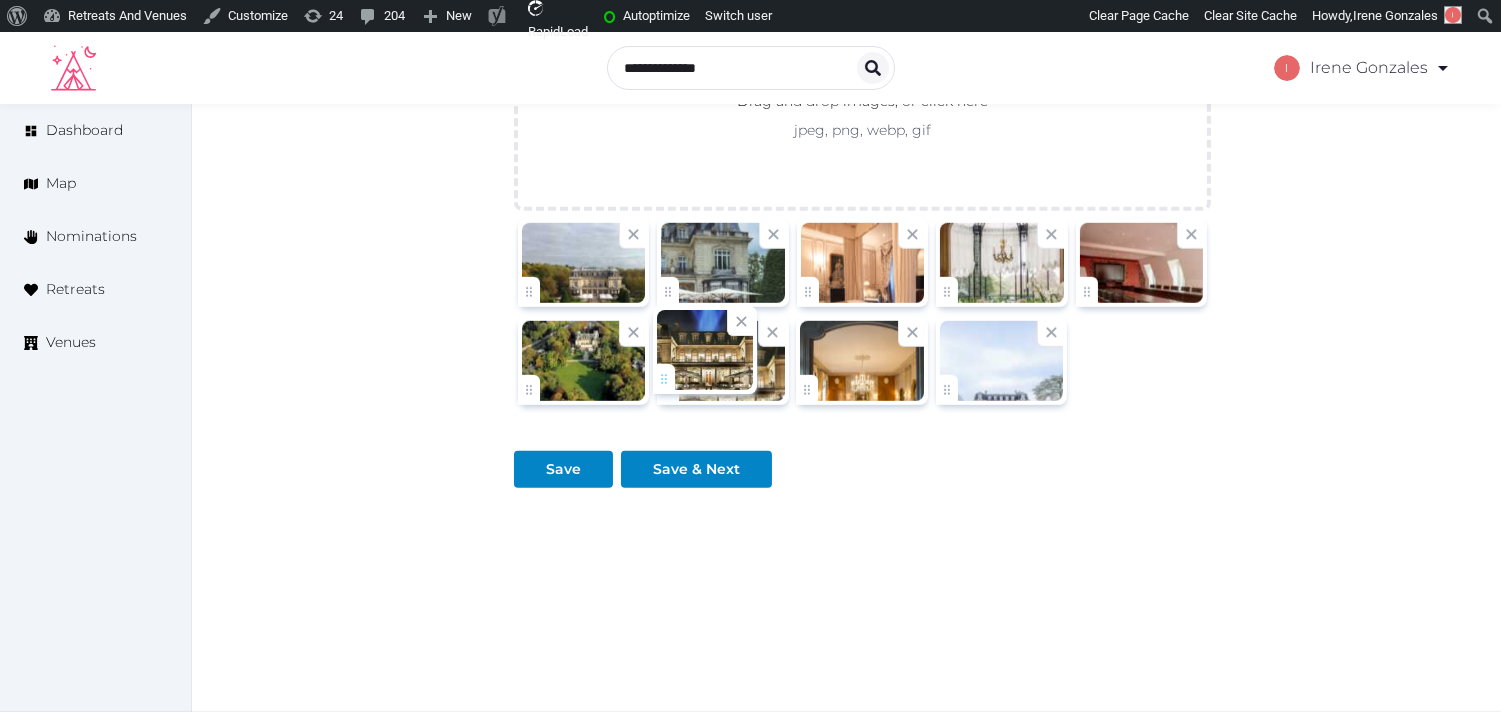 drag, startPoint x: 948, startPoint y: 387, endPoint x: 665, endPoint y: 377, distance: 283.17664 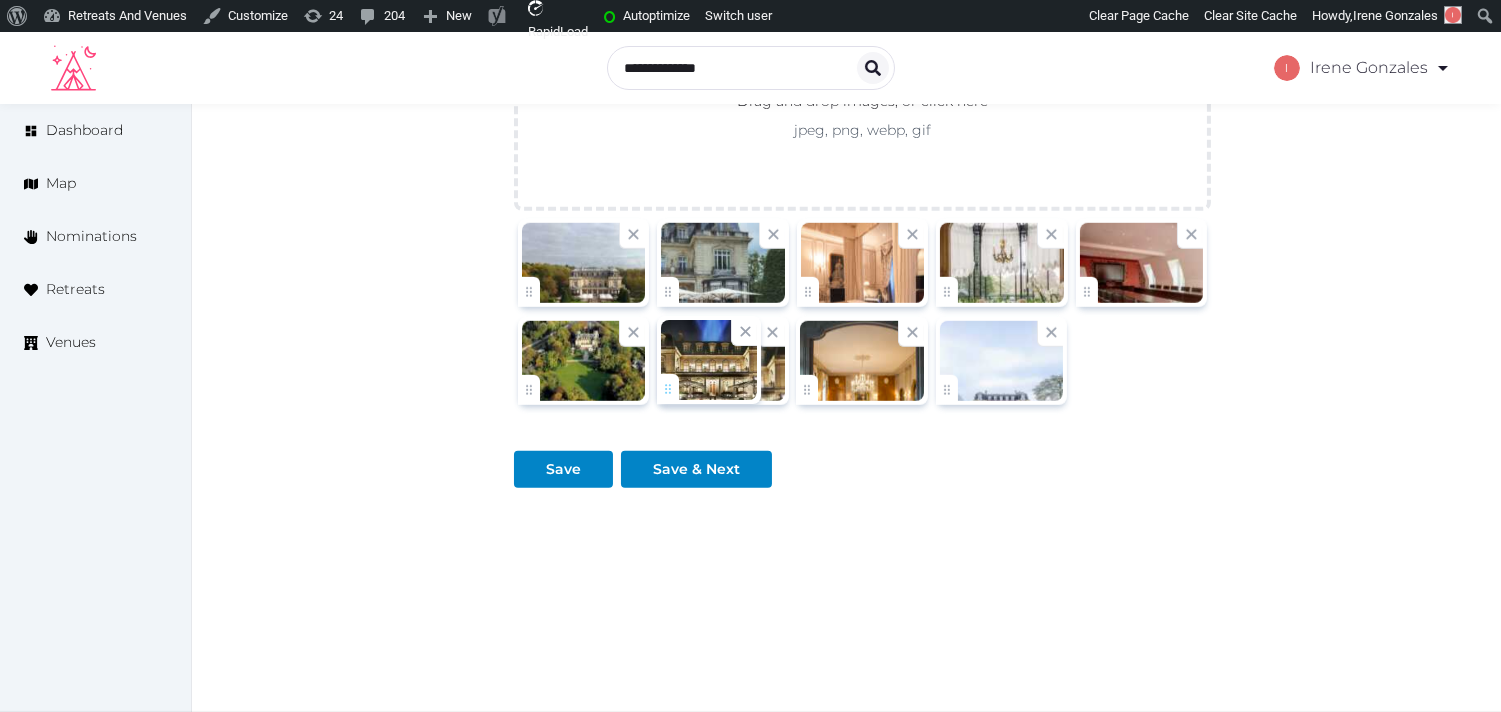 click on "**********" at bounding box center (750, -862) 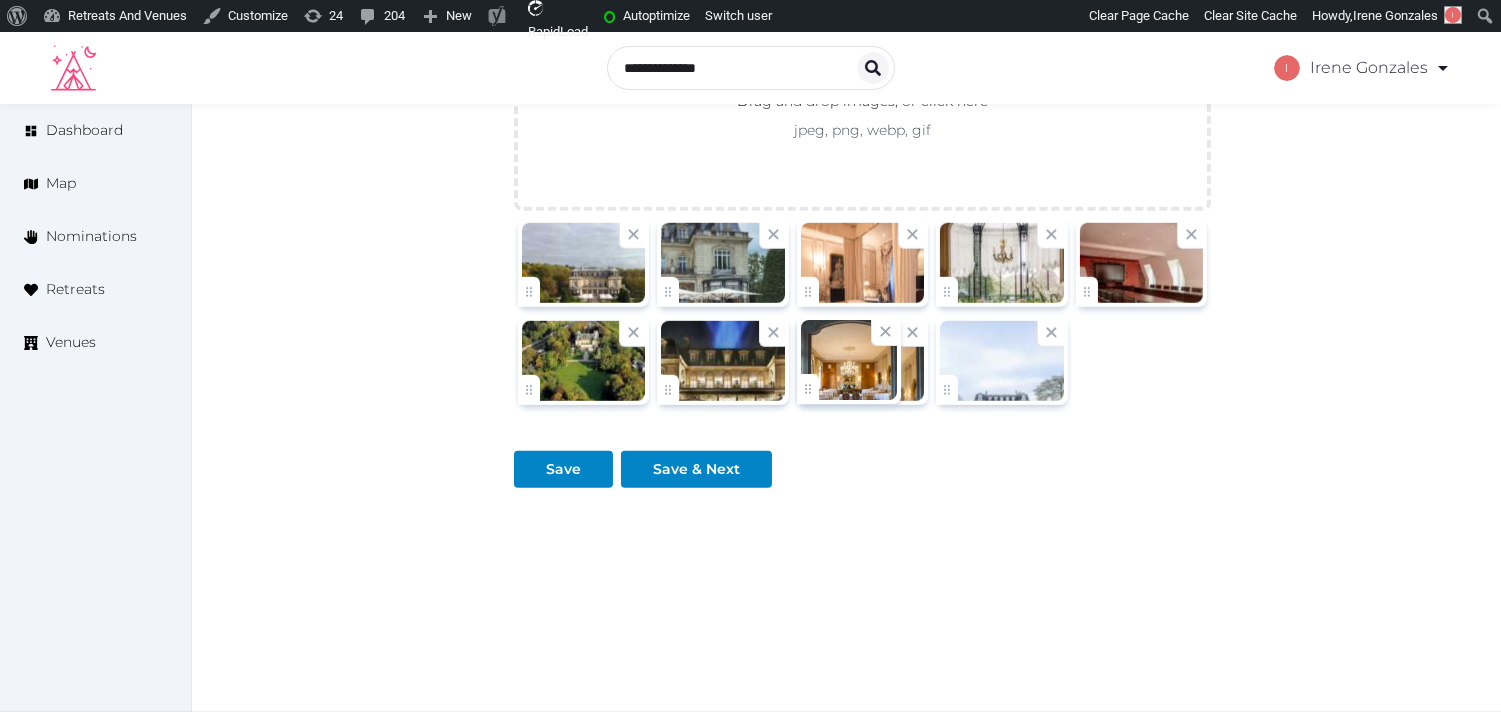 click on "**********" at bounding box center (750, -862) 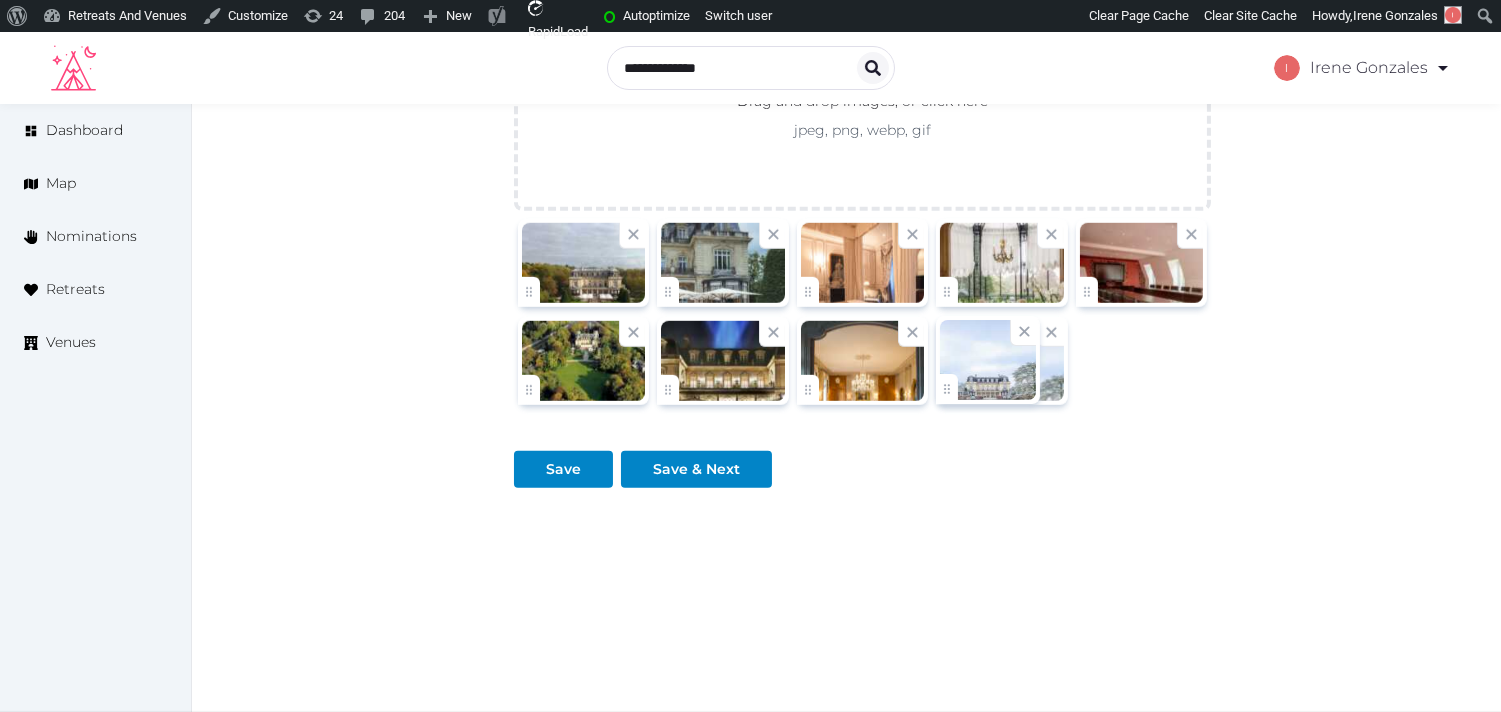 click on "**********" at bounding box center (750, -862) 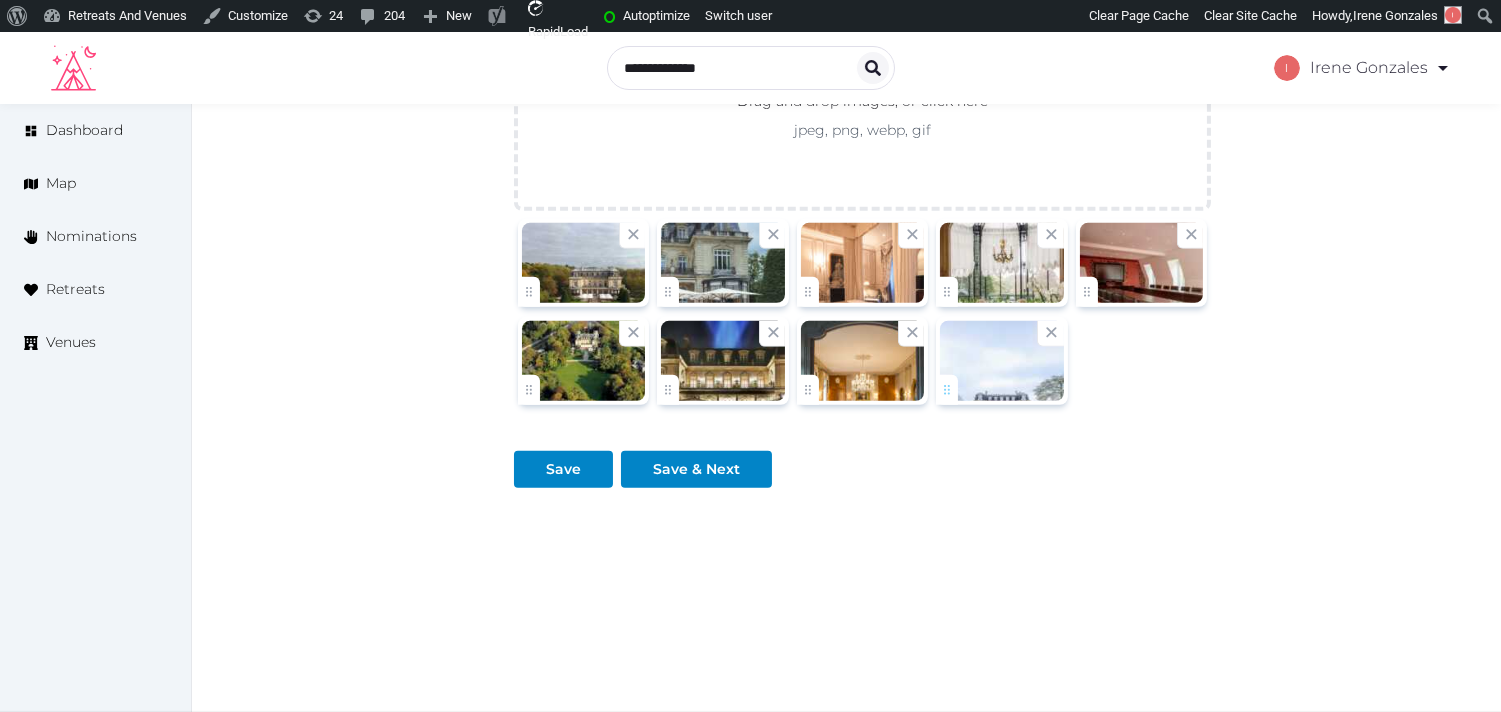 click on "**********" at bounding box center [750, -862] 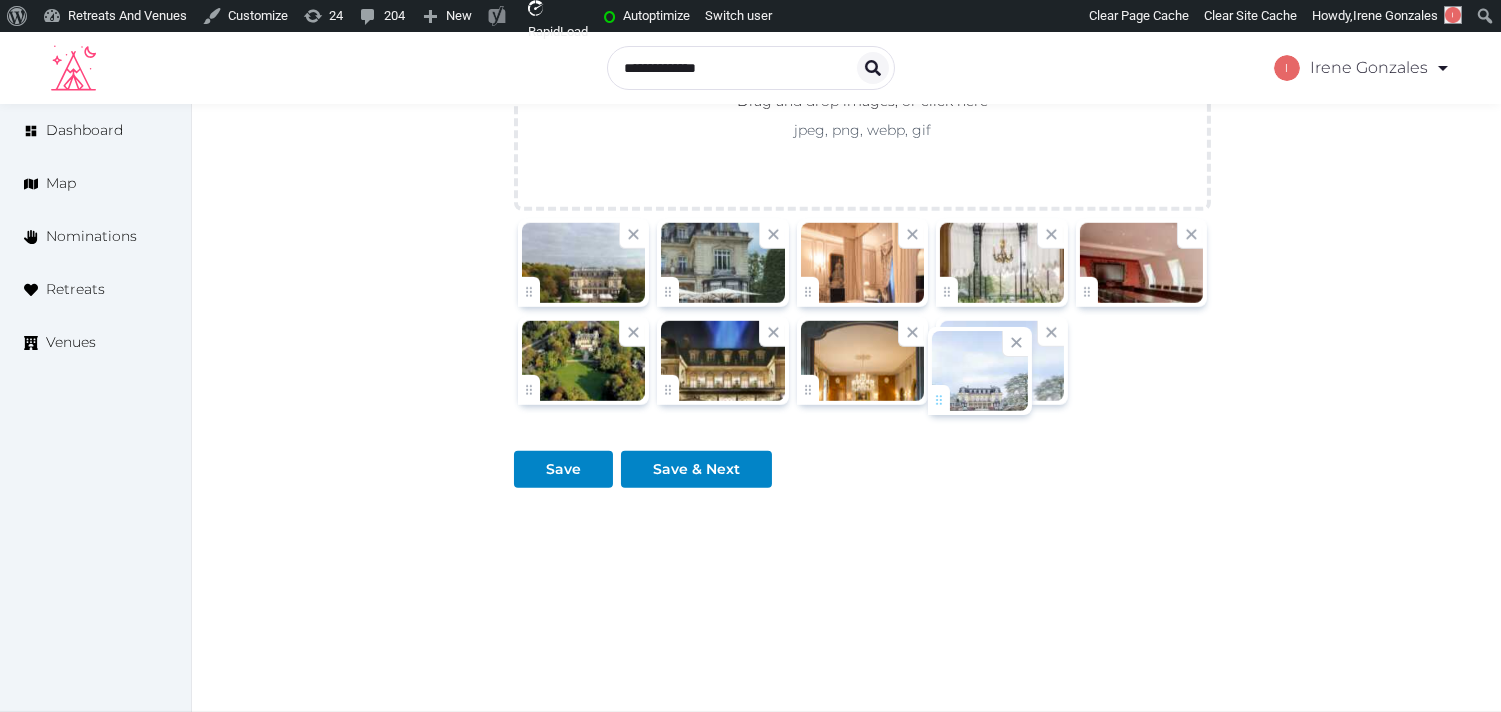 drag, startPoint x: 956, startPoint y: 378, endPoint x: 942, endPoint y: 403, distance: 28.653097 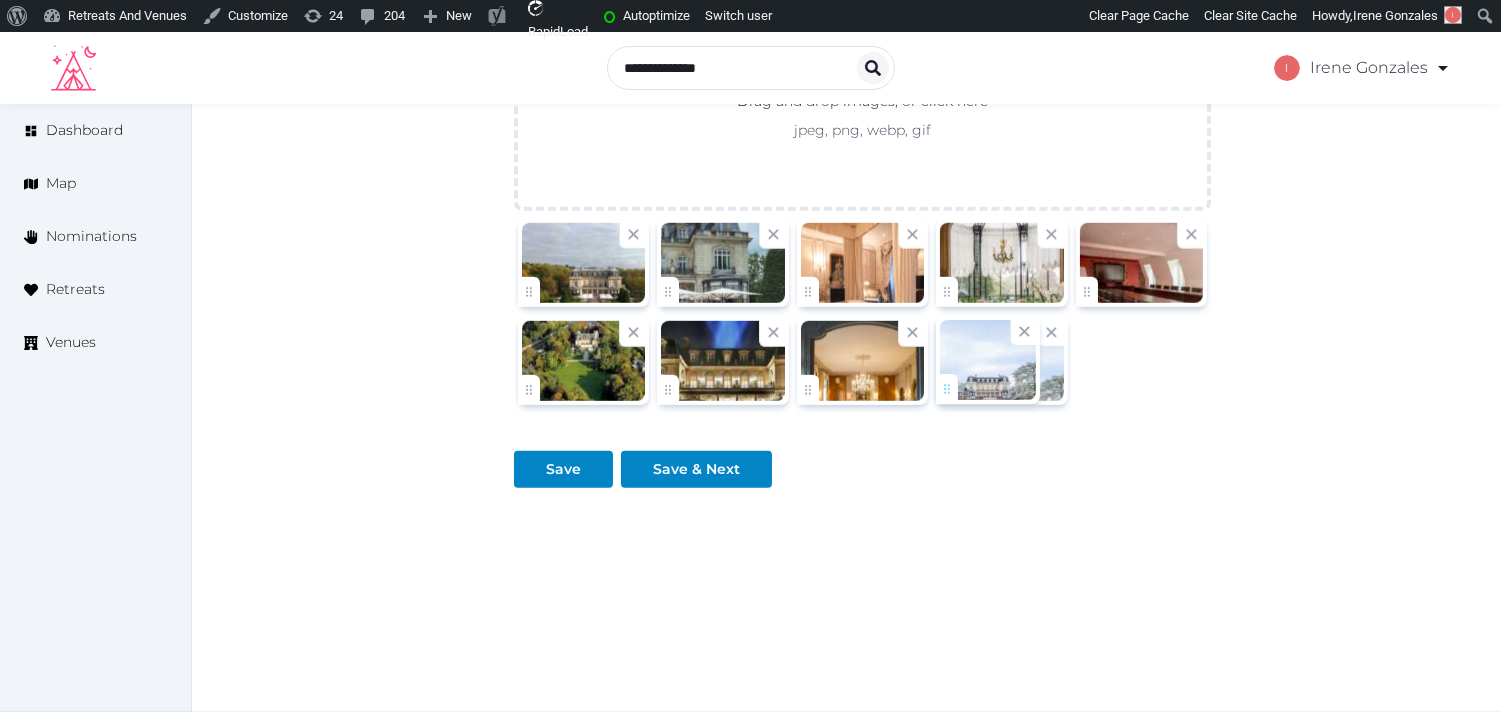 click on "**********" at bounding box center [750, -862] 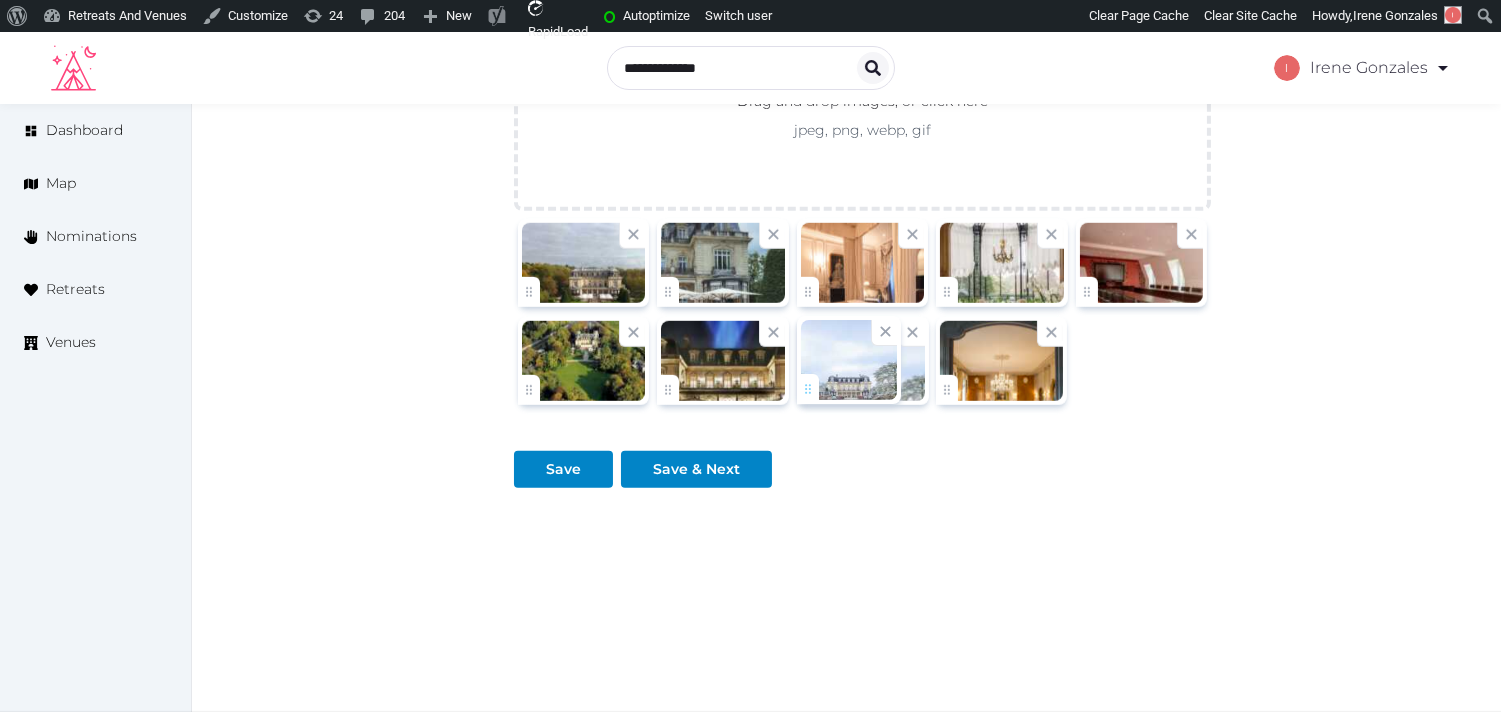 drag, startPoint x: 940, startPoint y: 390, endPoint x: 848, endPoint y: 392, distance: 92.021736 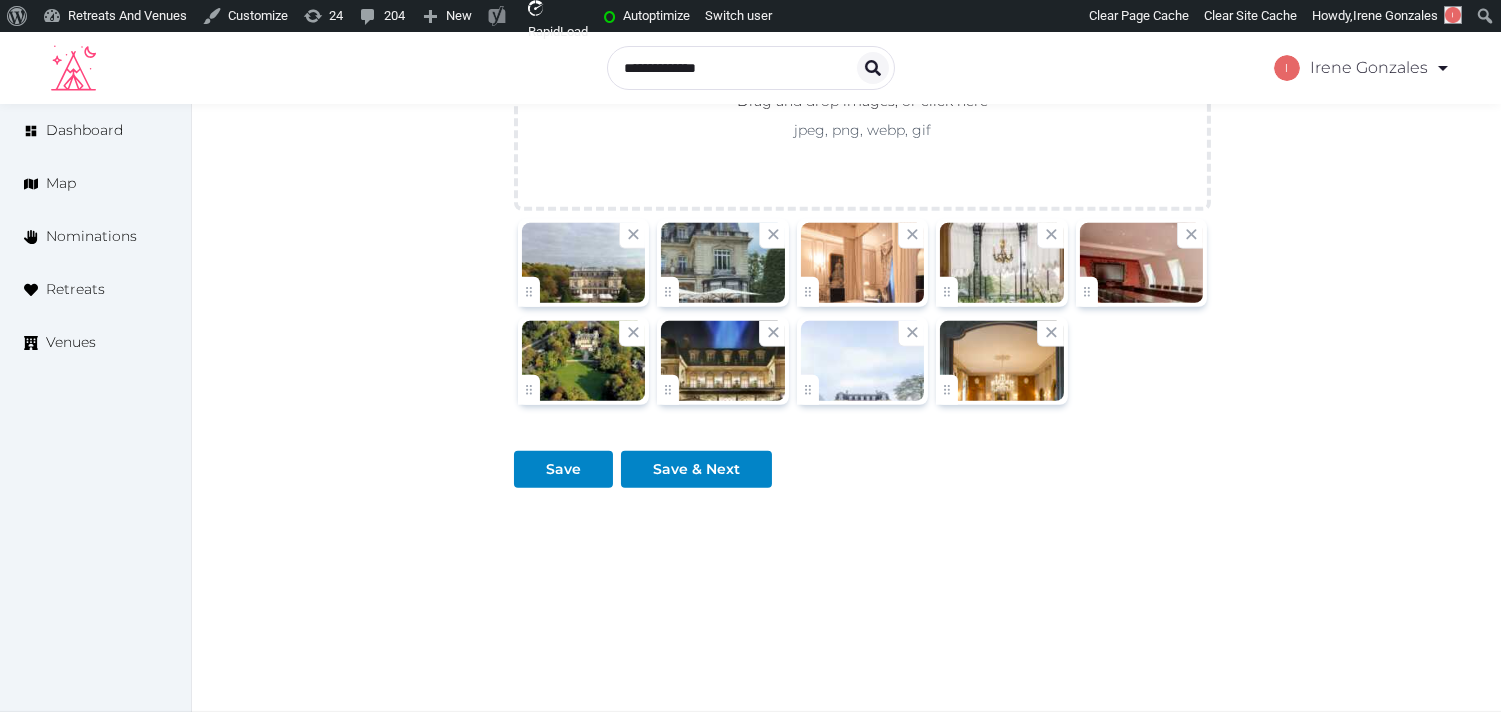click at bounding box center (1001, 361) 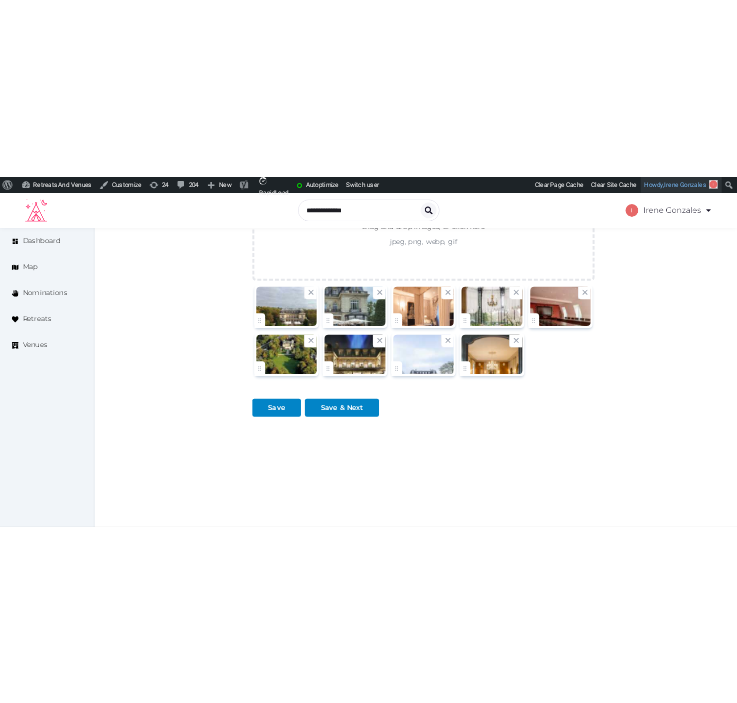 scroll, scrollTop: 210, scrollLeft: 0, axis: vertical 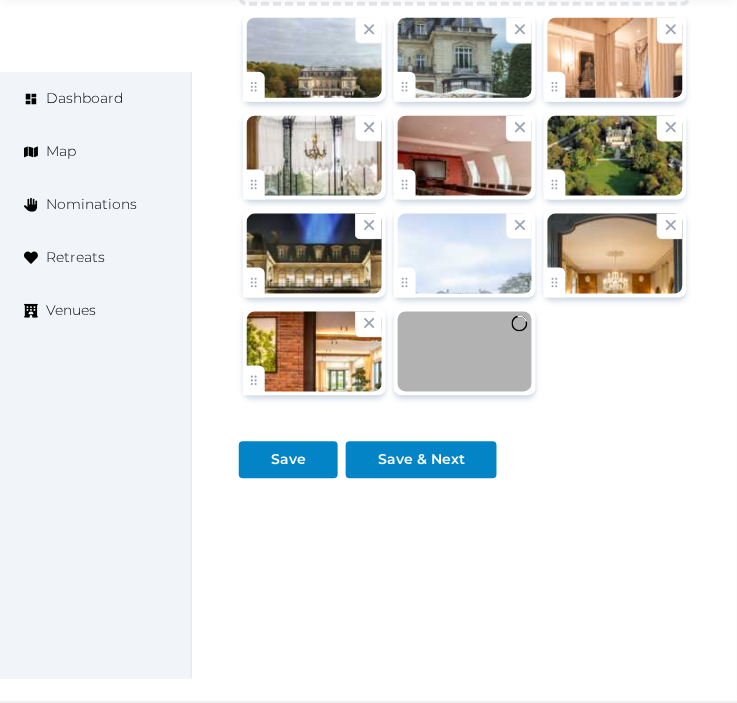 click at bounding box center (465, 156) 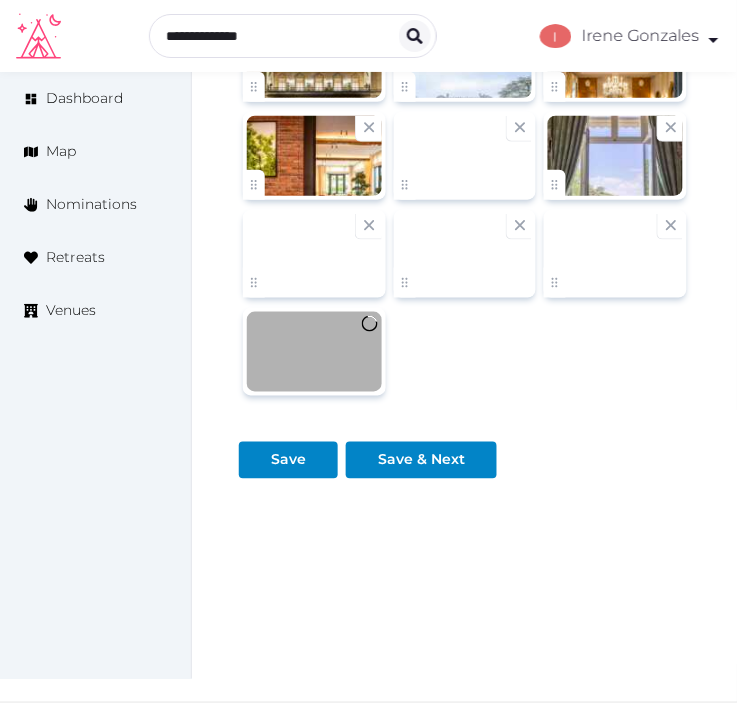 scroll, scrollTop: 3622, scrollLeft: 0, axis: vertical 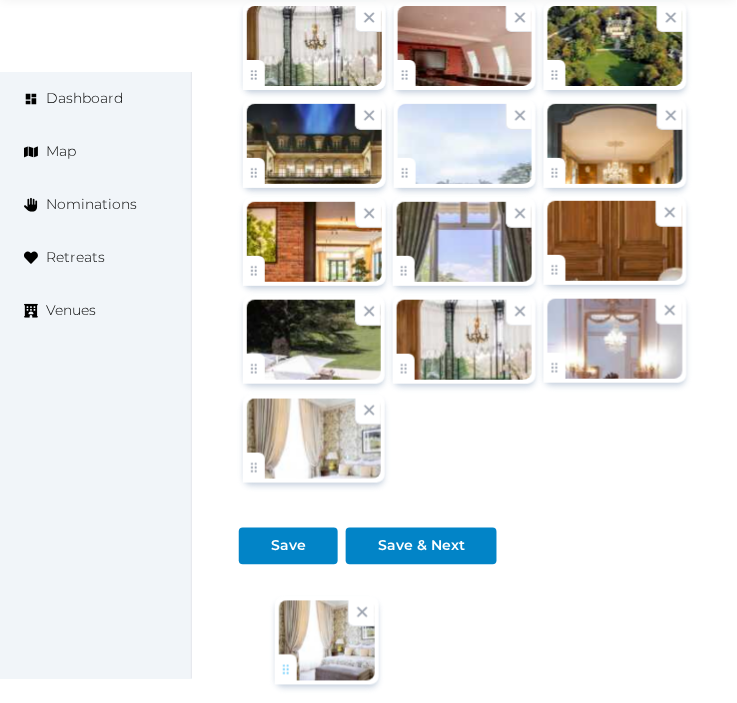 drag, startPoint x: 397, startPoint y: 485, endPoint x: 278, endPoint y: 675, distance: 224.18965 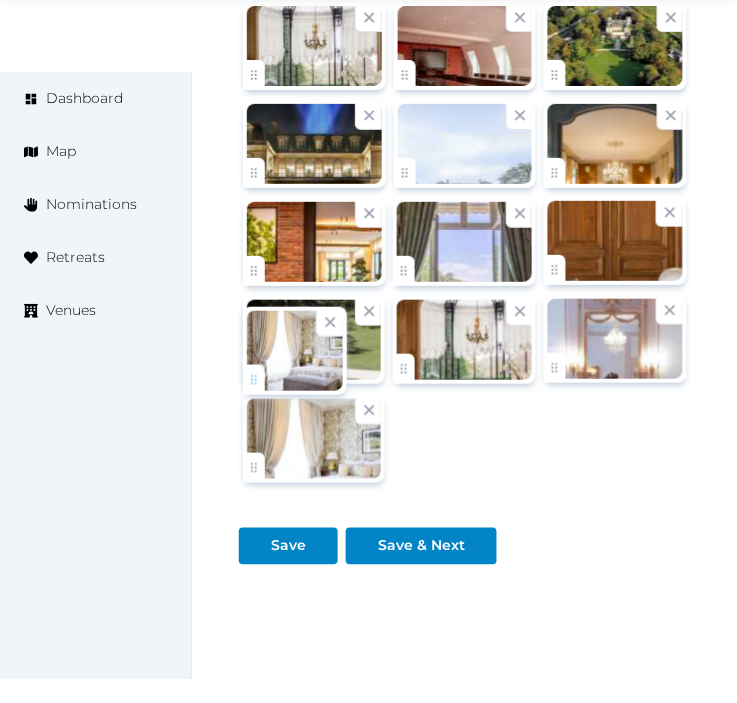 click on "**********" at bounding box center [368, -1519] 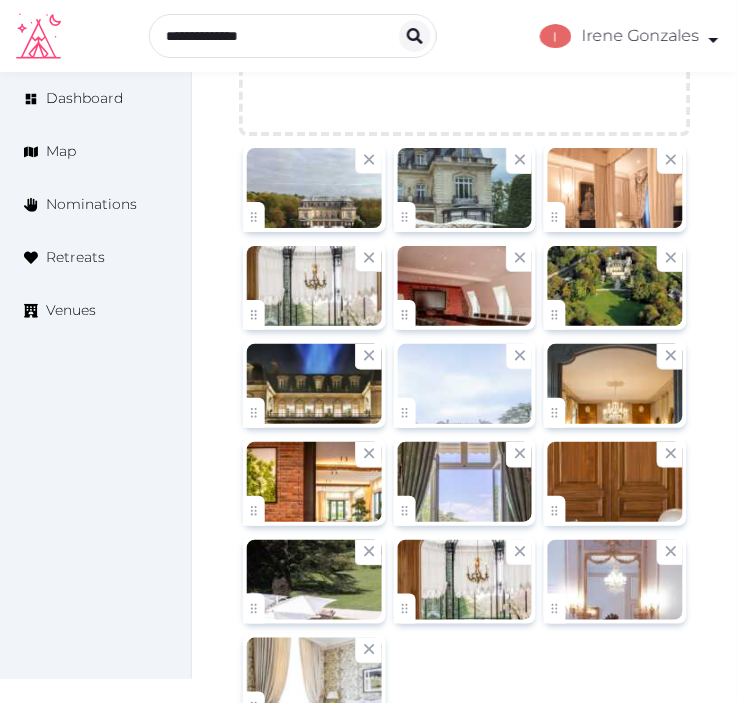 scroll, scrollTop: 3585, scrollLeft: 0, axis: vertical 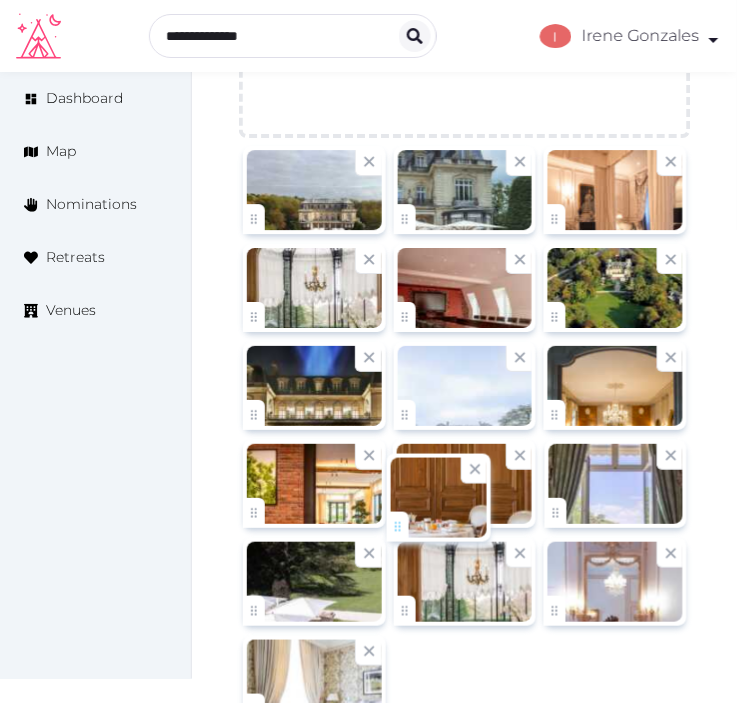 drag, startPoint x: 550, startPoint y: 510, endPoint x: 391, endPoint y: 518, distance: 159.20113 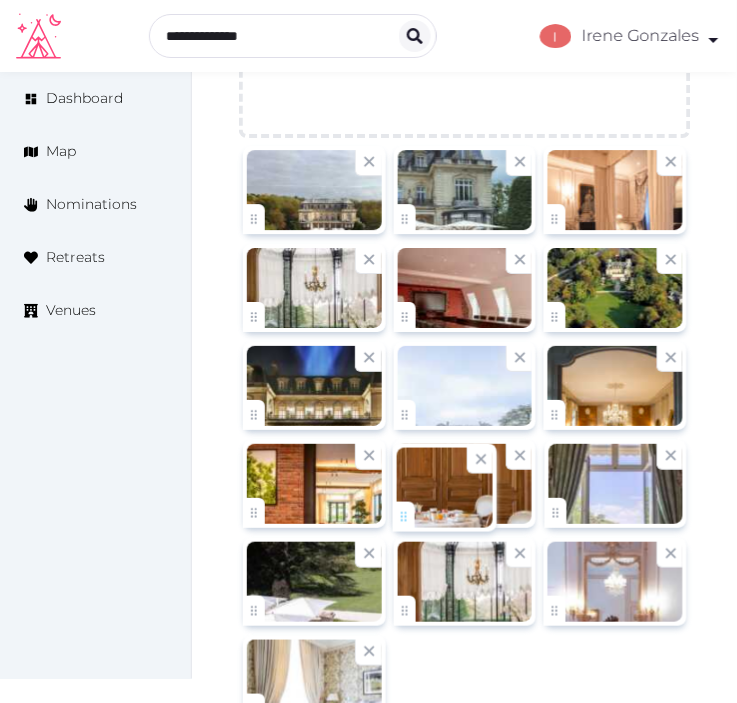 click on "**********" at bounding box center (368, -1277) 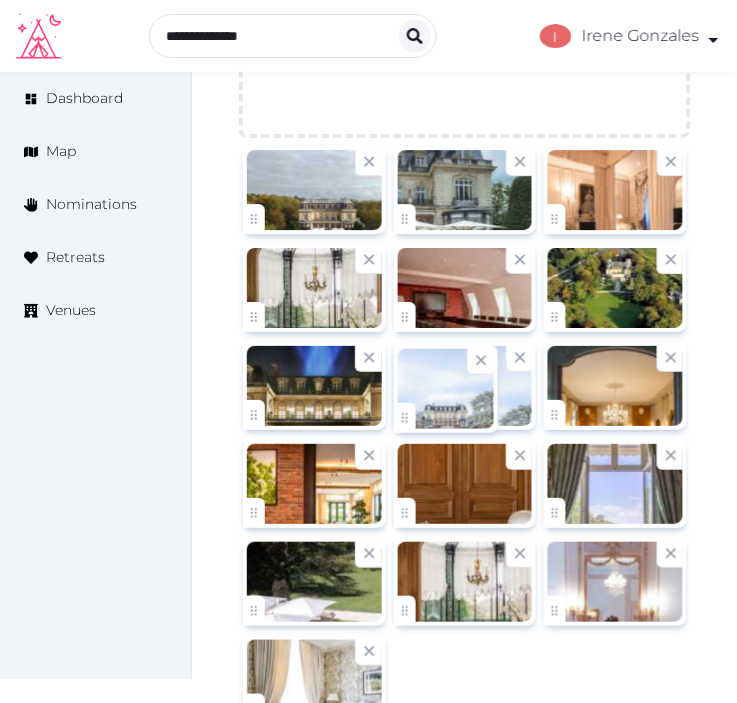 click on "**********" at bounding box center (368, -1277) 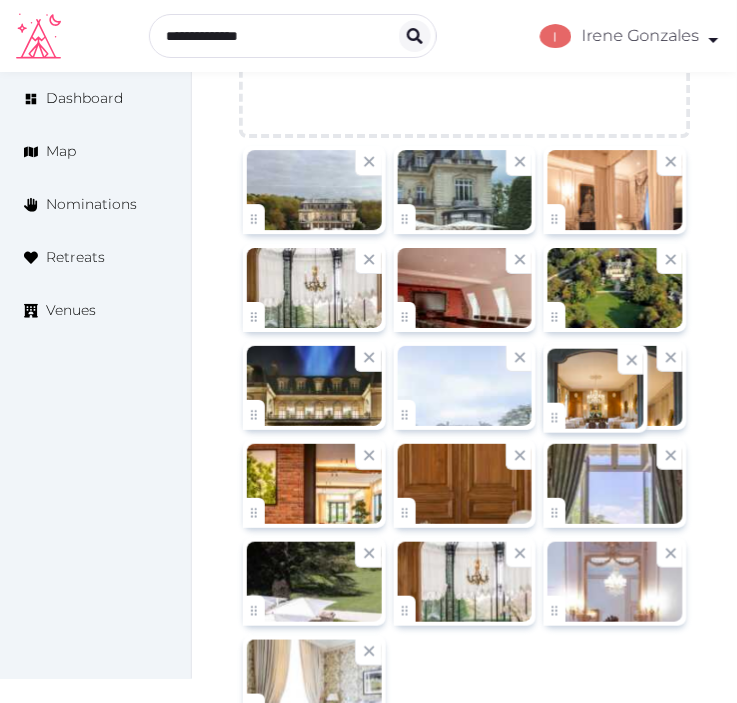 click on "**********" at bounding box center (368, -1277) 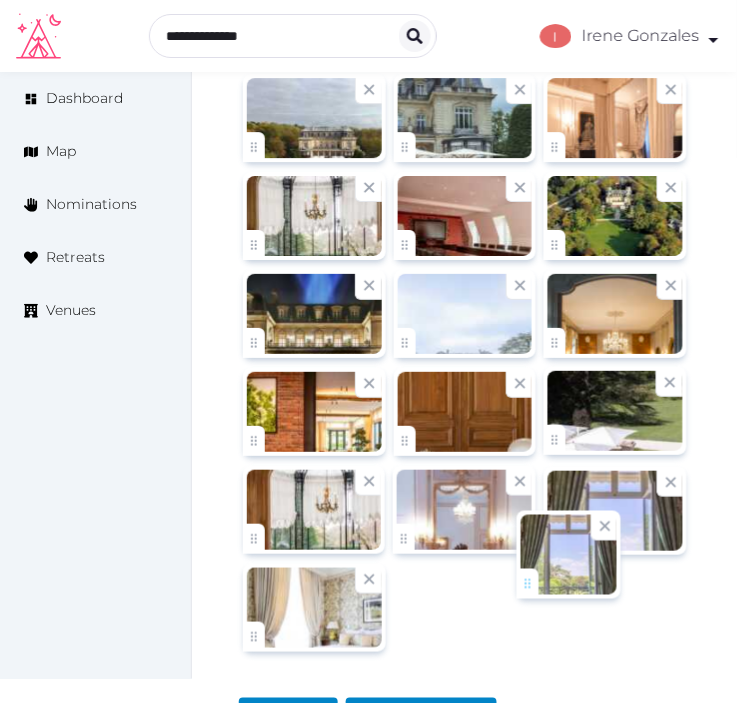 drag, startPoint x: 555, startPoint y: 521, endPoint x: 533, endPoint y: 580, distance: 62.968246 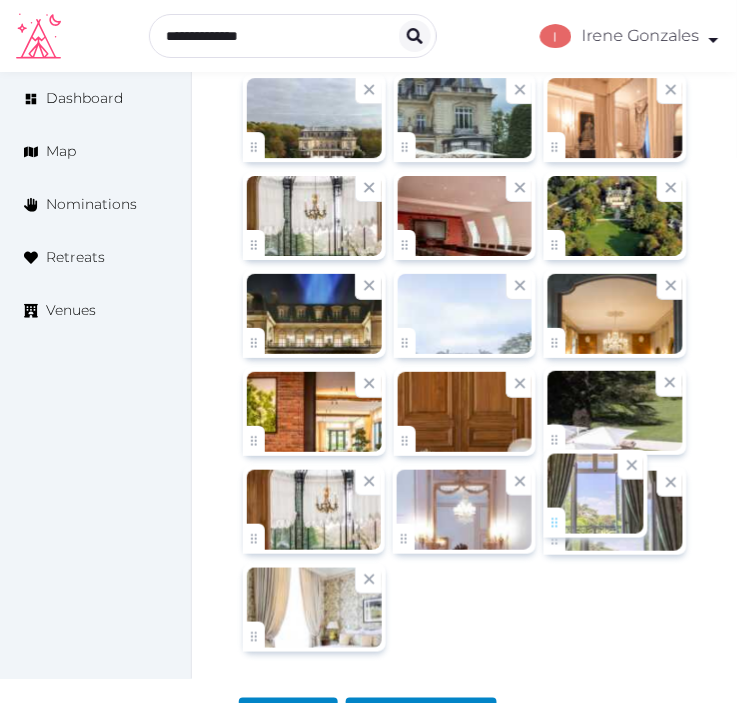 click on "**********" at bounding box center [368, -1349] 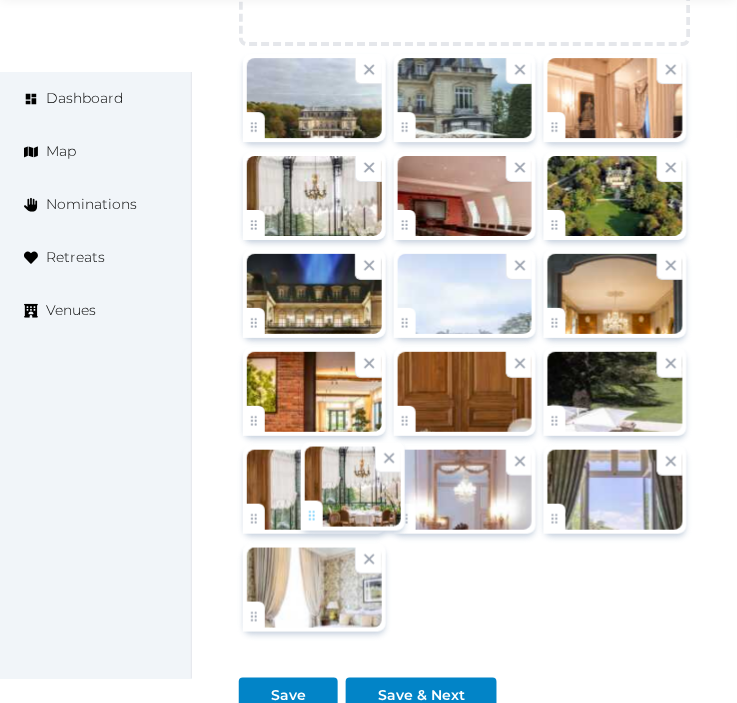 drag, startPoint x: 254, startPoint y: 526, endPoint x: 312, endPoint y: 520, distance: 58.30952 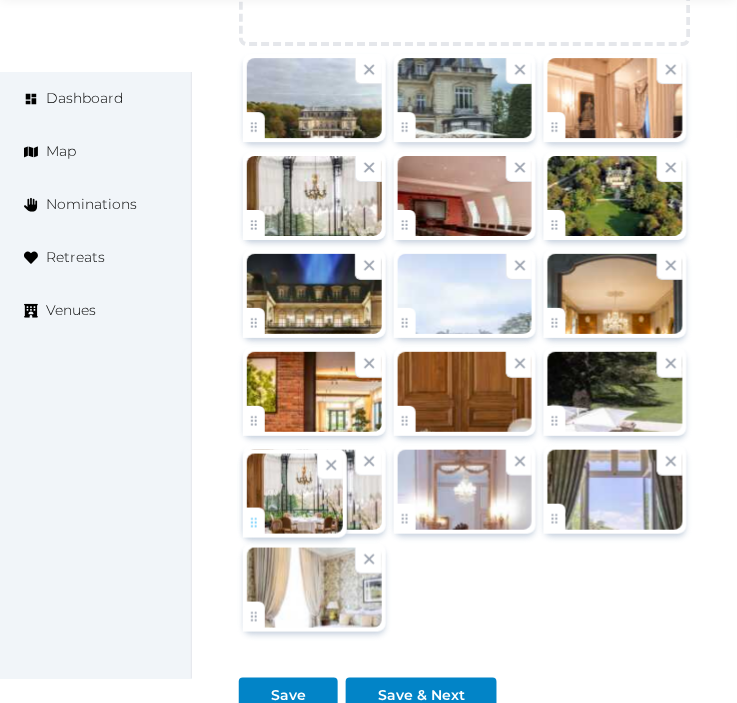 click on "**********" at bounding box center [368, -1369] 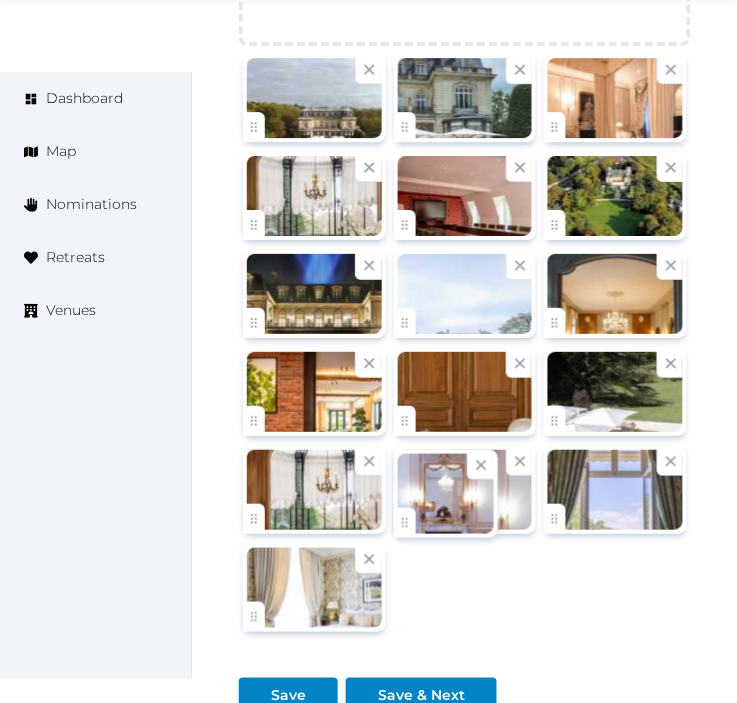 click on "**********" at bounding box center (368, -1369) 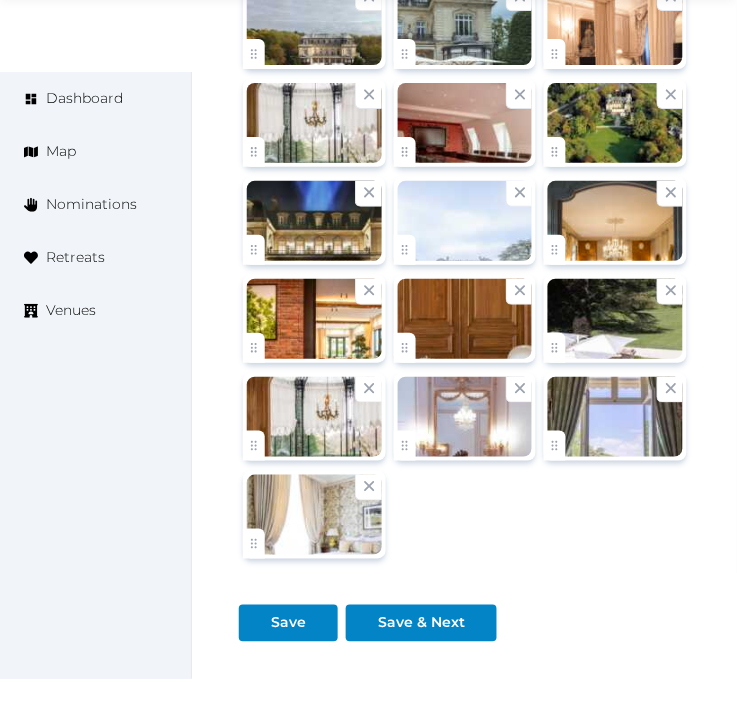 scroll, scrollTop: 3788, scrollLeft: 0, axis: vertical 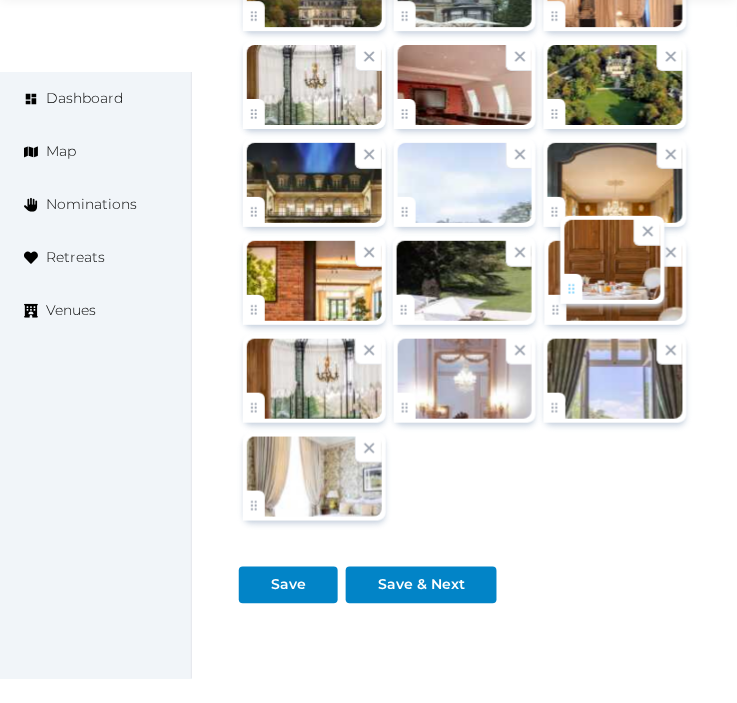 drag, startPoint x: 400, startPoint y: 312, endPoint x: 568, endPoint y: 287, distance: 169.84993 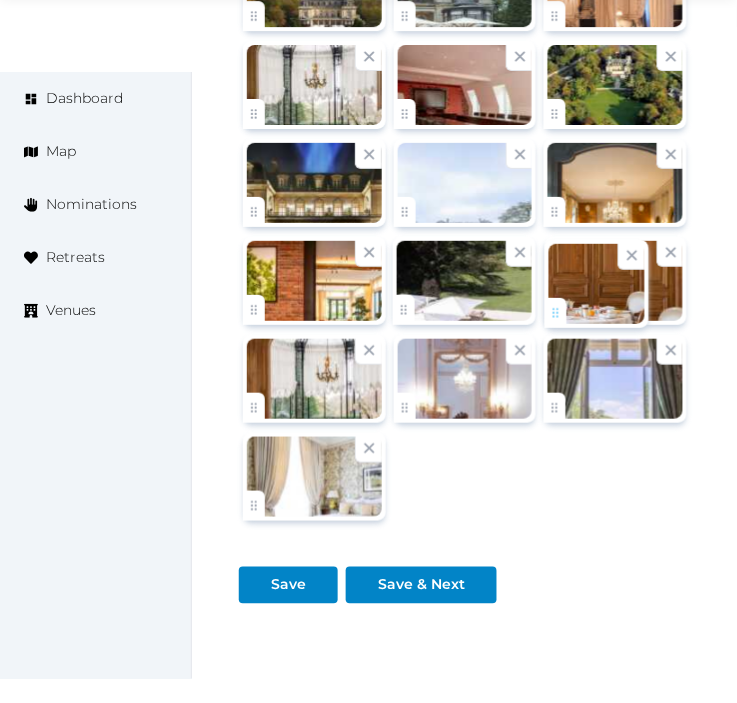 click on "**********" at bounding box center [368, -1480] 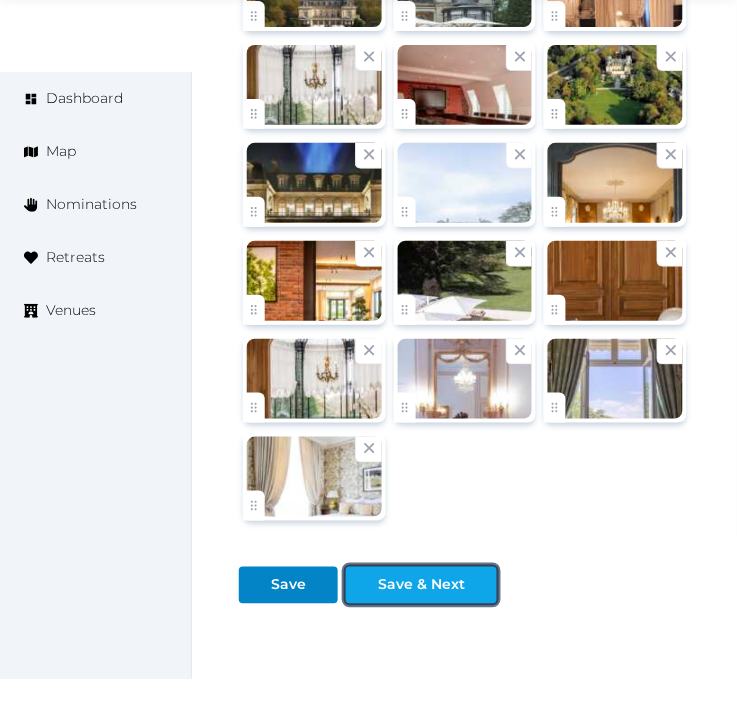click on "Save & Next" at bounding box center [421, 585] 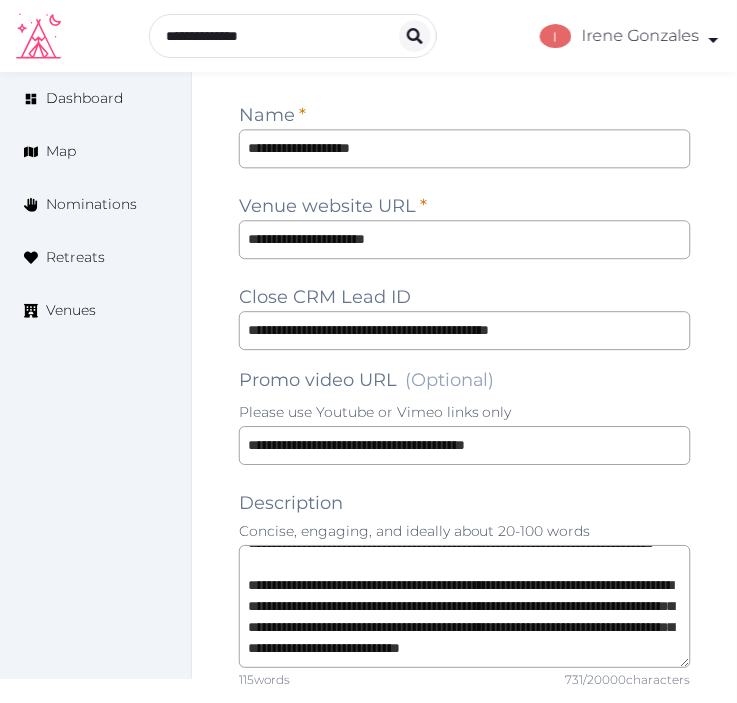 scroll, scrollTop: 1344, scrollLeft: 0, axis: vertical 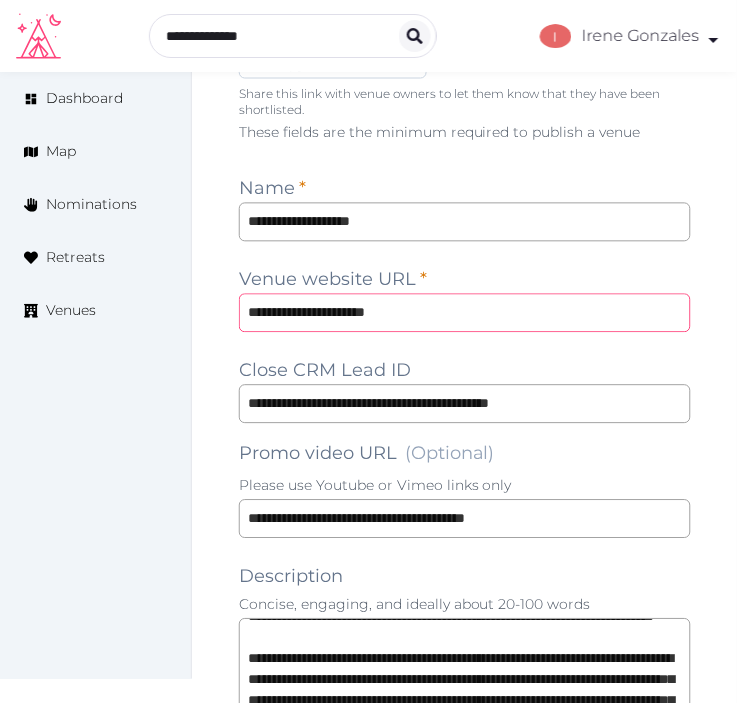 click on "**********" at bounding box center [465, 313] 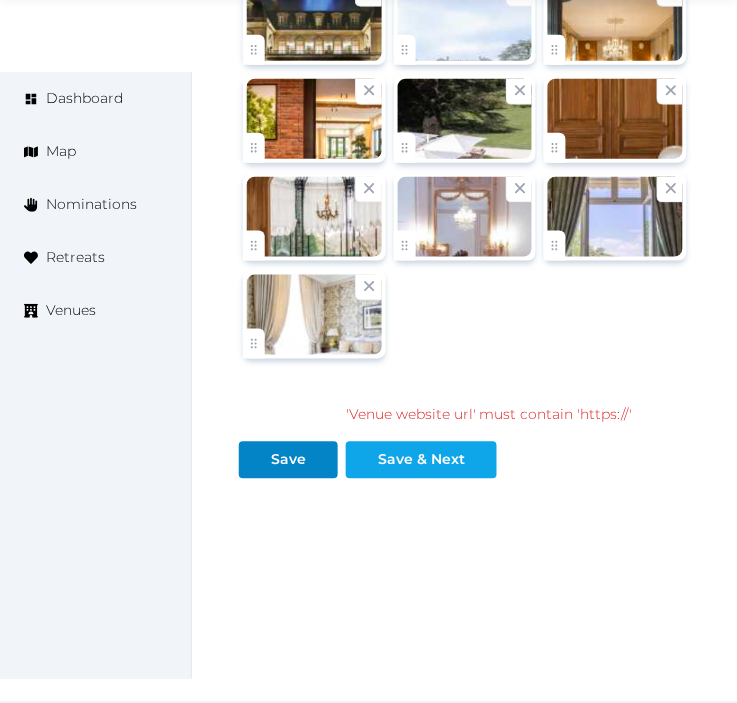 type on "**********" 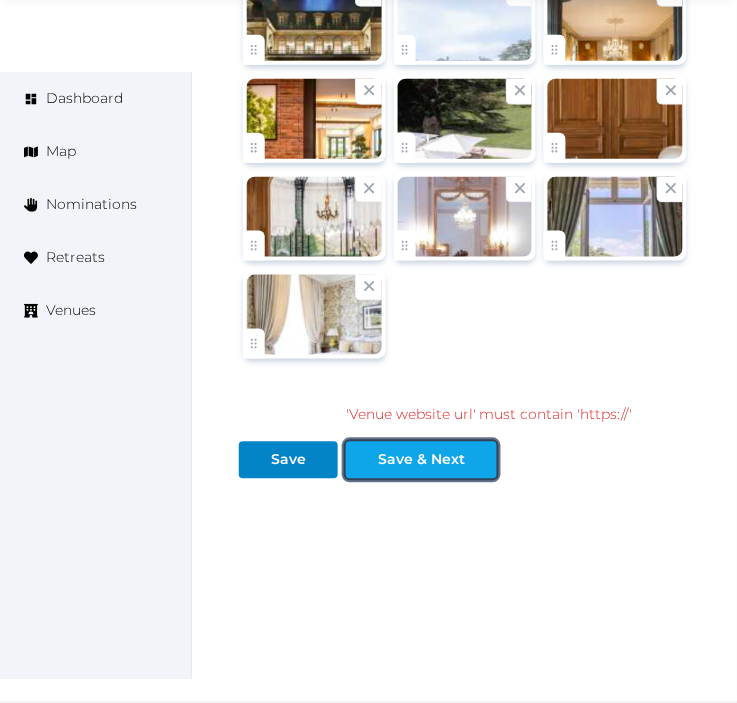 click on "Save & Next" at bounding box center [421, 460] 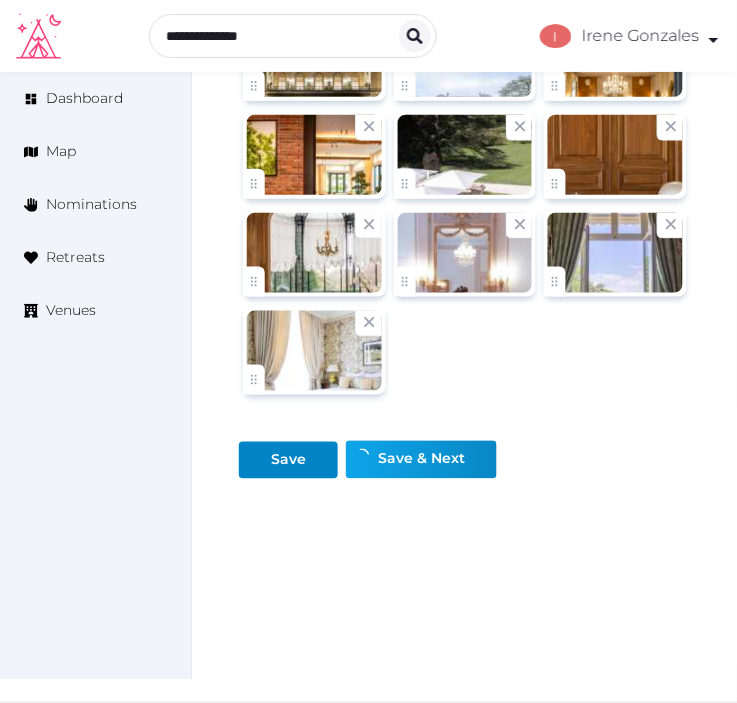 scroll, scrollTop: 3918, scrollLeft: 0, axis: vertical 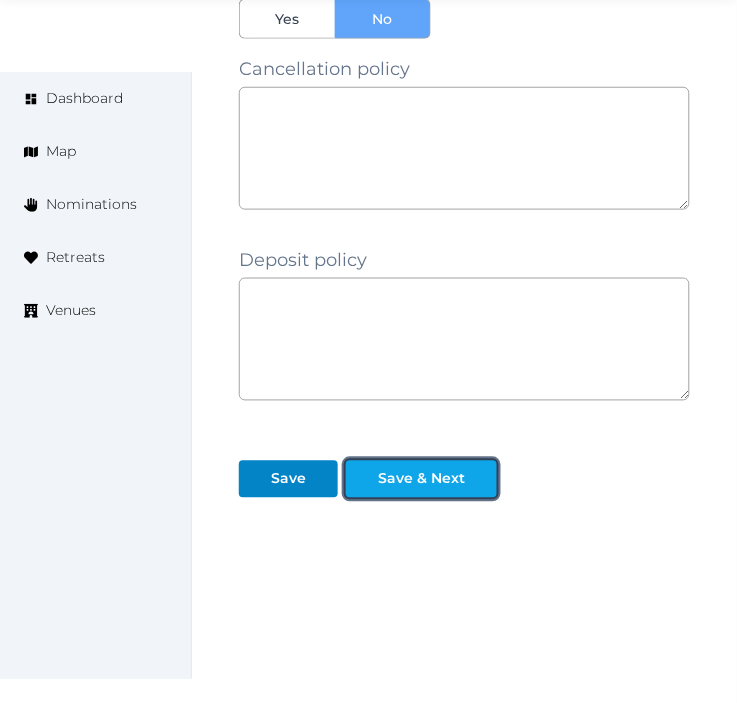 click on "Save & Next" at bounding box center [421, 479] 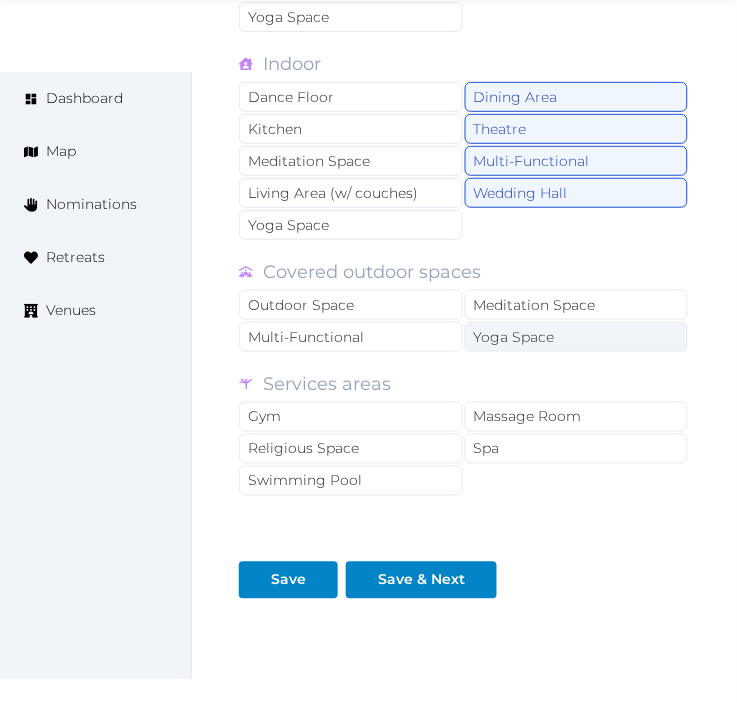 scroll, scrollTop: 2080, scrollLeft: 0, axis: vertical 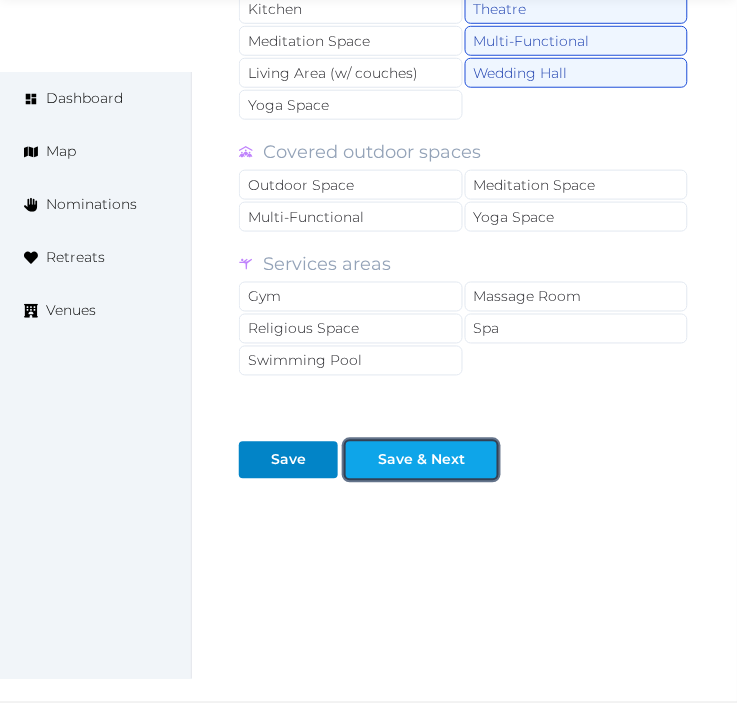 click on "Save & Next" at bounding box center (421, 460) 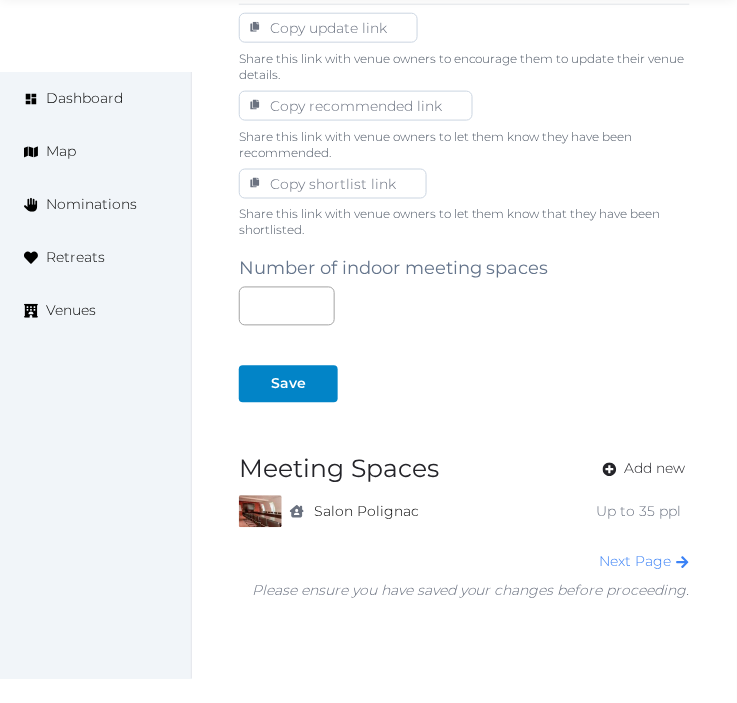 scroll, scrollTop: 1333, scrollLeft: 0, axis: vertical 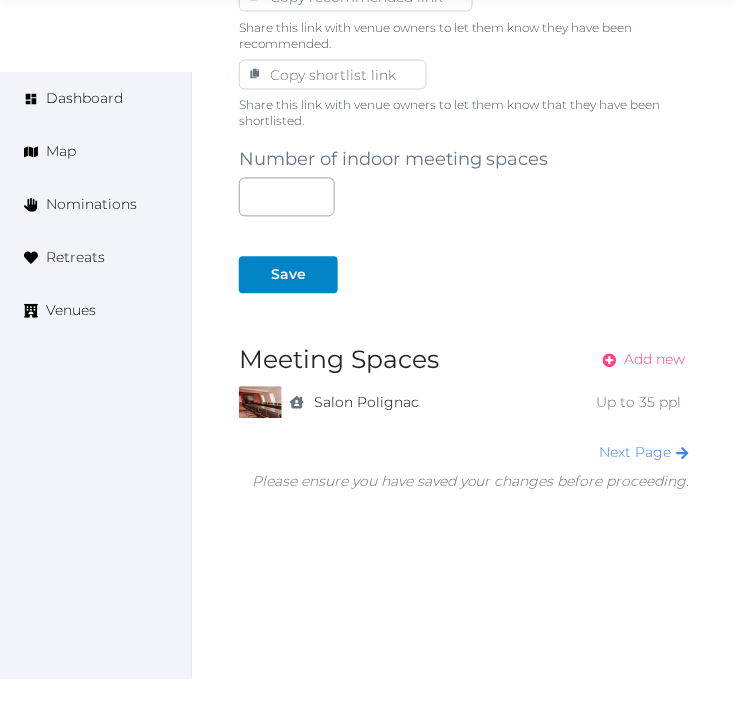 click on "Add new" at bounding box center (655, 360) 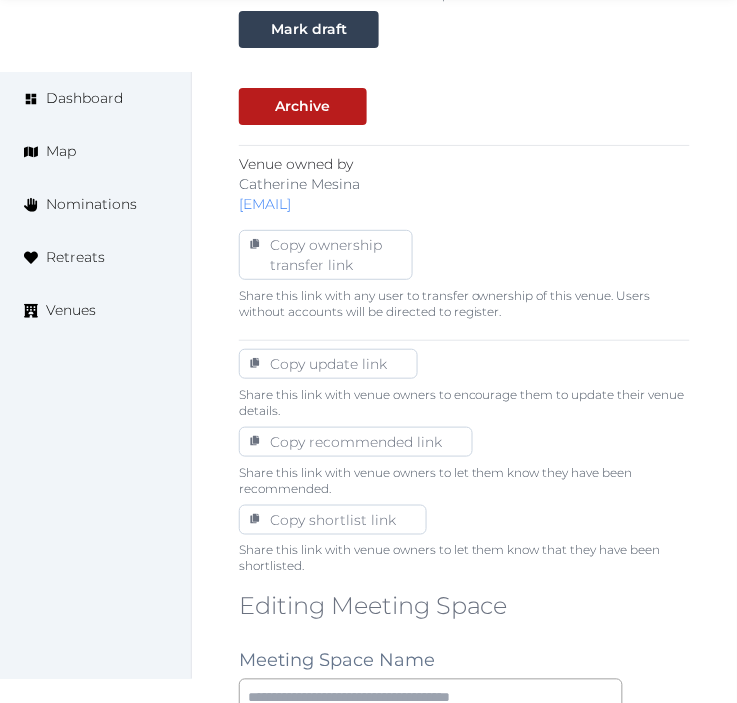 scroll, scrollTop: 1333, scrollLeft: 0, axis: vertical 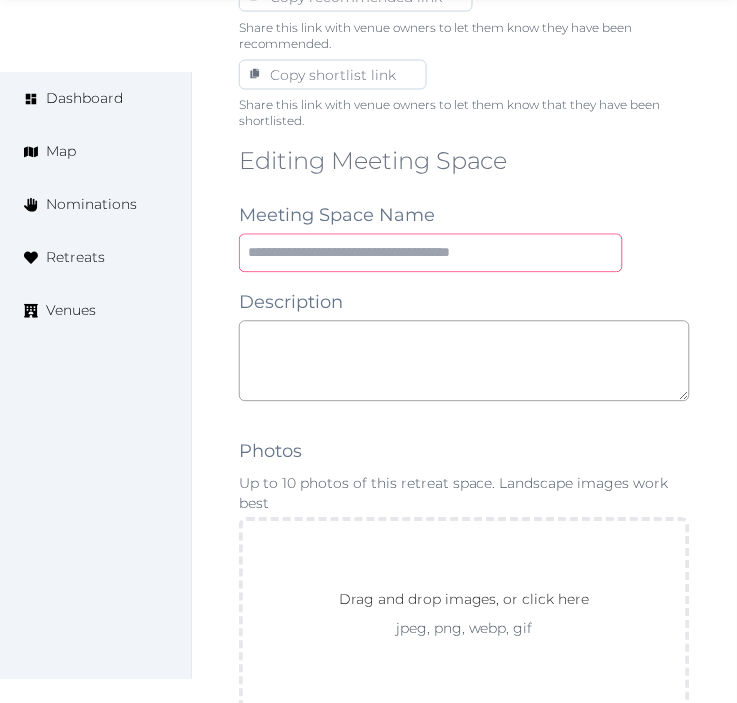 click at bounding box center (431, 253) 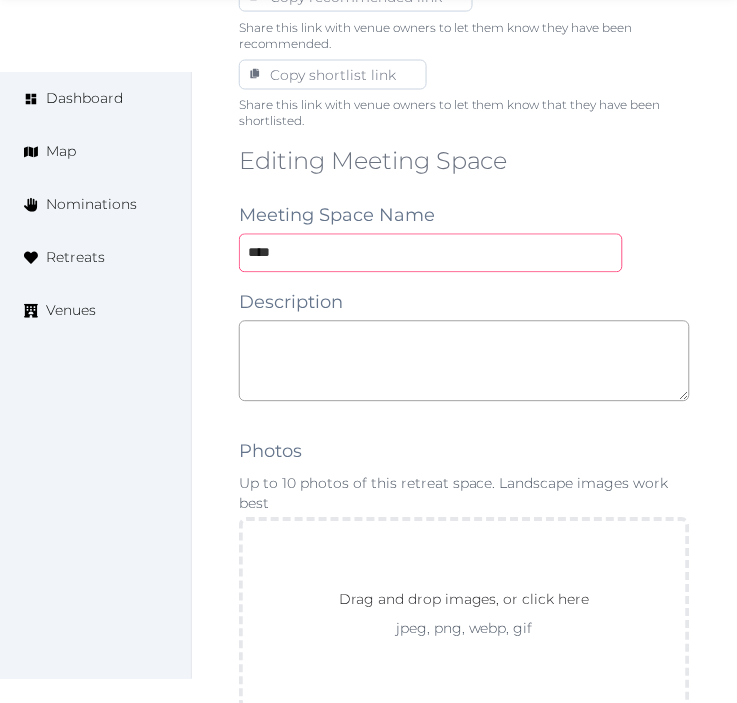 type on "**********" 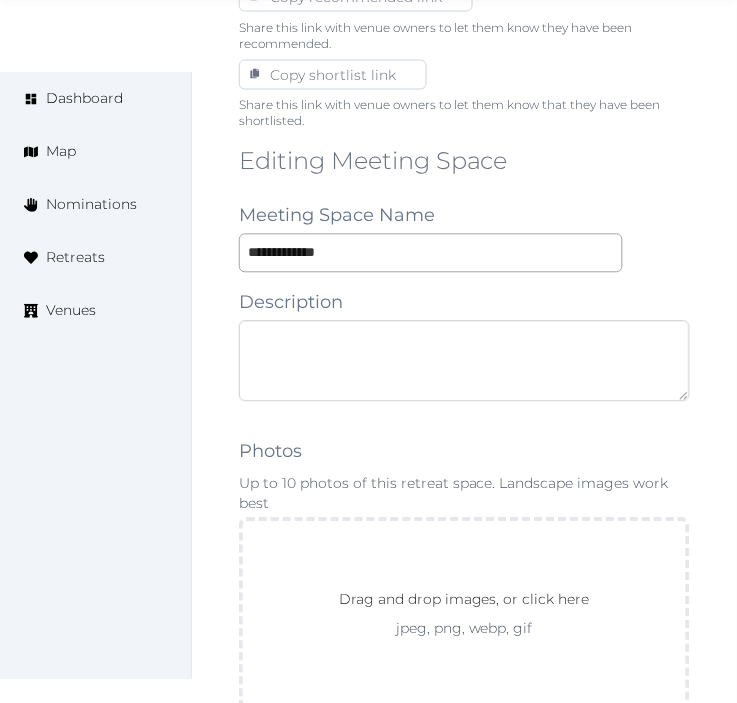 click at bounding box center [464, 361] 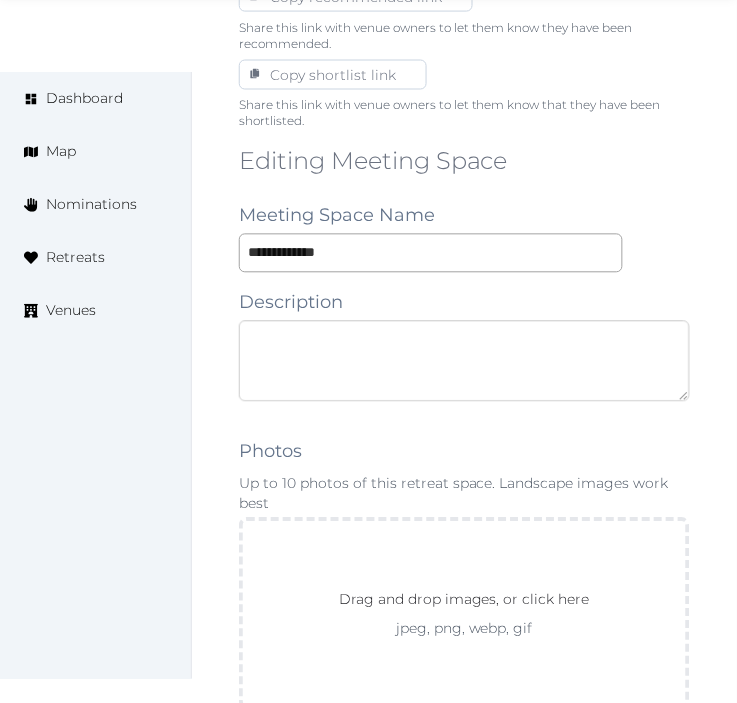 paste on "**********" 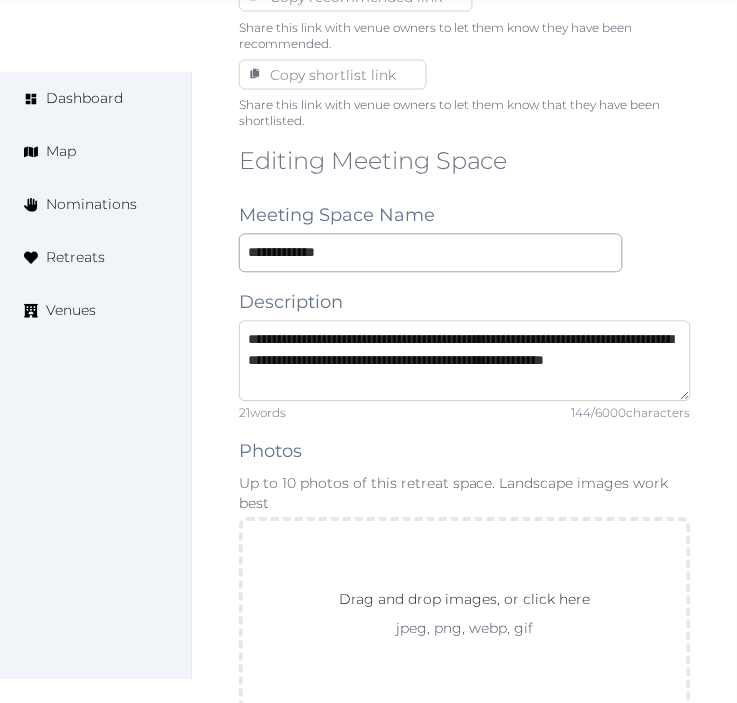 type on "**********" 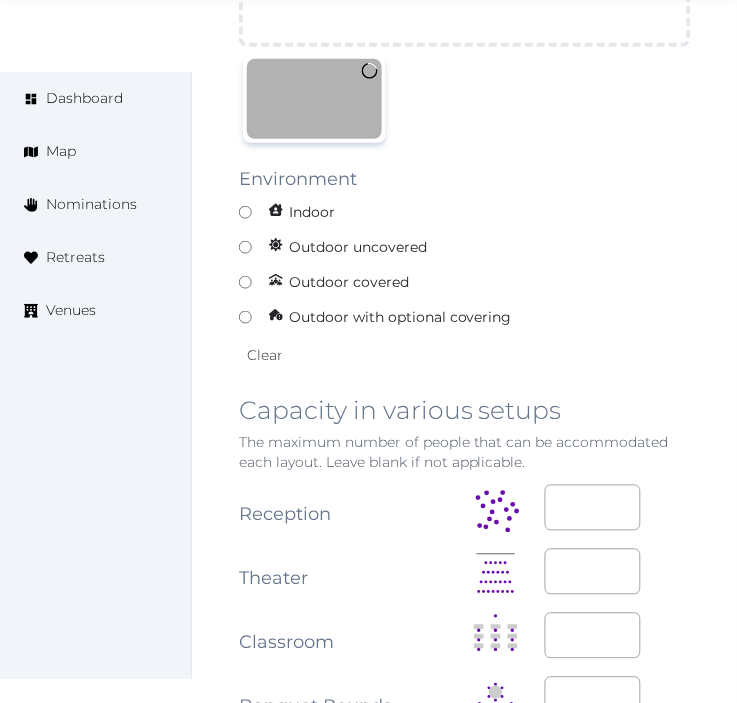 scroll, scrollTop: 2000, scrollLeft: 0, axis: vertical 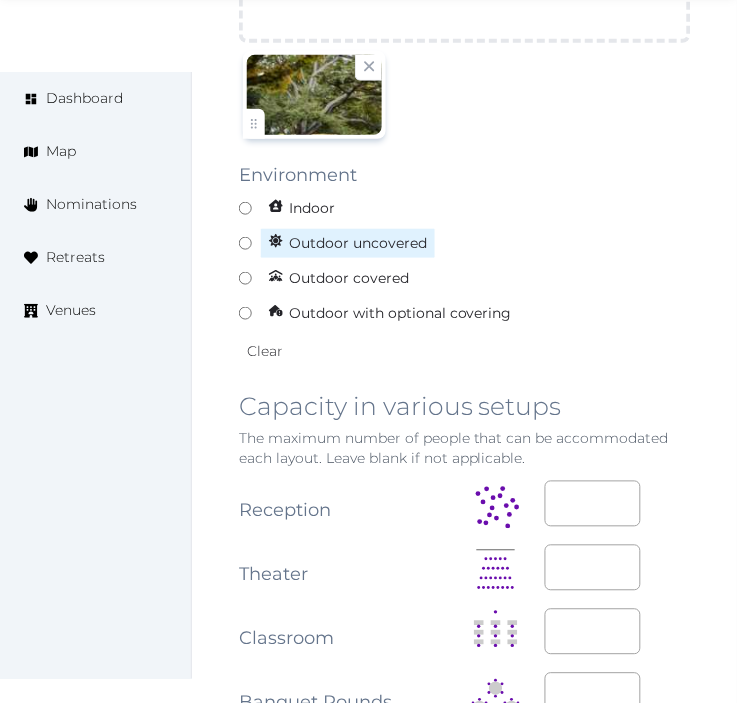 drag, startPoint x: 251, startPoint y: 253, endPoint x: 307, endPoint y: 258, distance: 56.22277 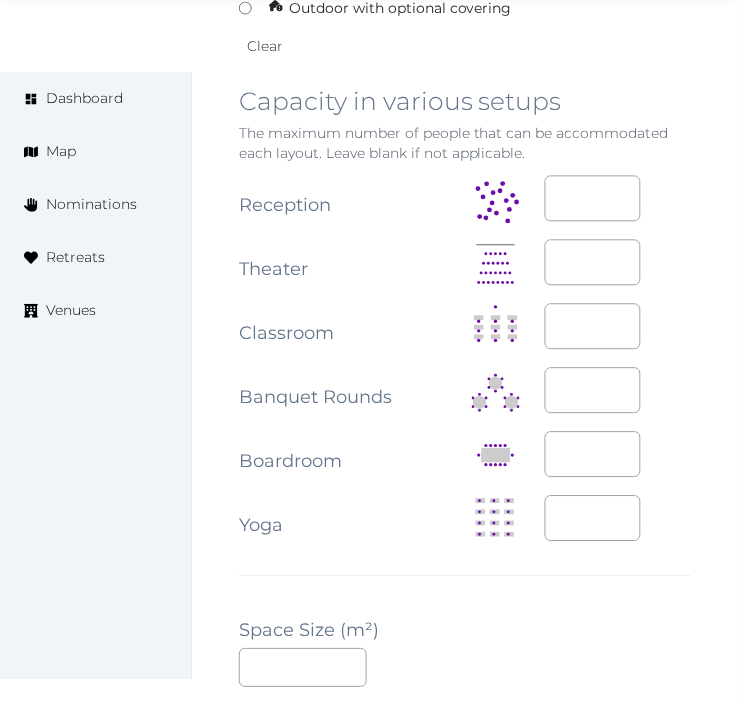 scroll, scrollTop: 2333, scrollLeft: 0, axis: vertical 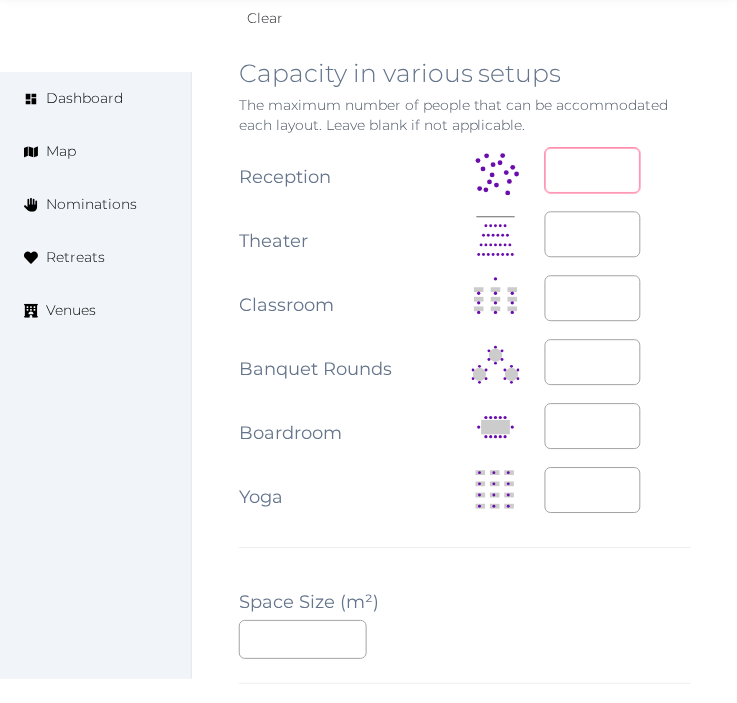 click at bounding box center [593, 171] 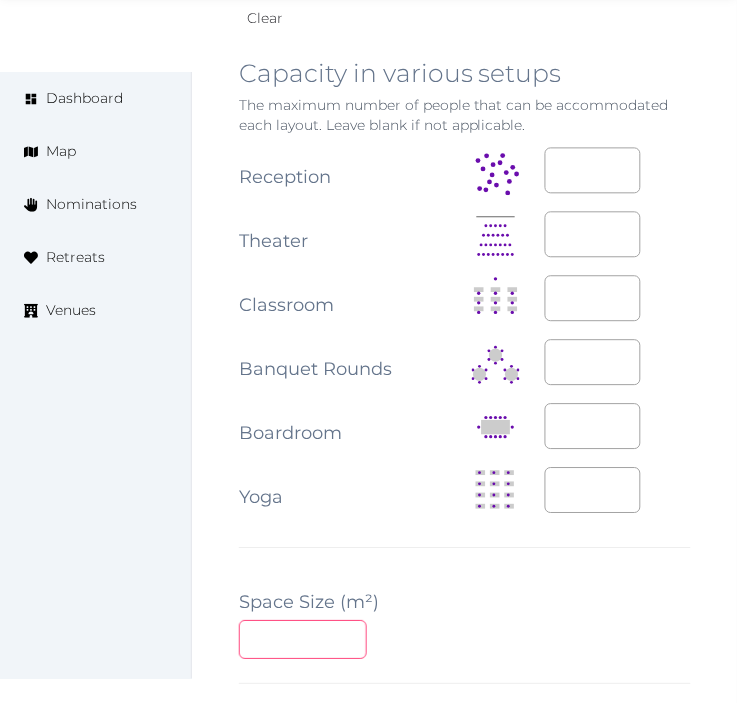 drag, startPoint x: 308, startPoint y: 643, endPoint x: 317, endPoint y: 638, distance: 10.29563 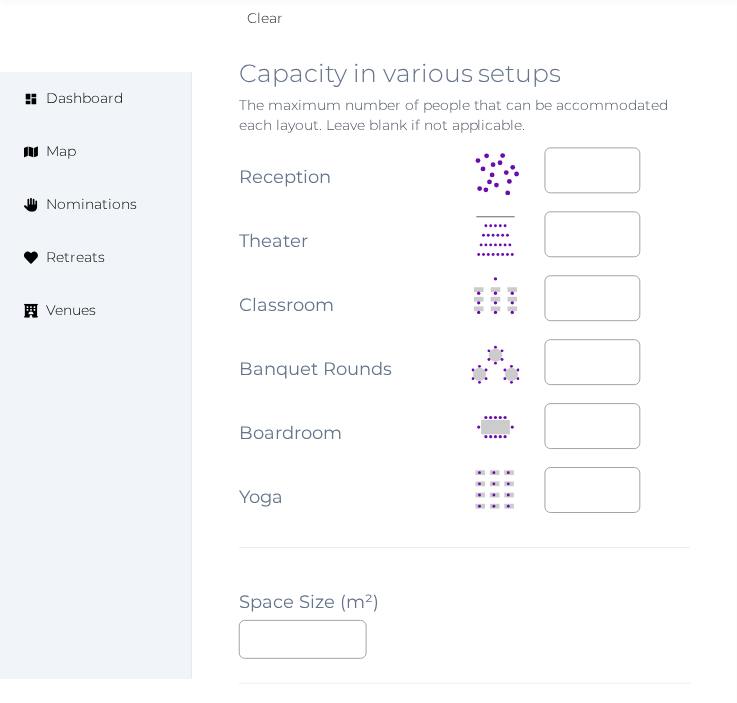 click on "**********" at bounding box center [465, 333] 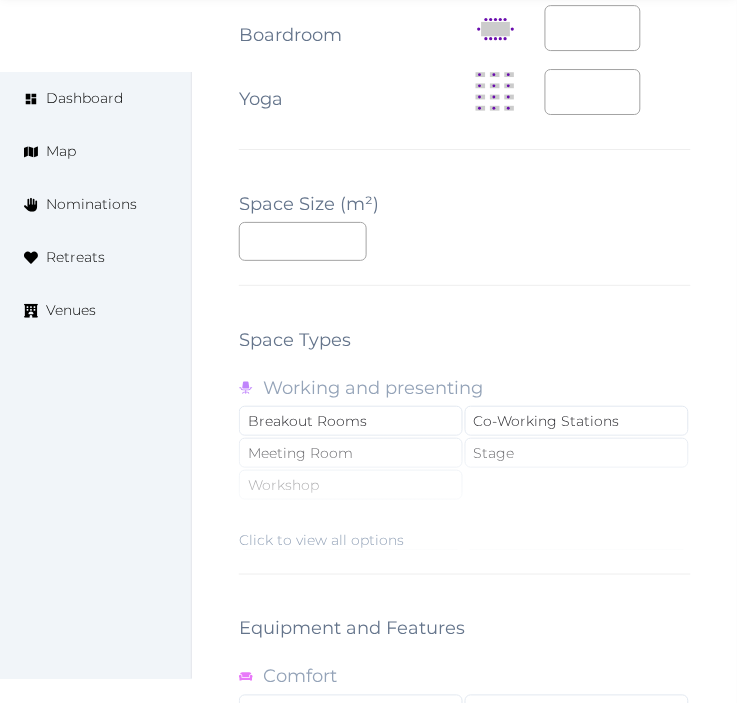 scroll, scrollTop: 3111, scrollLeft: 0, axis: vertical 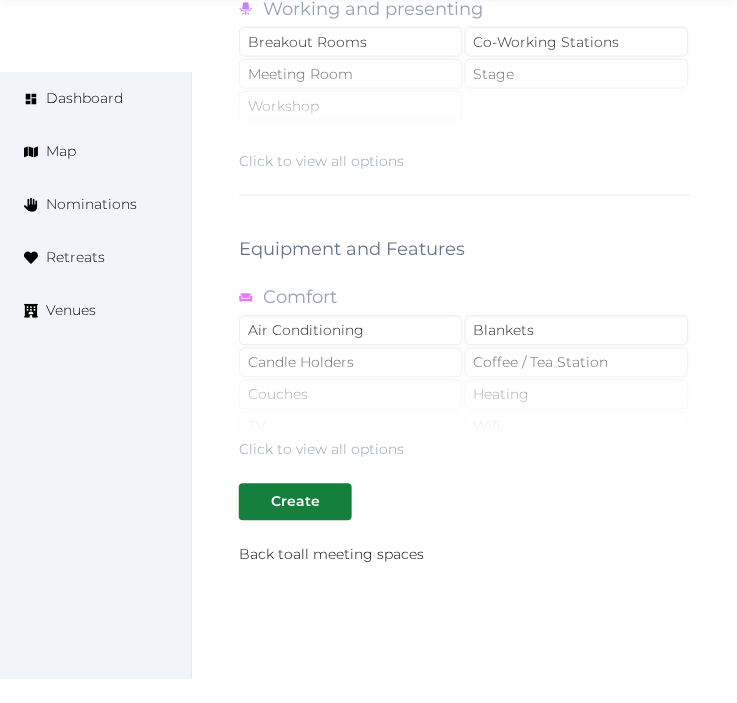 click on "Click to view all options" at bounding box center [321, 450] 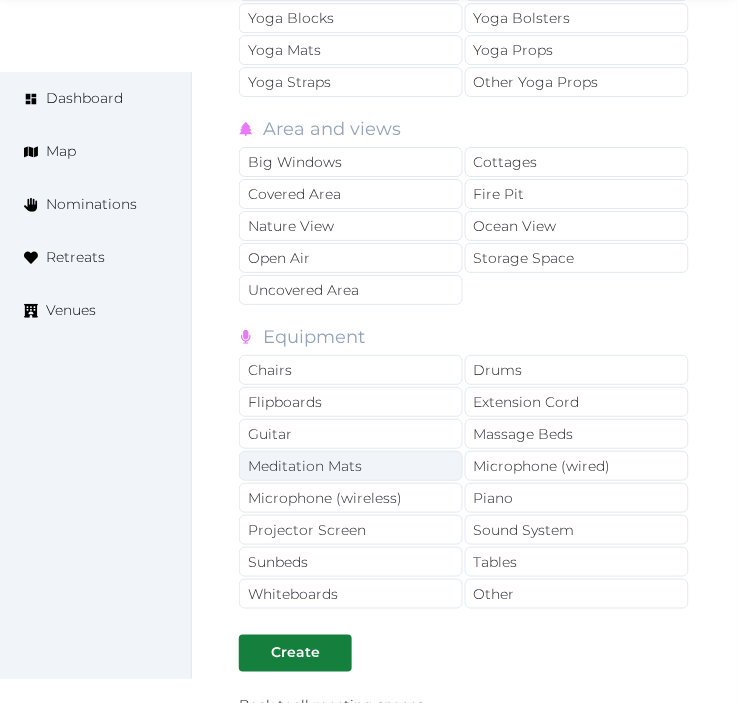 scroll, scrollTop: 3666, scrollLeft: 0, axis: vertical 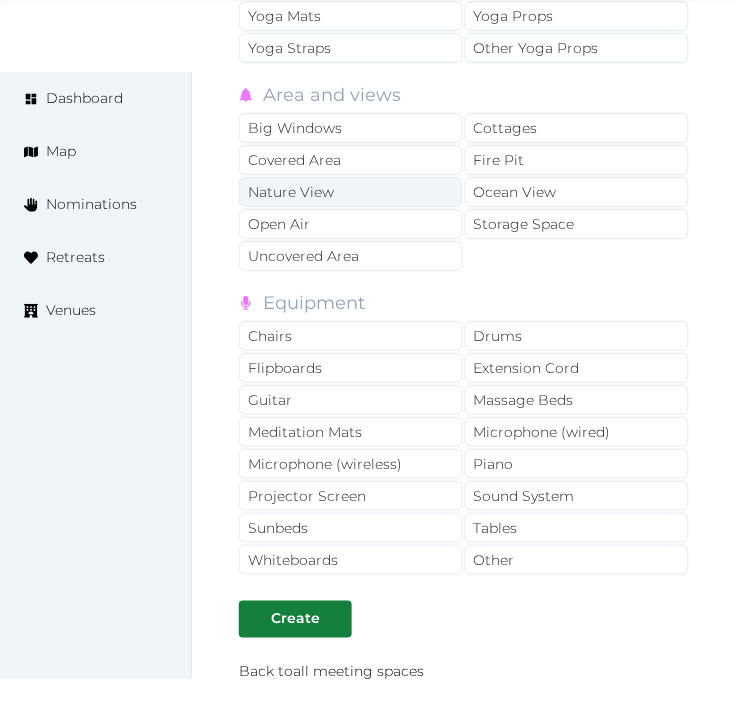 click on "Nature View" at bounding box center (351, 192) 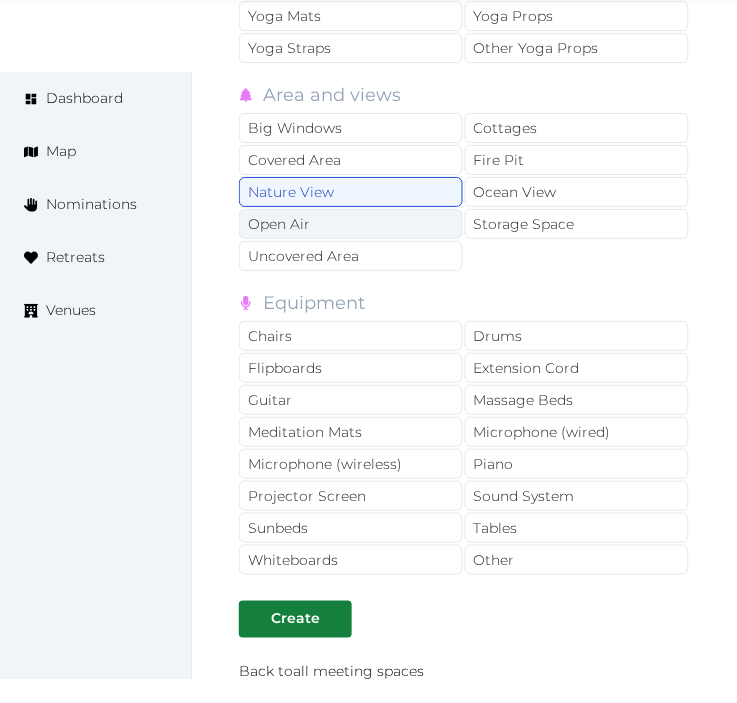 click on "Open Air" at bounding box center (351, 224) 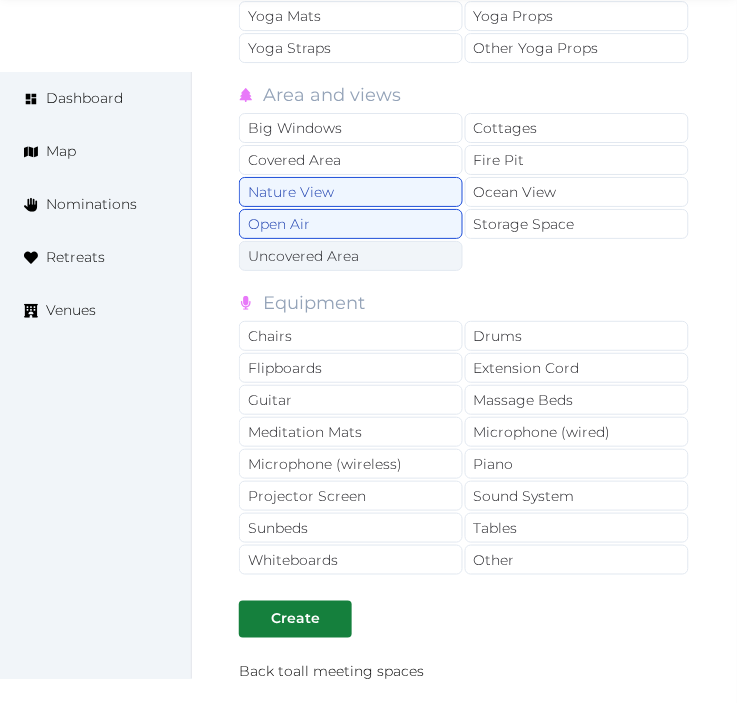 click on "Uncovered Area" at bounding box center [351, 256] 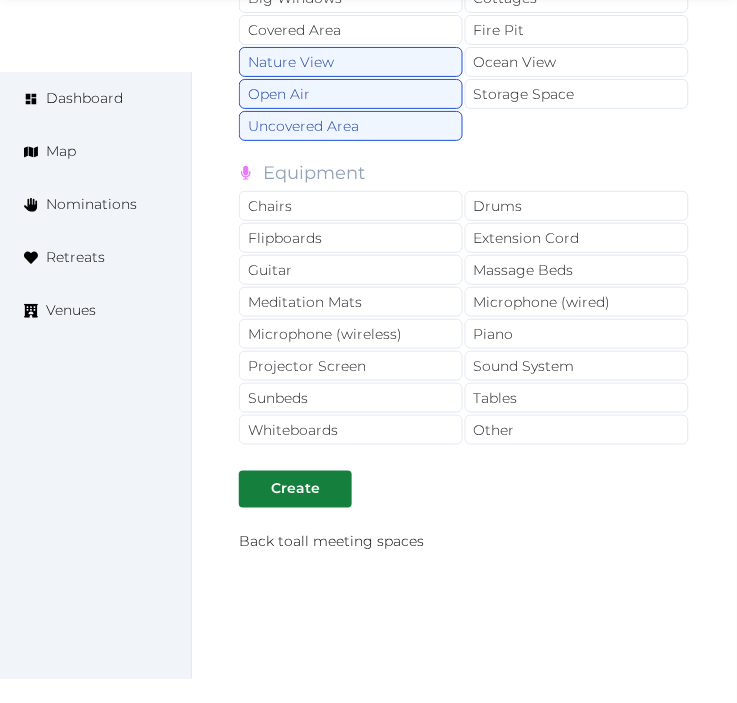 scroll, scrollTop: 3876, scrollLeft: 0, axis: vertical 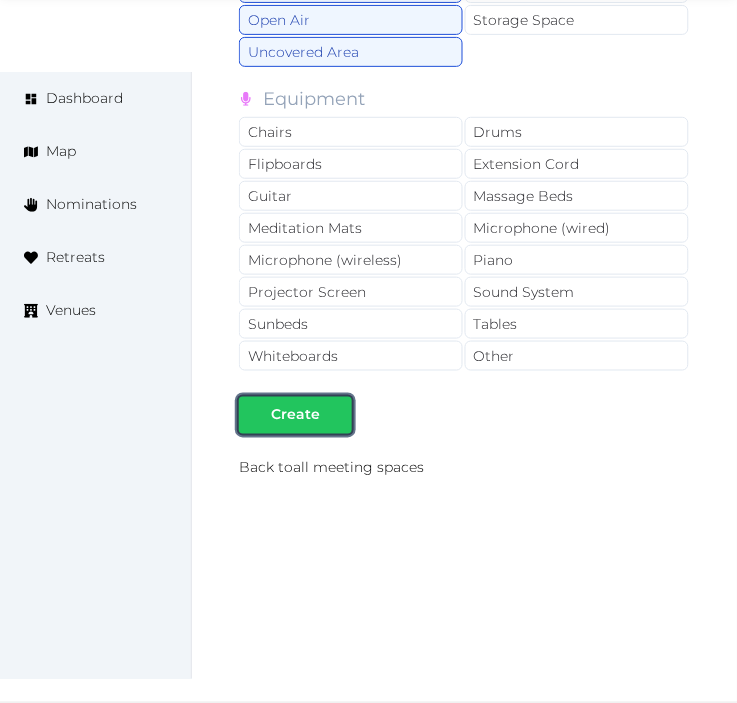 click on "Create" at bounding box center [295, 415] 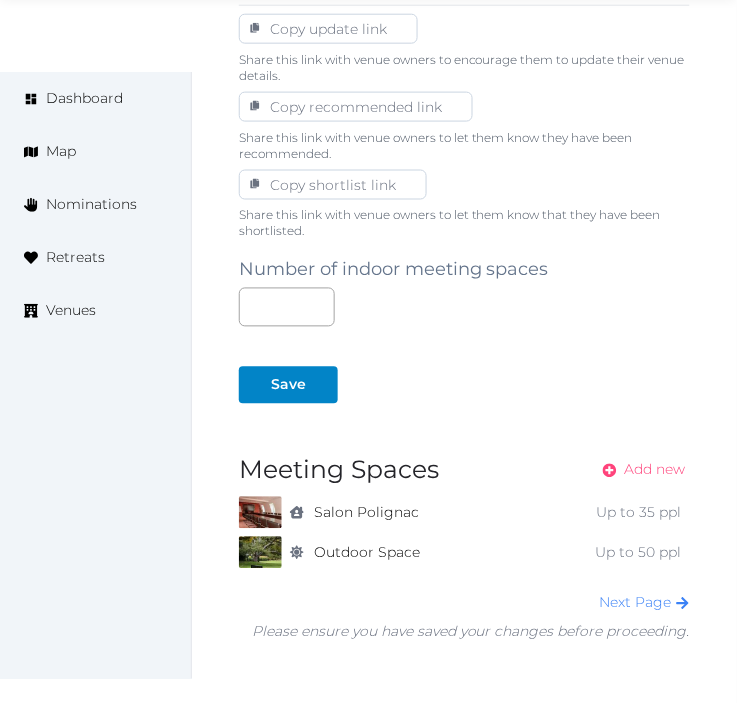 scroll, scrollTop: 1387, scrollLeft: 0, axis: vertical 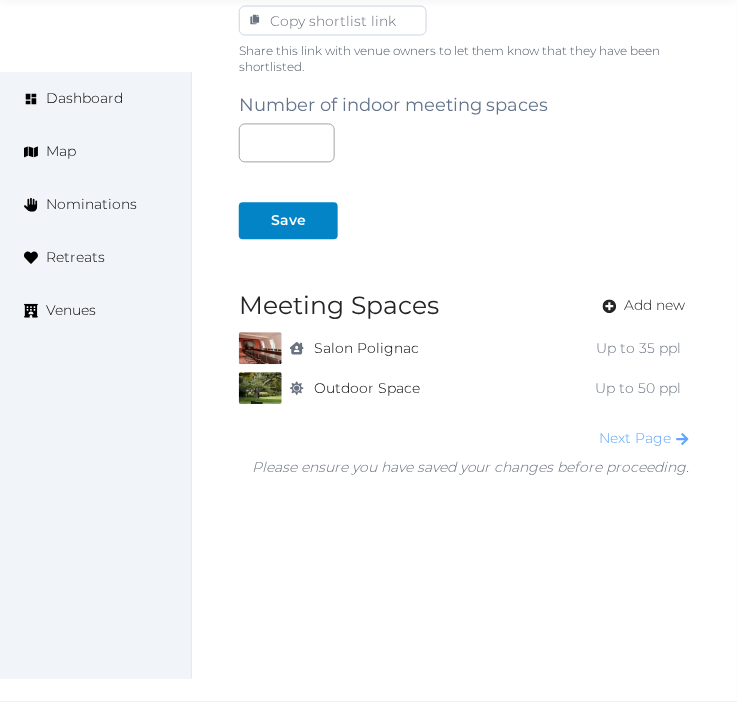 click on "Next Page" at bounding box center (645, 439) 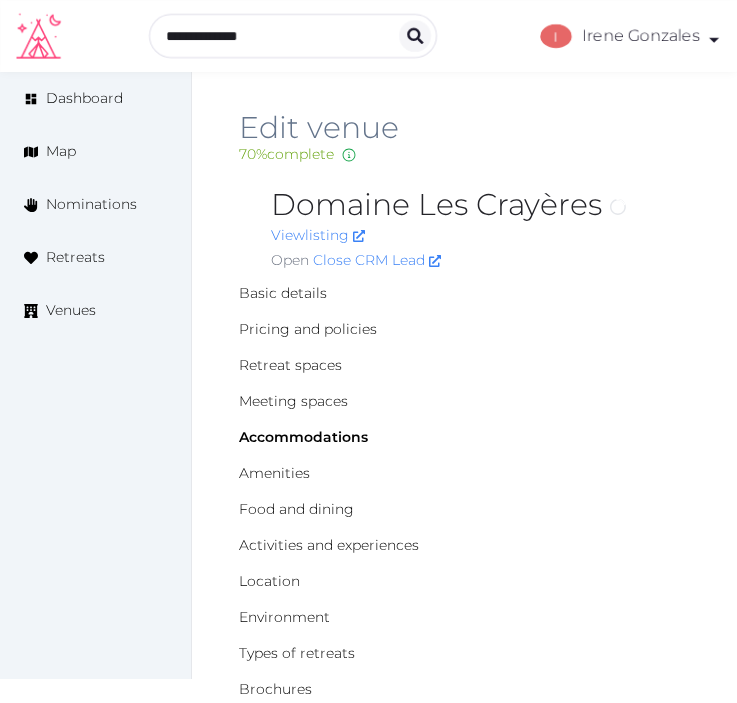 scroll, scrollTop: 0, scrollLeft: 0, axis: both 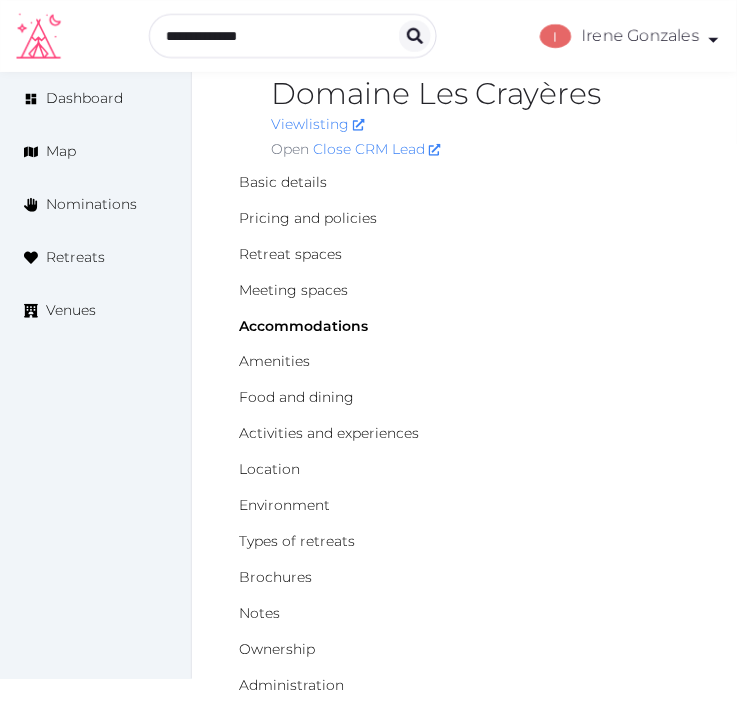 click on "Accommodations" at bounding box center (465, 326) 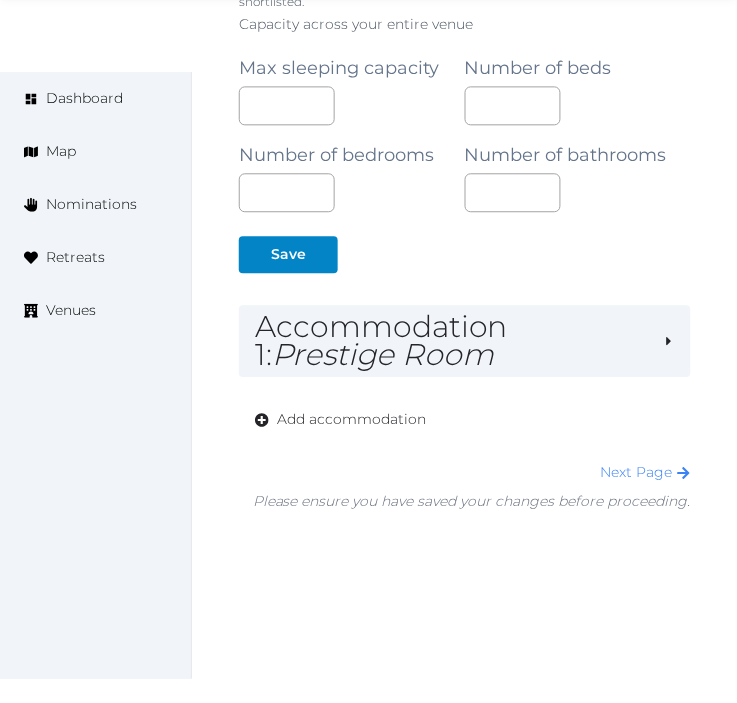 scroll, scrollTop: 1486, scrollLeft: 0, axis: vertical 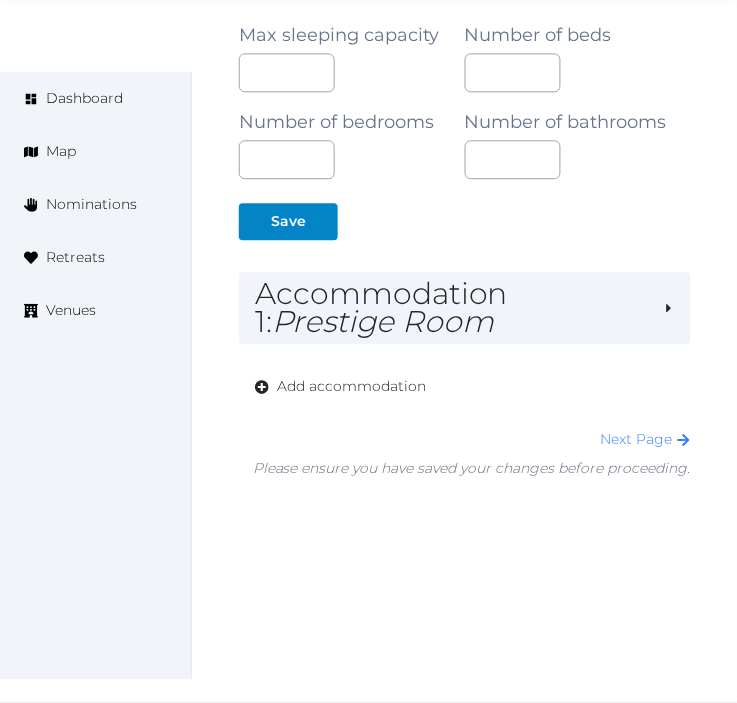 click on "Edit venue 70 %  complete Fill out all the fields in your listing to increase its completion percentage.   A higher completion percentage will make your listing more attractive and result in better matches. Domaine Les Crayères   View  listing   Open    Close CRM Lead Basic details Pricing and policies Retreat spaces Meeting spaces Accommodations Amenities Food and dining Activities and experiences Location Environment Types of retreats Brochures Notes Ownership Administration Activity This venue is live and visible to the public Mark draft Archive Venue owned by Catherine Mesina jerinechase@gmail.com Copy ownership transfer link Share this link with any user to transfer ownership of this venue. Users without accounts will be directed to register. Copy update link Share this link with venue owners to encourage them to update their venue details. Copy recommended link Share this link with venue owners to let them know they have been recommended. Copy shortlist link Capacity across your entire venue ** Save" at bounding box center (464, -352) 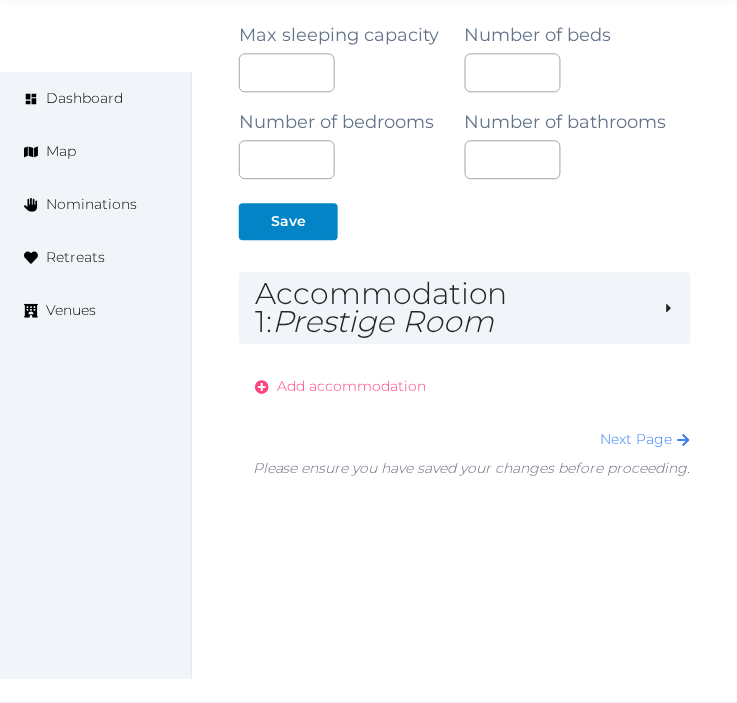 drag, startPoint x: 712, startPoint y: 196, endPoint x: 415, endPoint y: 384, distance: 351.50107 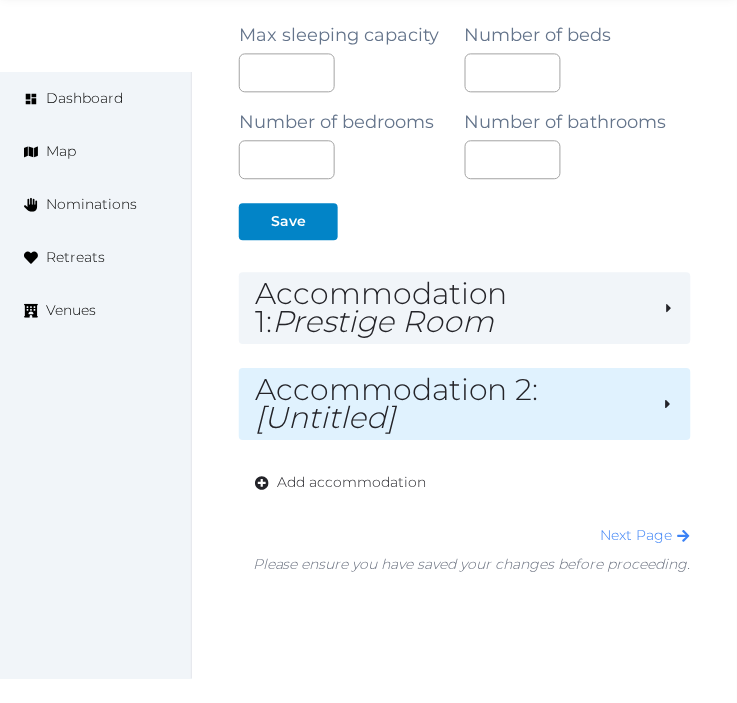 click on "Accommodation 2 :  [Untitled]" at bounding box center (450, 404) 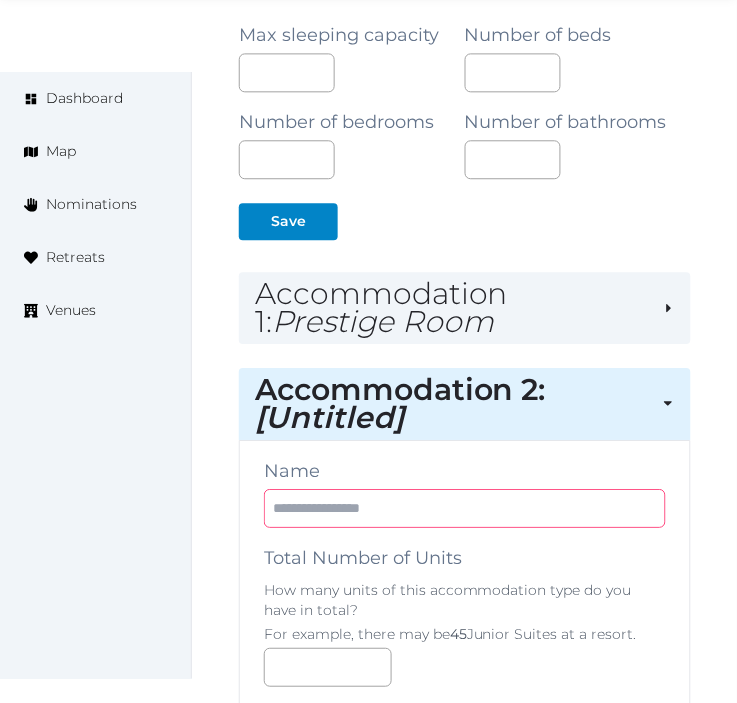 click at bounding box center [465, 508] 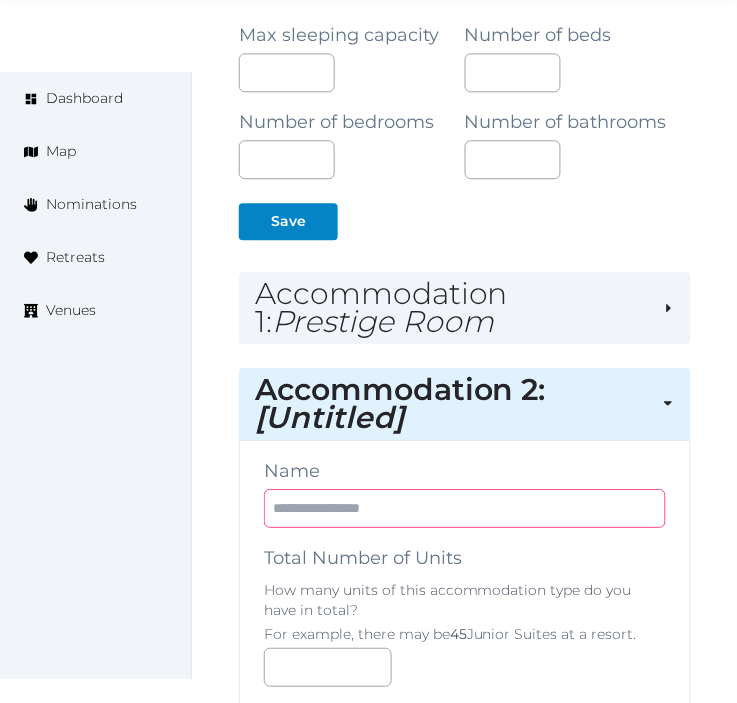 paste on "**********" 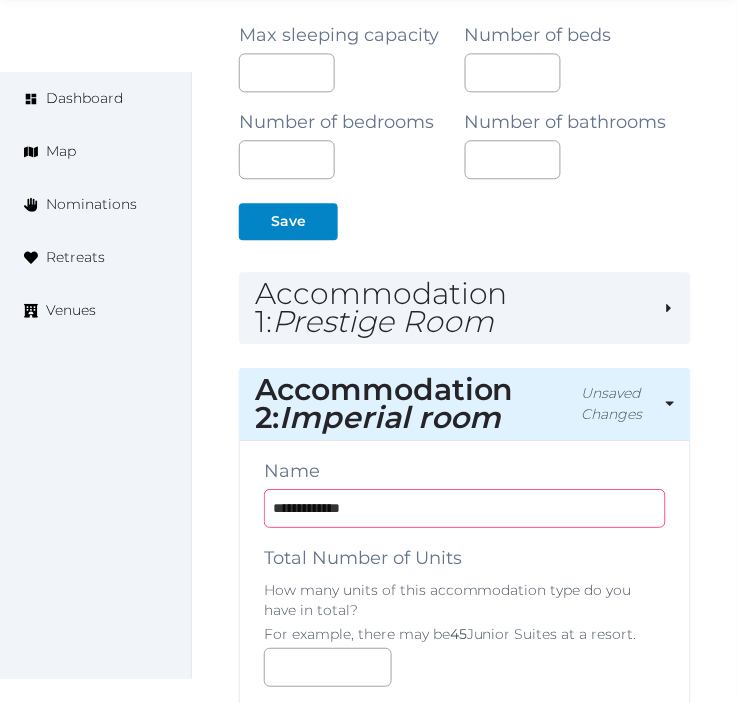 type on "**********" 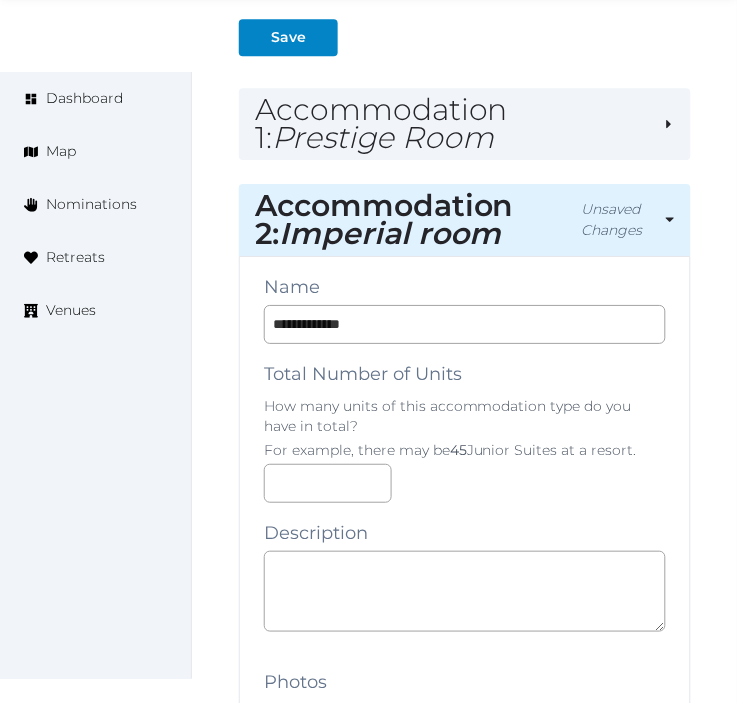 scroll, scrollTop: 1708, scrollLeft: 0, axis: vertical 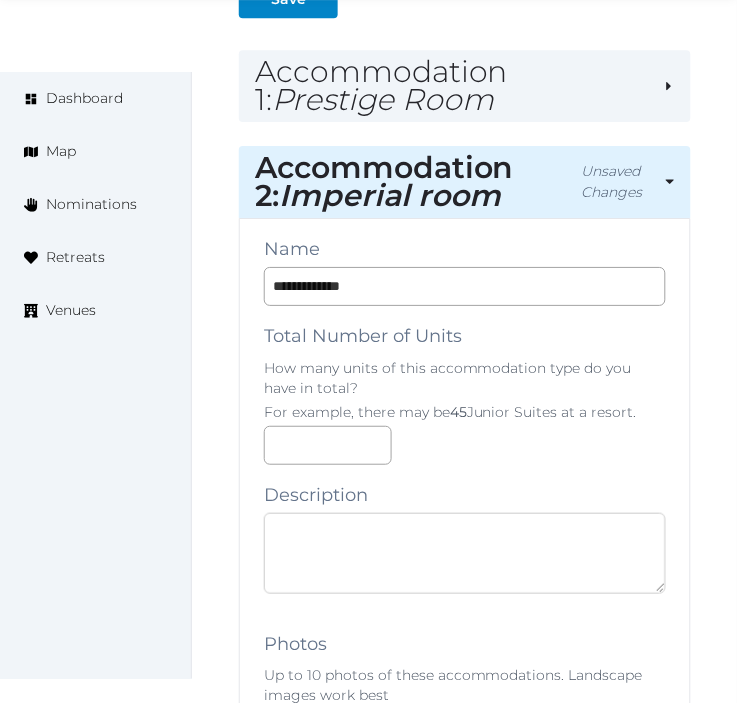 click at bounding box center (465, 553) 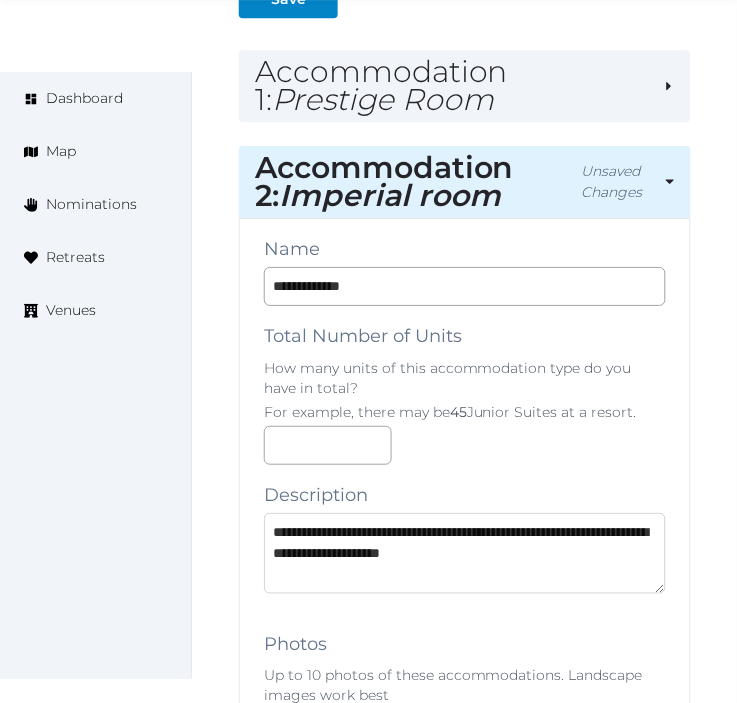 scroll, scrollTop: 10, scrollLeft: 0, axis: vertical 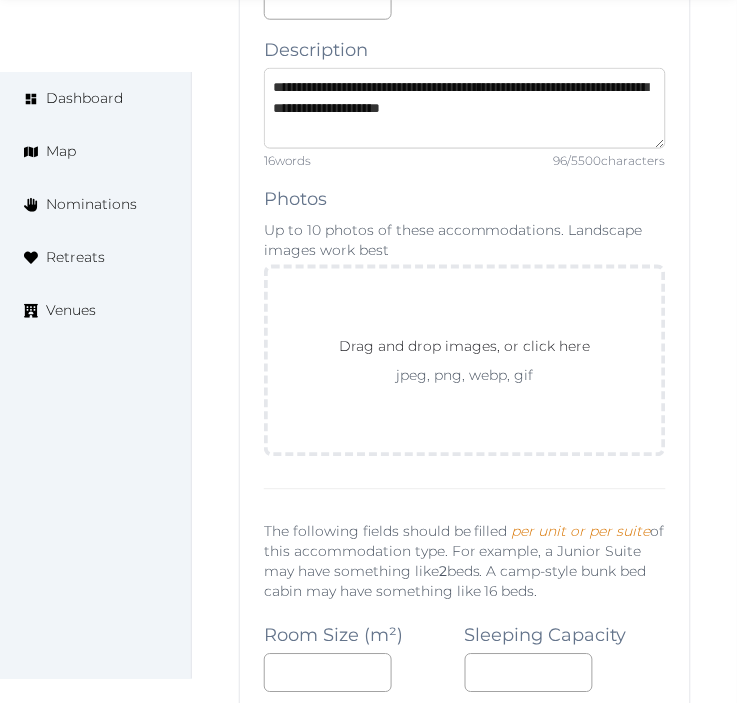 type on "**********" 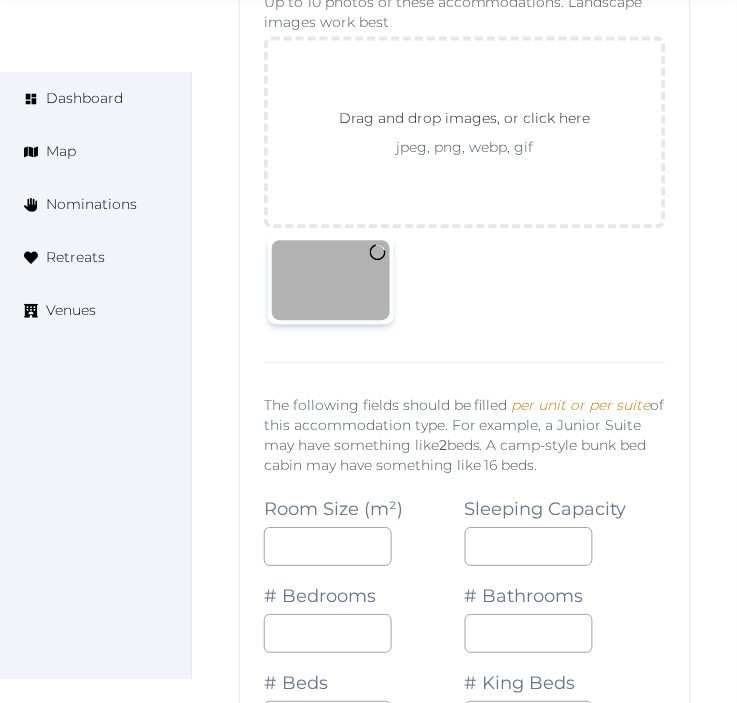 scroll, scrollTop: 2486, scrollLeft: 0, axis: vertical 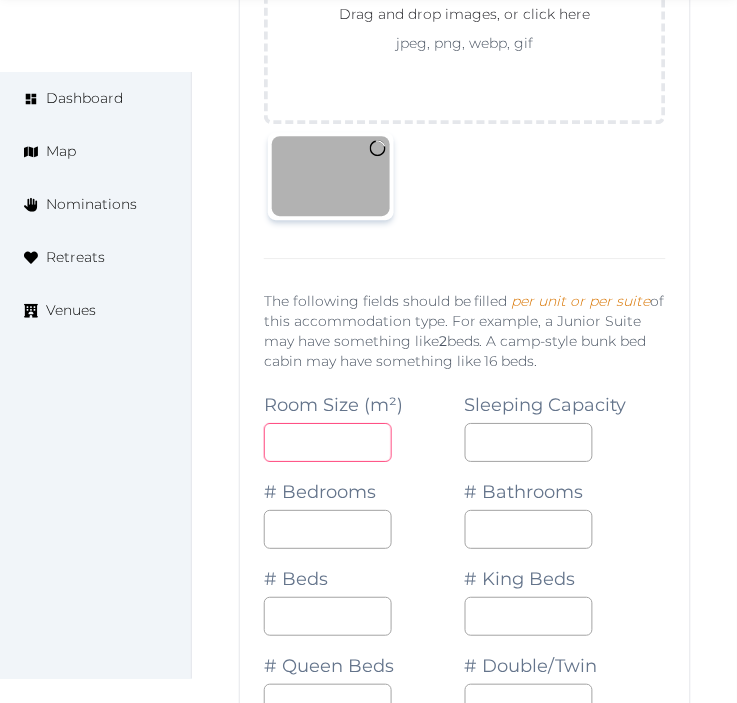 click at bounding box center (328, 442) 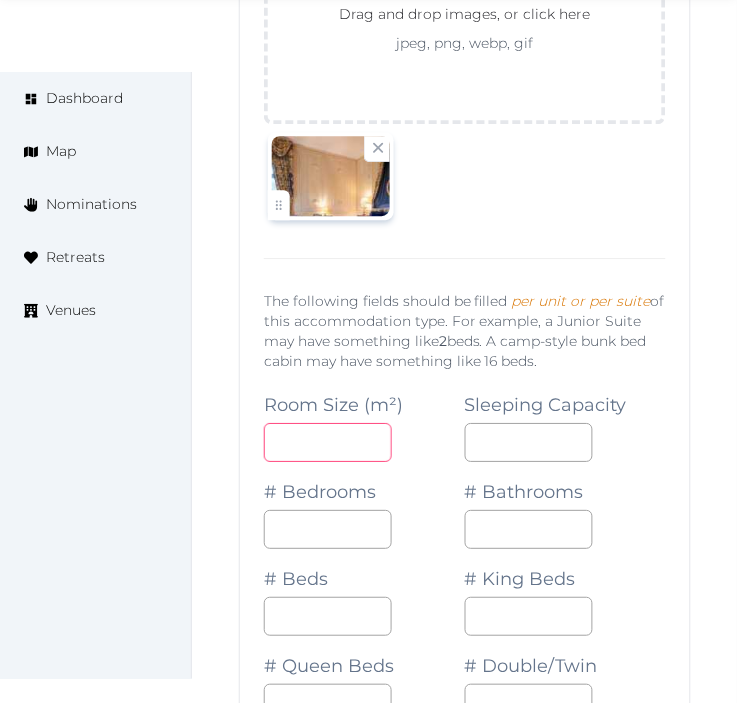 click at bounding box center [328, 442] 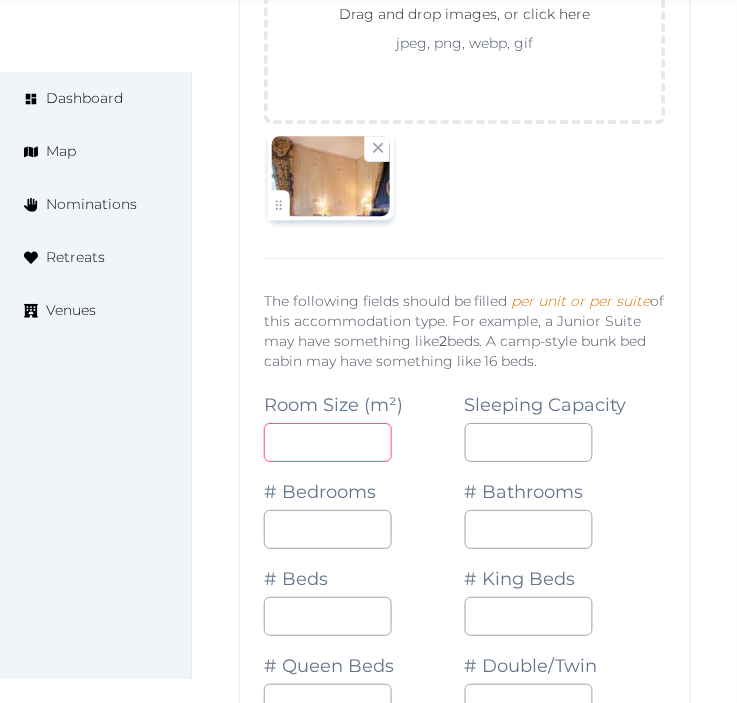 type on "**" 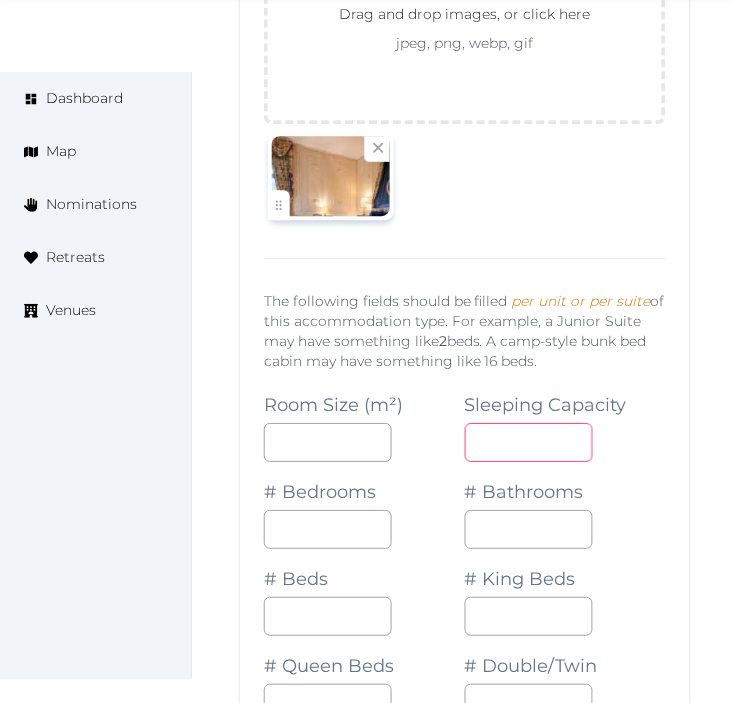 click at bounding box center (529, 442) 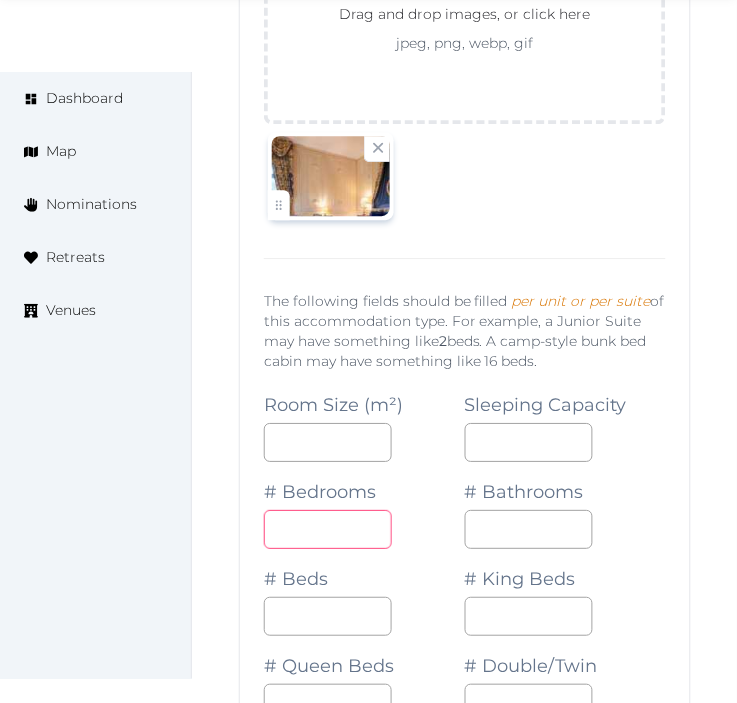 click at bounding box center [328, 529] 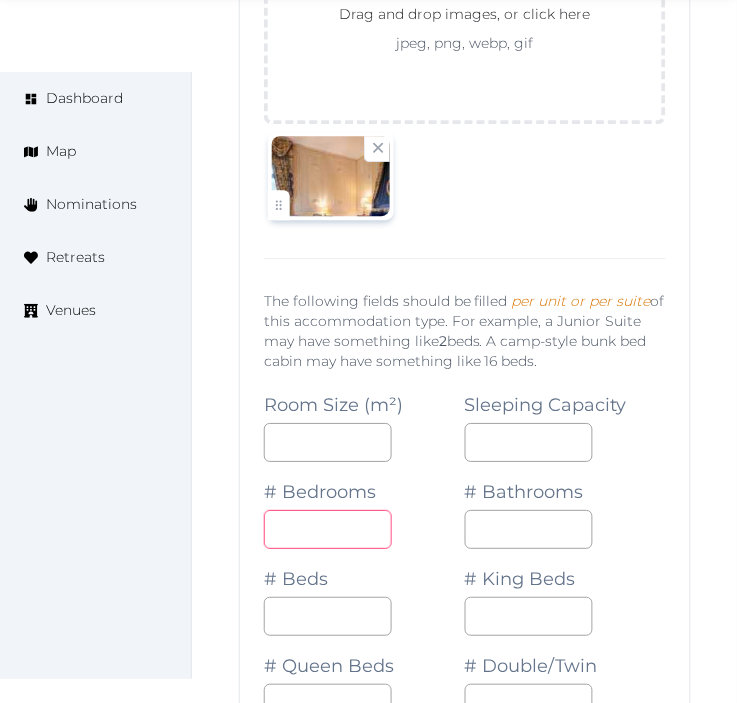type on "*" 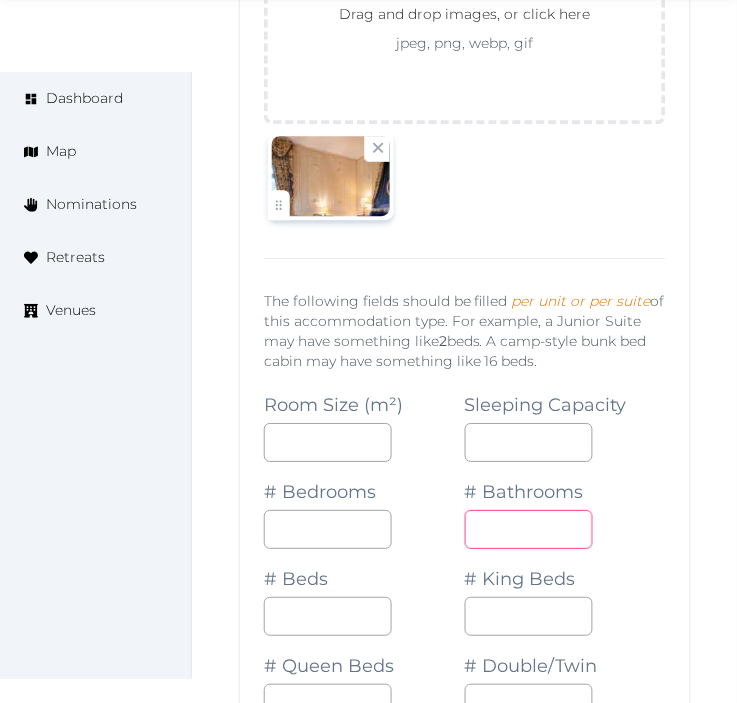 click at bounding box center [529, 529] 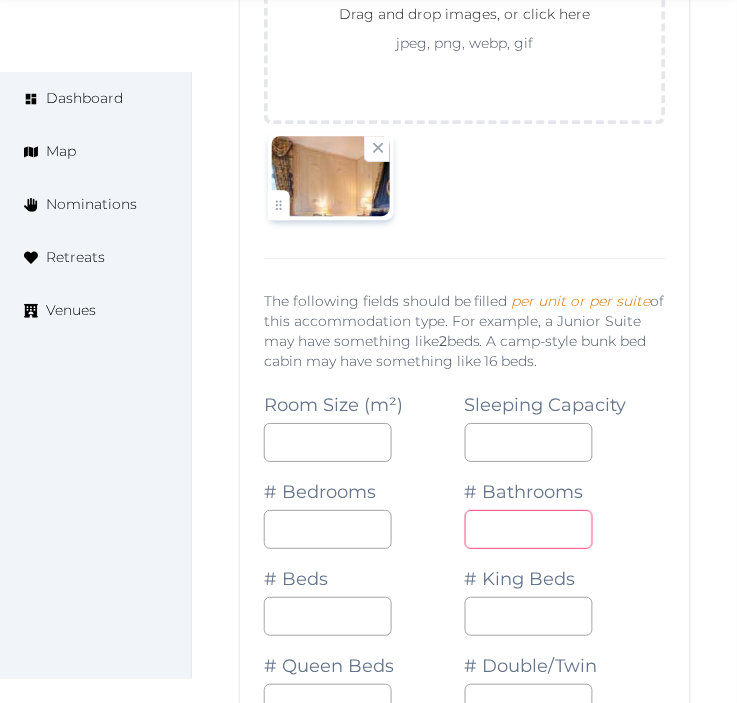 type on "*" 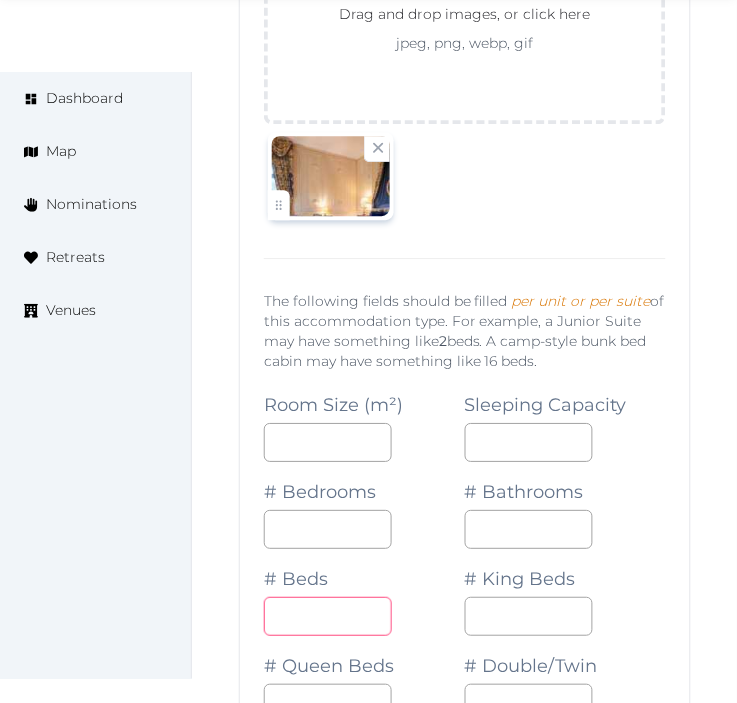 click at bounding box center [328, 616] 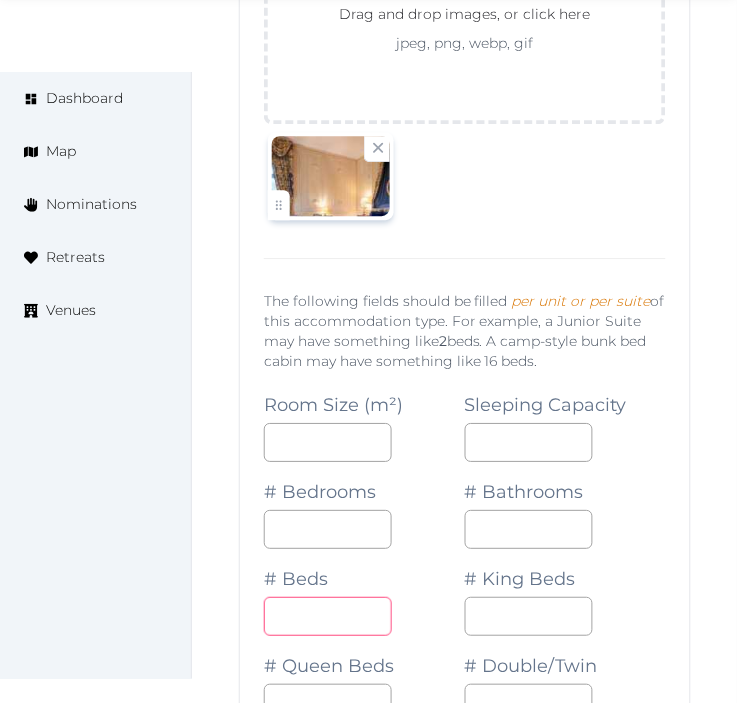 type on "*" 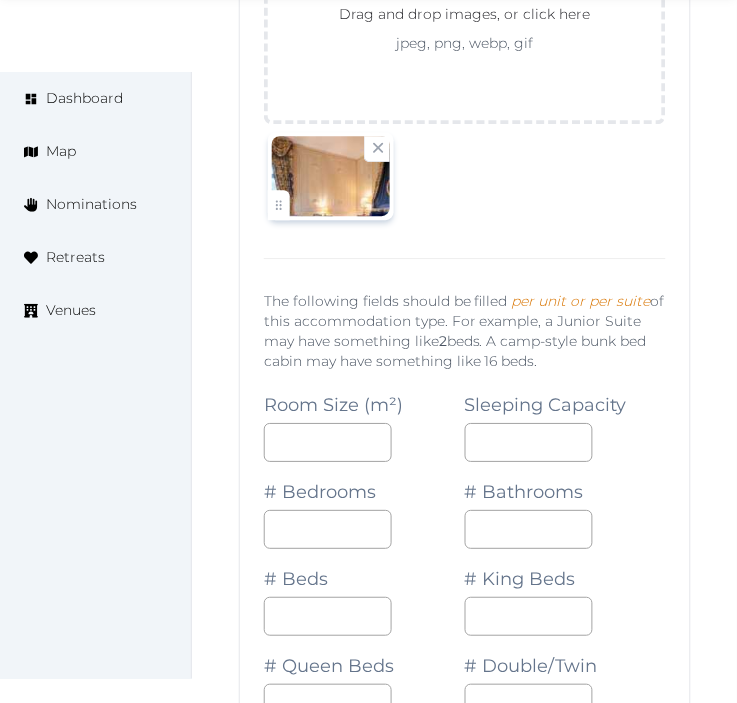 click on "# King Beds" at bounding box center [565, 592] 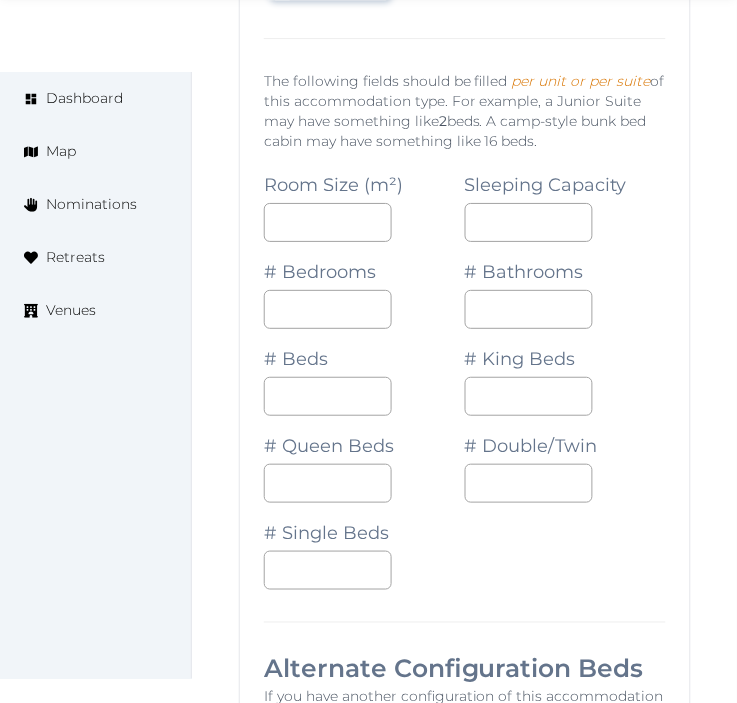 scroll, scrollTop: 2708, scrollLeft: 0, axis: vertical 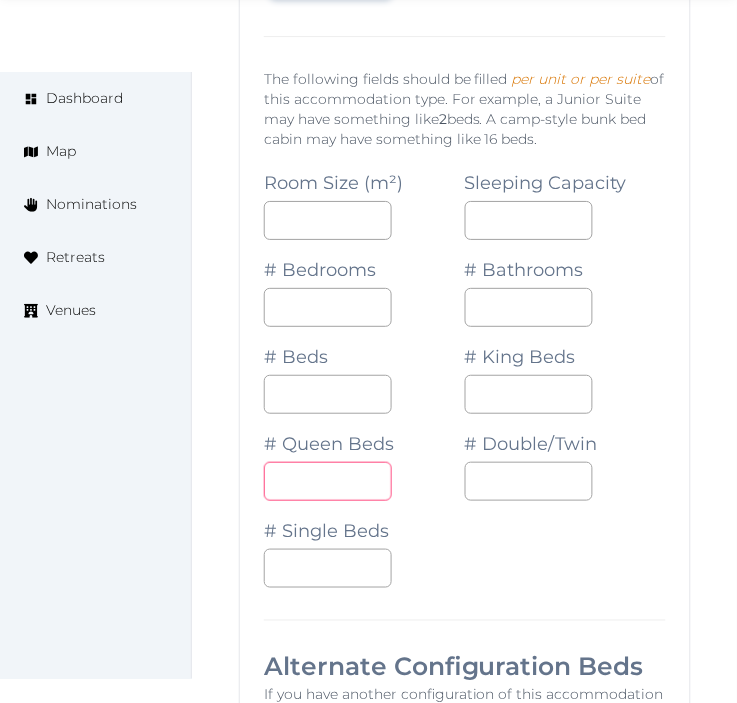 click at bounding box center [328, 481] 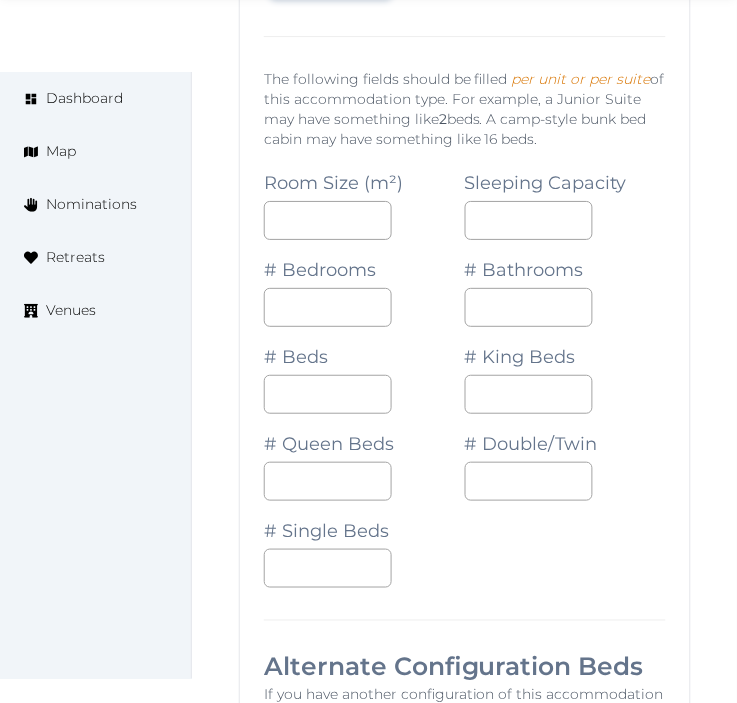 click on "Room Size (m²) ** Sleeping Capacity * # Bedrooms * # Bathrooms * # Beds * # King Beds # Queen Beds * # Double/Twin # Single Beds" at bounding box center (465, 370) 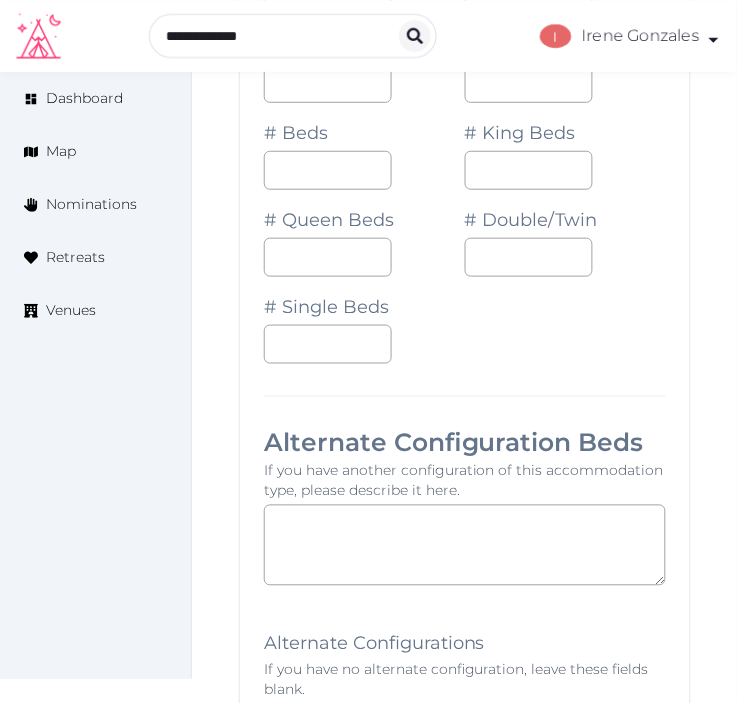 scroll, scrollTop: 2931, scrollLeft: 0, axis: vertical 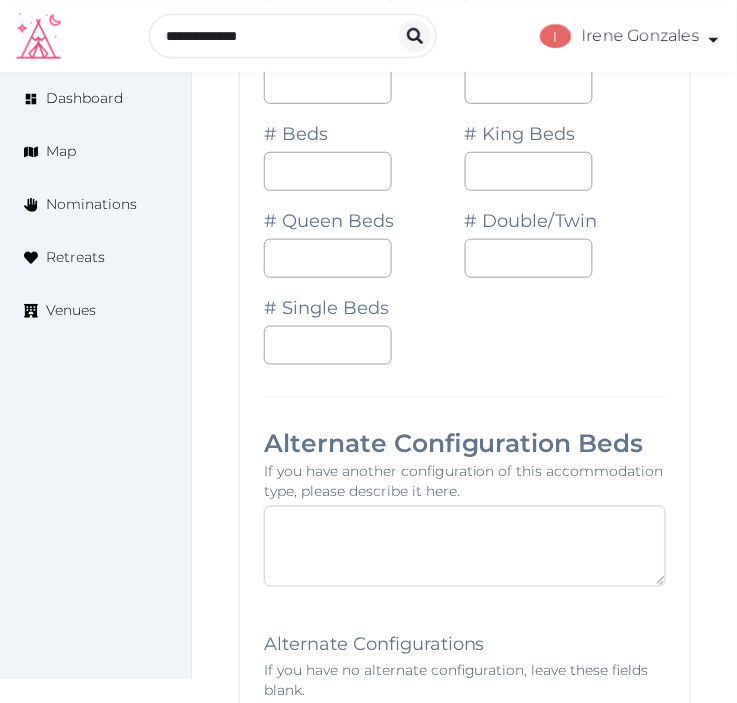 click at bounding box center [465, 546] 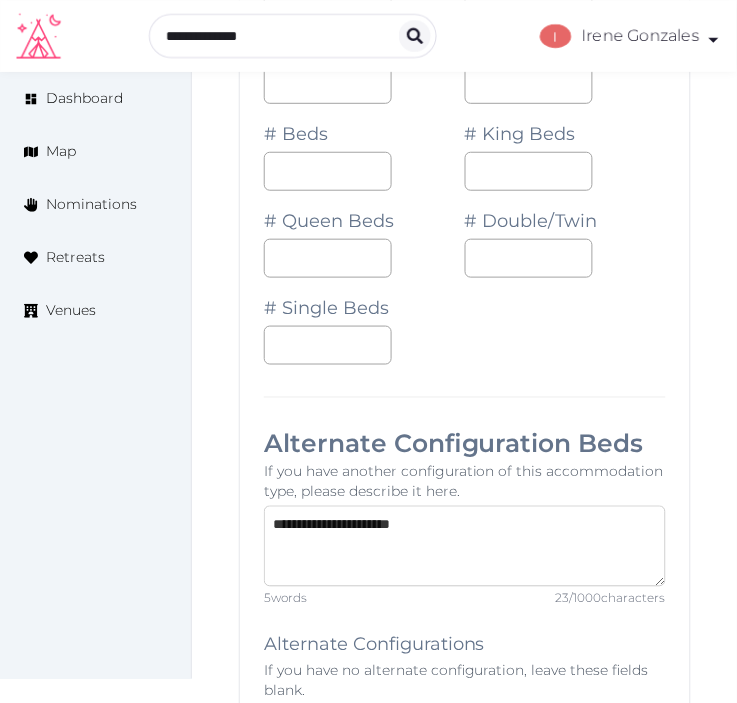 click on "**********" at bounding box center (465, 546) 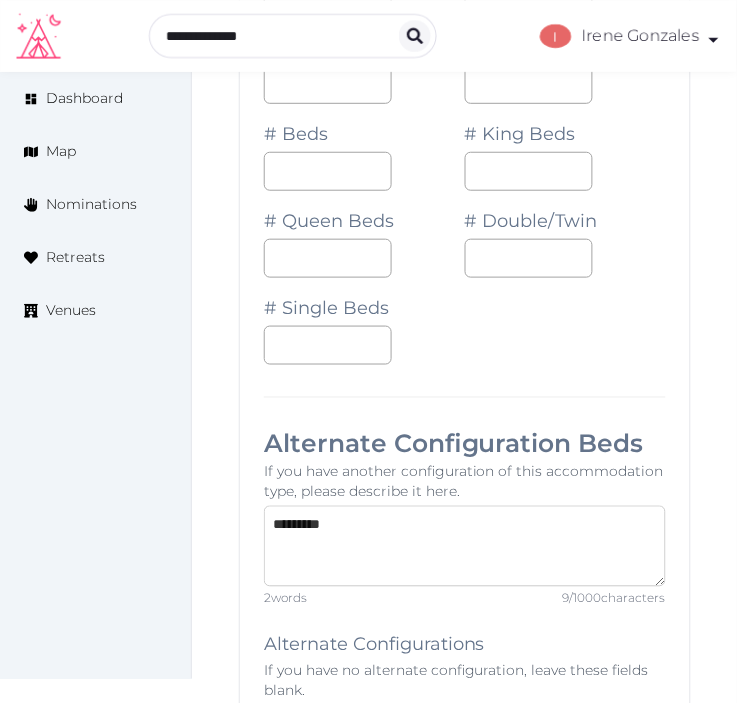 type on "*********" 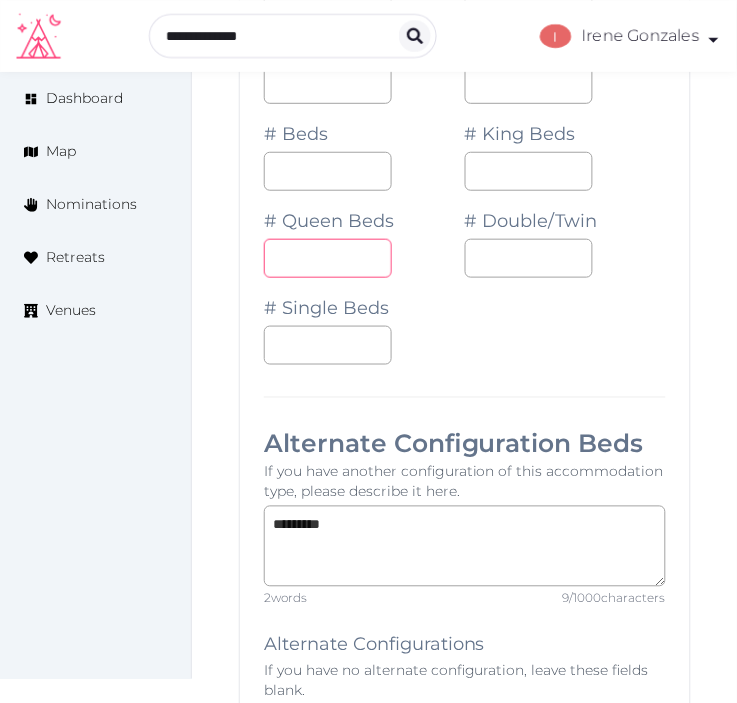 drag, startPoint x: 277, startPoint y: 261, endPoint x: 267, endPoint y: 257, distance: 10.770329 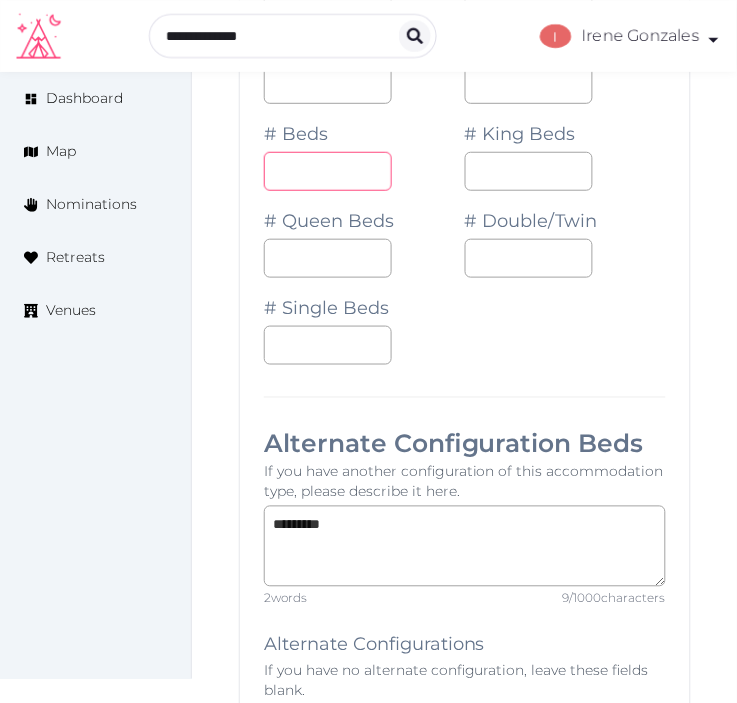 drag, startPoint x: 275, startPoint y: 167, endPoint x: 255, endPoint y: 171, distance: 20.396078 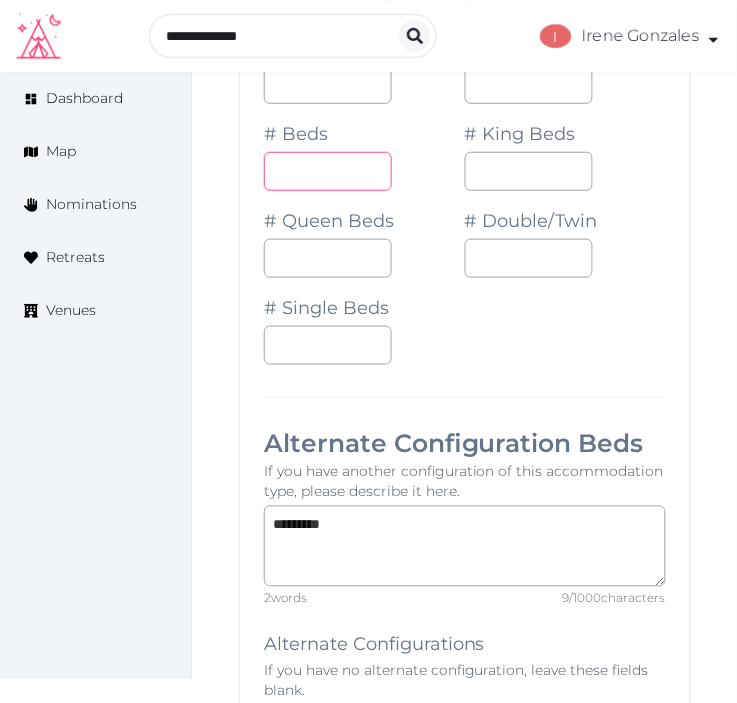 type on "*" 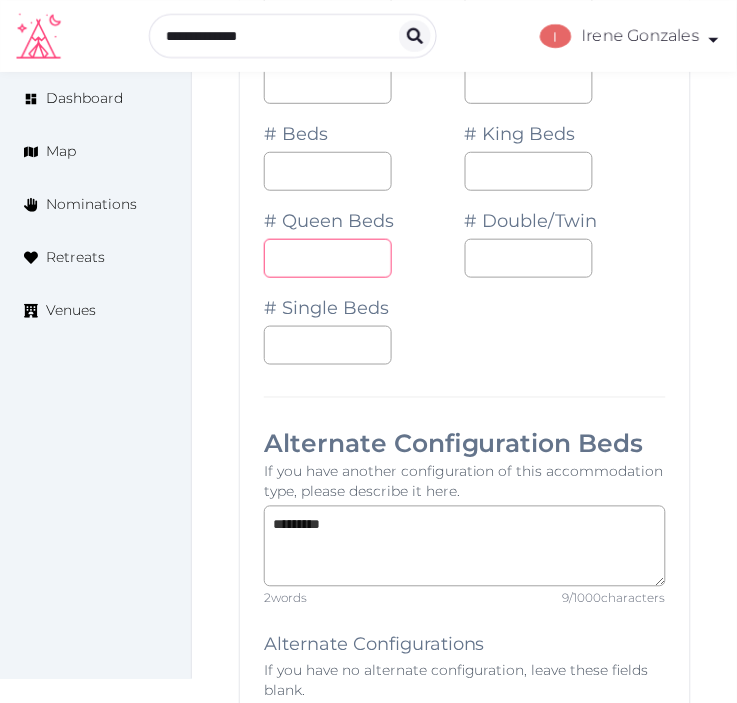 drag, startPoint x: 291, startPoint y: 250, endPoint x: 257, endPoint y: 240, distance: 35.44009 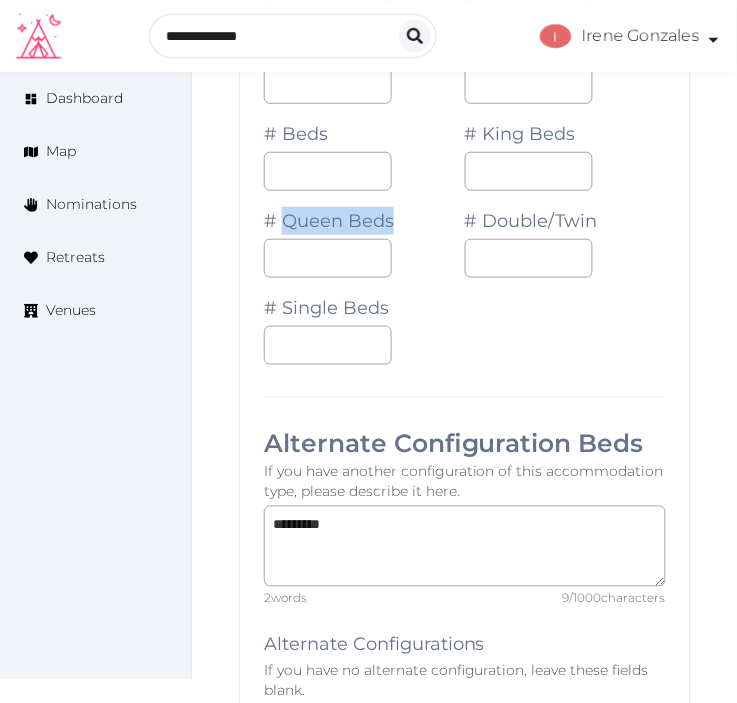 drag, startPoint x: 401, startPoint y: 214, endPoint x: 286, endPoint y: 221, distance: 115.212845 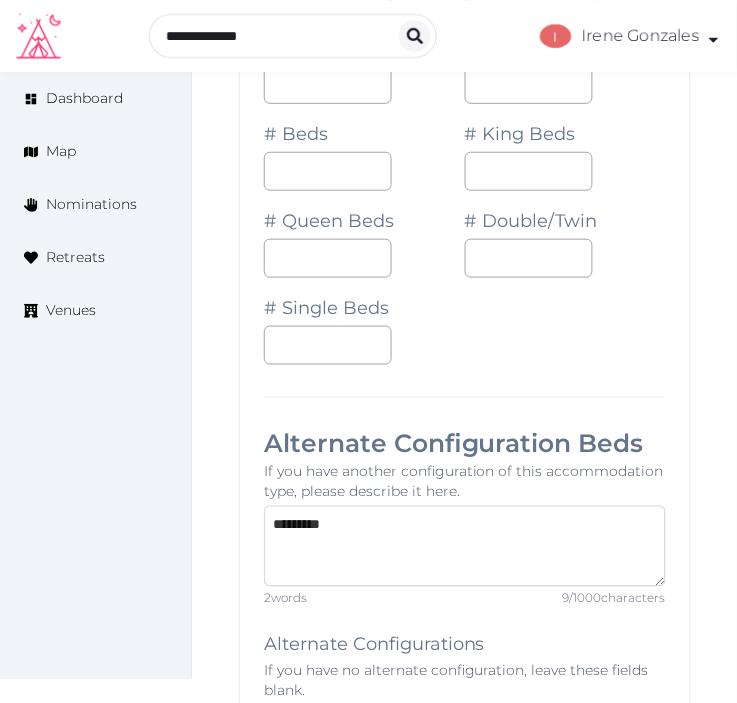 click on "*********" at bounding box center [465, 546] 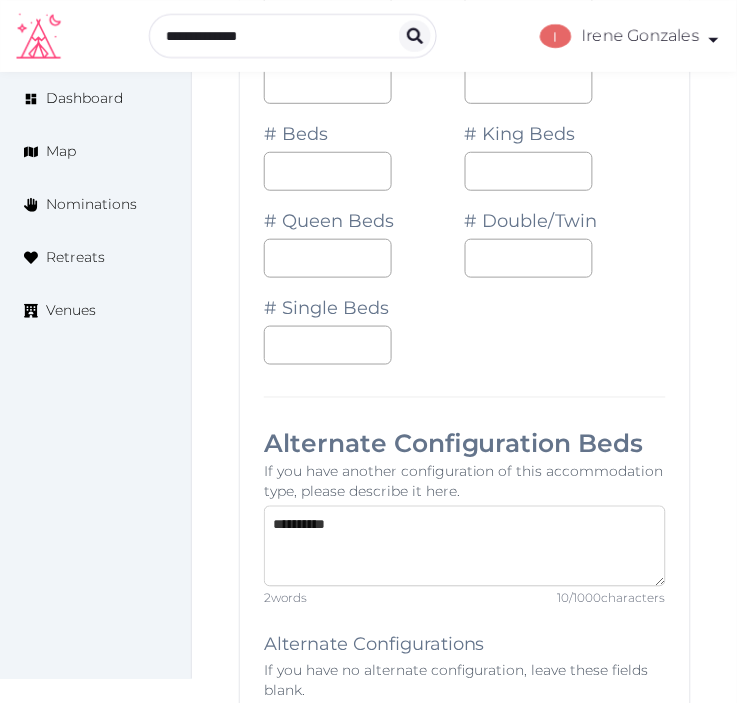 type on "**********" 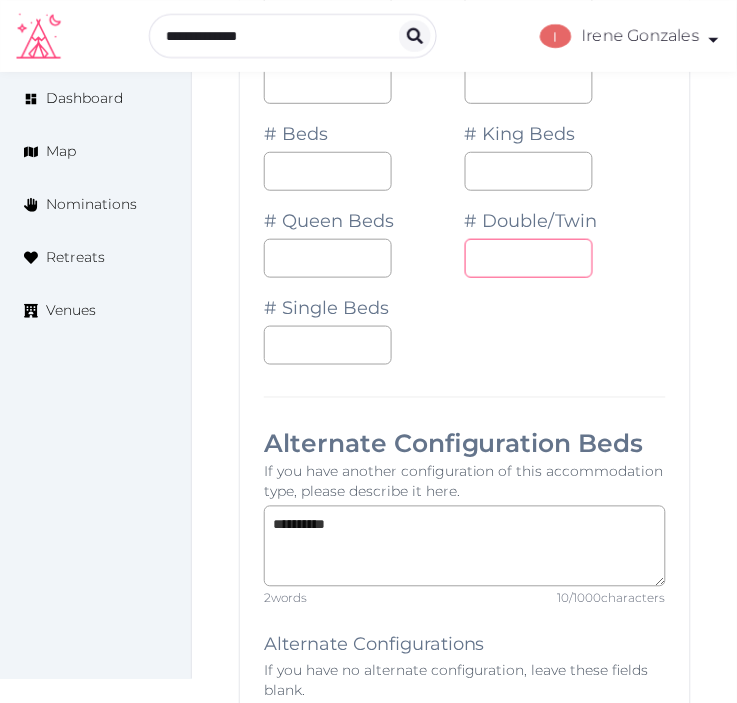 click at bounding box center (529, 258) 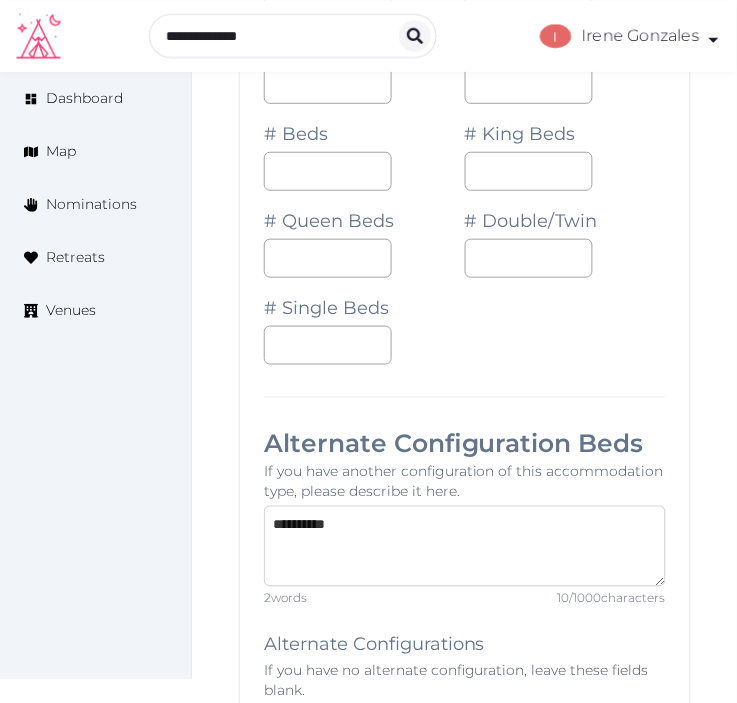 click on "**********" at bounding box center [465, 546] 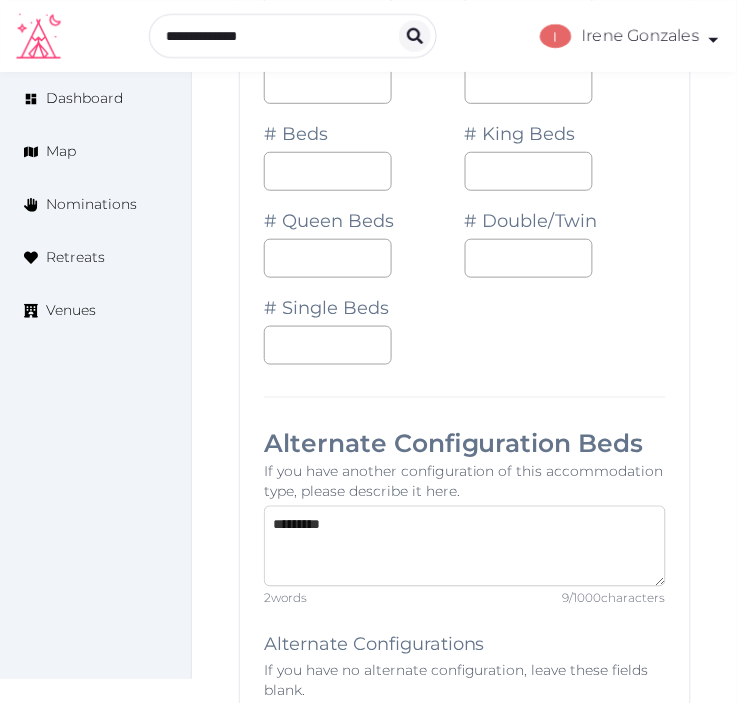 type on "*********" 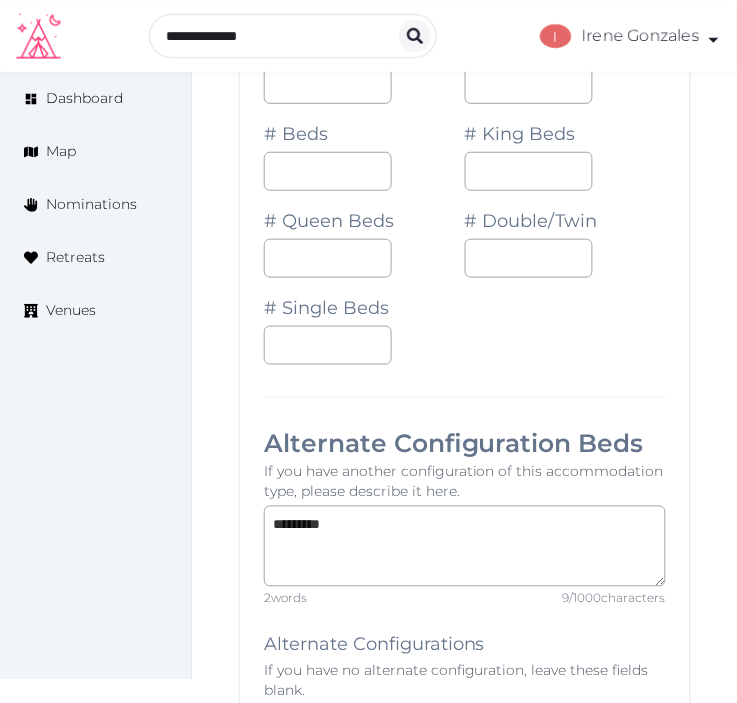 click on "**********" at bounding box center [465, 589] 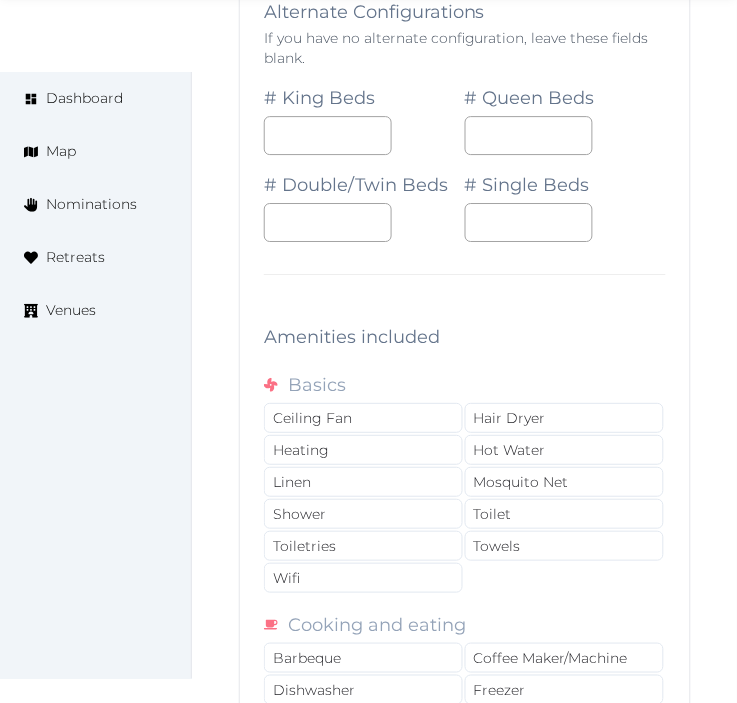 scroll, scrollTop: 3597, scrollLeft: 0, axis: vertical 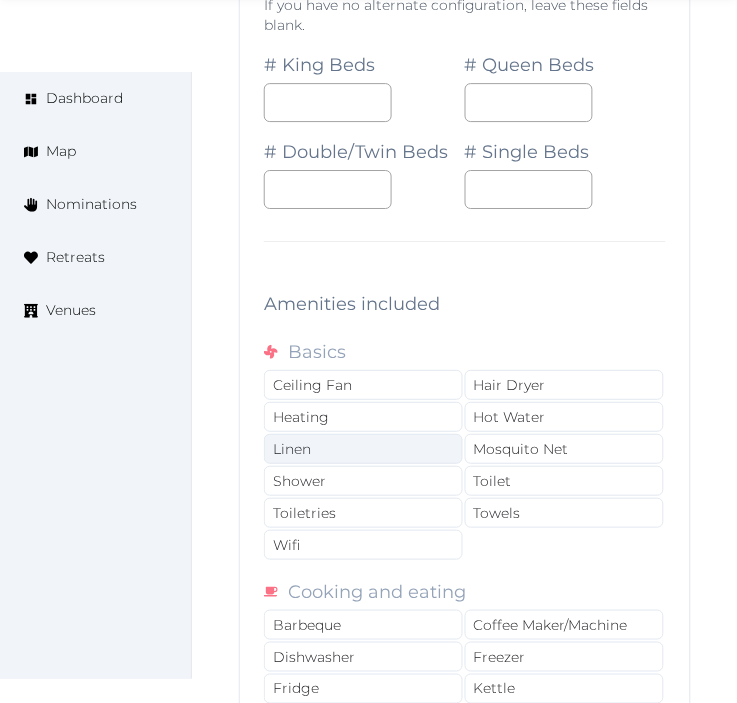 drag, startPoint x: 731, startPoint y: 263, endPoint x: 358, endPoint y: 448, distance: 416.35803 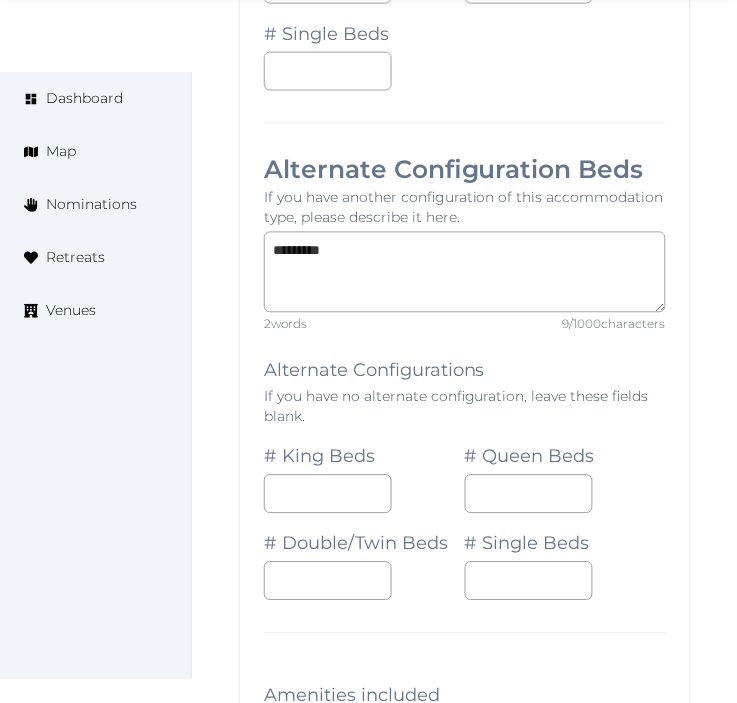 scroll, scrollTop: 3264, scrollLeft: 0, axis: vertical 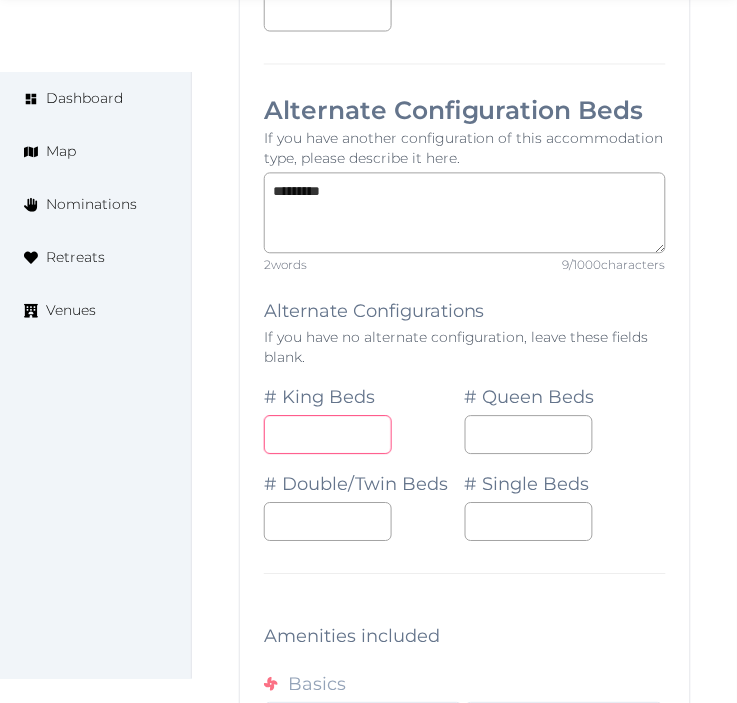click at bounding box center [328, 435] 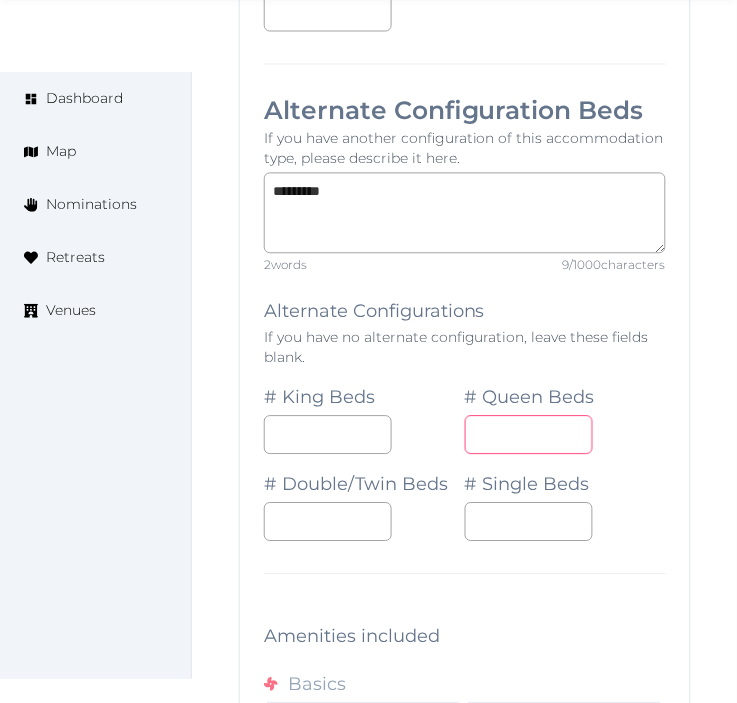 click at bounding box center [529, 435] 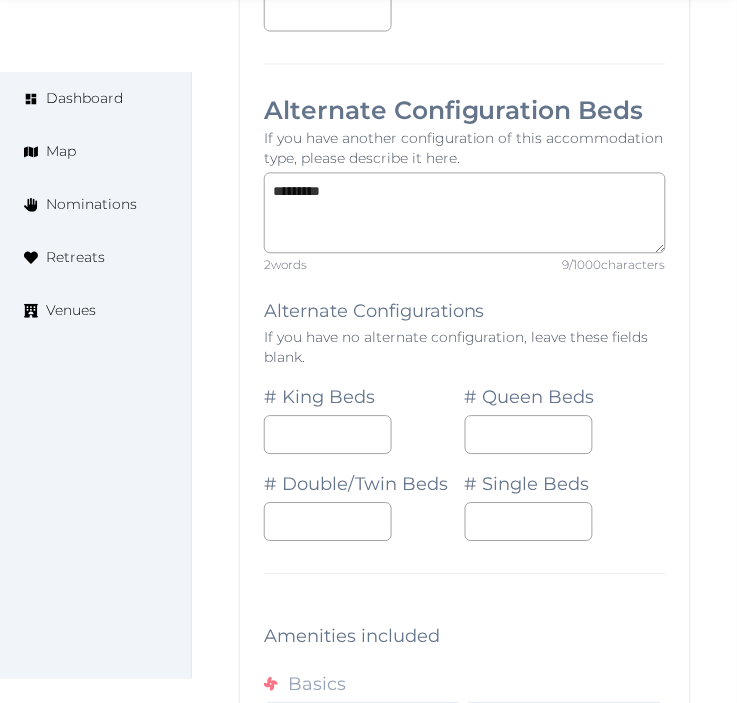click at bounding box center (565, 522) 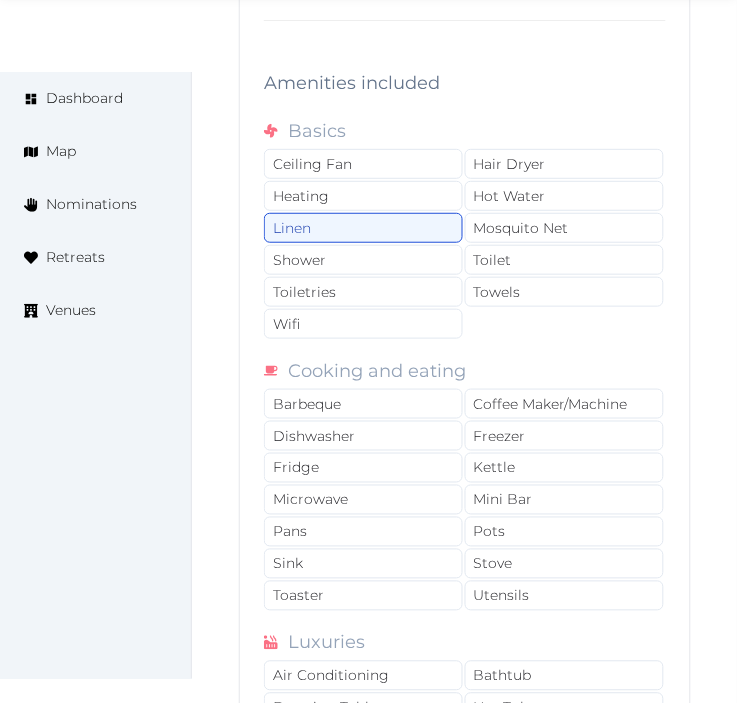 scroll, scrollTop: 3820, scrollLeft: 0, axis: vertical 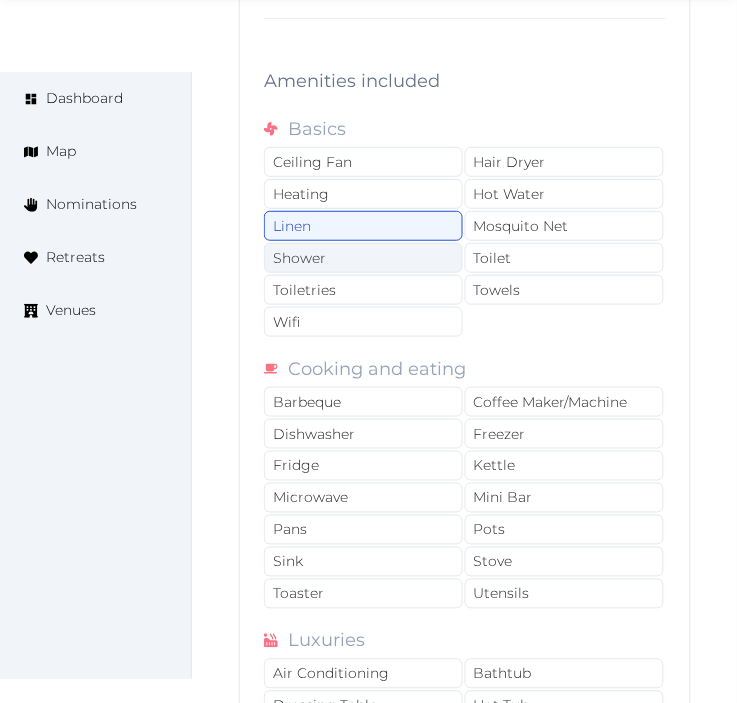click on "Shower" at bounding box center (363, 258) 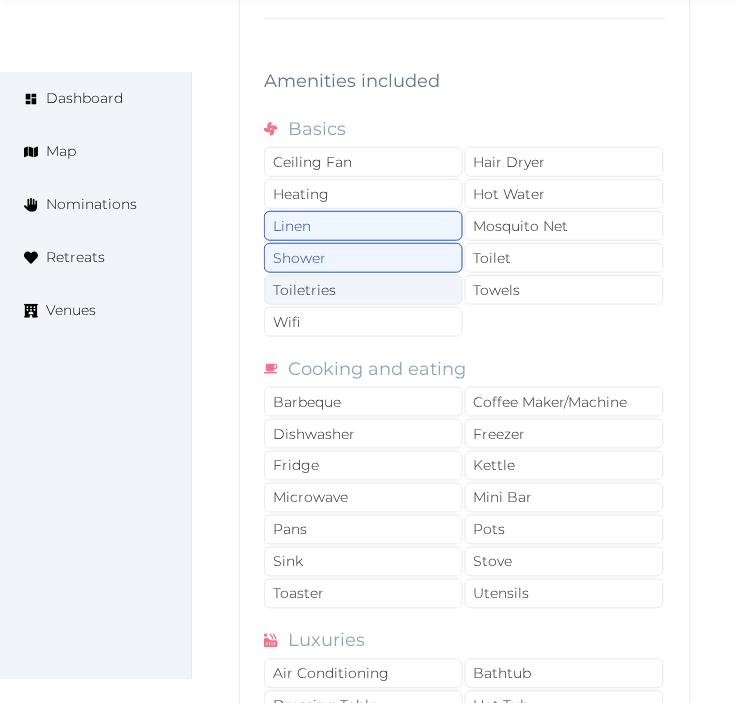click on "Toiletries" at bounding box center [363, 290] 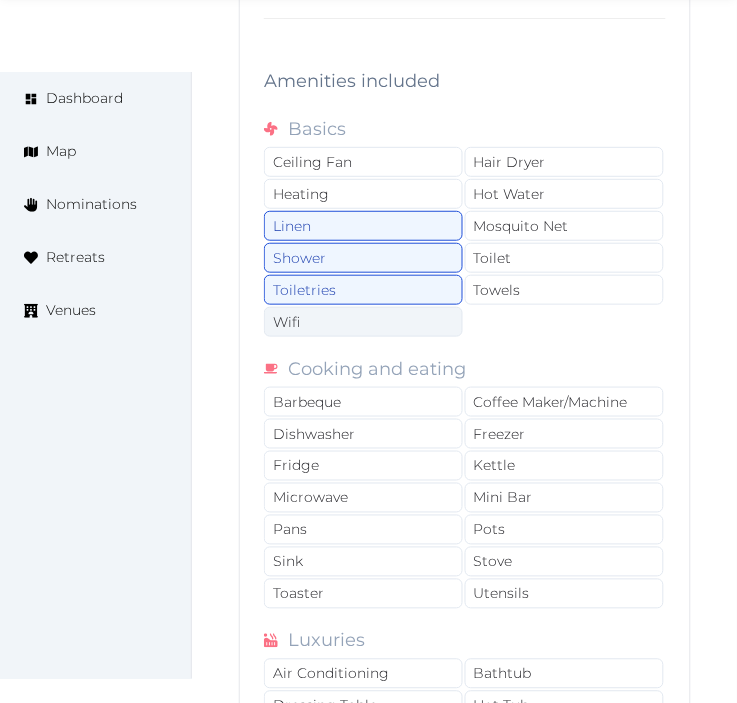 drag, startPoint x: 432, startPoint y: 322, endPoint x: 516, endPoint y: 310, distance: 84.85281 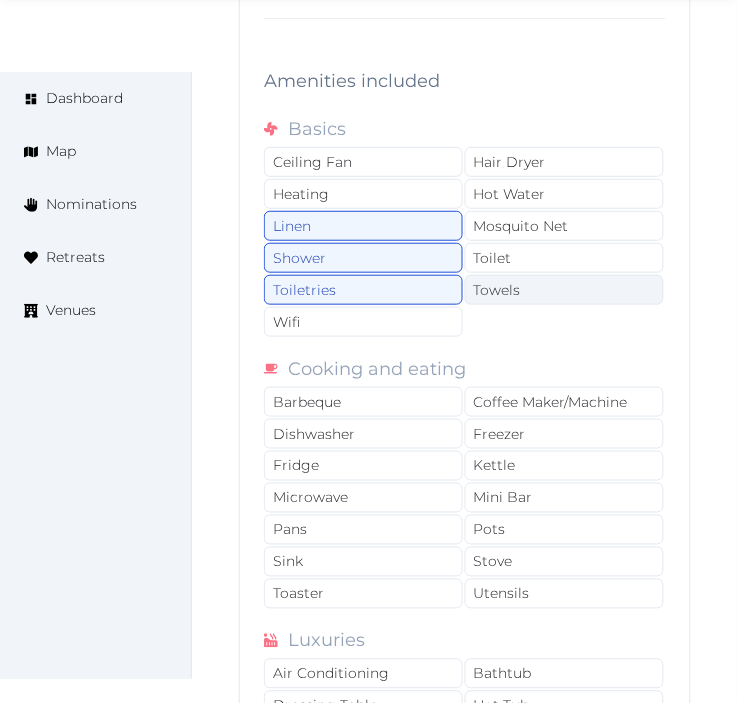 click on "Wifi" at bounding box center [363, 322] 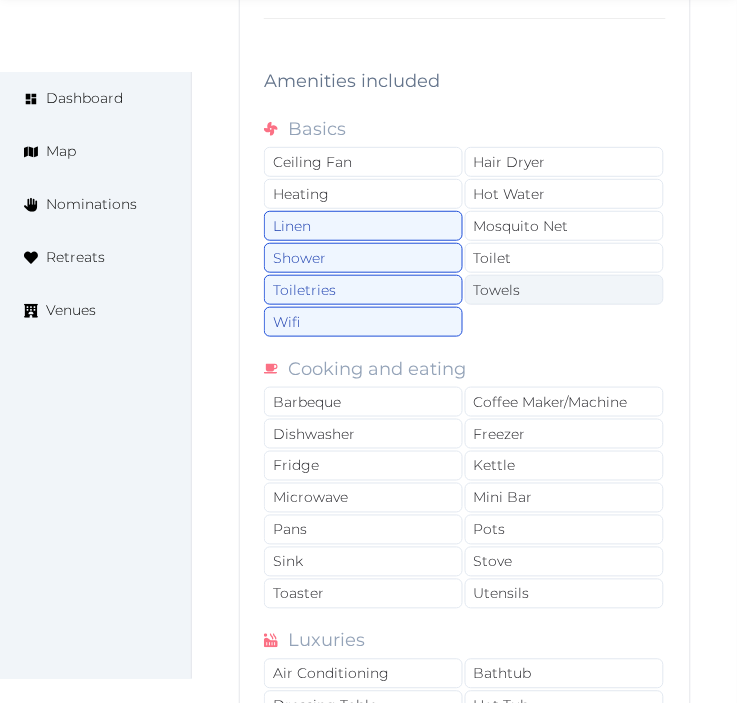 click on "Towels" at bounding box center [564, 290] 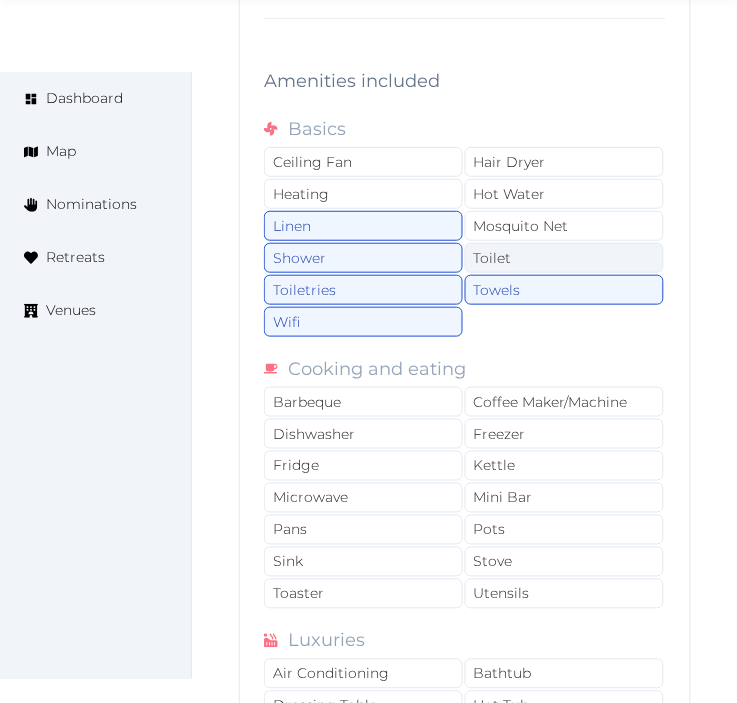 click on "Toilet" at bounding box center [564, 258] 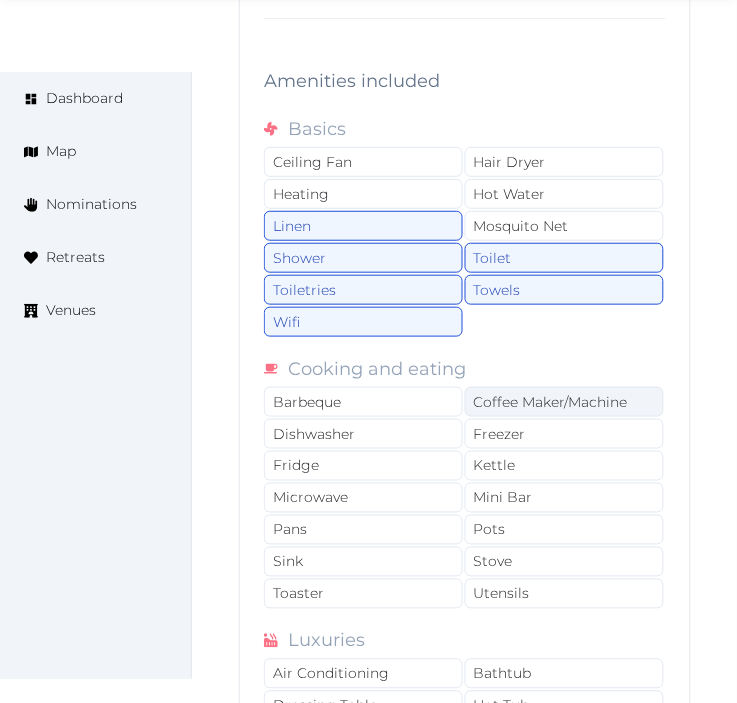 click on "Coffee Maker/Machine" at bounding box center (564, 402) 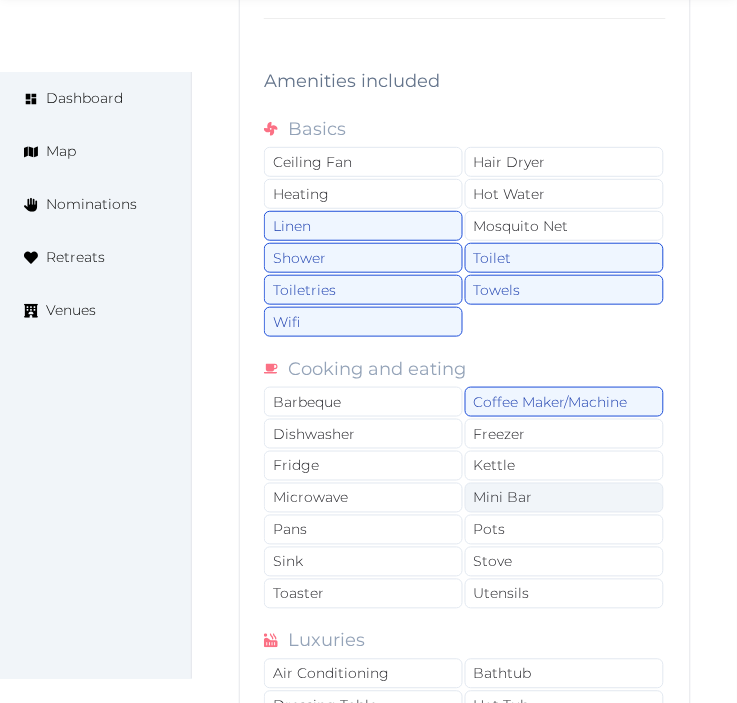 click on "Mini Bar" at bounding box center (564, 498) 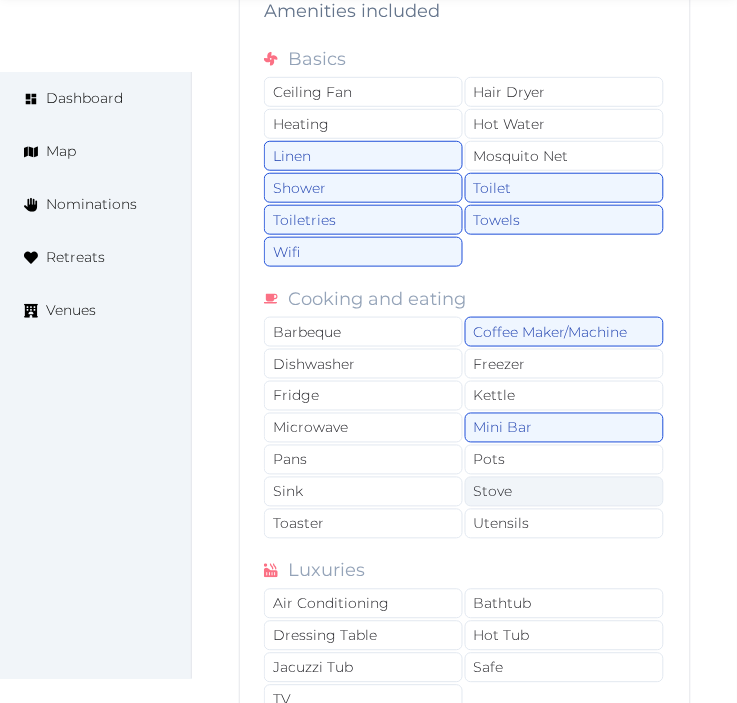 scroll, scrollTop: 4042, scrollLeft: 0, axis: vertical 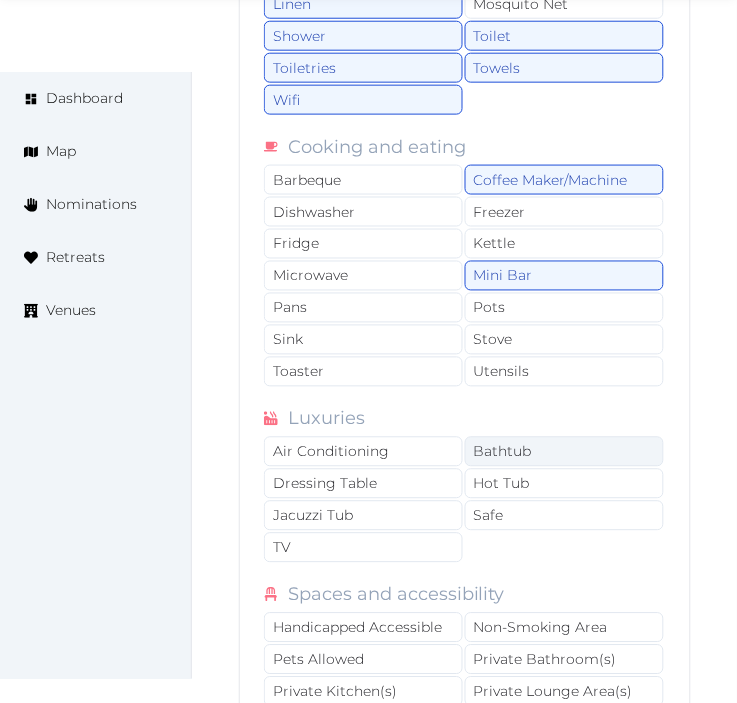 click on "Bathtub" at bounding box center (564, 452) 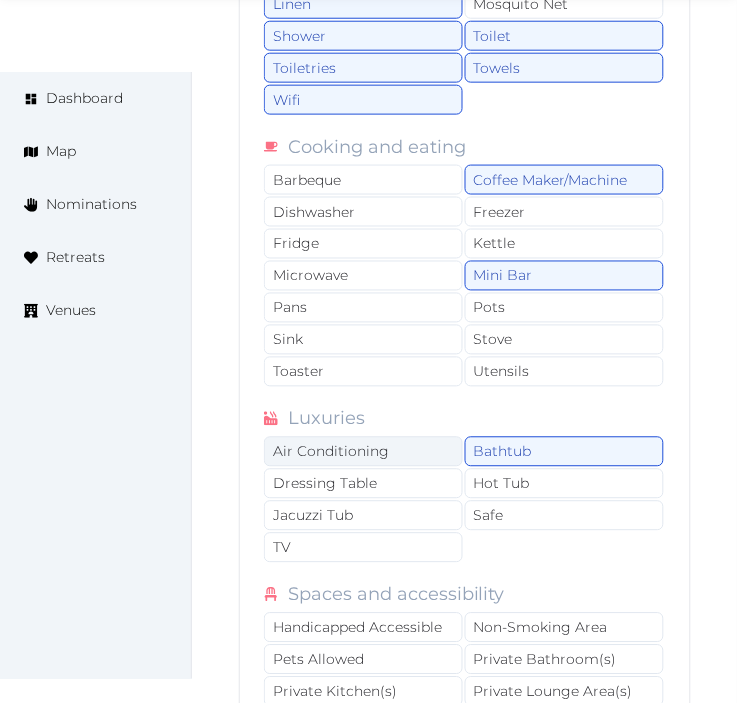 click on "Air Conditioning" at bounding box center [363, 452] 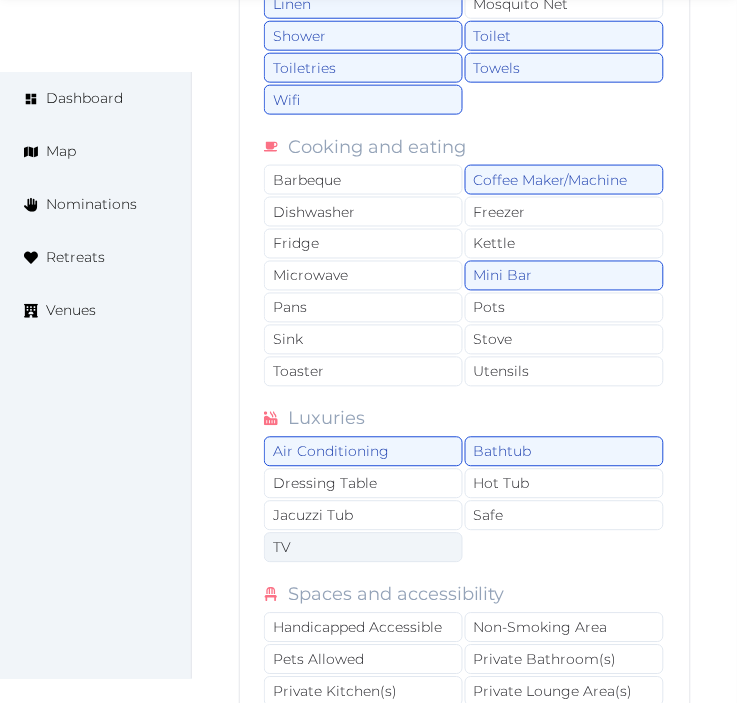 drag, startPoint x: 374, startPoint y: 554, endPoint x: 414, endPoint y: 548, distance: 40.4475 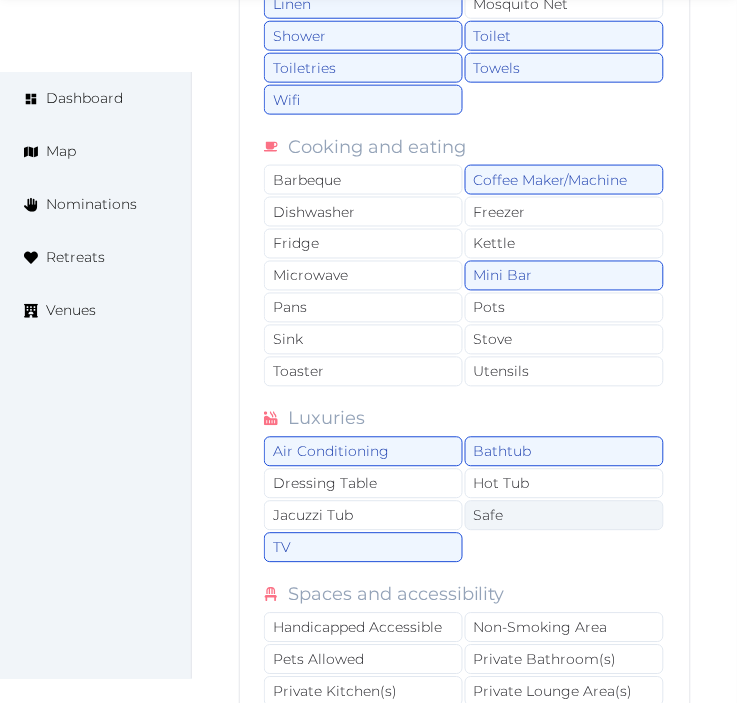 click on "Safe" at bounding box center (564, 516) 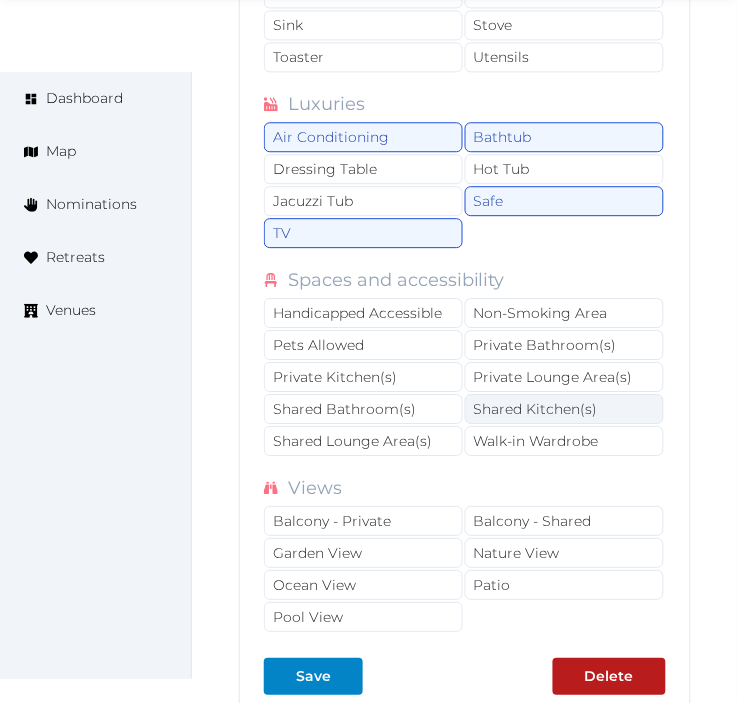 scroll, scrollTop: 4375, scrollLeft: 0, axis: vertical 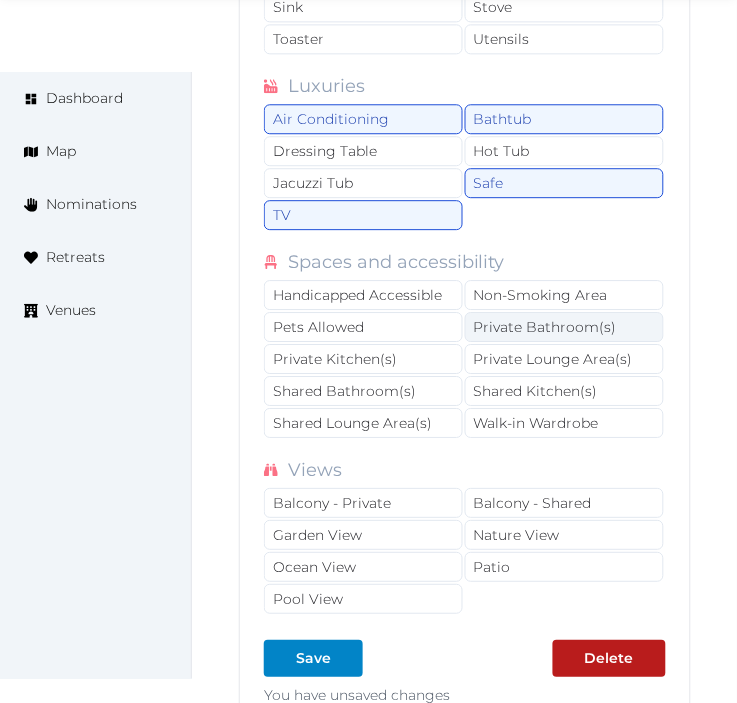 click on "Private Bathroom(s)" at bounding box center (564, 327) 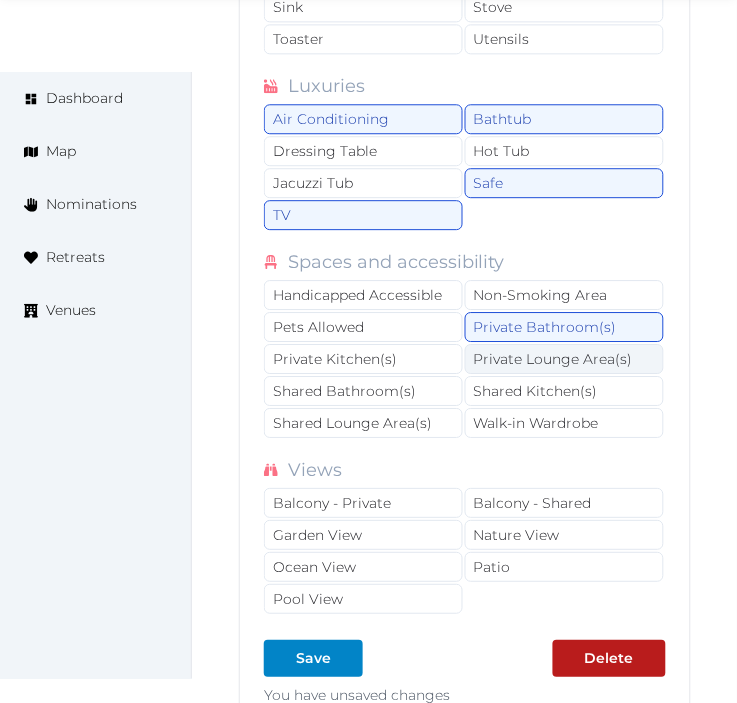 click on "Private Lounge Area(s)" at bounding box center [564, 359] 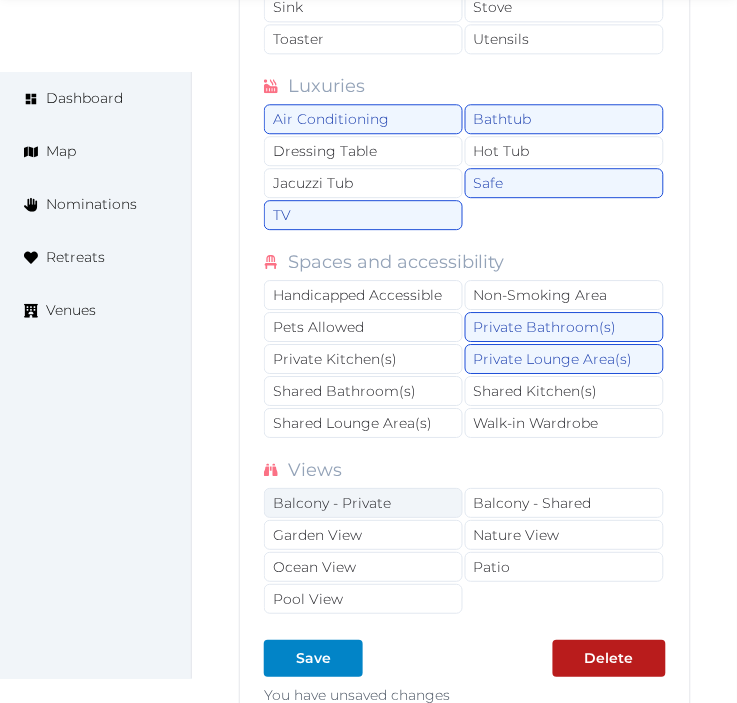 click on "Balcony - Private" at bounding box center [363, 503] 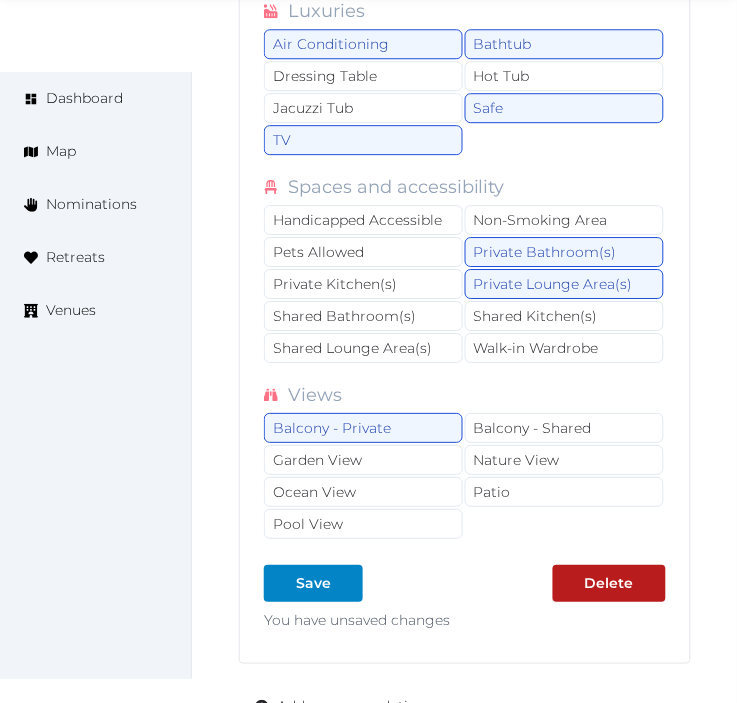 scroll, scrollTop: 4486, scrollLeft: 0, axis: vertical 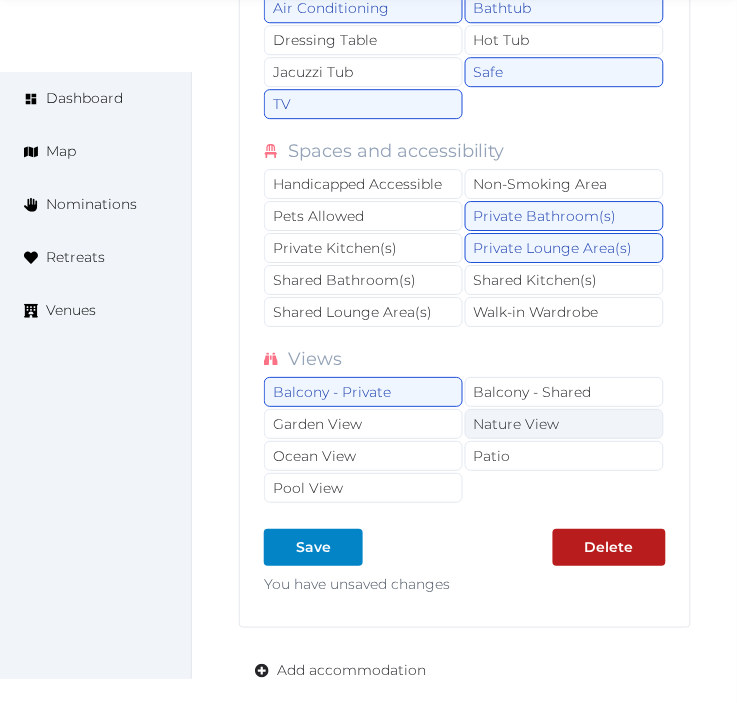 click on "Nature View" at bounding box center [564, 424] 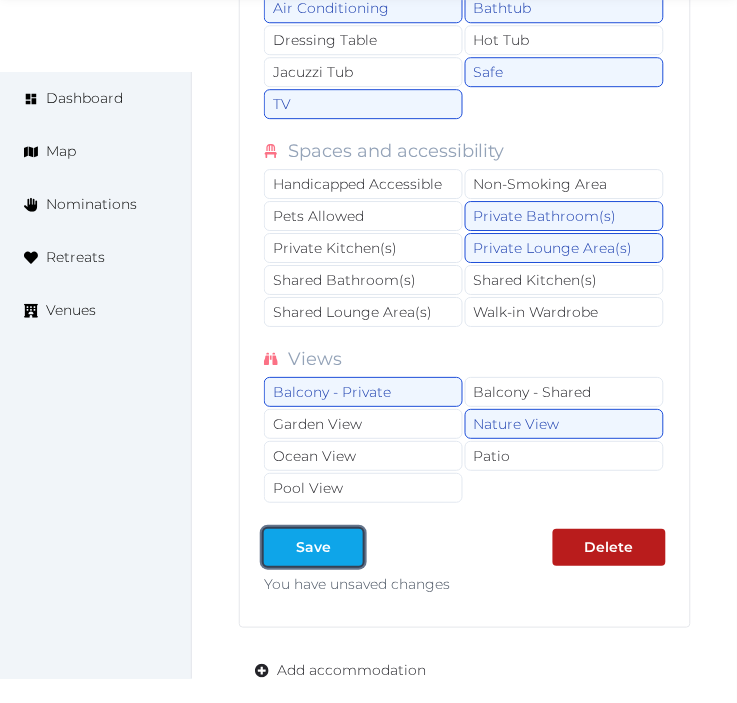 click at bounding box center [347, 547] 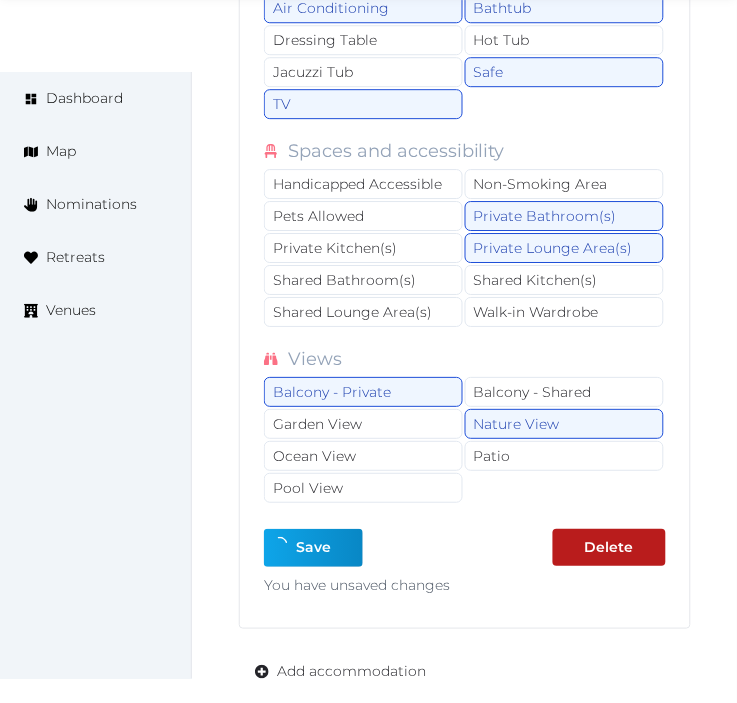 type on "*" 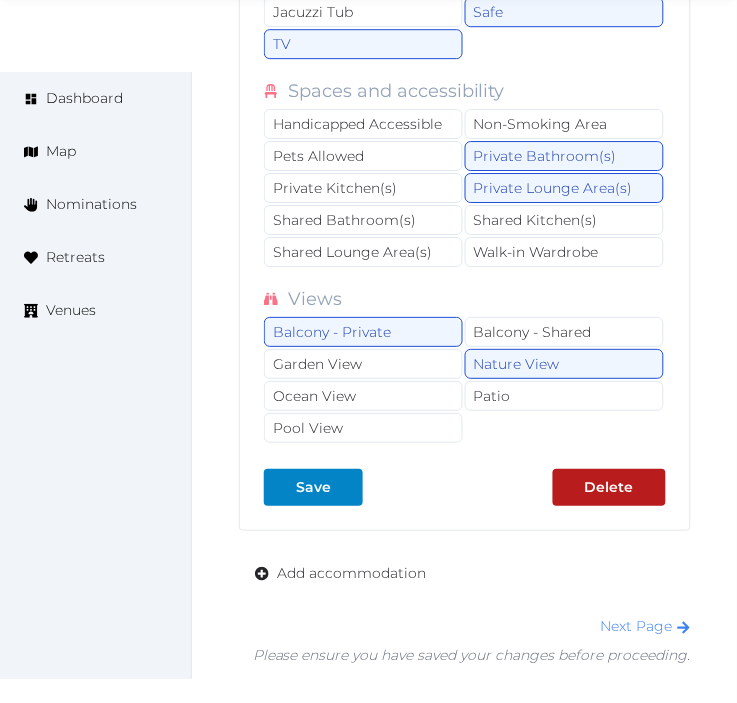 scroll, scrollTop: 4742, scrollLeft: 0, axis: vertical 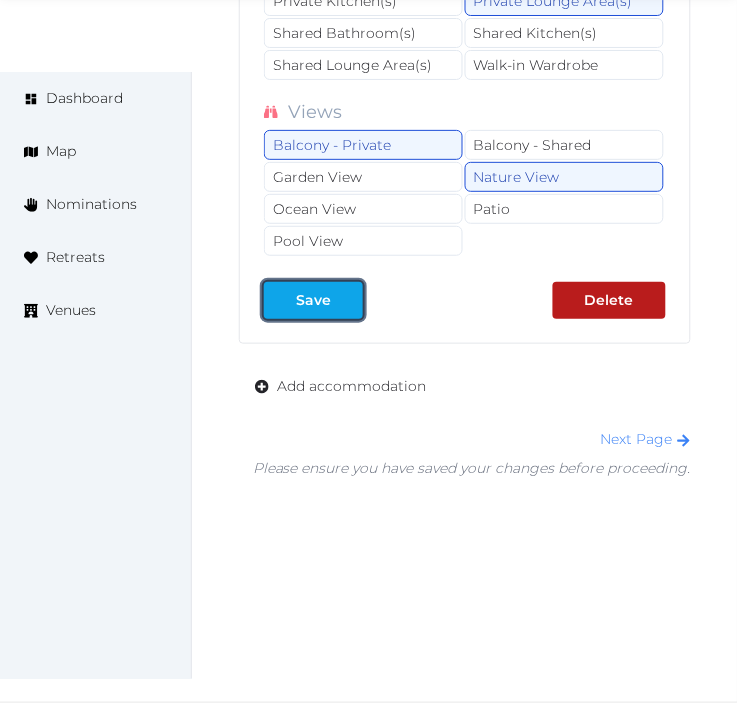 click on "Save" at bounding box center [313, 300] 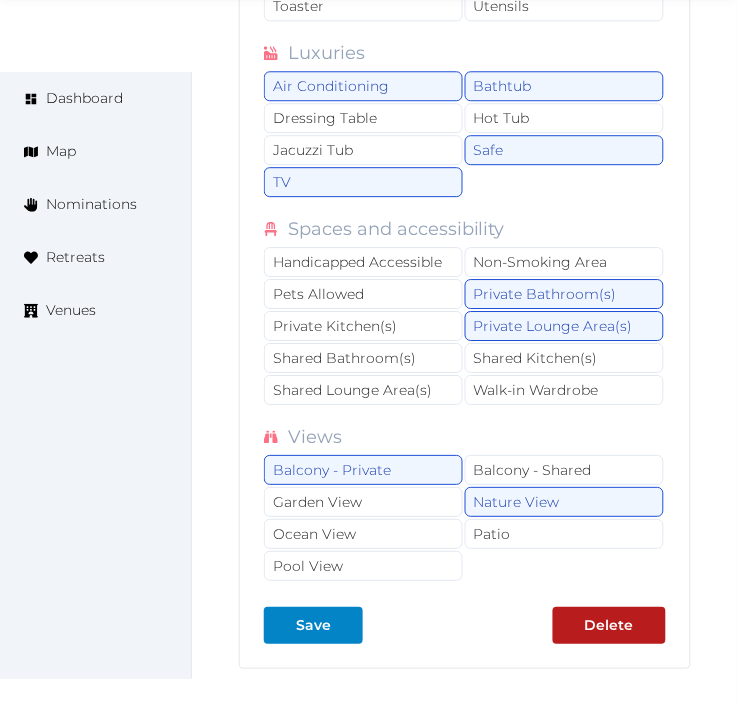 scroll, scrollTop: 4742, scrollLeft: 0, axis: vertical 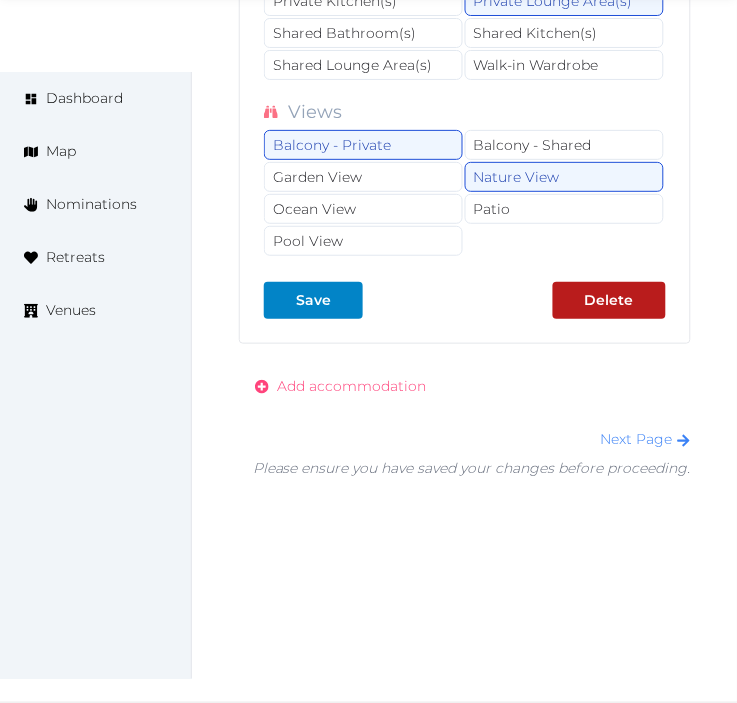 click on "Add accommodation" at bounding box center [351, 386] 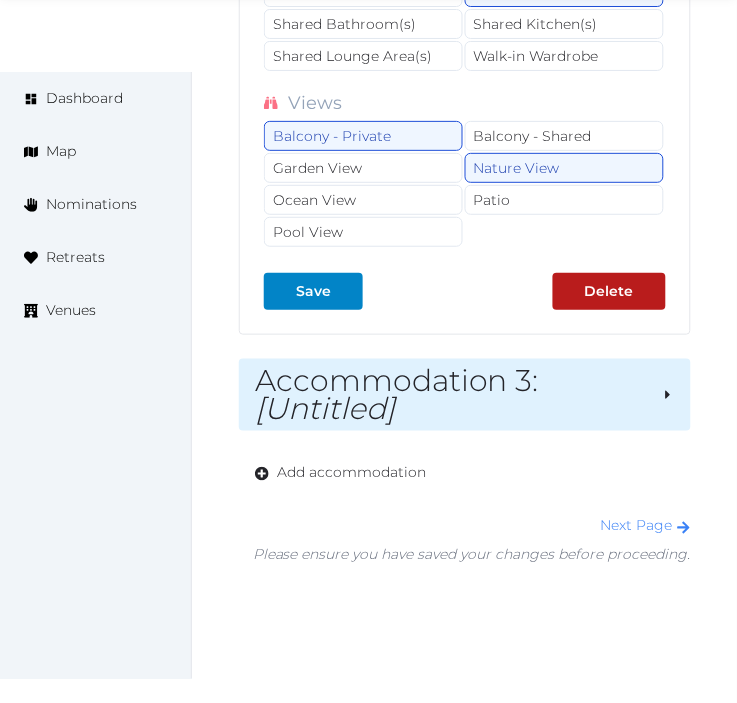 click on "Accommodation 3 :  [Untitled]" at bounding box center [450, 395] 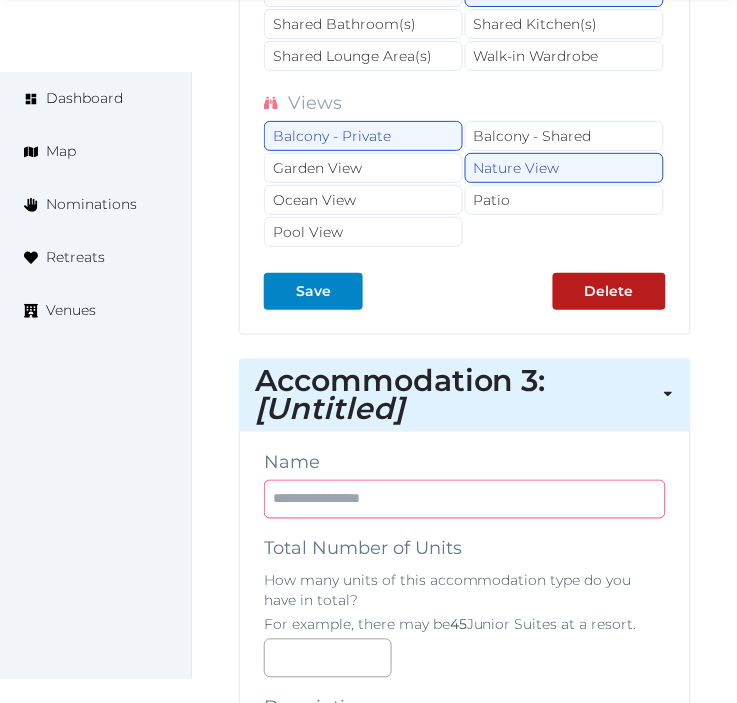 click at bounding box center [465, 499] 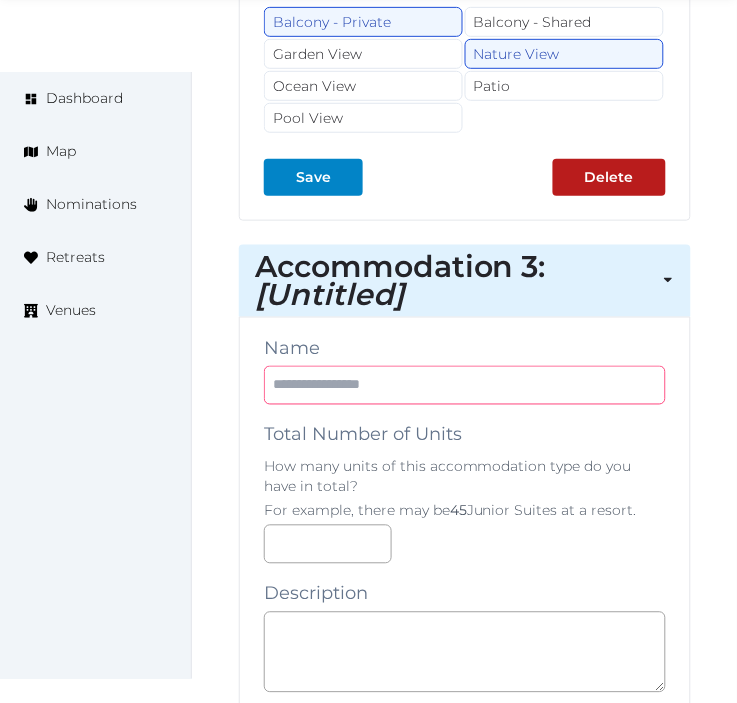 scroll, scrollTop: 4964, scrollLeft: 0, axis: vertical 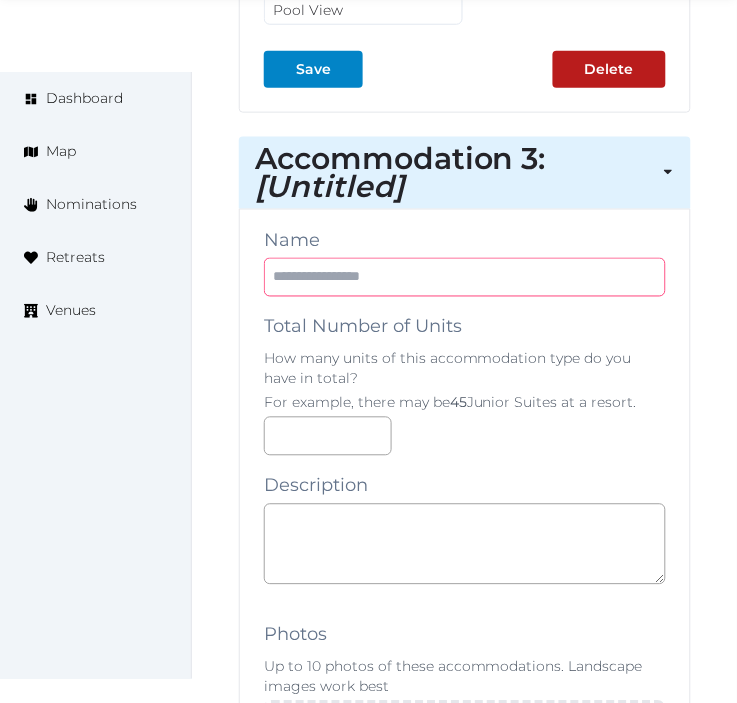 click at bounding box center [465, 277] 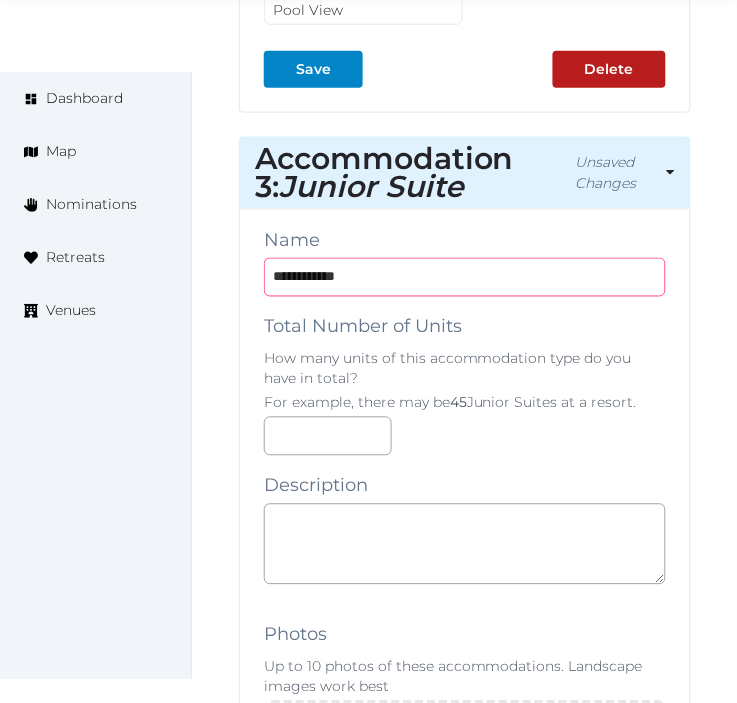 type on "**********" 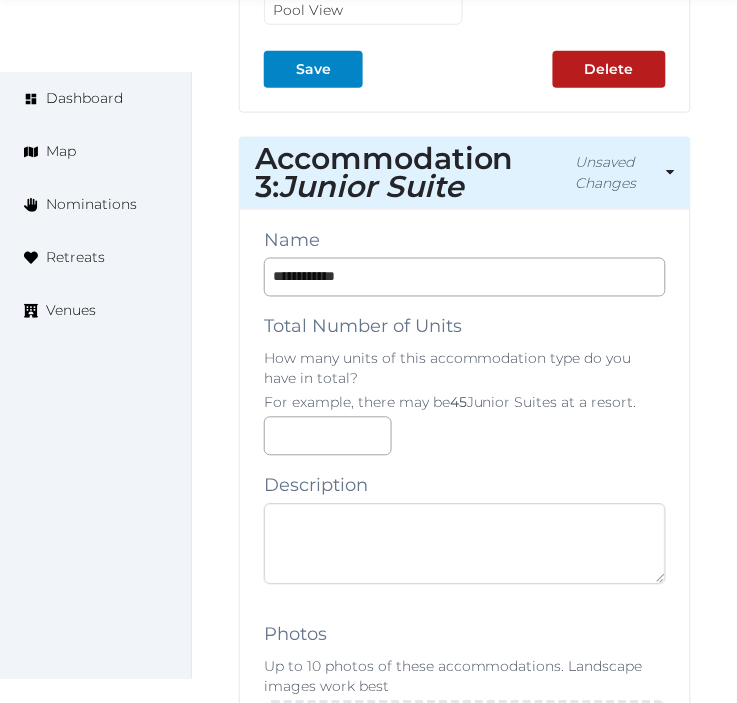 click at bounding box center (465, 544) 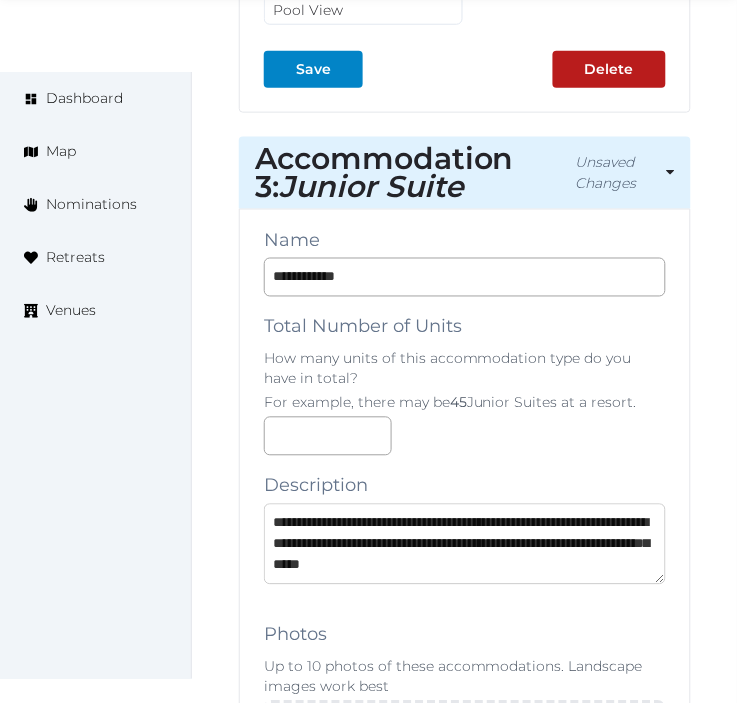 scroll, scrollTop: 31, scrollLeft: 0, axis: vertical 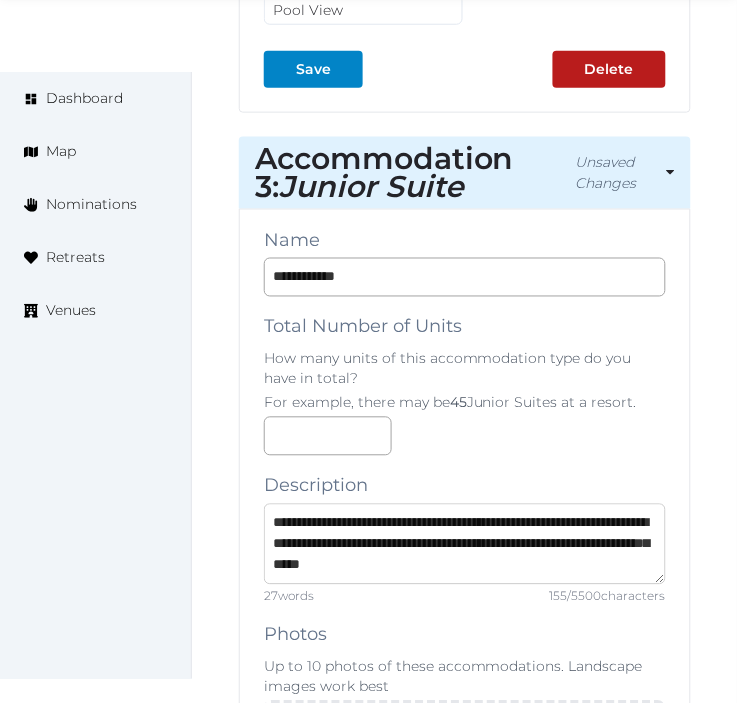 type on "**********" 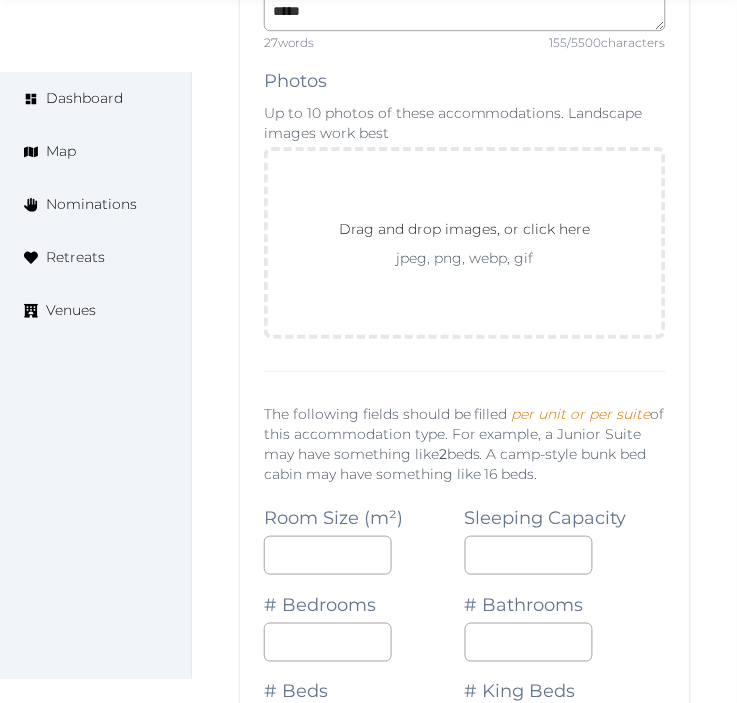 scroll, scrollTop: 5520, scrollLeft: 0, axis: vertical 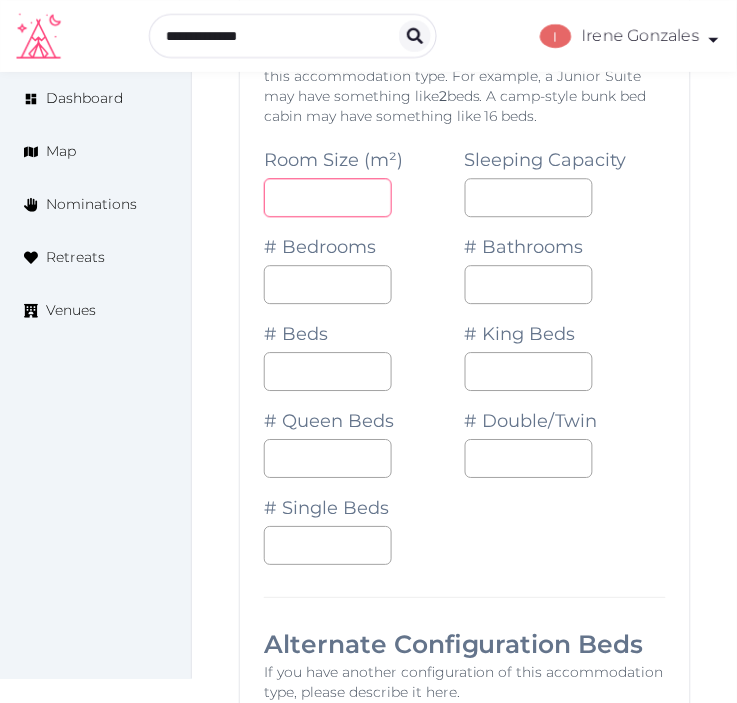 click at bounding box center [328, 197] 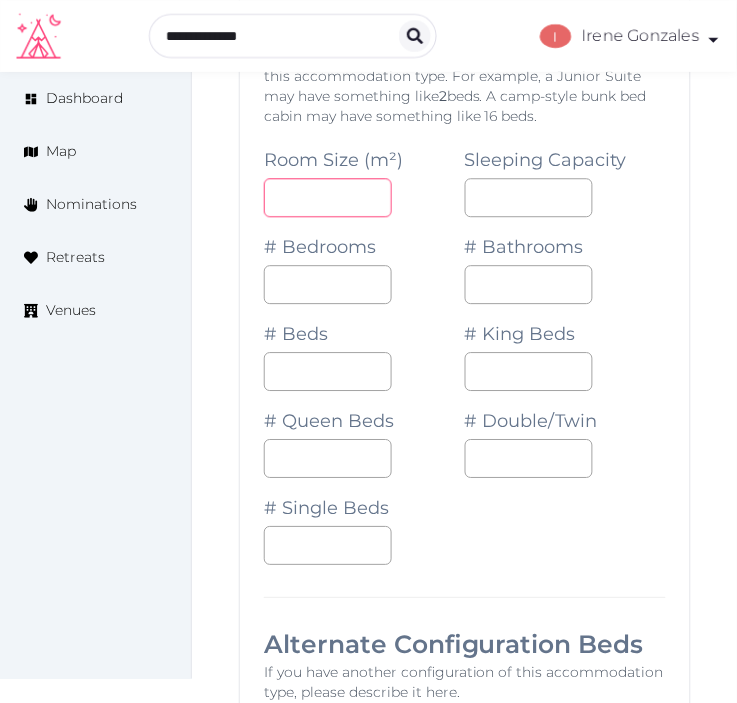 type on "**" 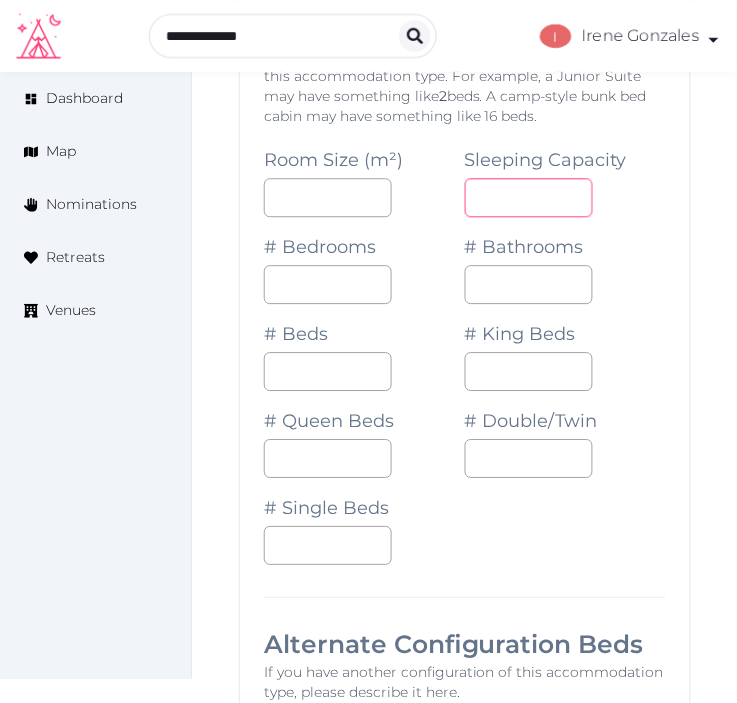 click at bounding box center [529, 197] 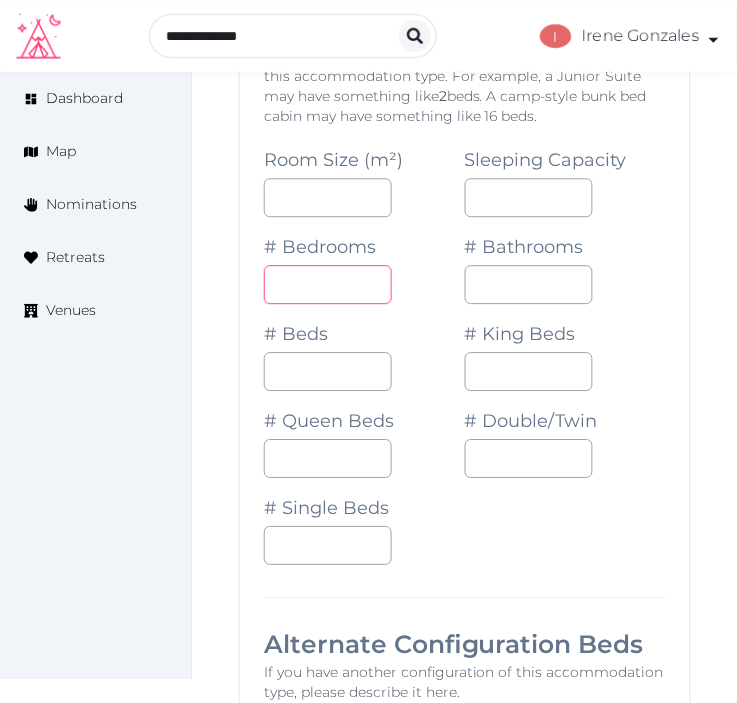 click at bounding box center (328, 284) 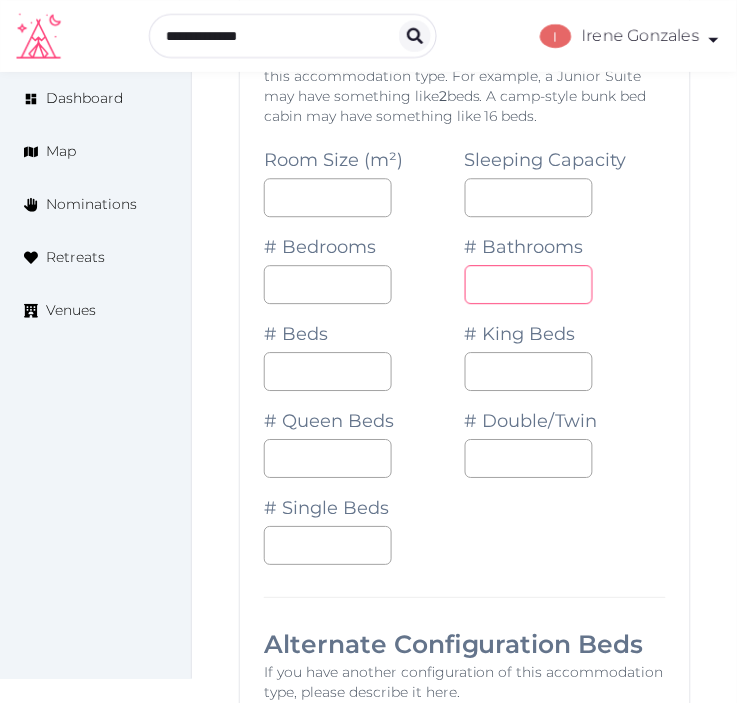 click on "*" at bounding box center (529, 284) 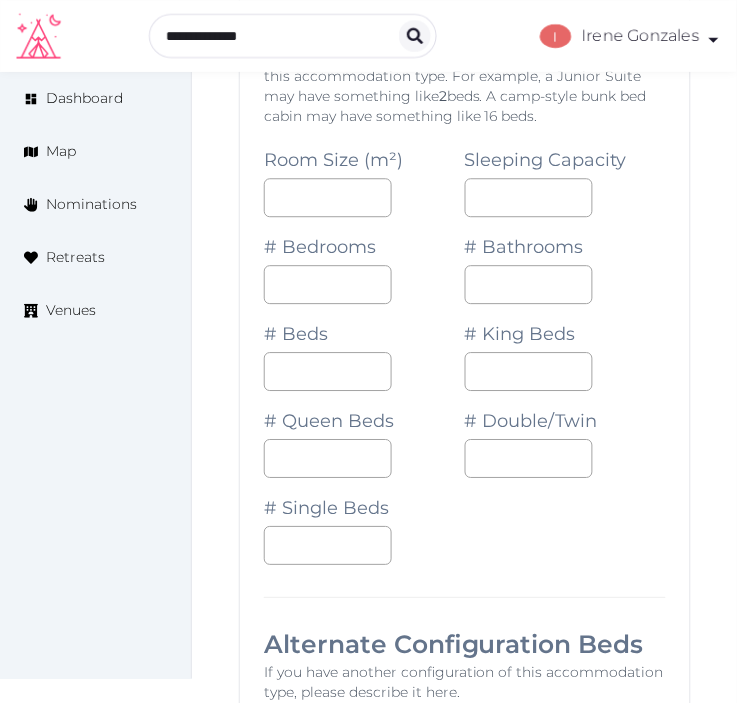 click on "# Beds" at bounding box center (364, 347) 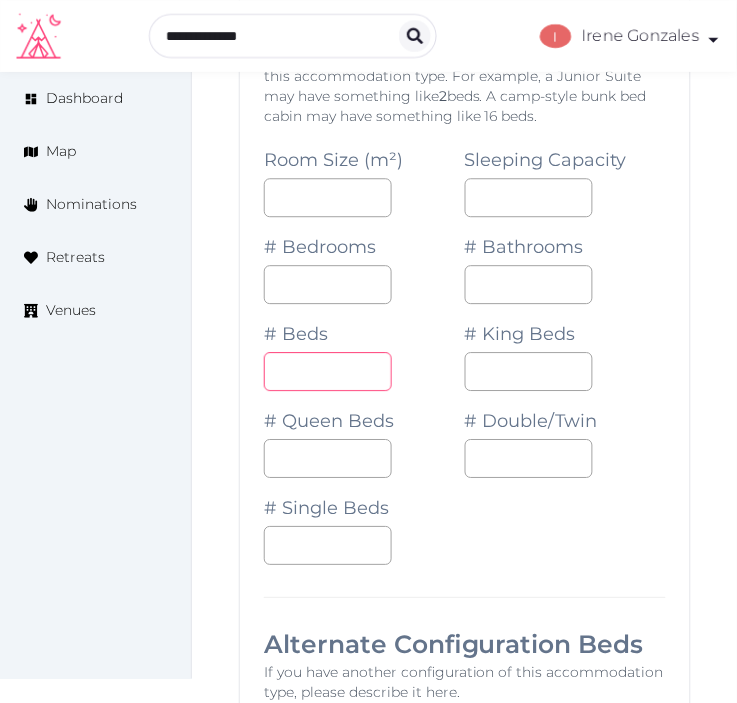 click on "*" at bounding box center [328, 371] 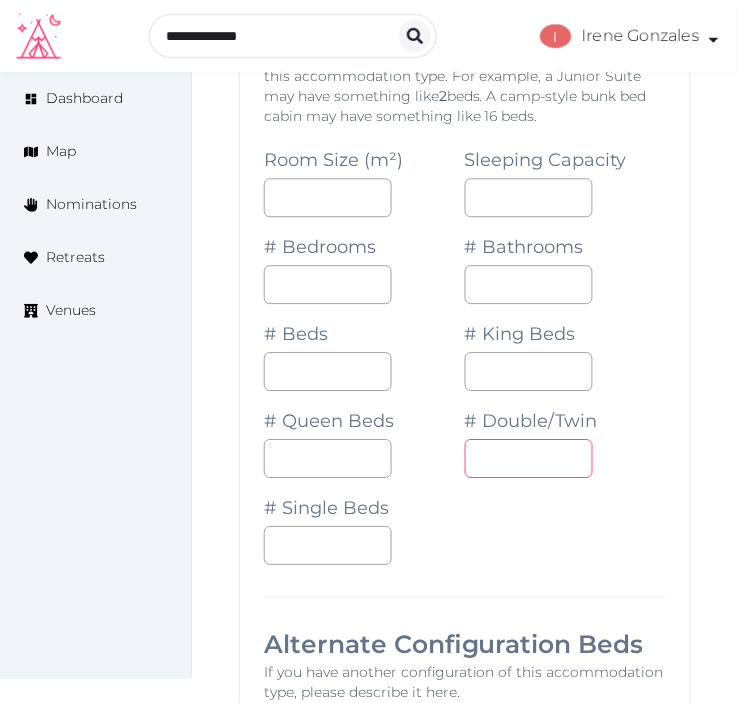 click at bounding box center (529, 458) 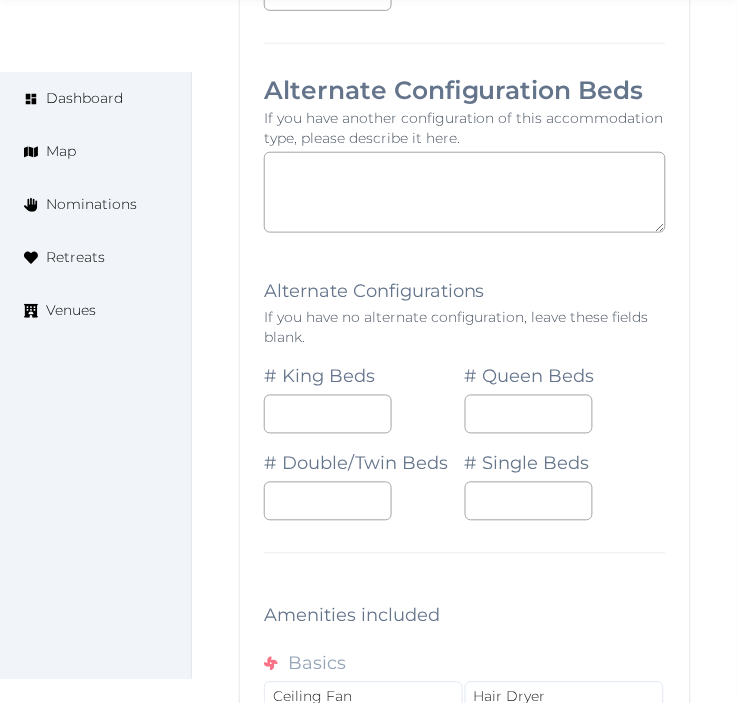 scroll, scrollTop: 6766, scrollLeft: 0, axis: vertical 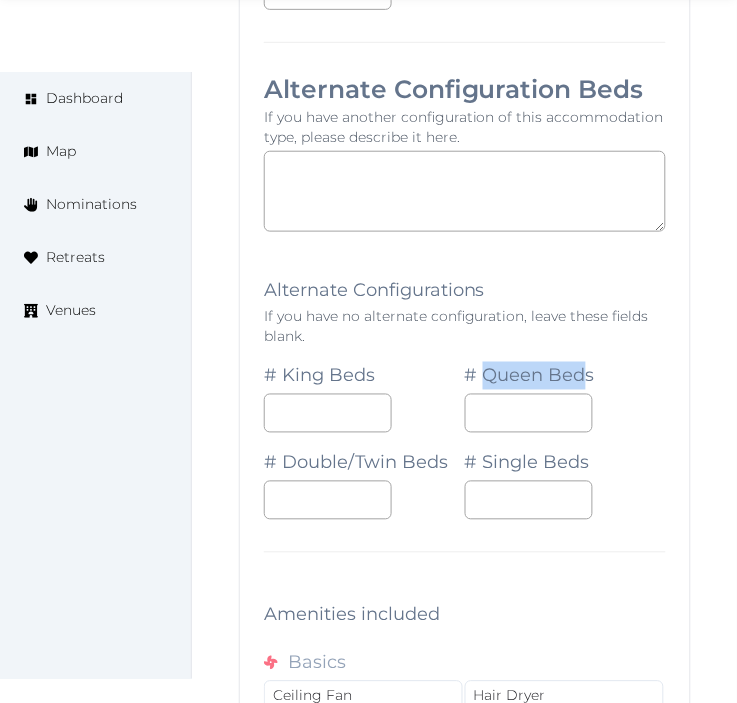 drag, startPoint x: 581, startPoint y: 385, endPoint x: 485, endPoint y: 393, distance: 96.332756 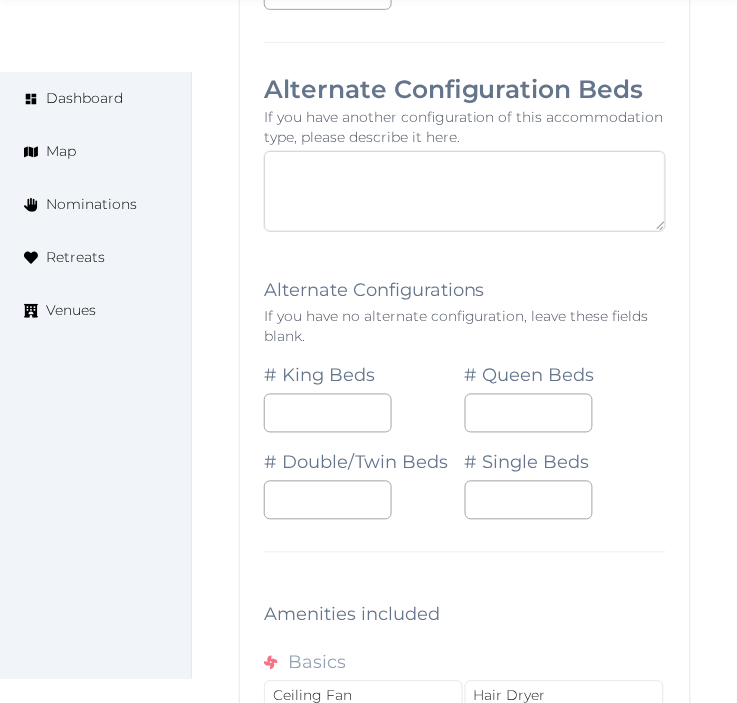 click at bounding box center [465, 191] 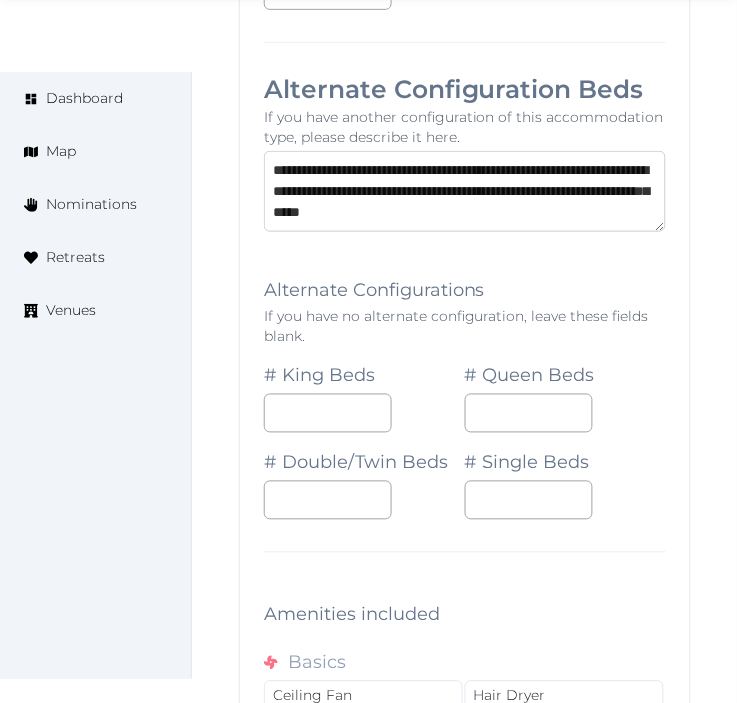 scroll, scrollTop: 31, scrollLeft: 0, axis: vertical 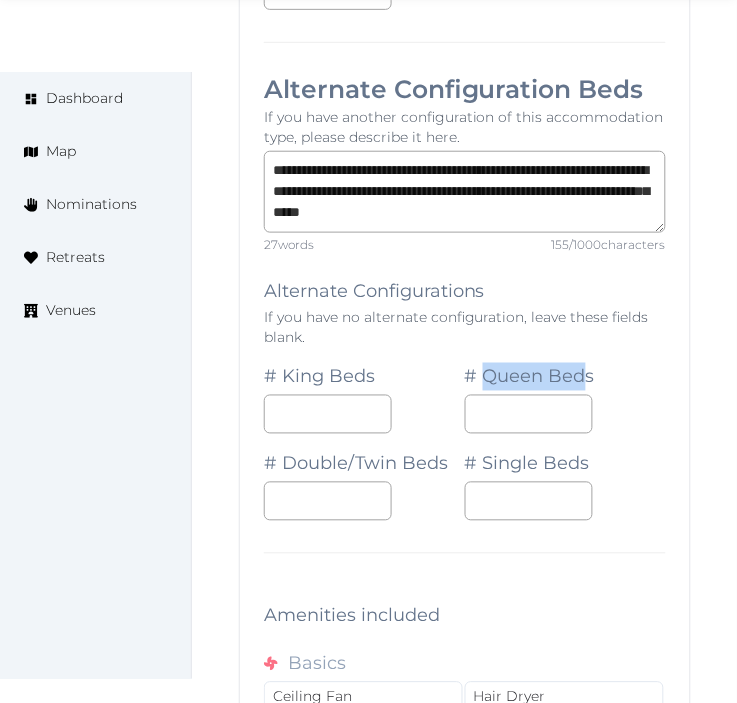 drag, startPoint x: 583, startPoint y: 385, endPoint x: 486, endPoint y: 396, distance: 97.62172 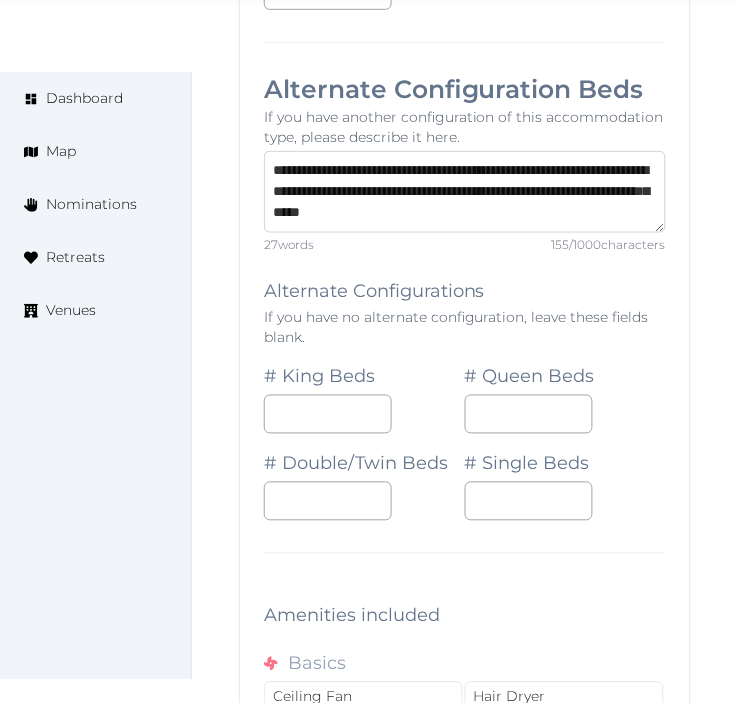 click on "**********" at bounding box center (465, 191) 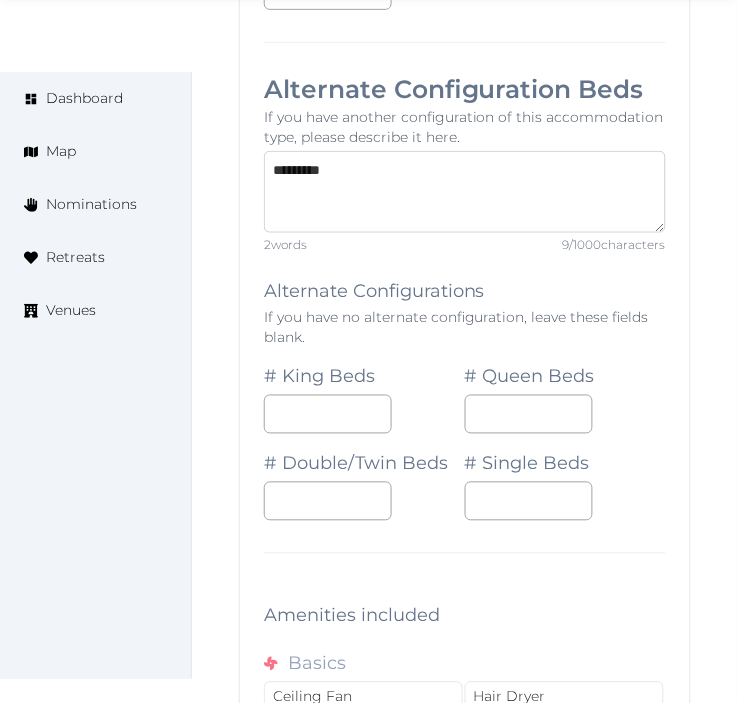 scroll, scrollTop: 0, scrollLeft: 0, axis: both 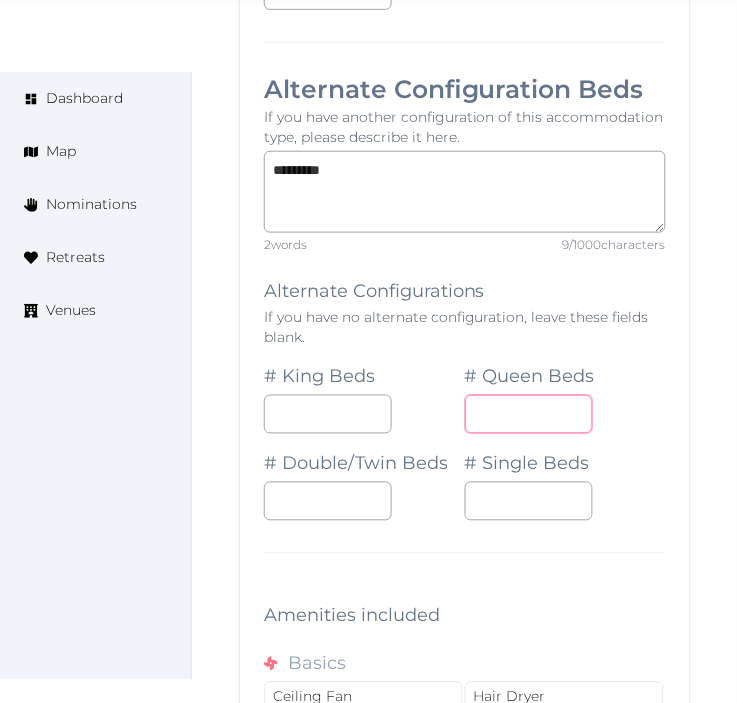 click at bounding box center [529, 414] 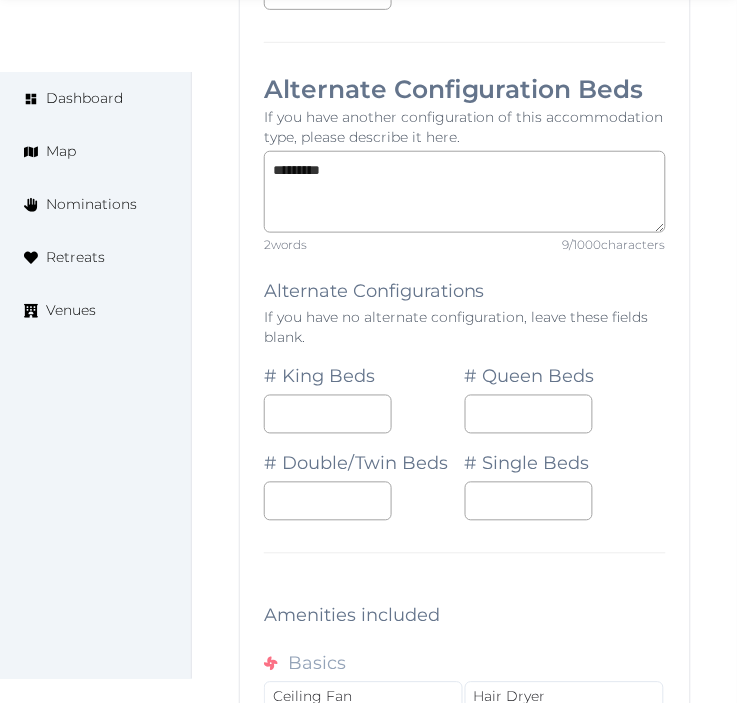 click on "# Single Beds" at bounding box center (565, 477) 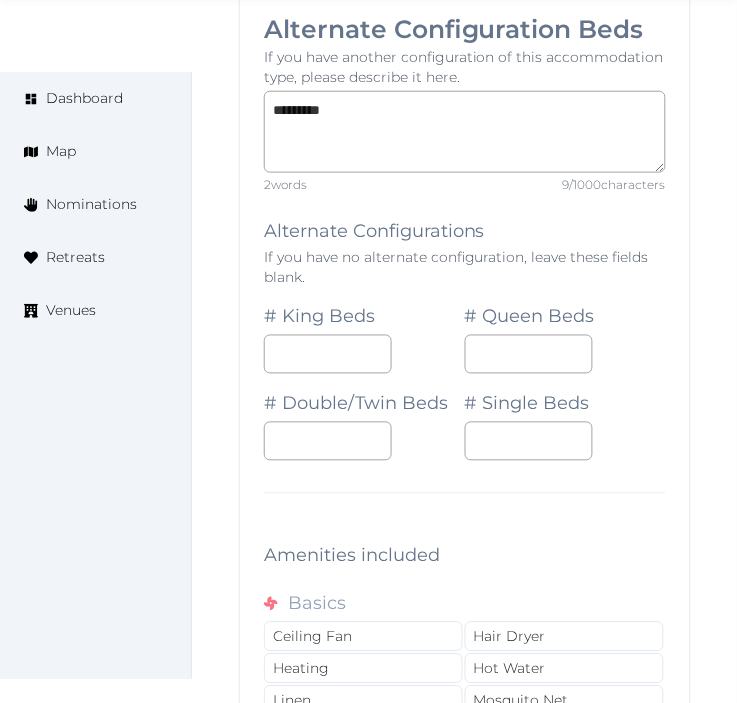 scroll, scrollTop: 6877, scrollLeft: 0, axis: vertical 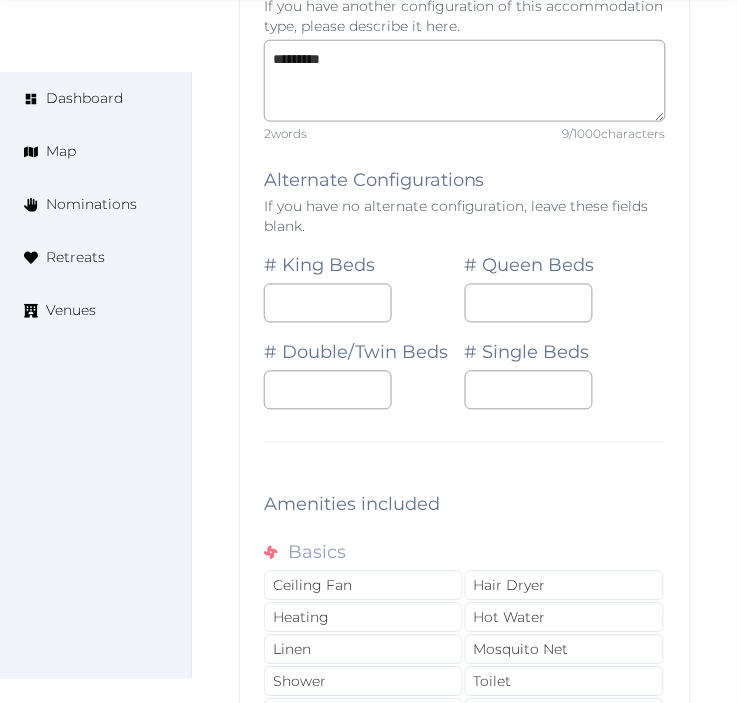 click on "**********" at bounding box center (465, 74) 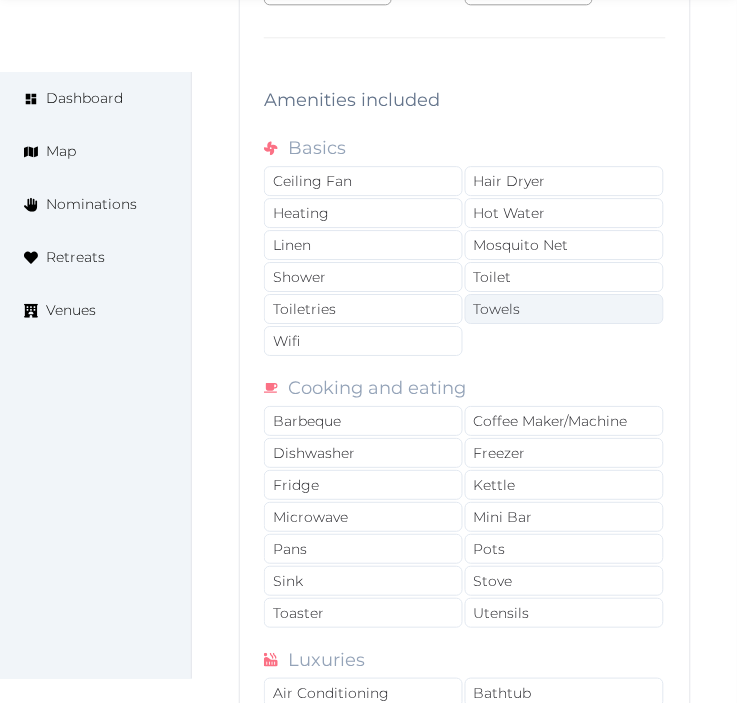 scroll, scrollTop: 7322, scrollLeft: 0, axis: vertical 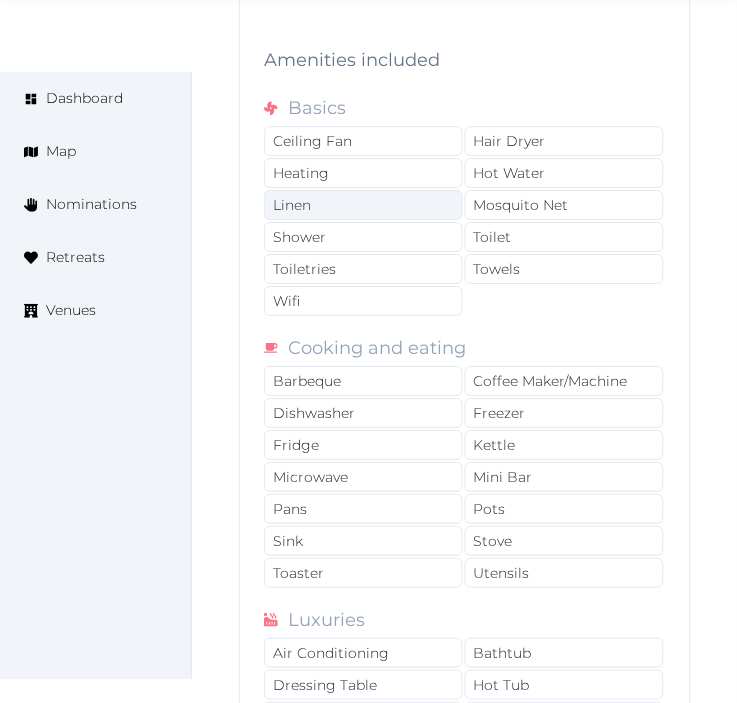 click on "Linen" at bounding box center (363, 205) 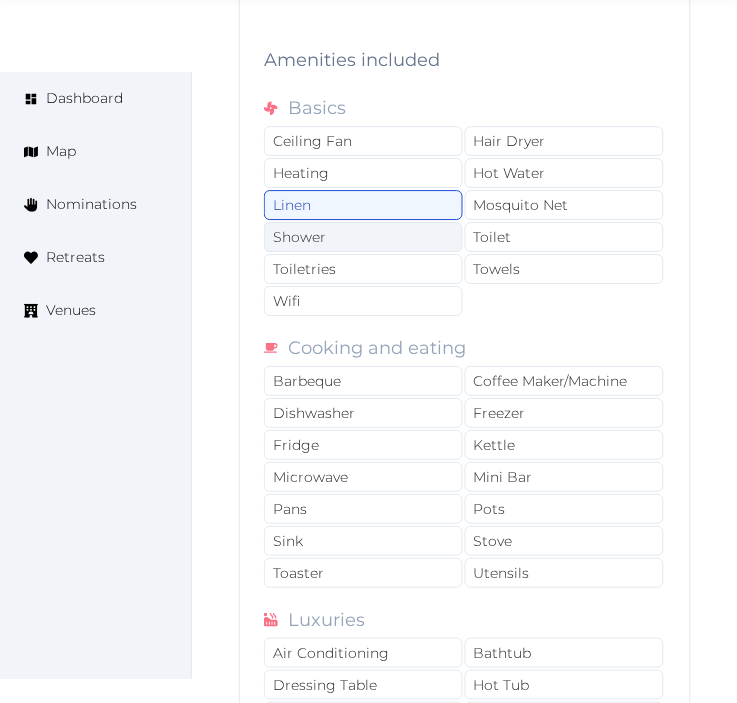 click on "Shower" at bounding box center (363, 237) 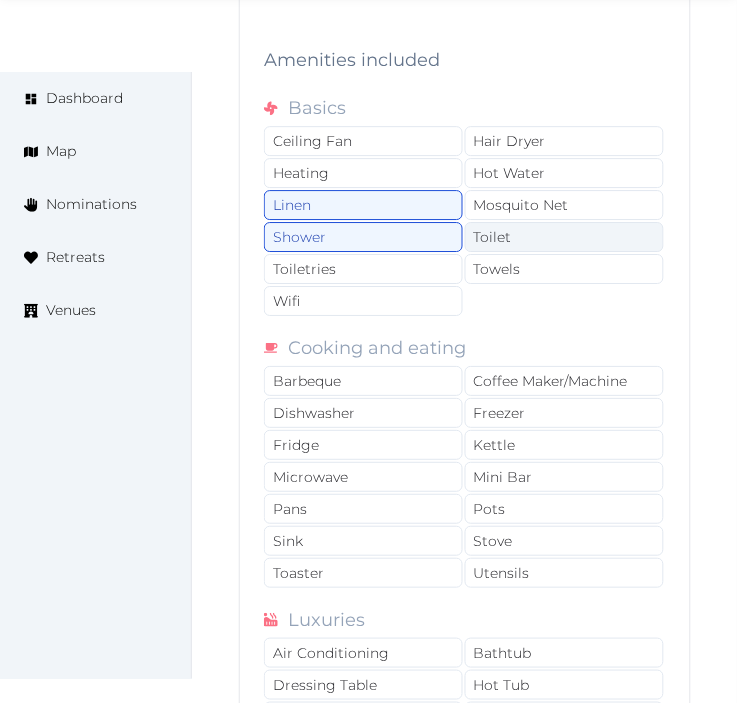 click on "Toilet" at bounding box center (564, 237) 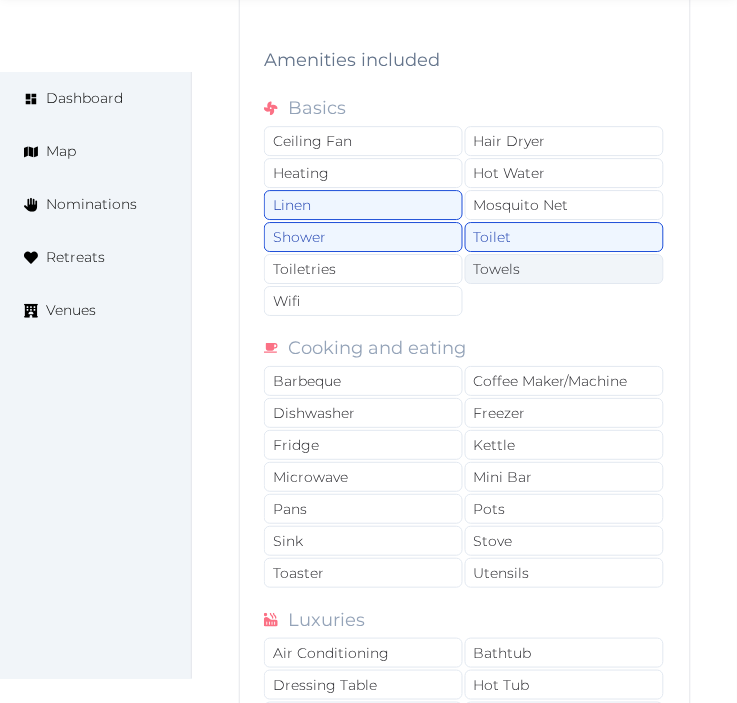 click on "Towels" at bounding box center [564, 269] 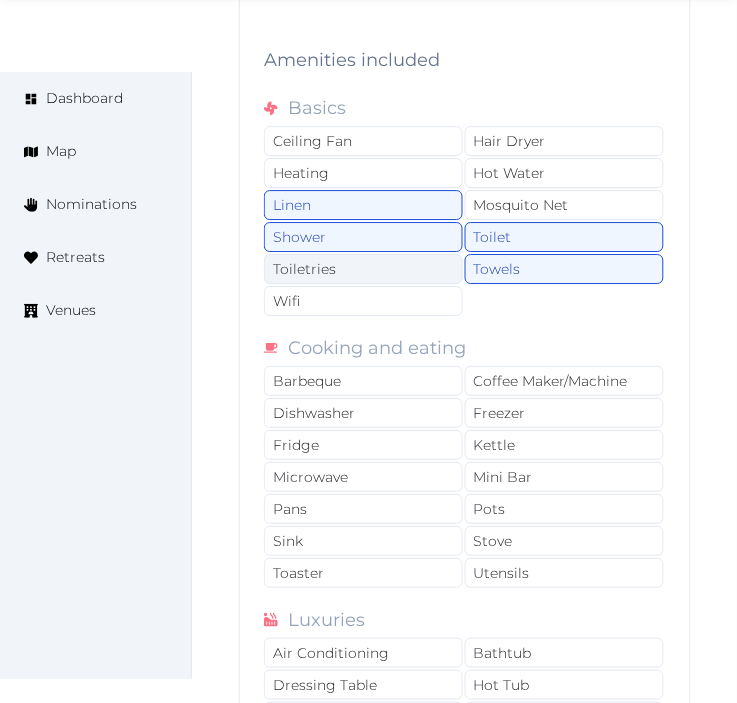 click on "Toiletries" at bounding box center (363, 269) 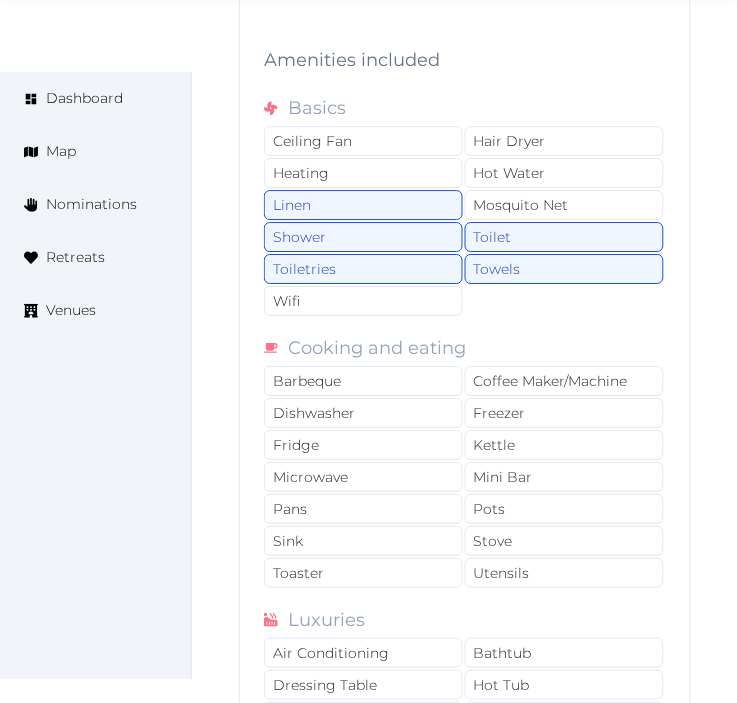 click on "Basics Ceiling Fan Hair Dryer Heating Hot Water Linen Mosquito Net Shower Toilet Toiletries Towels Wifi Cooking and eating Barbeque Coffee Maker/Machine Dishwasher Freezer Fridge Kettle Microwave Mini Bar Pans Pots Sink Stove Toaster Utensils Luxuries Air Conditioning Bathtub Dressing Table Hot Tub Jacuzzi Tub Safe TV Spaces and accessibility Handicapped Accessible Non-Smoking Area Pets Allowed Private Bathroom(s) Private Kitchen(s) Private Lounge Area(s) Shared Bathroom(s) Shared Kitchen(s) Shared Lounge Area(s) Walk-in Wardrobe Views Balcony - Private Balcony - Shared Garden View Nature View Ocean View Patio Pool View" at bounding box center (465, 614) 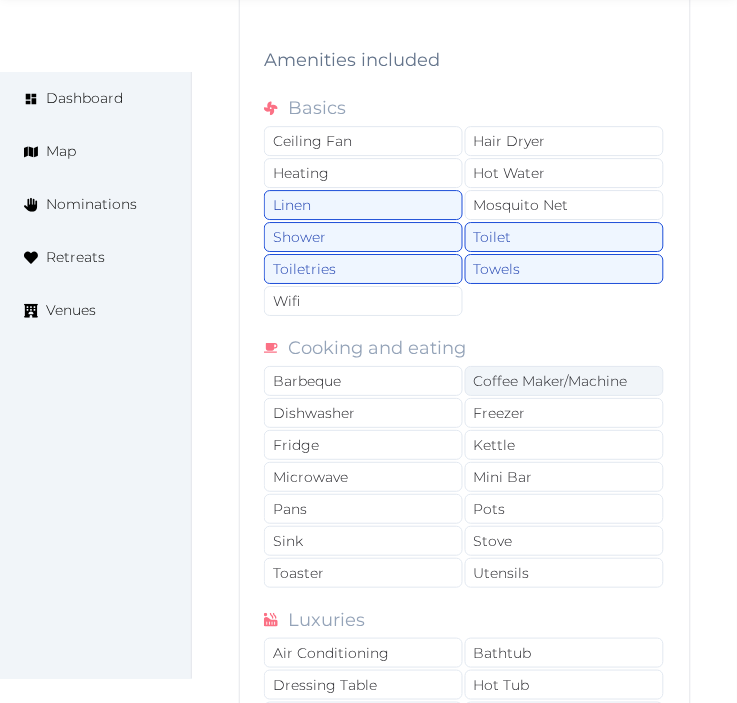 click on "Coffee Maker/Machine" at bounding box center [564, 381] 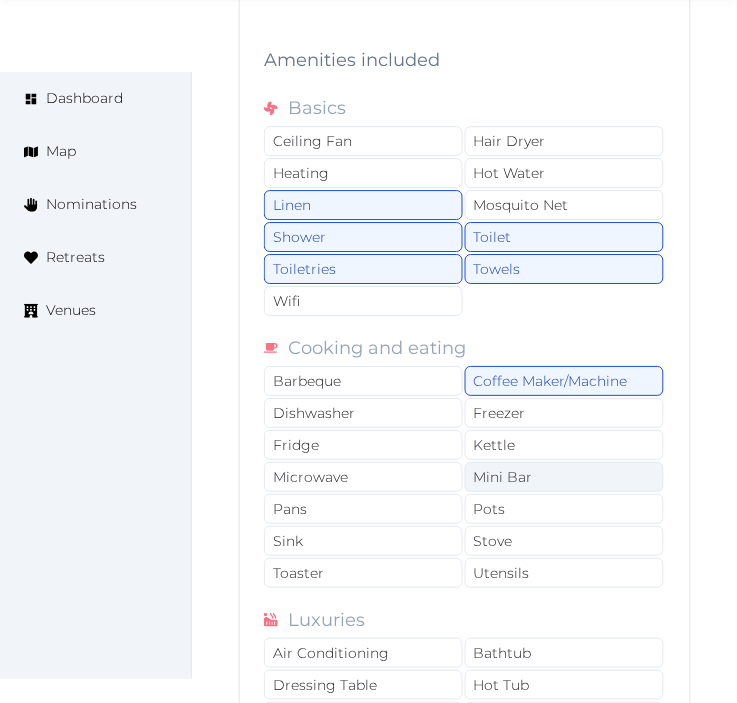 click on "Mini Bar" at bounding box center (564, 477) 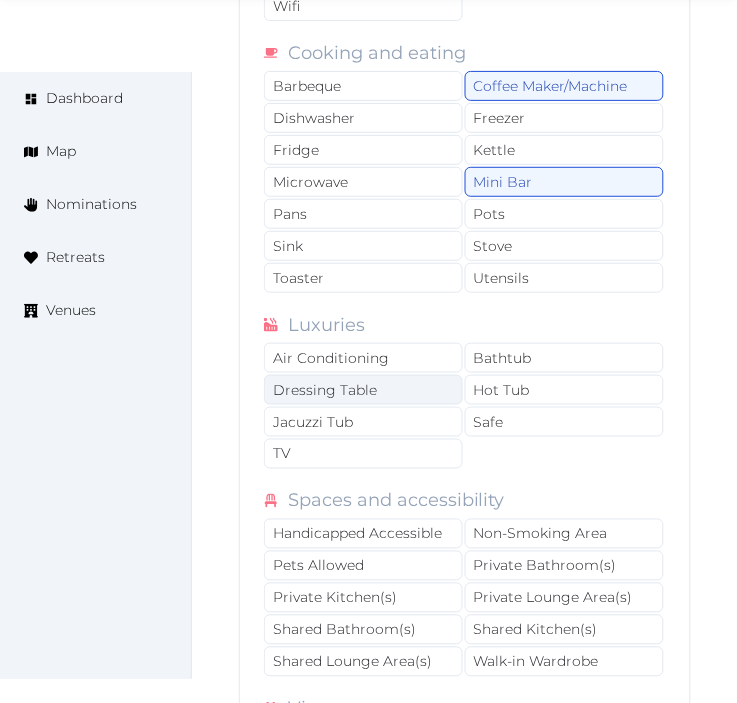 scroll, scrollTop: 7655, scrollLeft: 0, axis: vertical 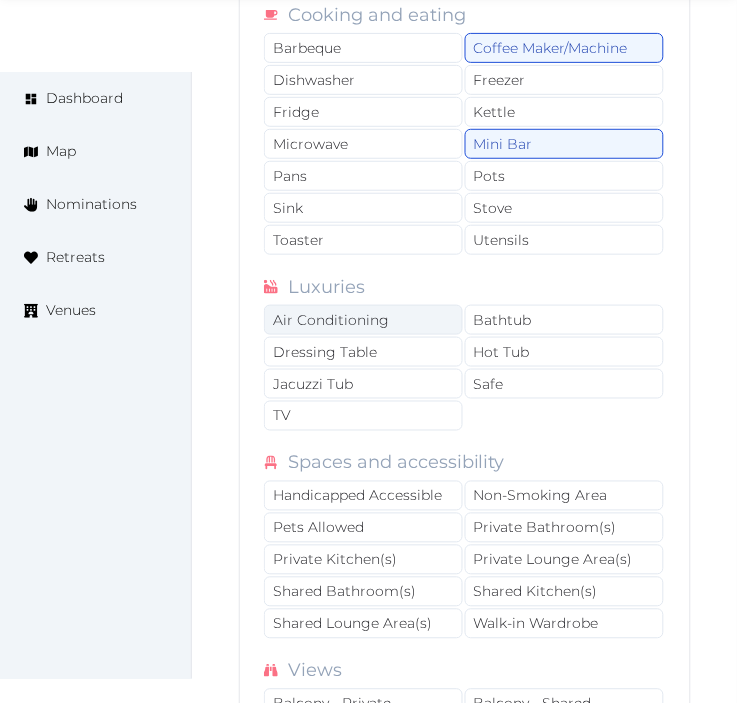 click on "Air Conditioning" at bounding box center (363, 320) 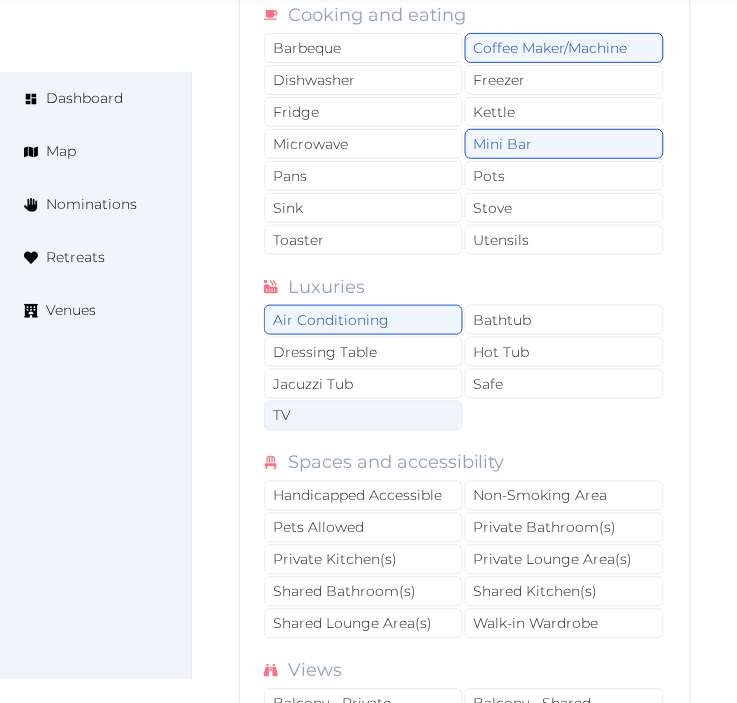 click on "TV" at bounding box center (363, 416) 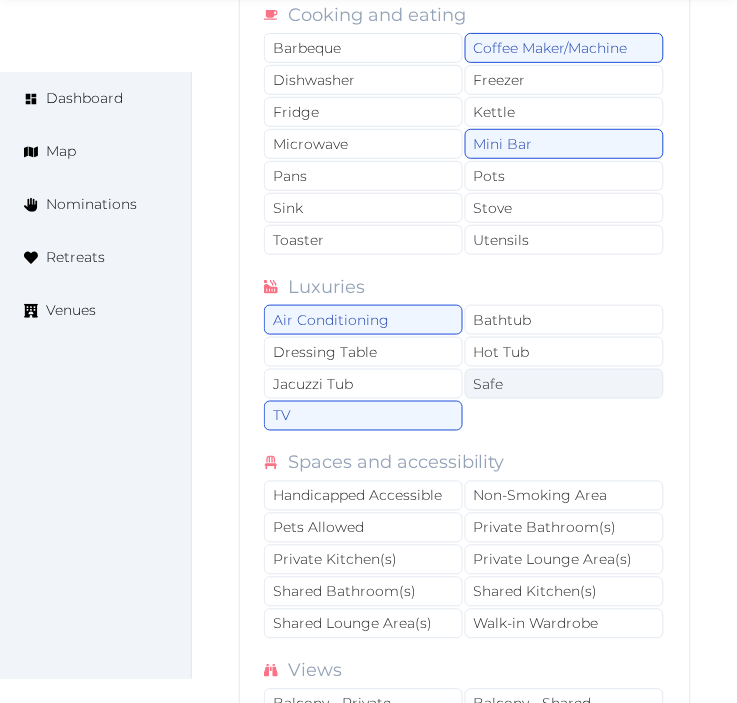 click on "Safe" at bounding box center (564, 384) 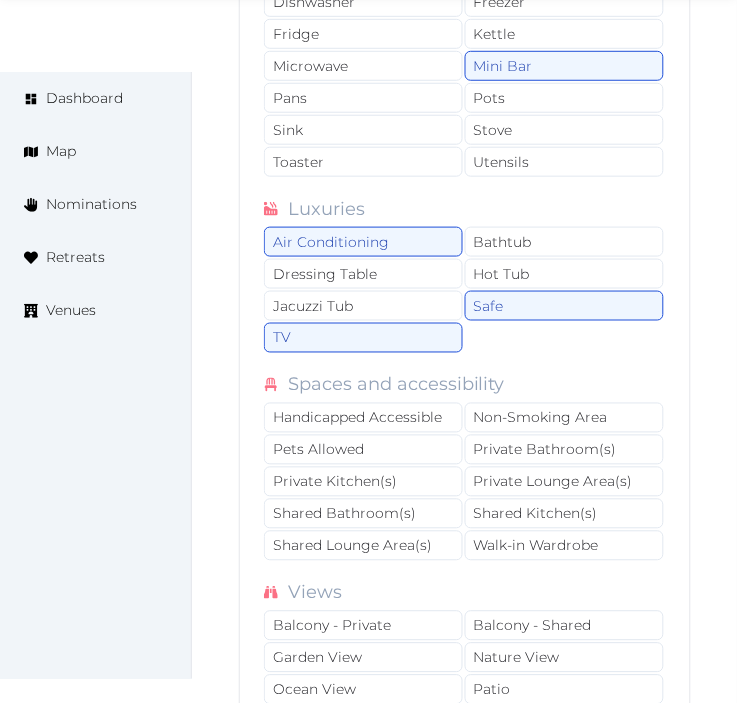 scroll, scrollTop: 7766, scrollLeft: 0, axis: vertical 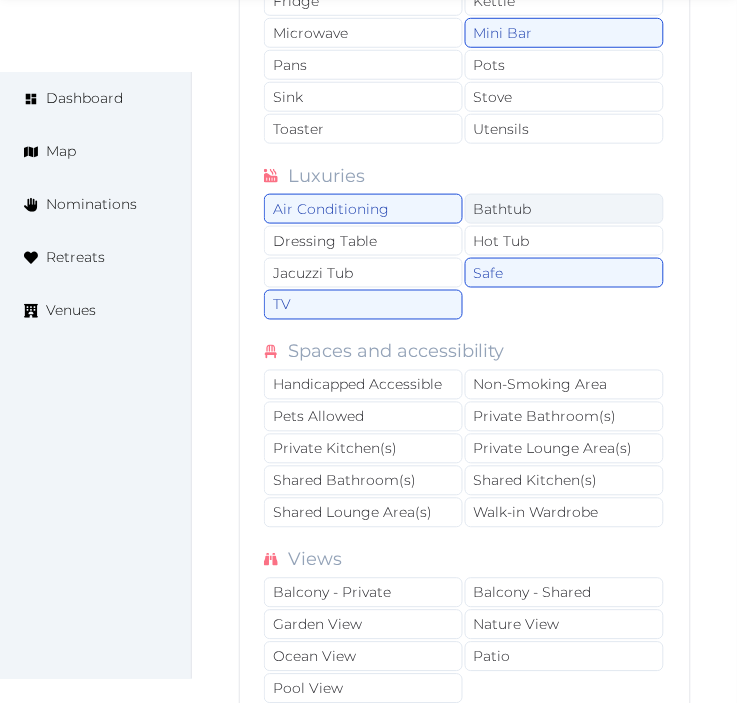 click on "Bathtub" at bounding box center (564, 209) 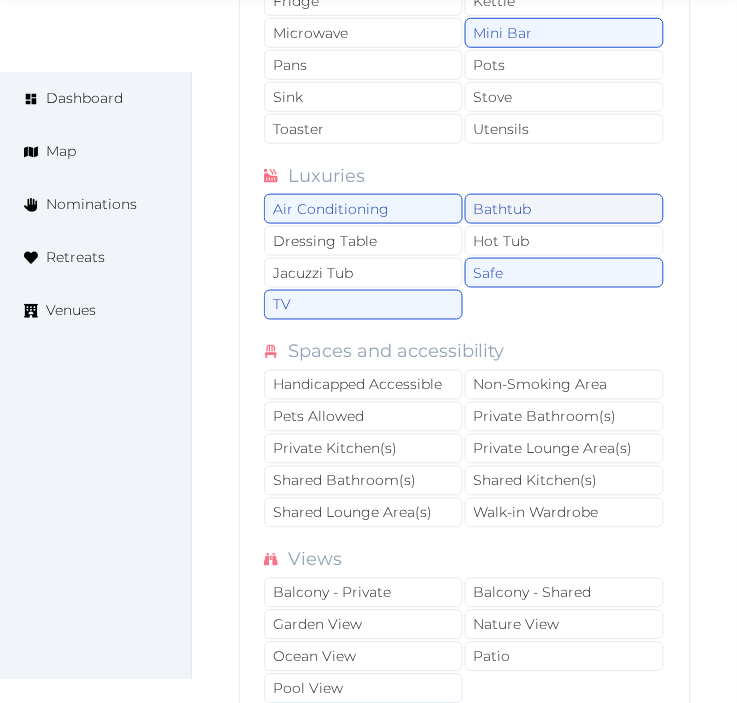 click on "Bathtub" at bounding box center [564, 209] 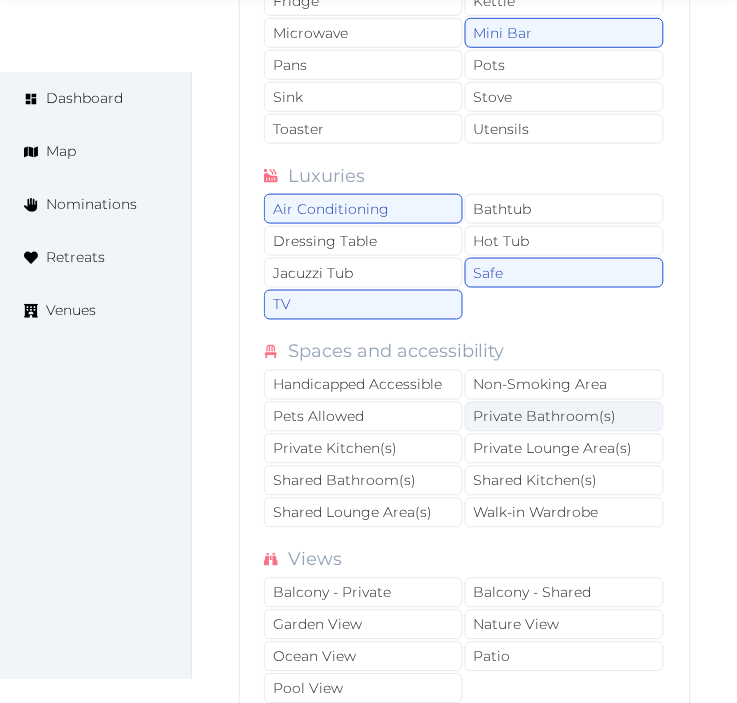 click on "Private Bathroom(s)" at bounding box center [564, 417] 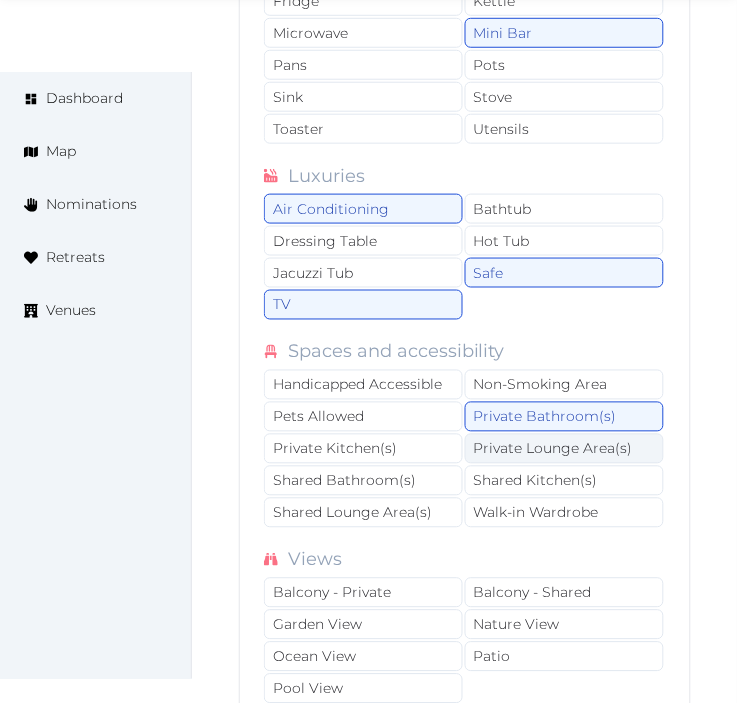click on "Private Lounge Area(s)" at bounding box center (564, 449) 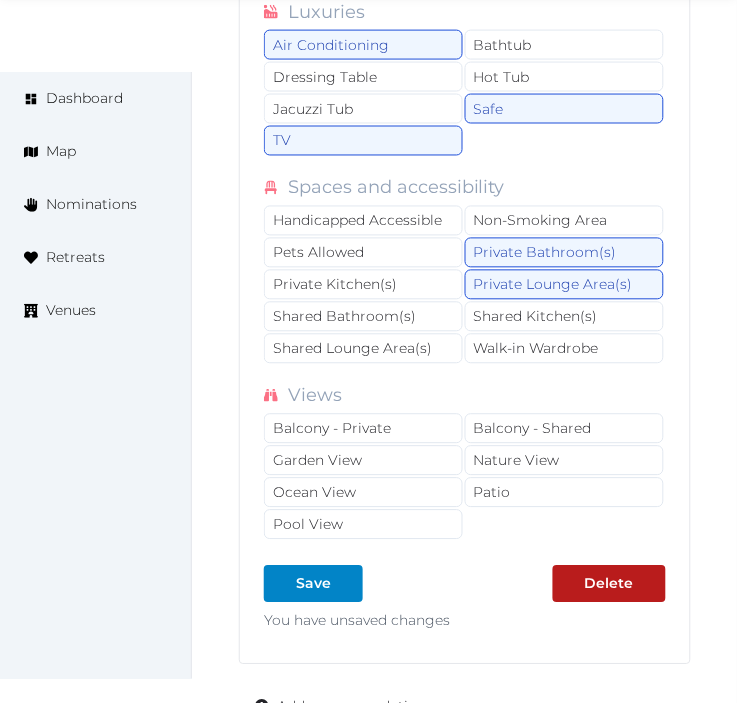 scroll, scrollTop: 8100, scrollLeft: 0, axis: vertical 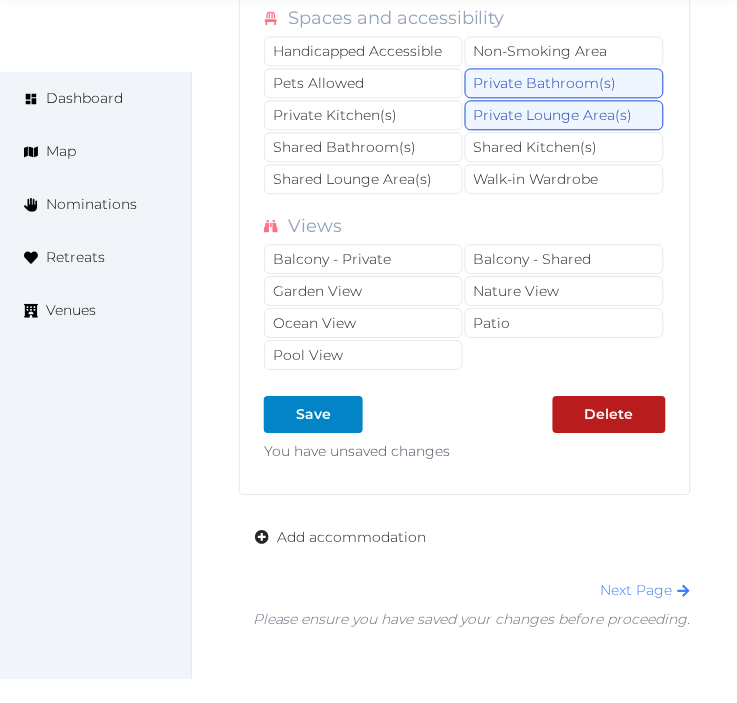 drag, startPoint x: 533, startPoint y: 306, endPoint x: 722, endPoint y: 315, distance: 189.21416 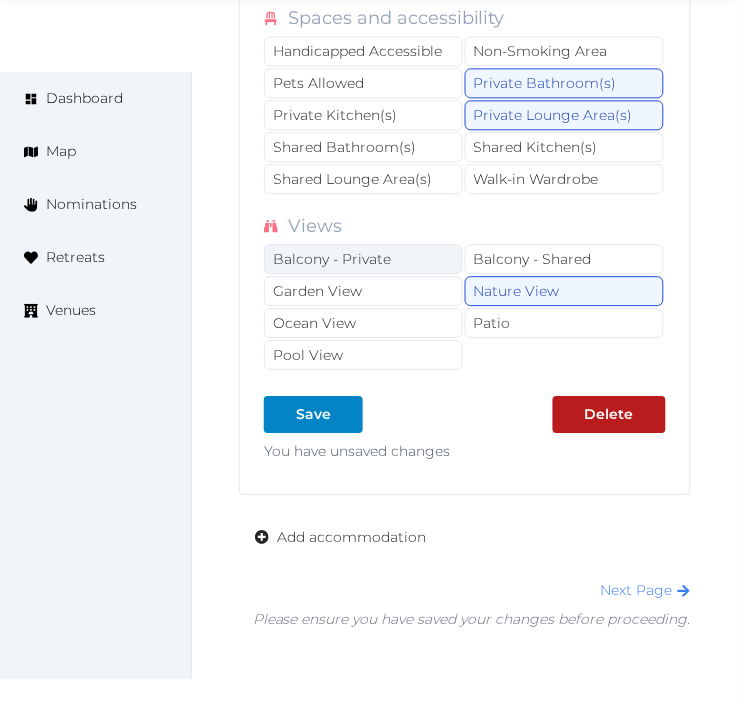 click on "Balcony - Private" at bounding box center [363, 259] 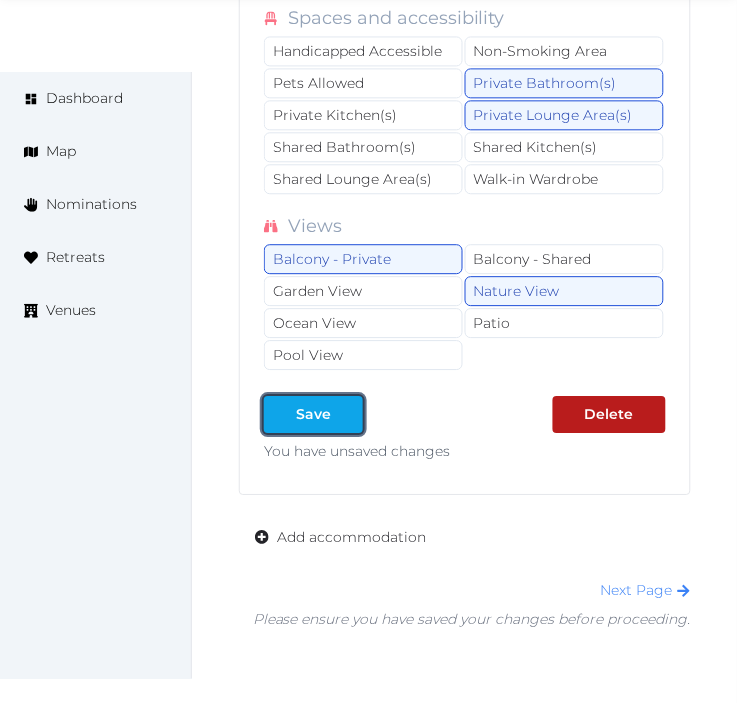 click on "Save" at bounding box center (313, 414) 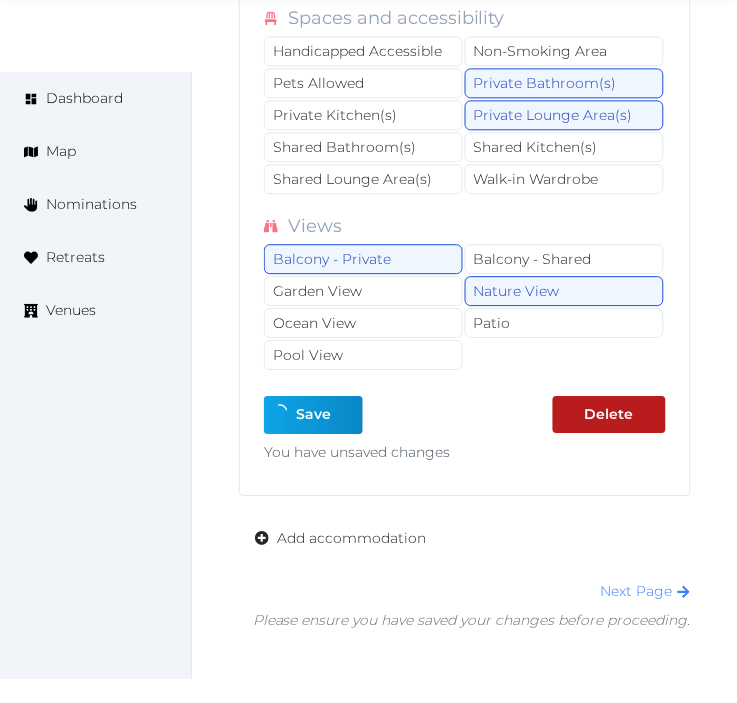type on "*" 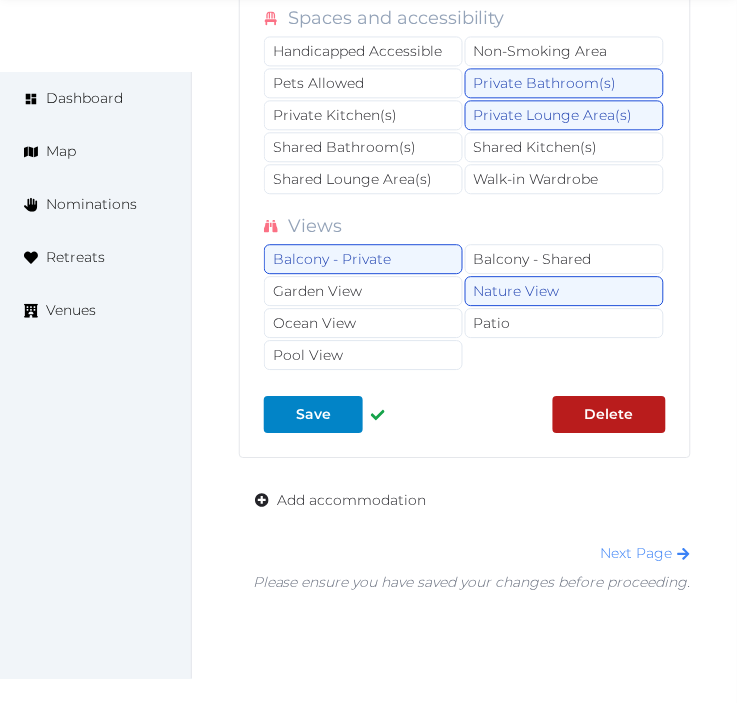 click at bounding box center (378, 414) 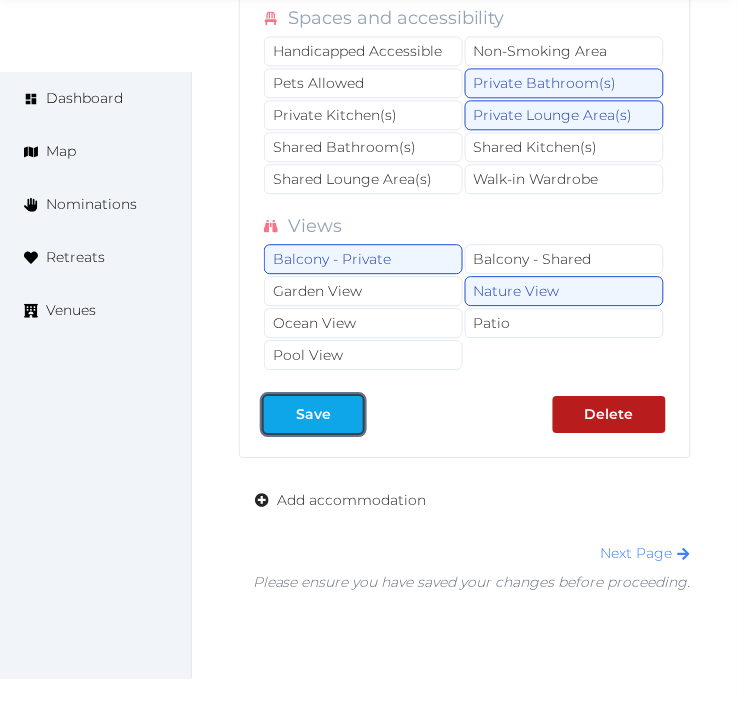 click at bounding box center [347, 414] 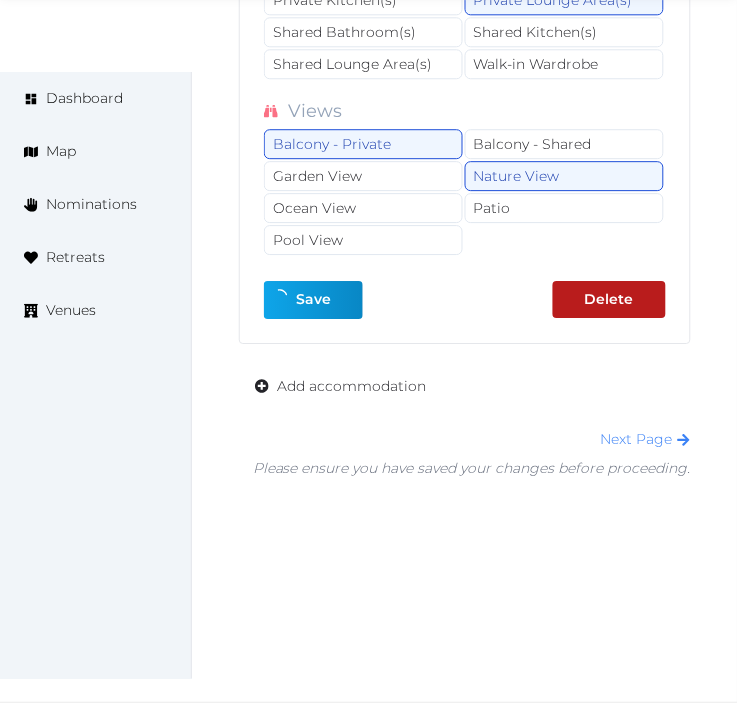 scroll, scrollTop: 8231, scrollLeft: 0, axis: vertical 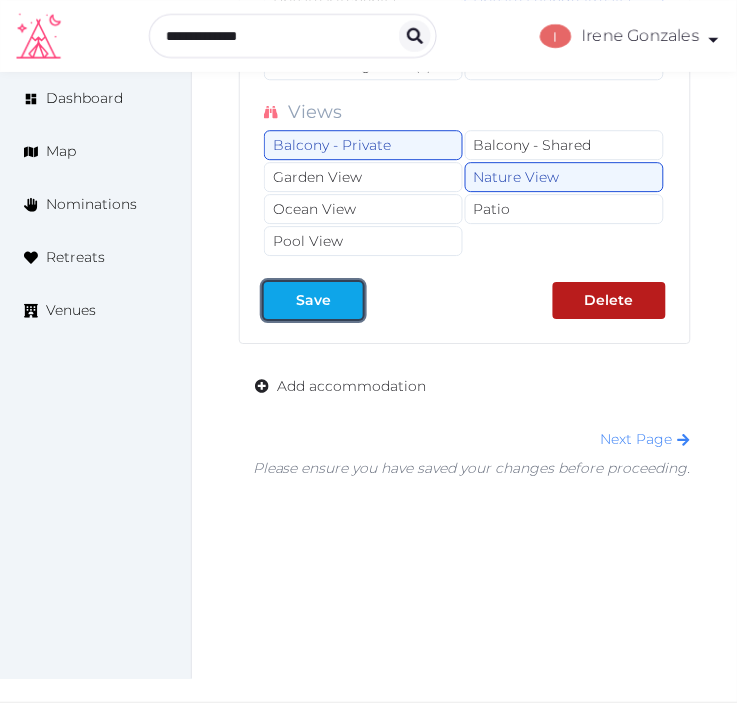 click on "Save" at bounding box center [313, 300] 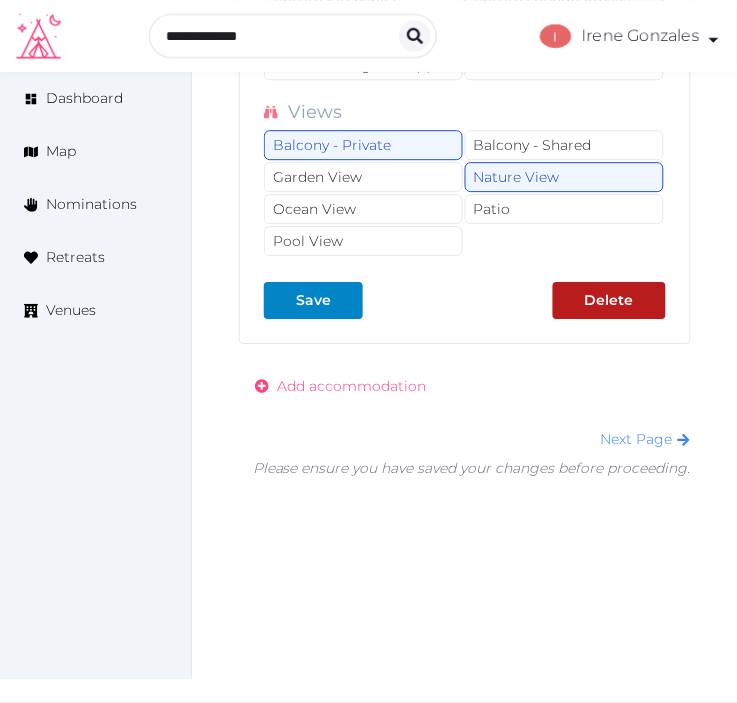 click on "Add accommodation" at bounding box center (351, 386) 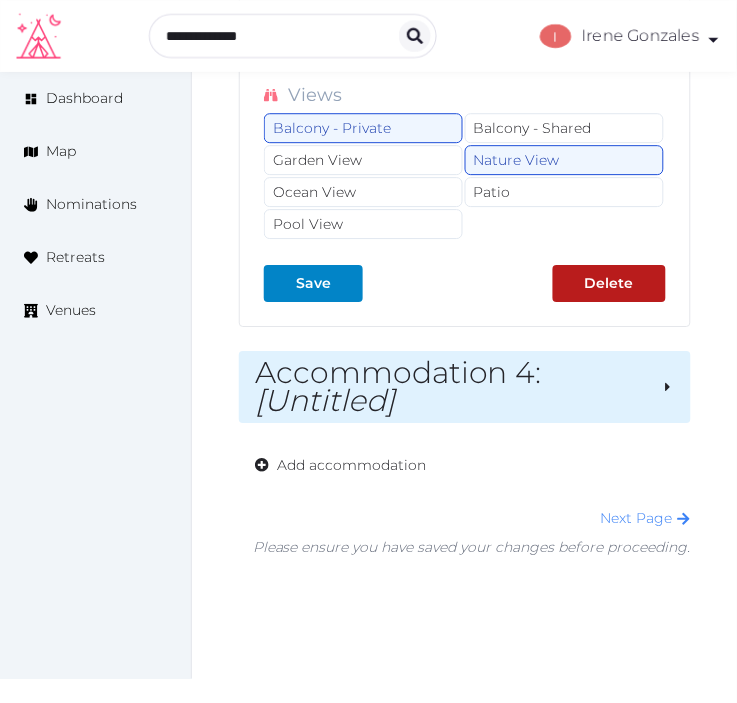 click on "Accommodation 4 :  [Untitled]" at bounding box center [450, 387] 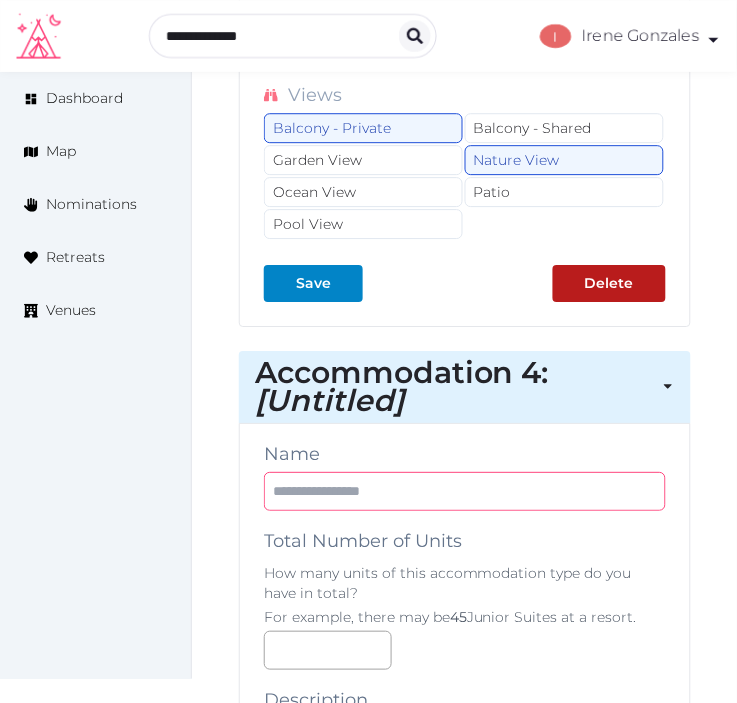 click at bounding box center [465, 491] 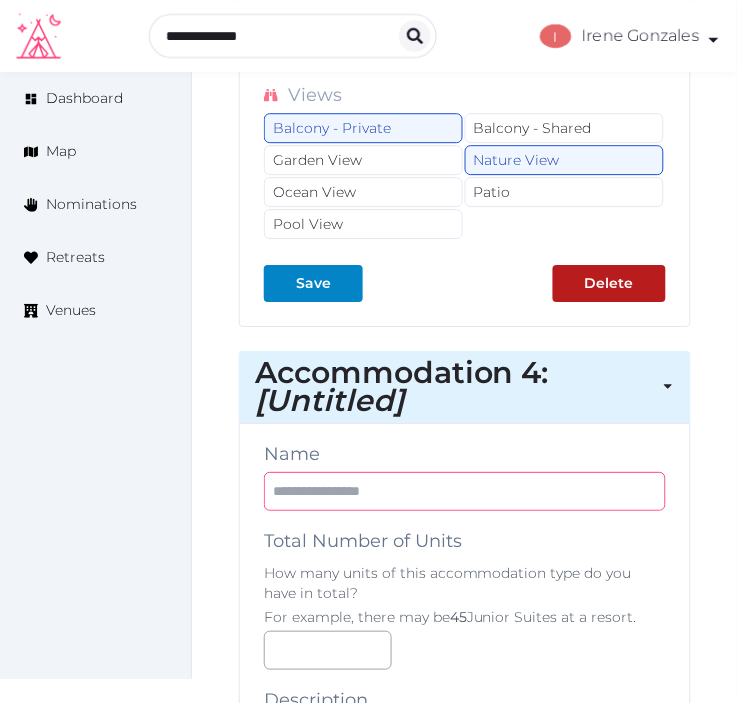 paste on "**********" 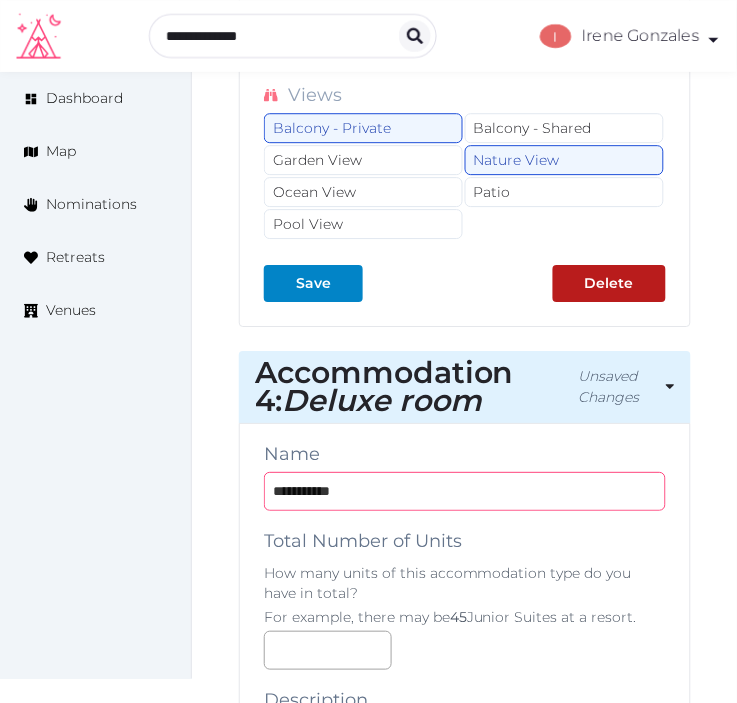 type on "**********" 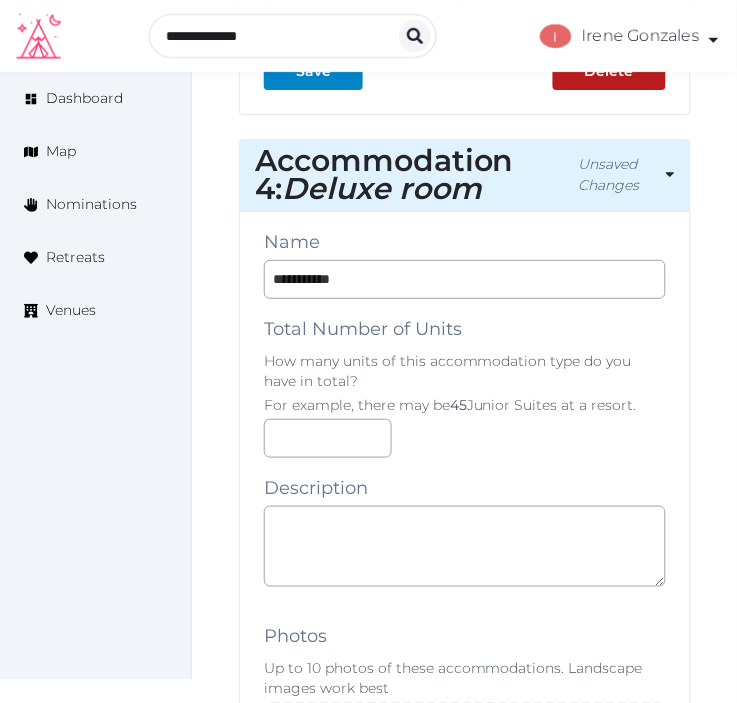 scroll, scrollTop: 8564, scrollLeft: 0, axis: vertical 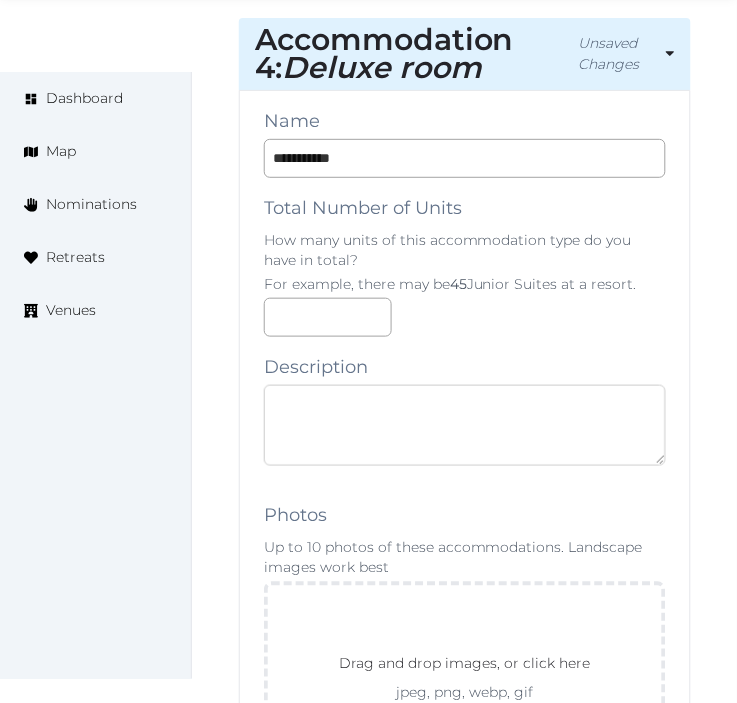 click at bounding box center (465, 425) 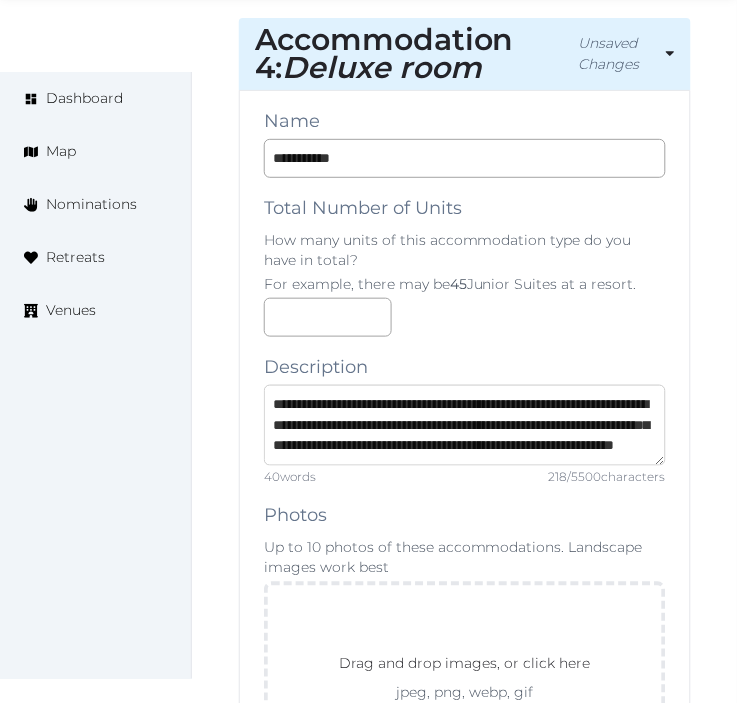scroll, scrollTop: 31, scrollLeft: 0, axis: vertical 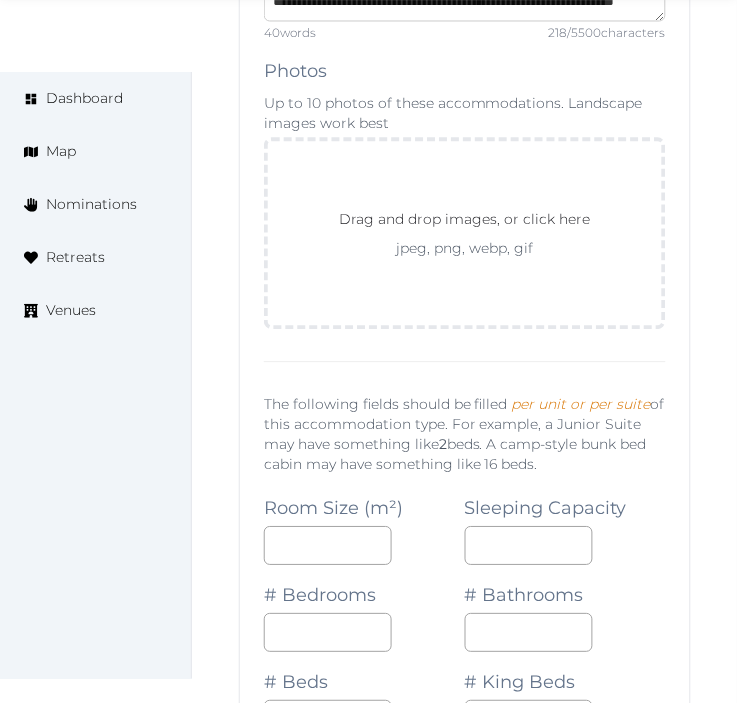 type on "**********" 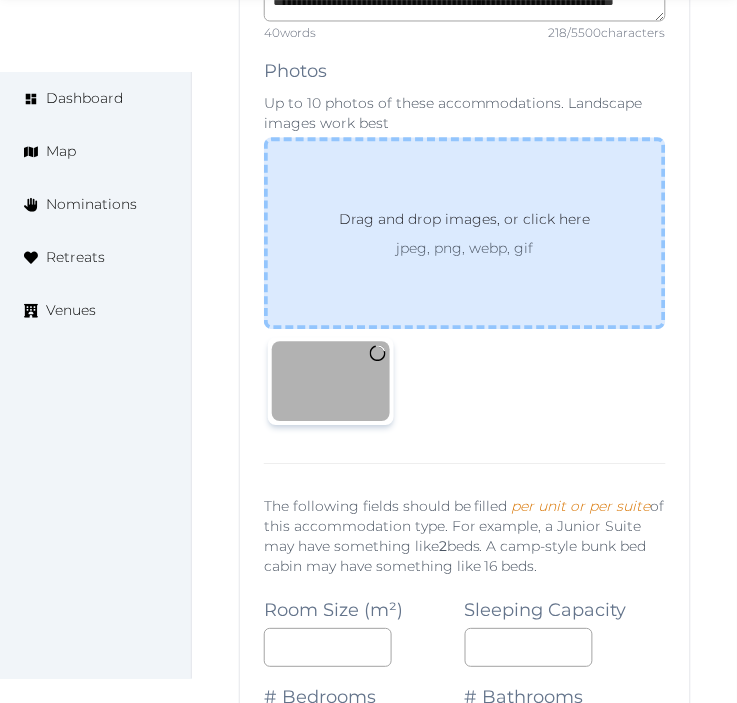 click on "Drag and drop images, or click here" at bounding box center [464, 224] 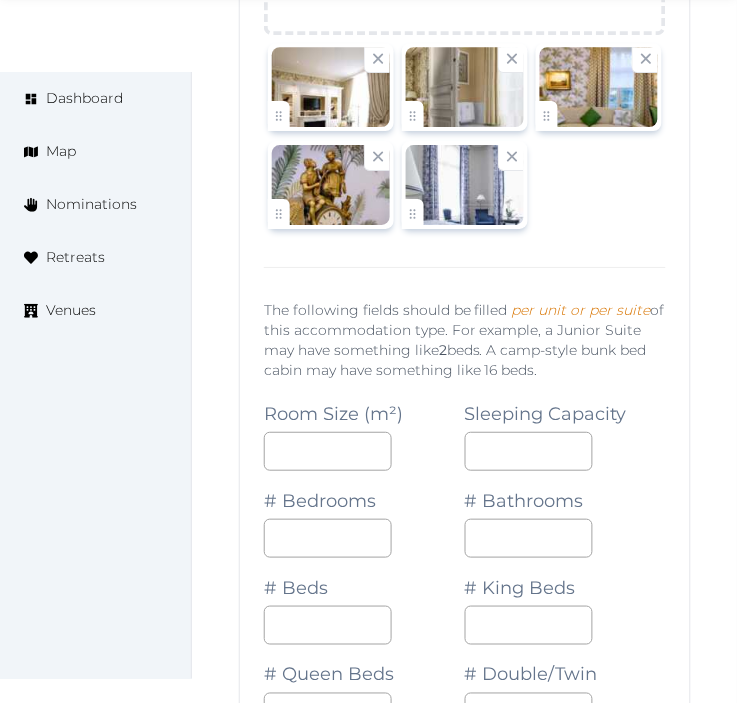 scroll, scrollTop: 9453, scrollLeft: 0, axis: vertical 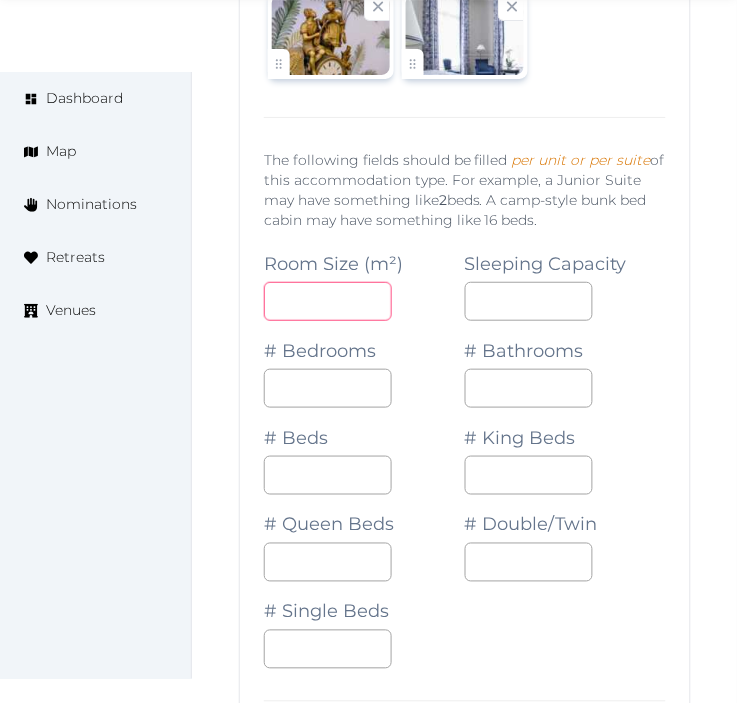 click at bounding box center (328, 301) 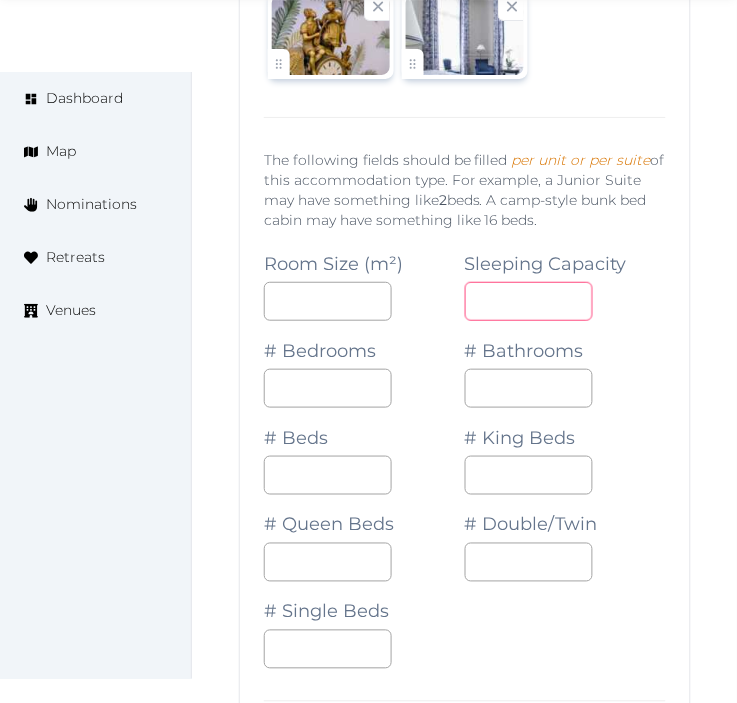 click at bounding box center (529, 301) 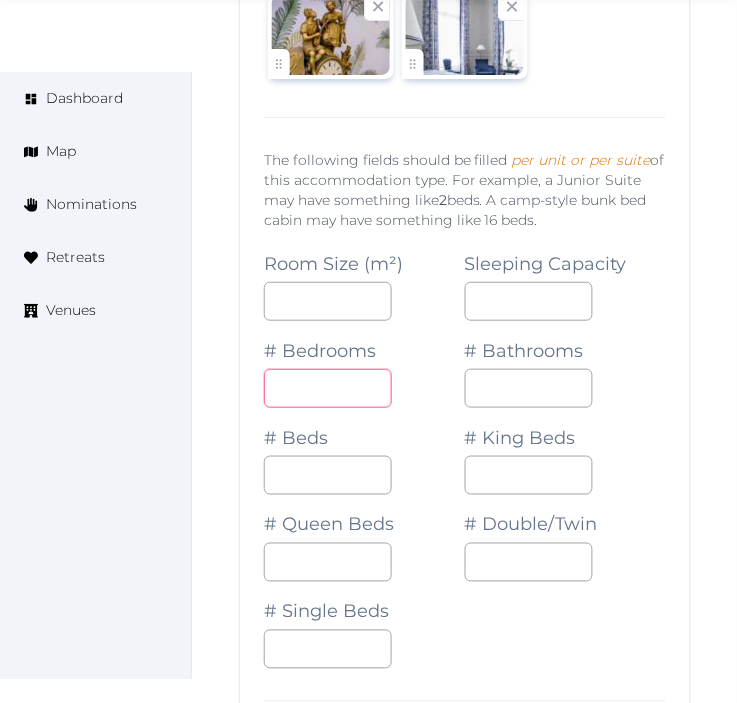 click at bounding box center (328, 388) 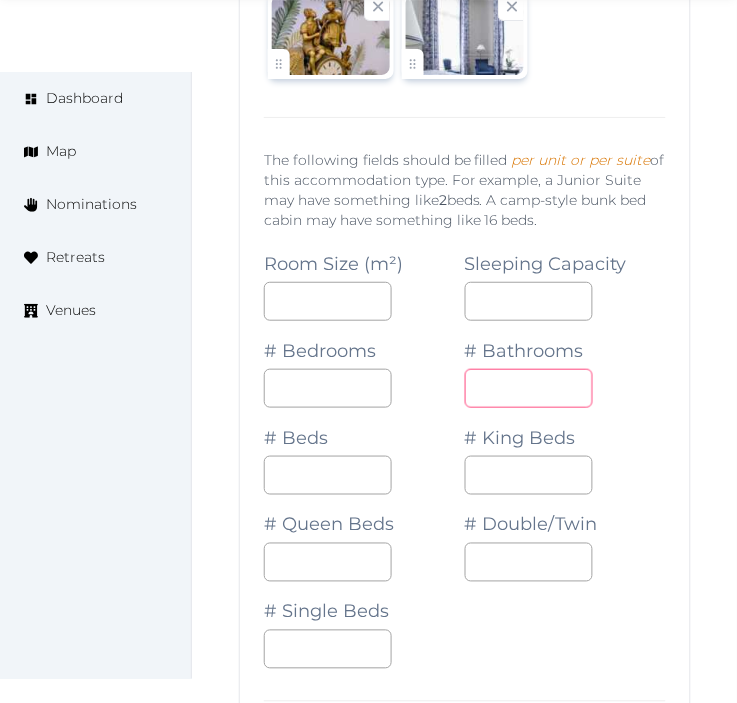 click on "*" at bounding box center [529, 388] 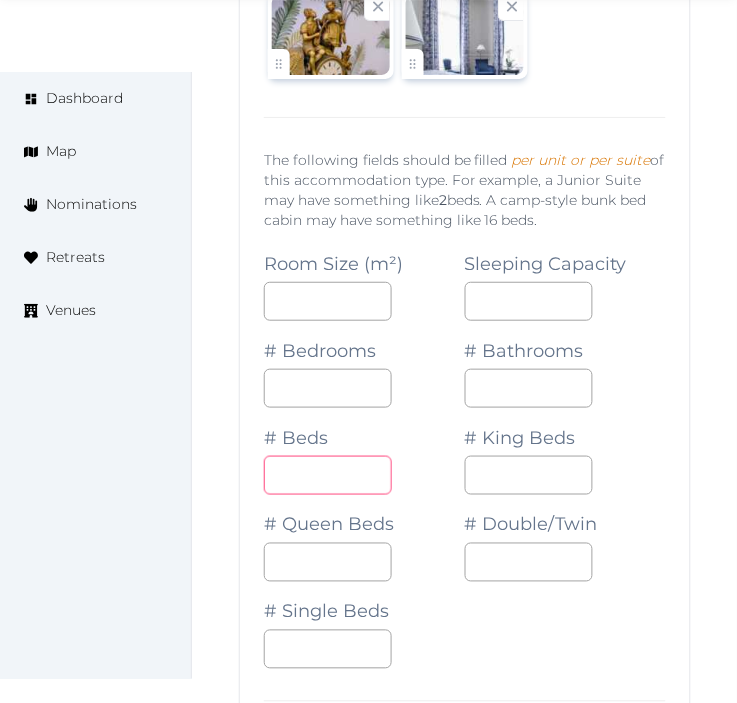 click on "*" at bounding box center [328, 475] 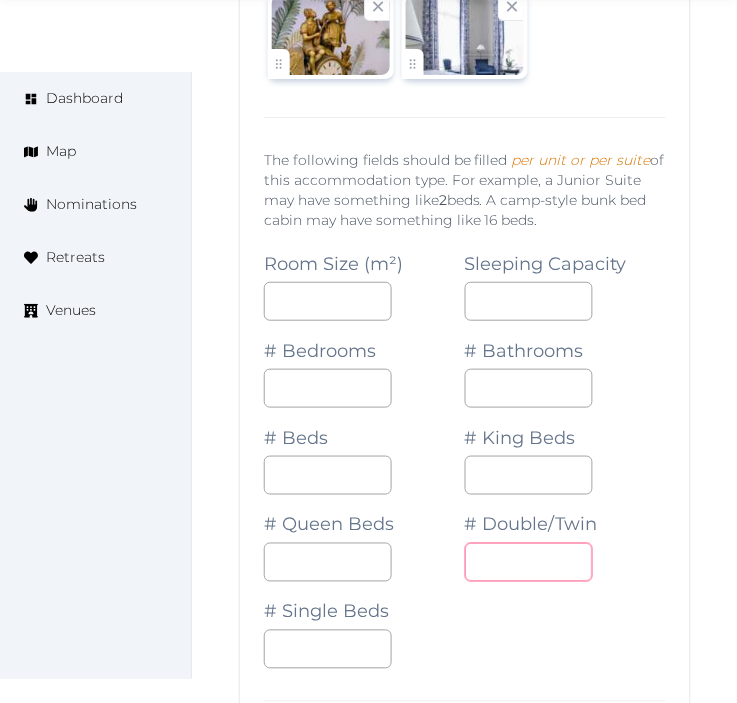 click on "*" at bounding box center [529, 562] 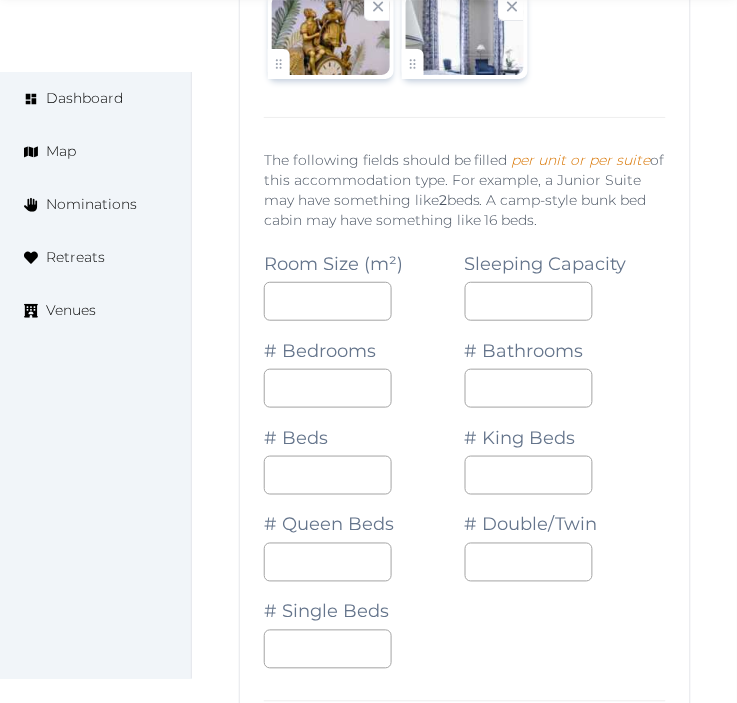 click on "**********" at bounding box center (465, 844) 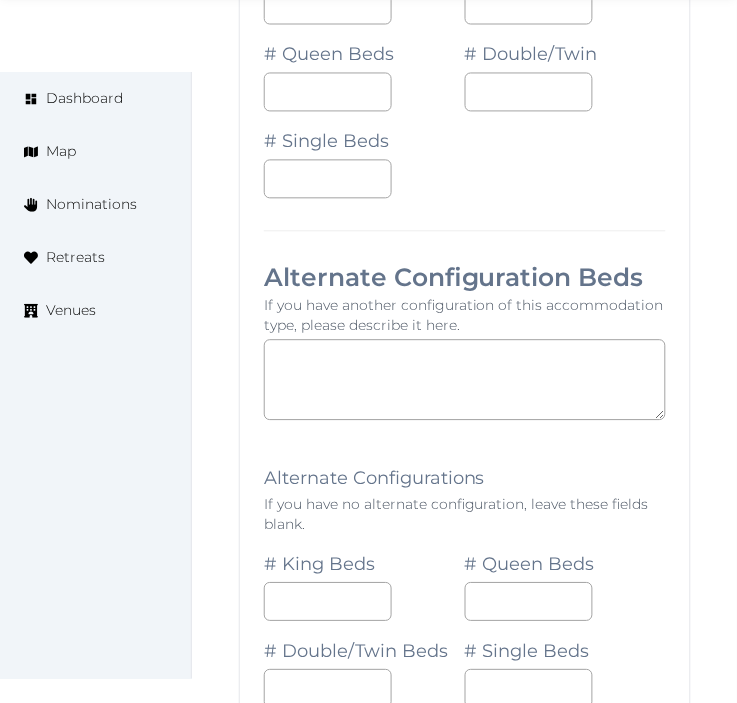 scroll, scrollTop: 10120, scrollLeft: 0, axis: vertical 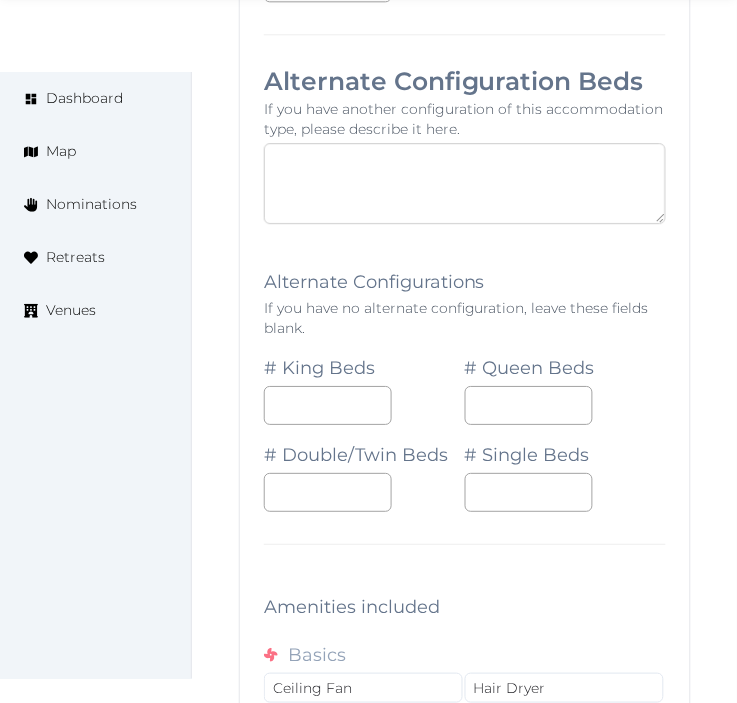 click at bounding box center [465, 183] 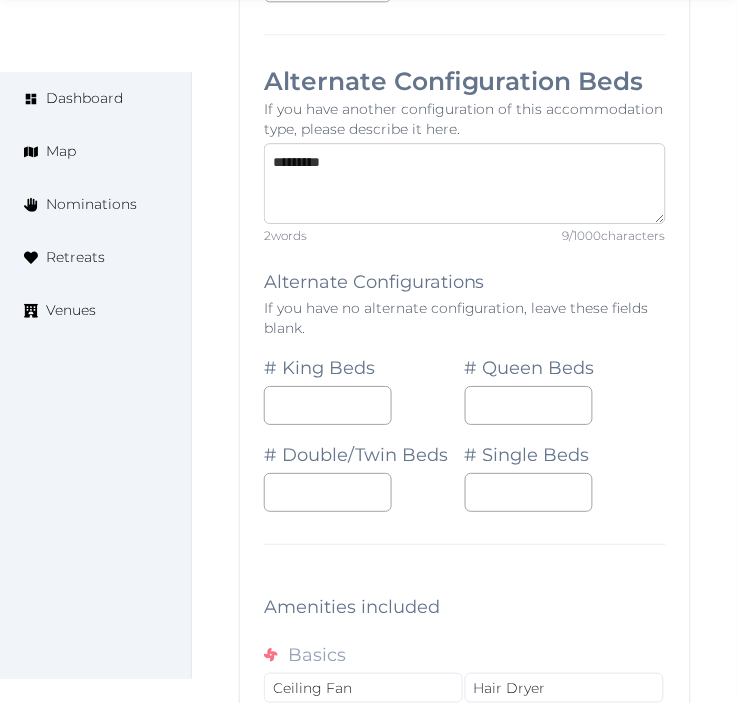 type on "*********" 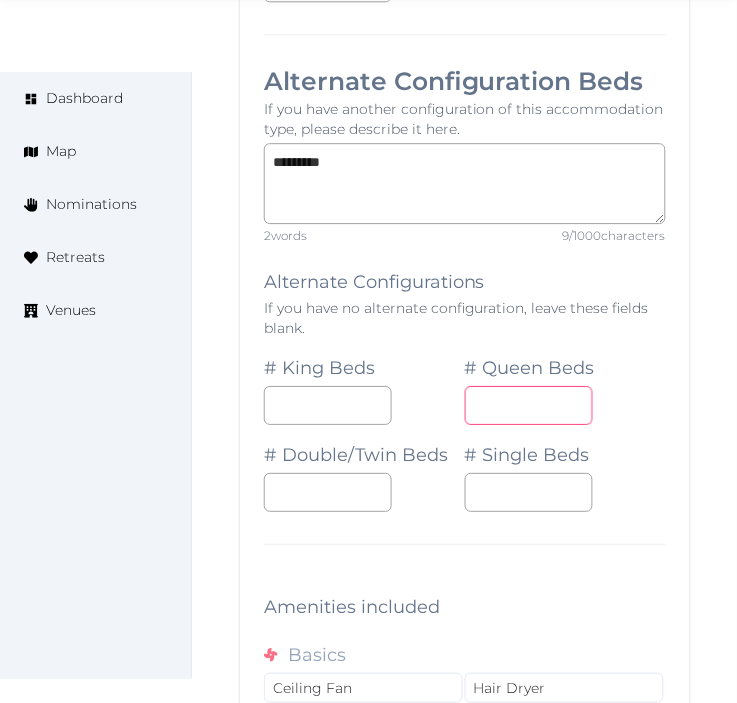 click at bounding box center (529, 405) 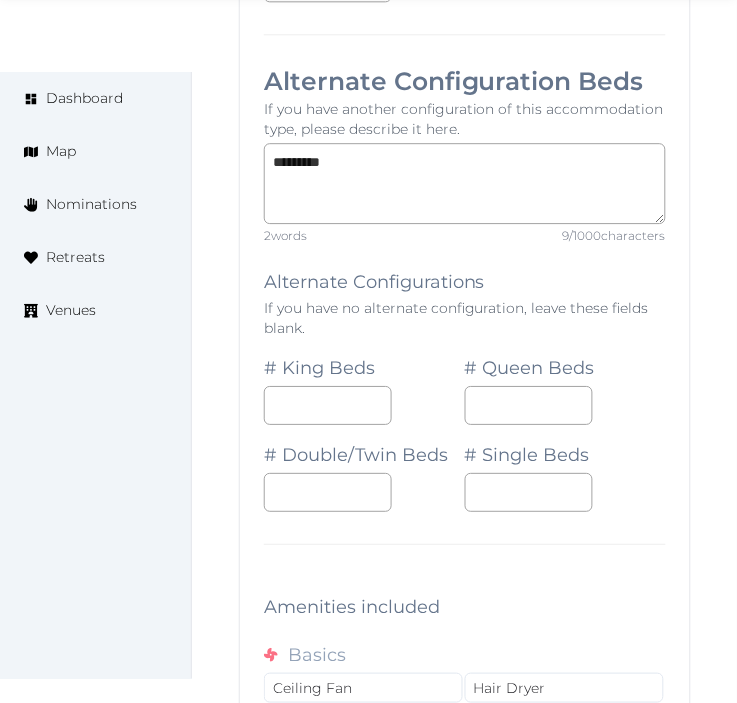 click on "*" at bounding box center [565, 405] 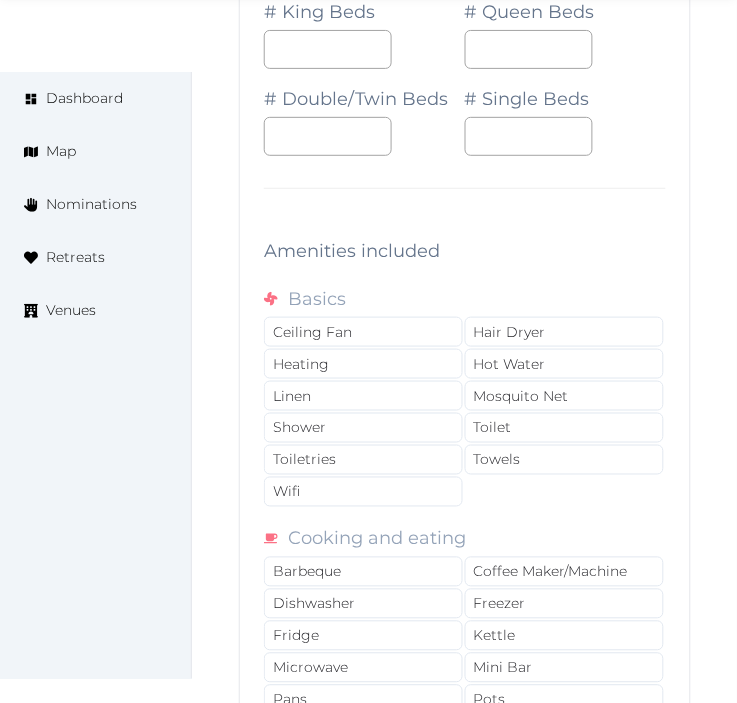 scroll, scrollTop: 10564, scrollLeft: 0, axis: vertical 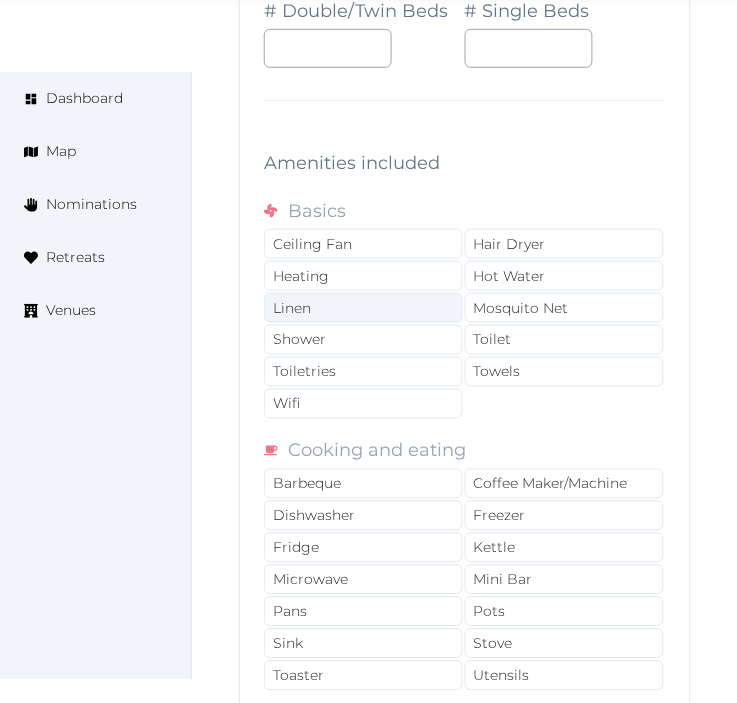 click on "Linen" at bounding box center [363, 308] 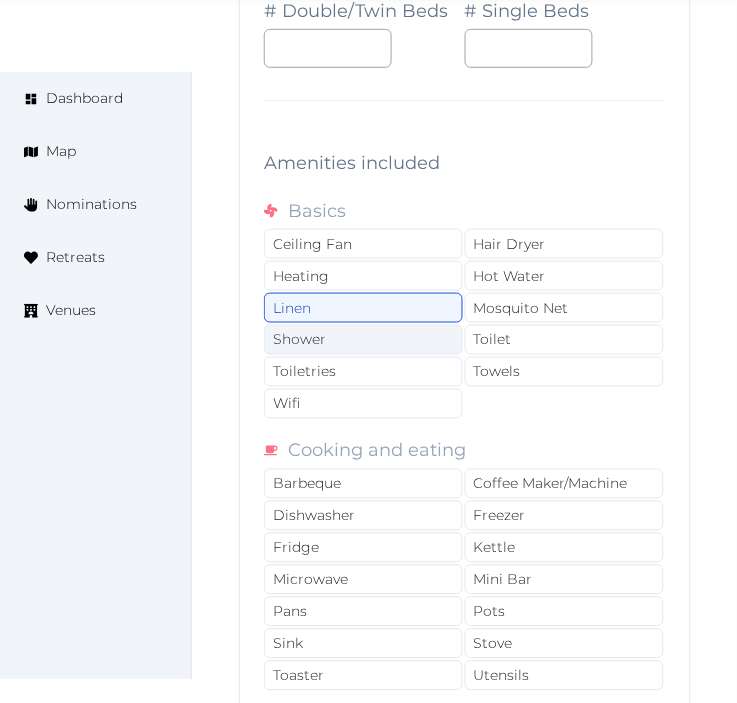 click on "Shower" at bounding box center [363, 340] 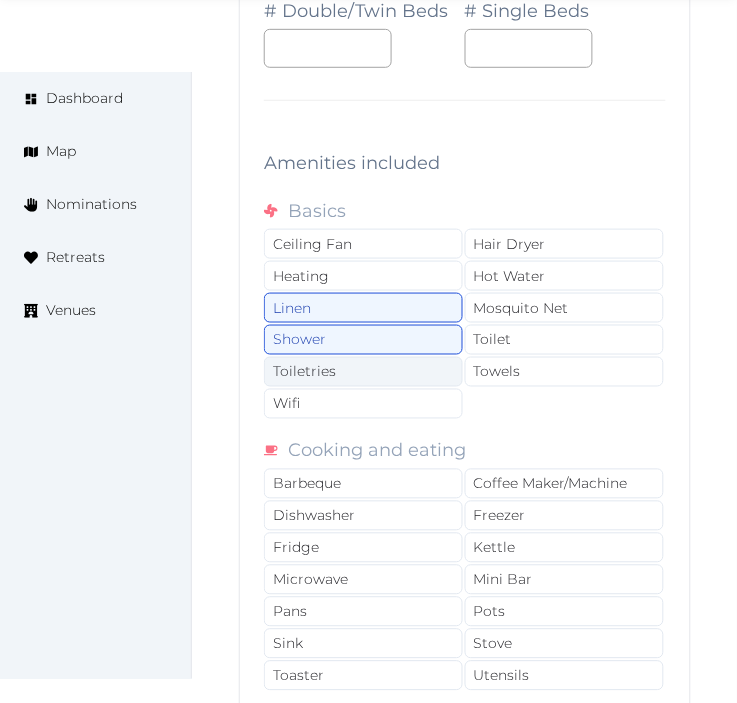 drag, startPoint x: 390, startPoint y: 397, endPoint x: 400, endPoint y: 407, distance: 14.142136 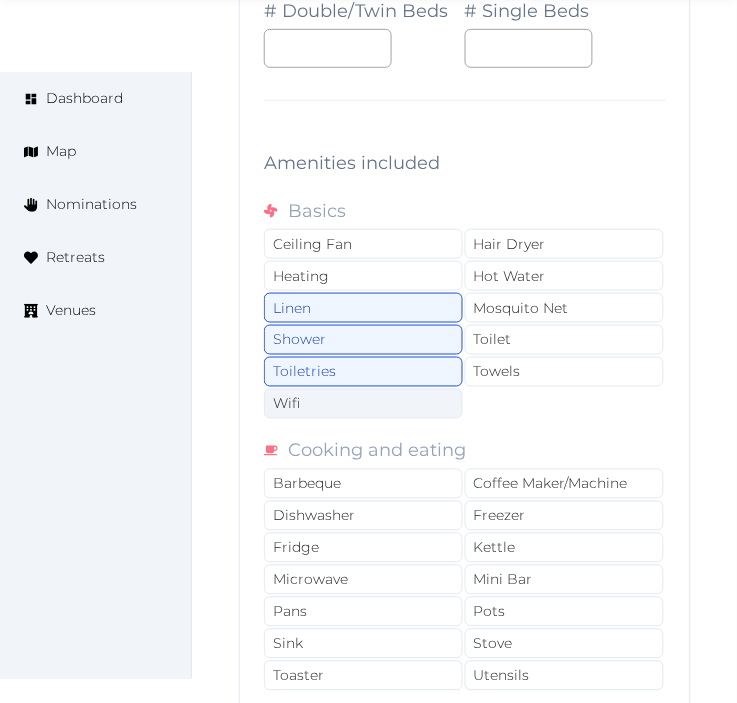 click on "Wifi" at bounding box center (363, 404) 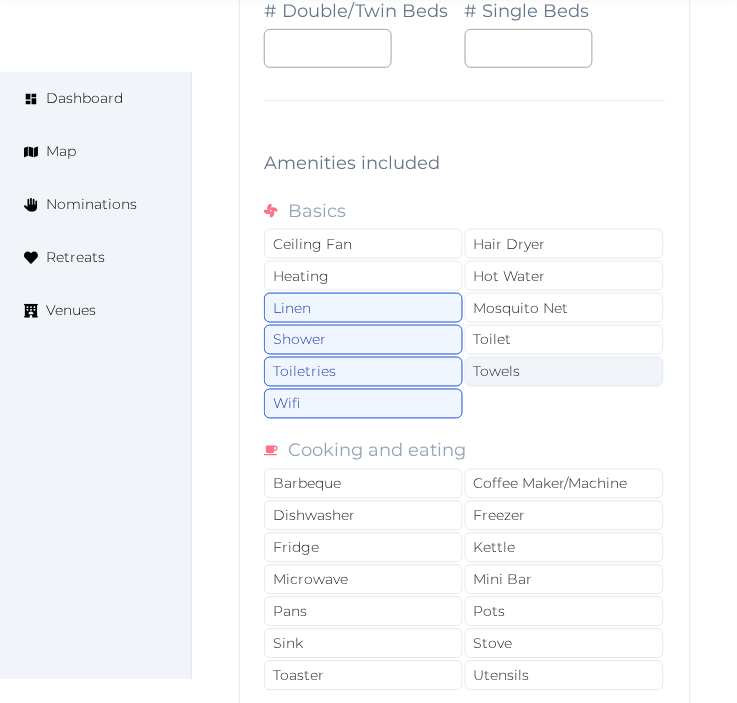 click on "Towels" at bounding box center (564, 372) 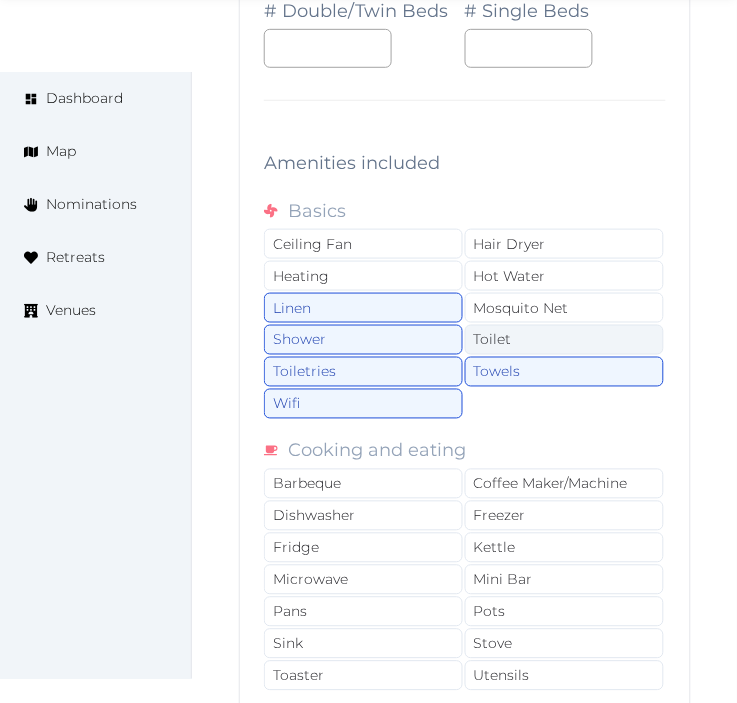 click on "Toilet" at bounding box center (564, 340) 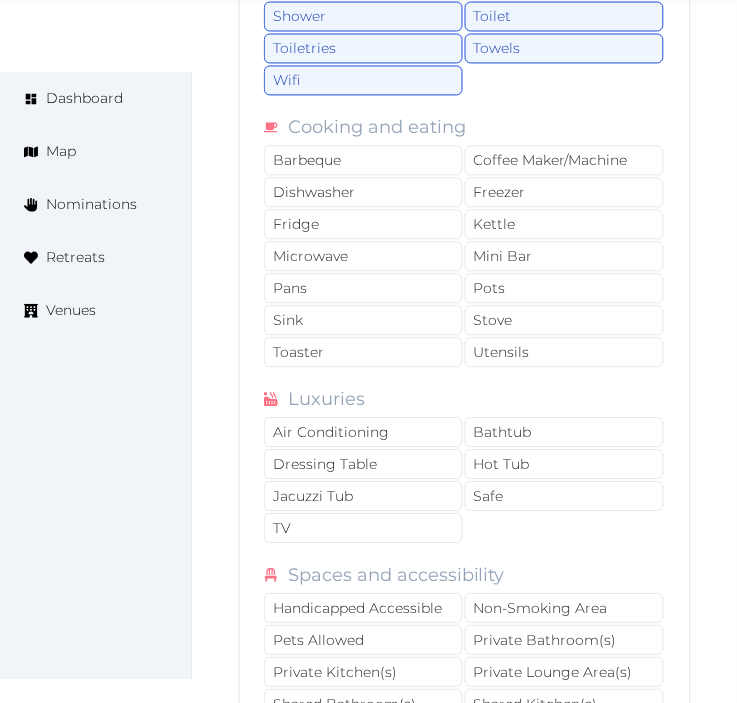scroll, scrollTop: 10897, scrollLeft: 0, axis: vertical 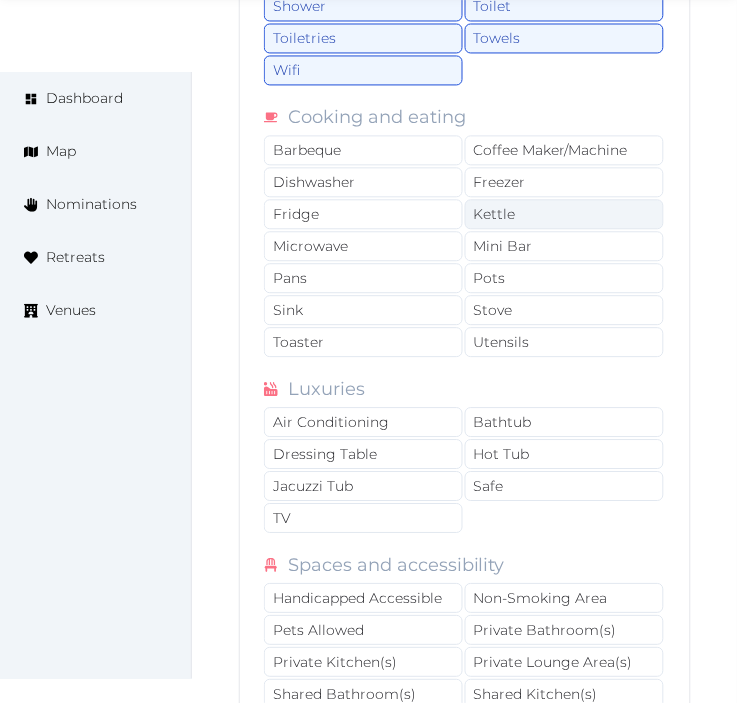 drag, startPoint x: 551, startPoint y: 170, endPoint x: 568, endPoint y: 231, distance: 63.324562 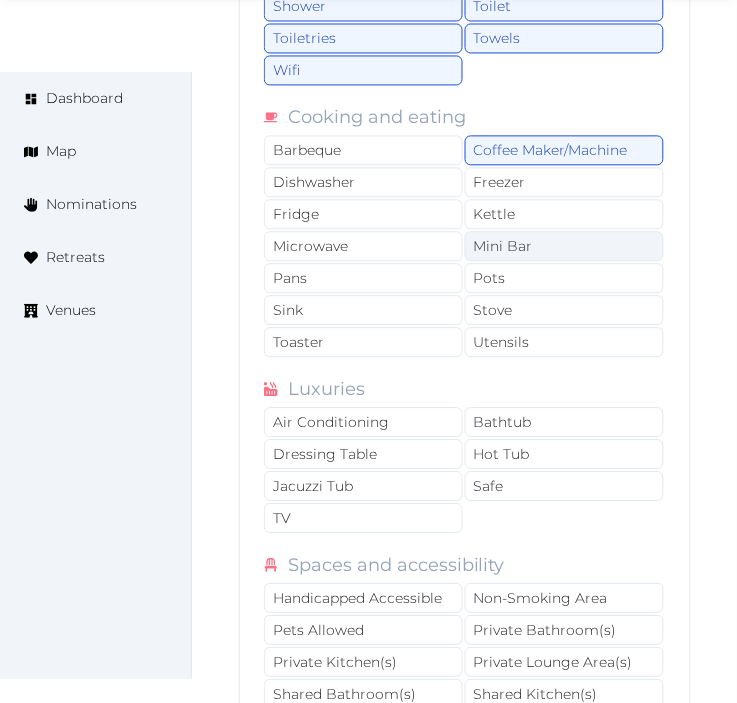 click on "Mini Bar" at bounding box center [564, 247] 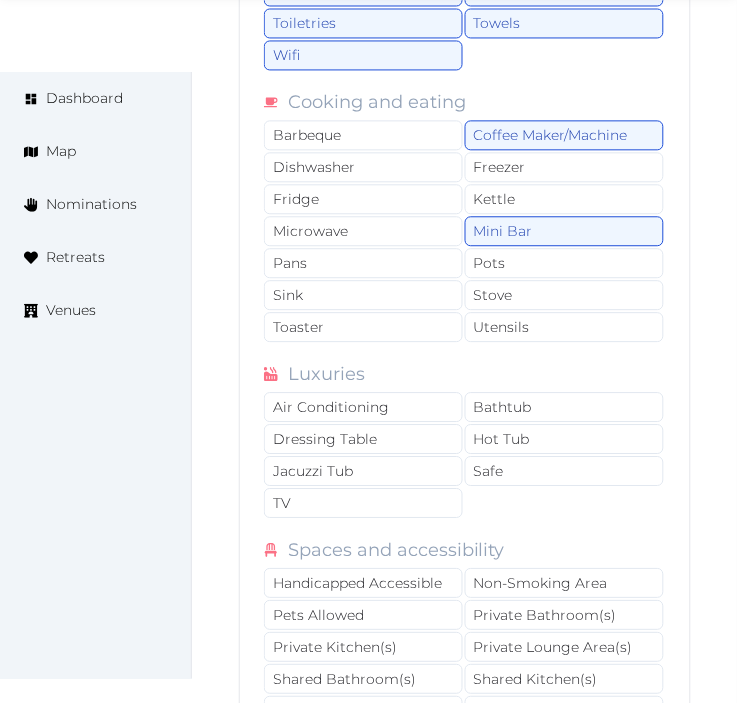 scroll, scrollTop: 11008, scrollLeft: 0, axis: vertical 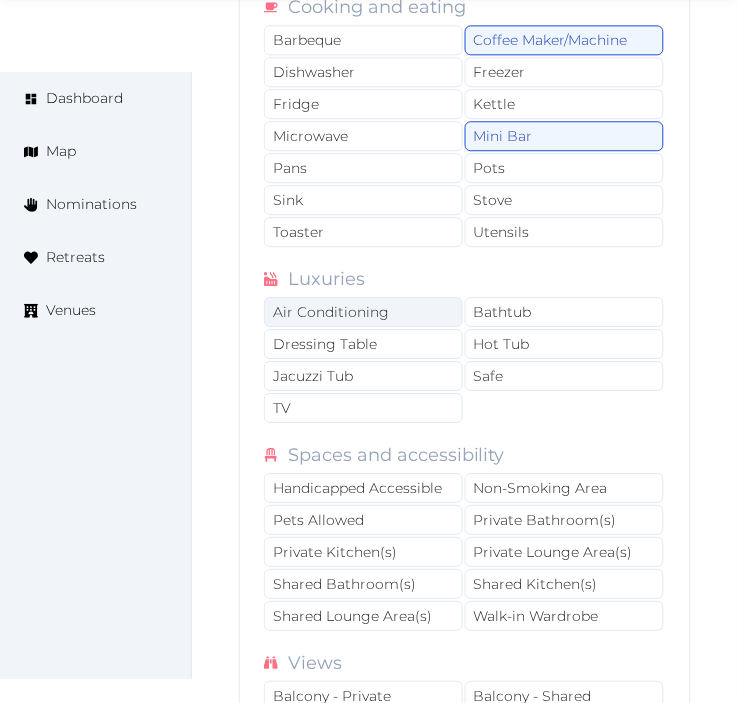 click on "Air Conditioning" at bounding box center [363, 312] 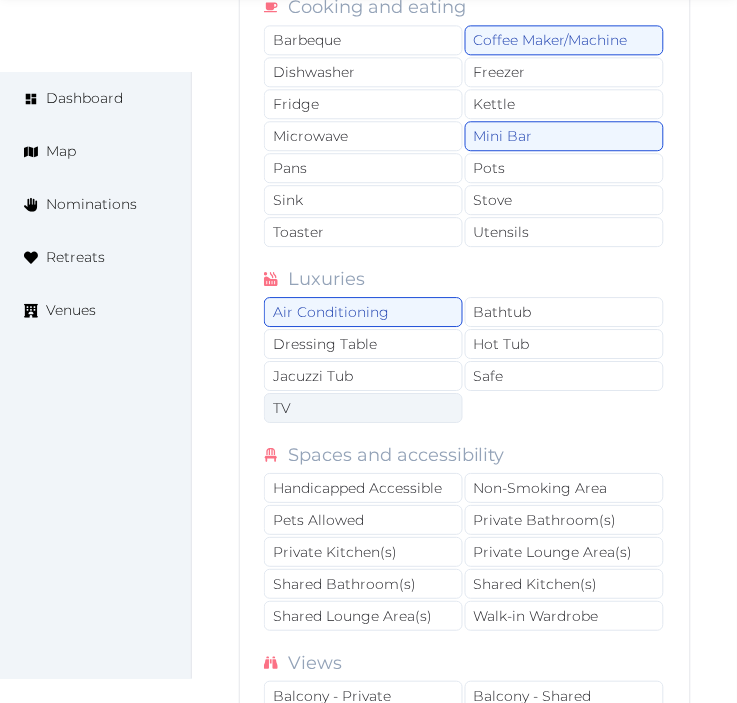 click on "TV" at bounding box center (363, 408) 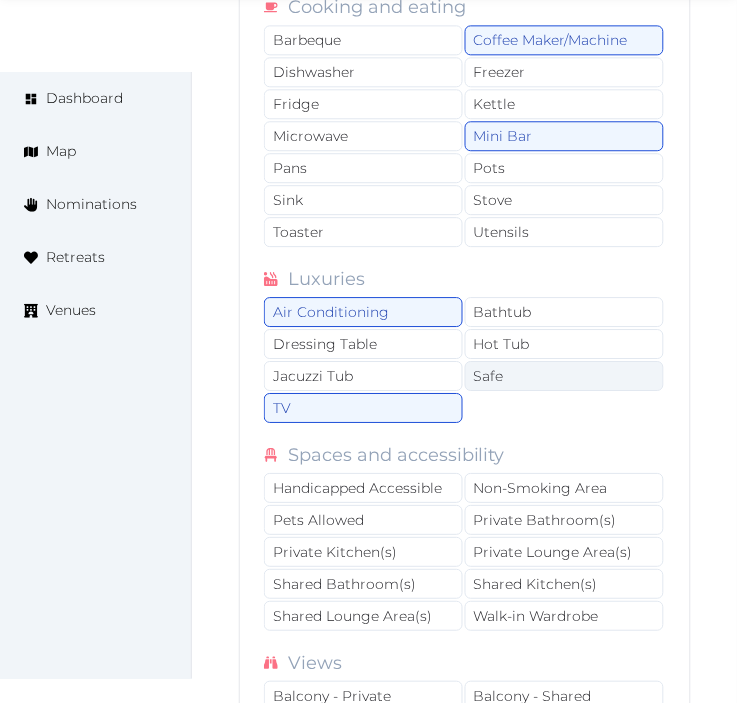 click on "Safe" at bounding box center [564, 376] 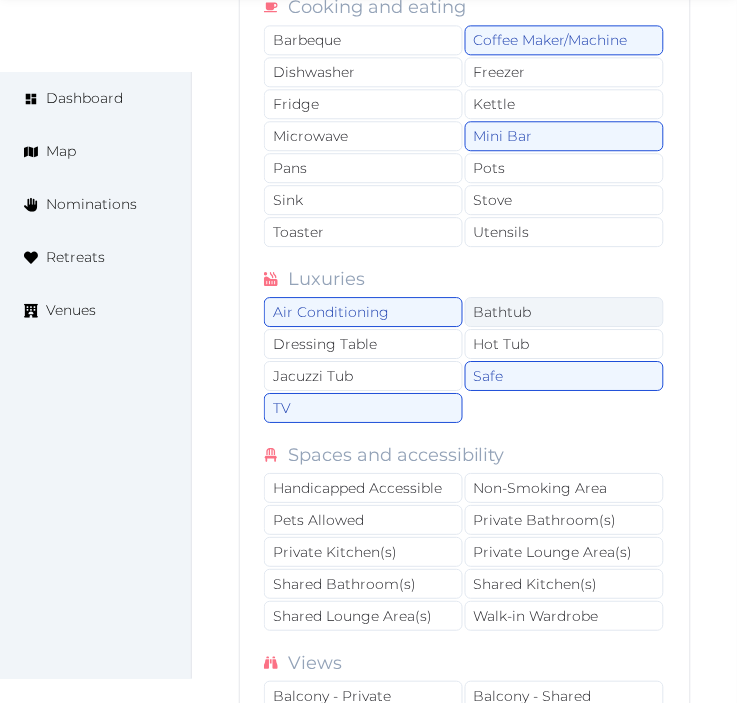 click on "Bathtub" at bounding box center [564, 312] 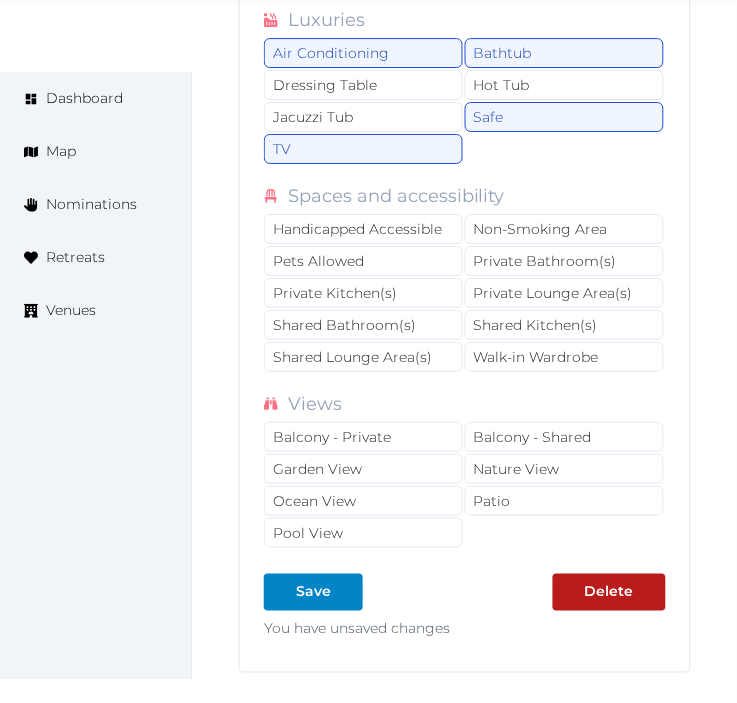 scroll, scrollTop: 11342, scrollLeft: 0, axis: vertical 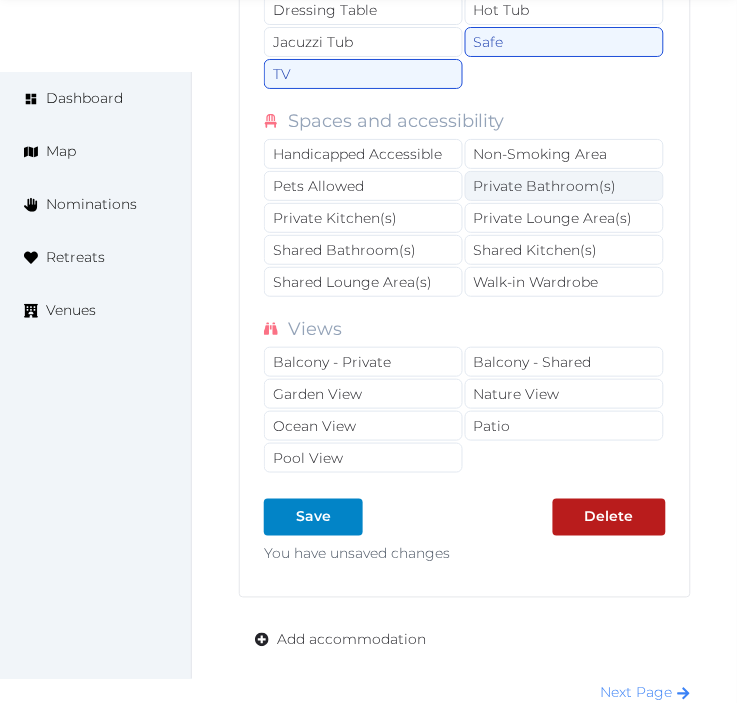 click on "Private Bathroom(s)" at bounding box center (564, 186) 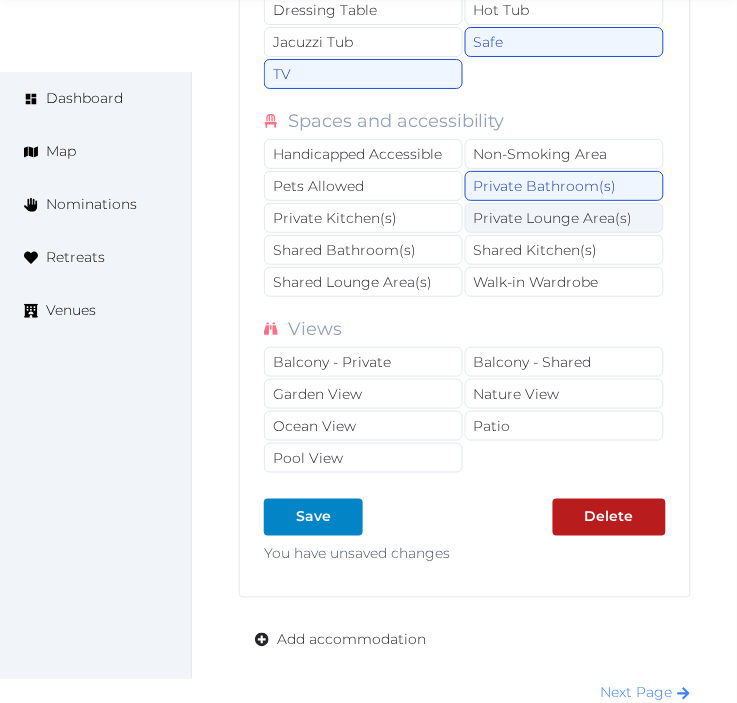 click on "Private Lounge Area(s)" at bounding box center (564, 218) 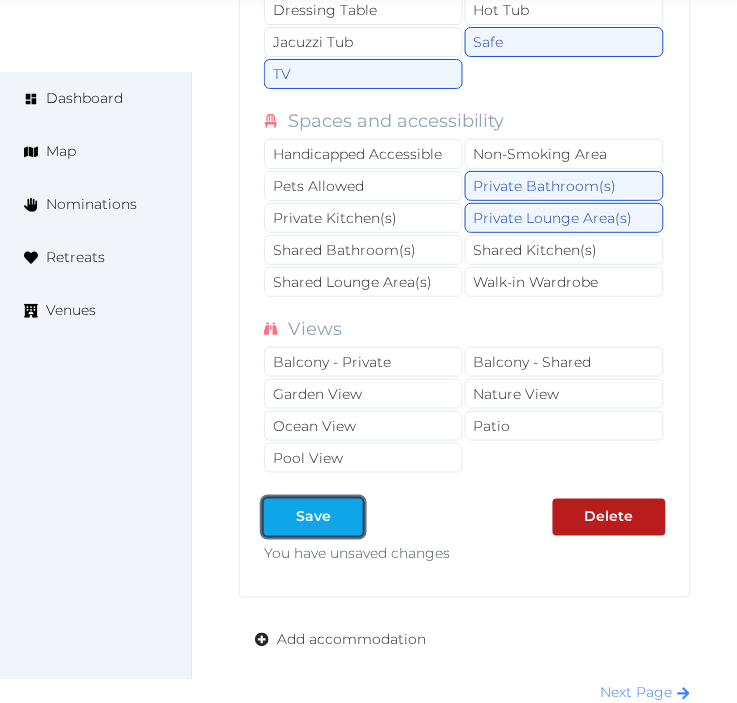 click on "Save" at bounding box center (313, 517) 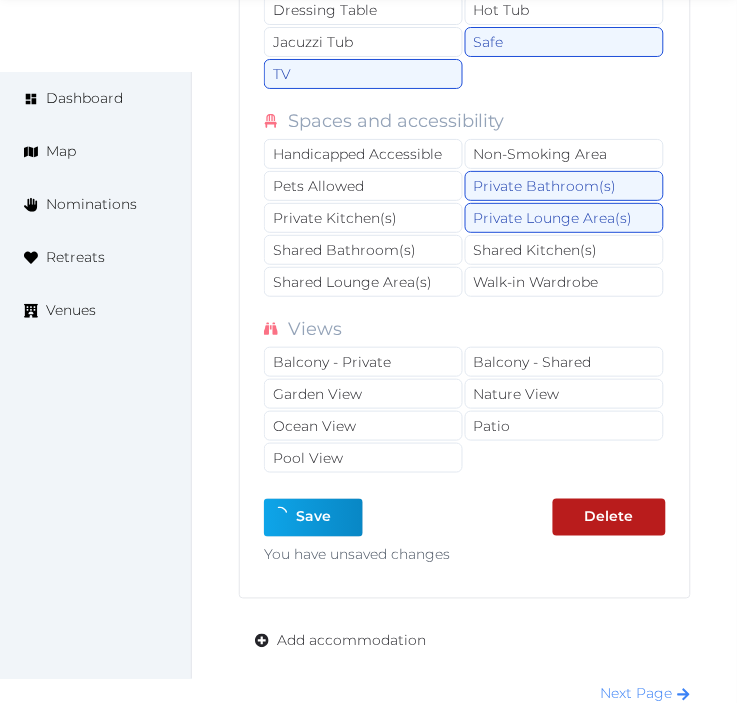 type on "*" 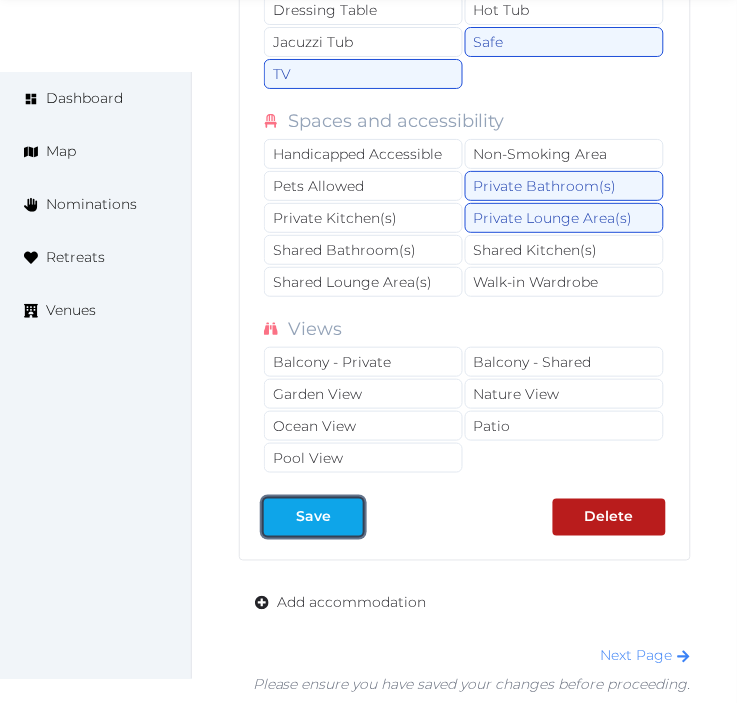 click at bounding box center (347, 517) 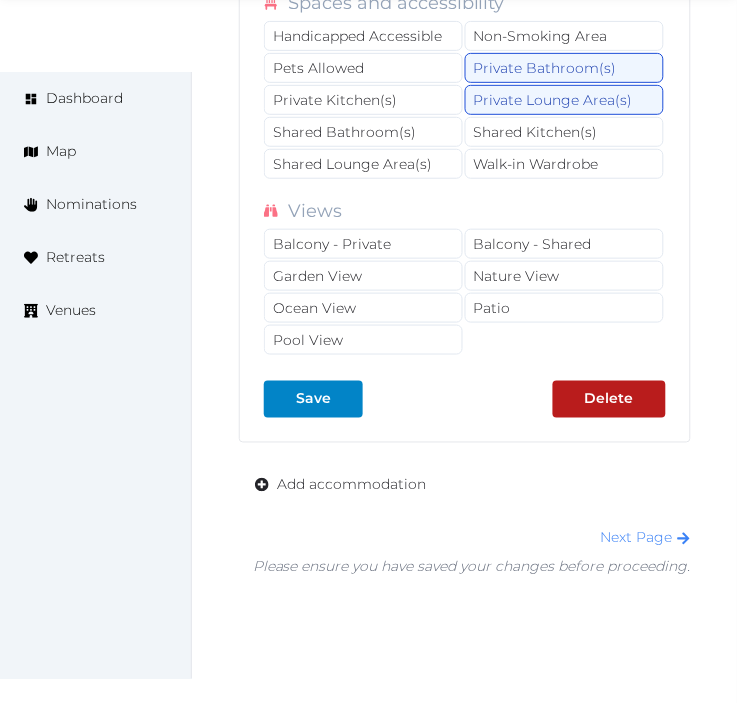 scroll, scrollTop: 11564, scrollLeft: 0, axis: vertical 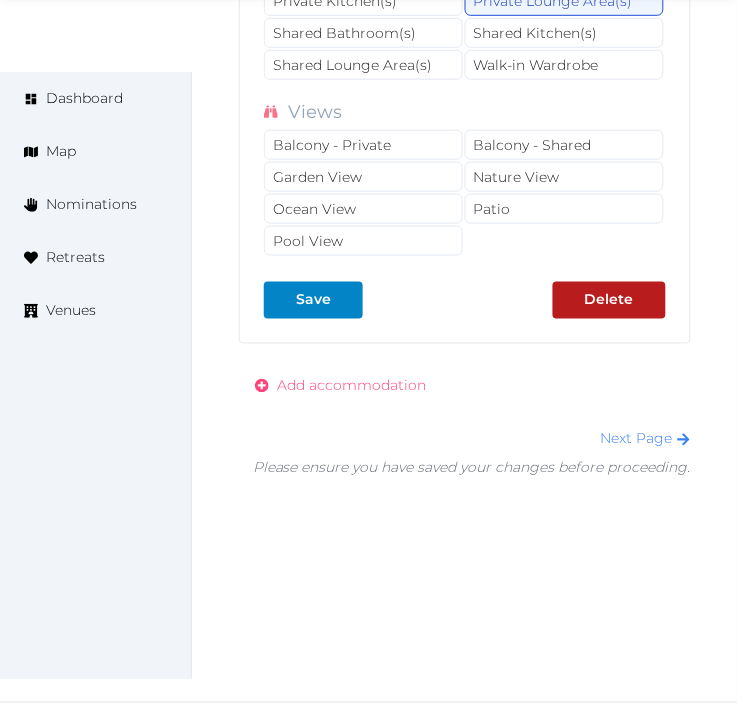 click on "Add accommodation" at bounding box center [351, 386] 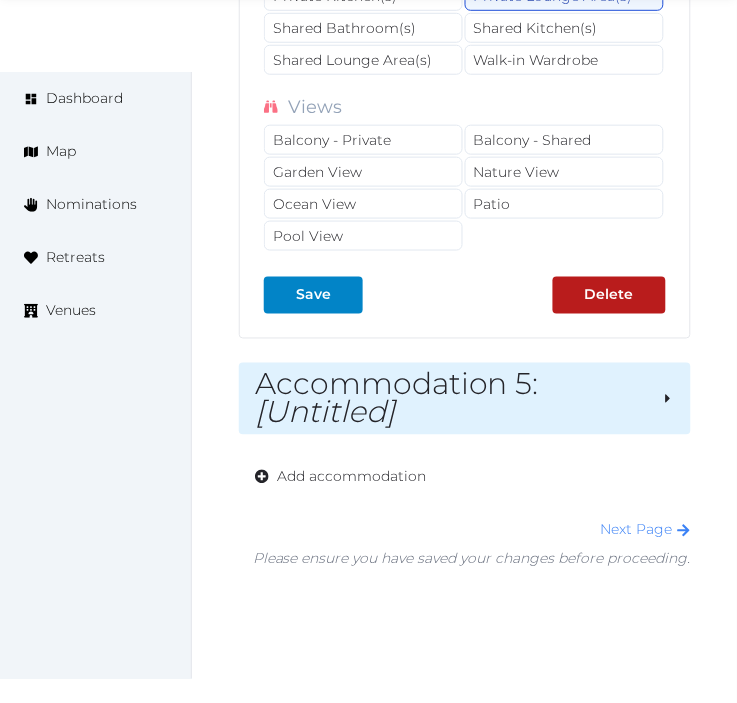 click on "Accommodation 5 :  [Untitled]" at bounding box center [450, 399] 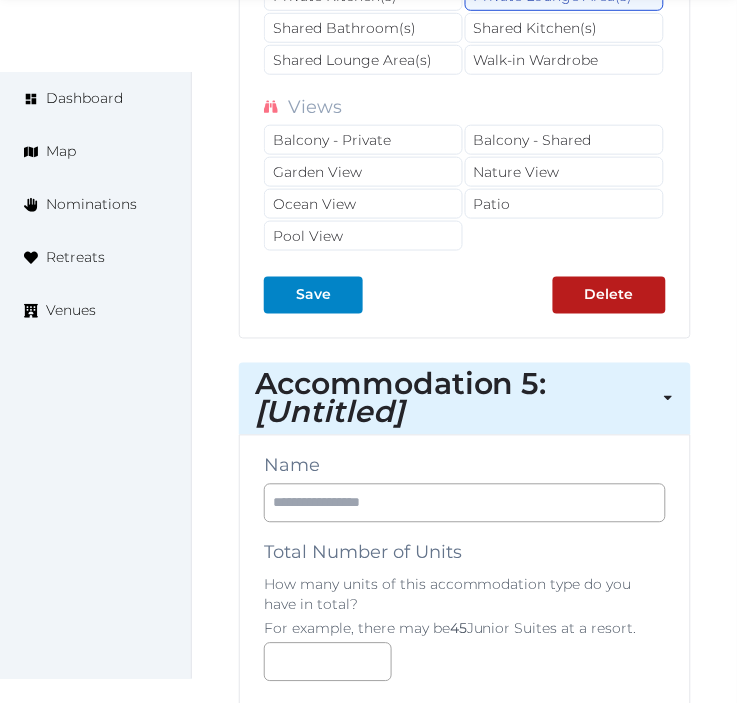 click on "Name Total Number of Units How many units of this accommodation type do you have in total? For example, there may be  45  Junior Suites at a resort. Description Photos Up to 10 photos of these accommodations. Landscape images work best Drag and drop images, or click here jpeg, png, webp, gif
To pick up a draggable item, press the space bar.
While dragging, use the arrow keys to move the item.
Press space again to drop the item in its new position, or press escape to cancel.
The following fields should be filled   per unit or per suite  of this accommodation type. For example, a Junior Suite may have something like  2  beds. A camp-style bunk bed cabin may have something like 16 beds. Room Size (m²) Sleeping Capacity # Bedrooms # Bathrooms # Beds # King Beds # Queen Beds # Double/Twin # Single Beds Alternate Configuration Beds If you have another configuration of this accommodation type, please describe it here. Alternate Configurations # King Beds # Queen Beds # Double/Twin Beds # Single Beds" at bounding box center (465, 1959) 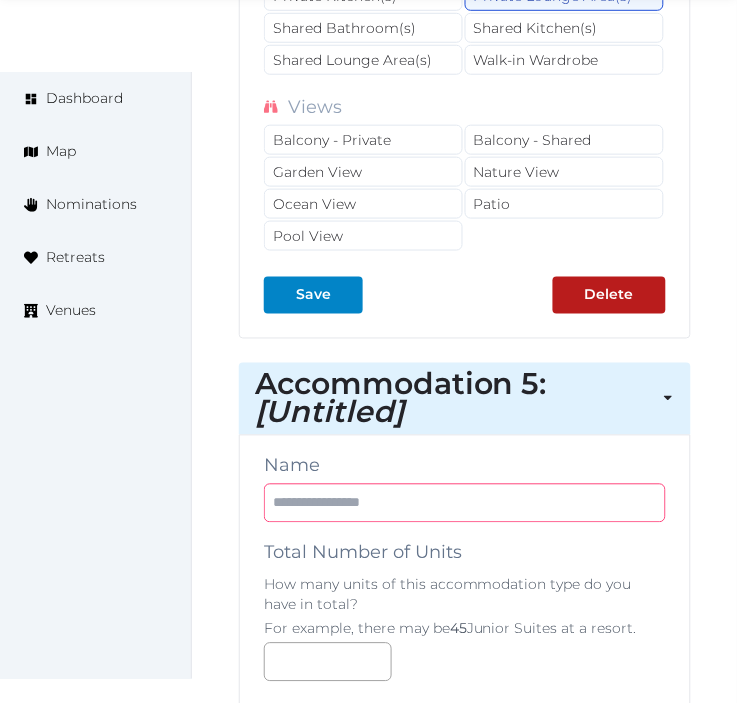 click at bounding box center [465, 503] 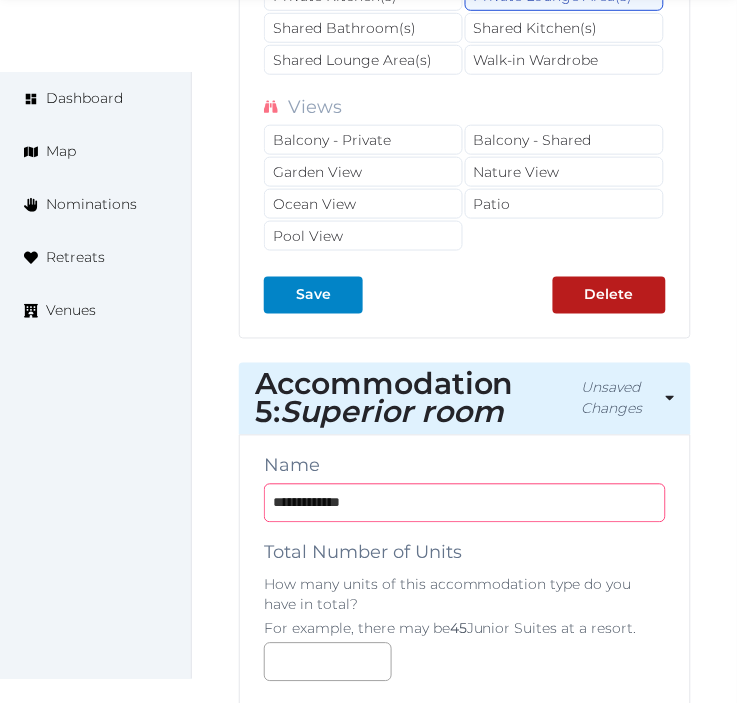 type on "**********" 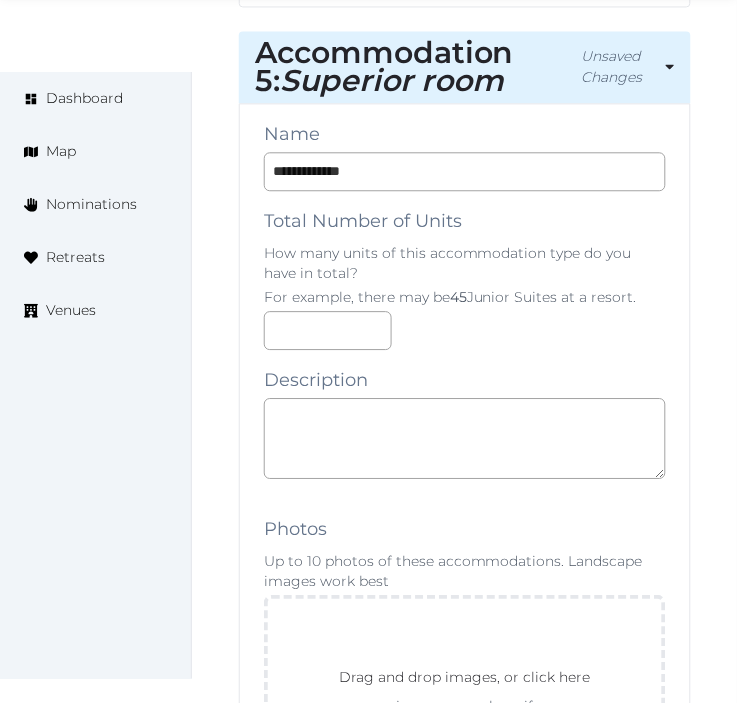 scroll, scrollTop: 11897, scrollLeft: 0, axis: vertical 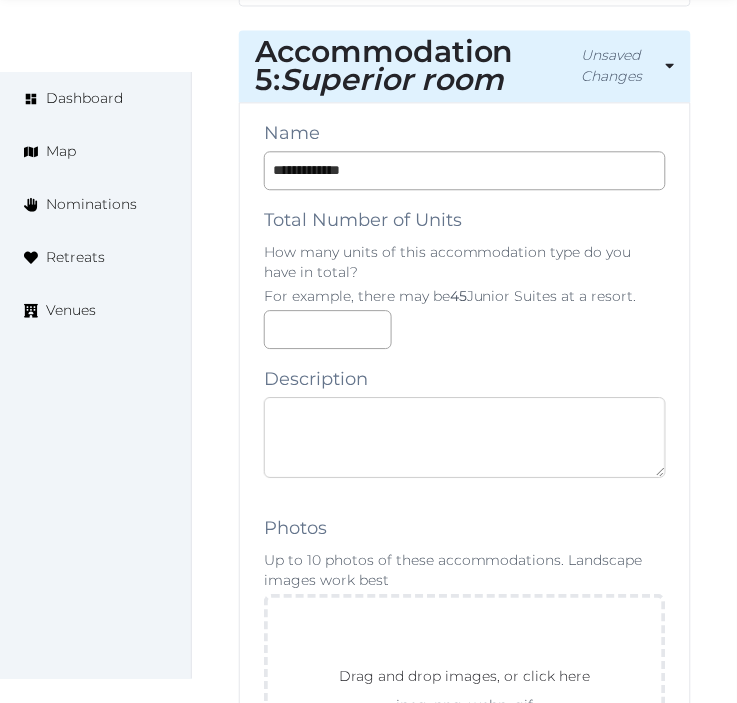 click at bounding box center (465, 437) 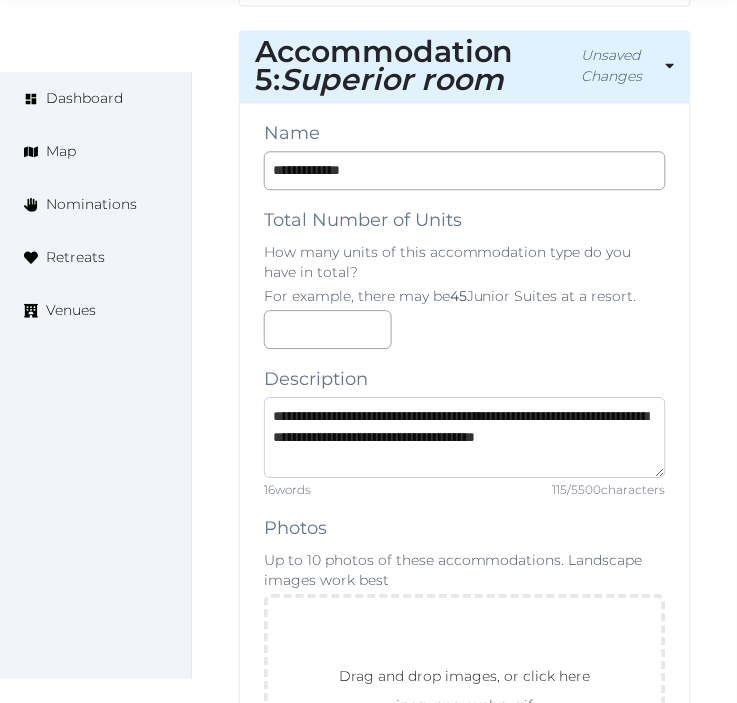 scroll, scrollTop: 31, scrollLeft: 0, axis: vertical 